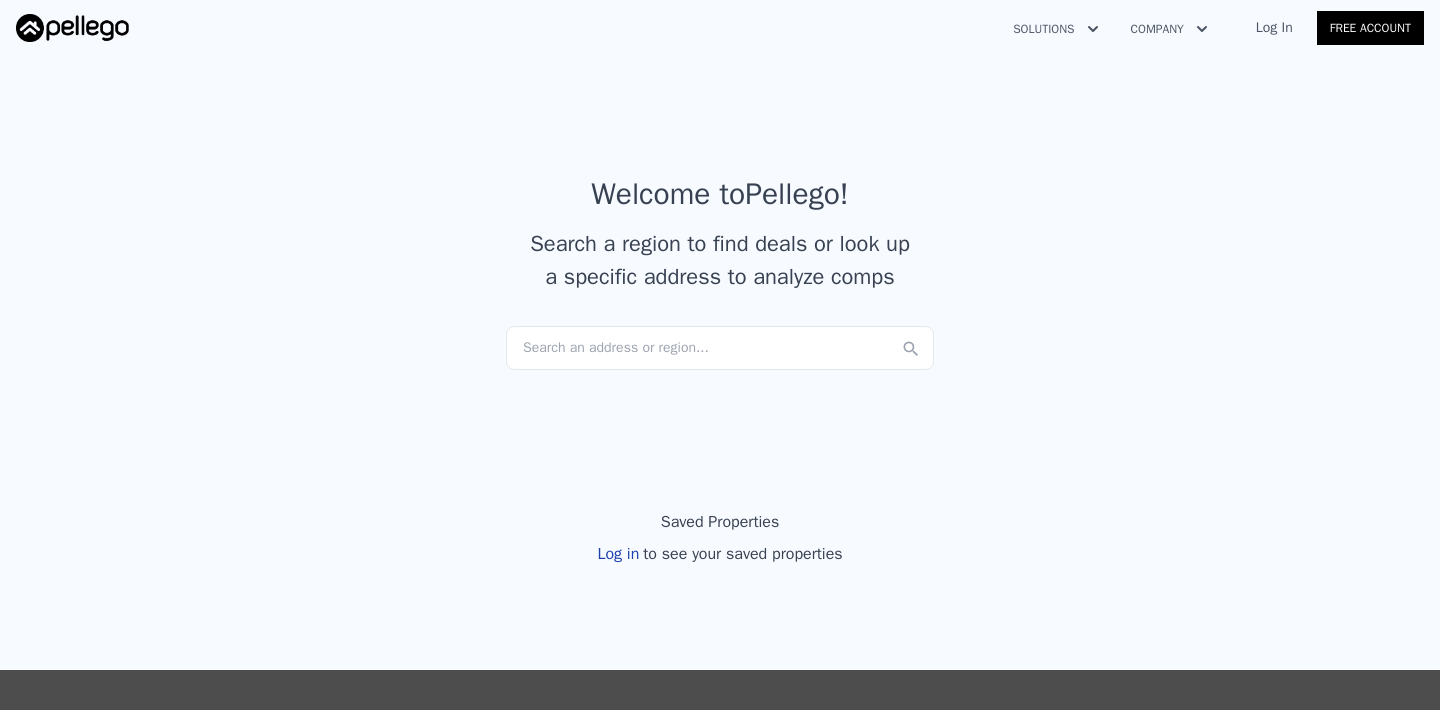 scroll, scrollTop: 0, scrollLeft: 0, axis: both 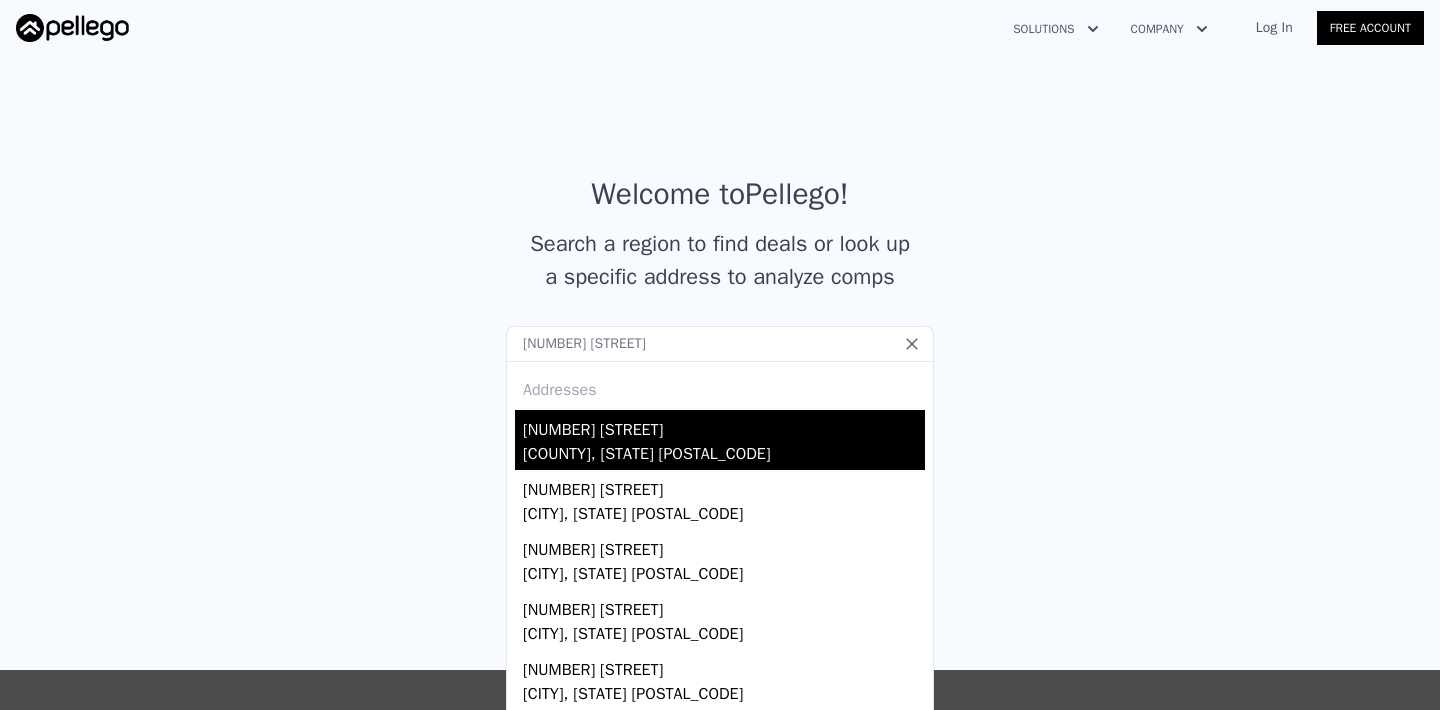 type on "[NUMBER] [STREET]" 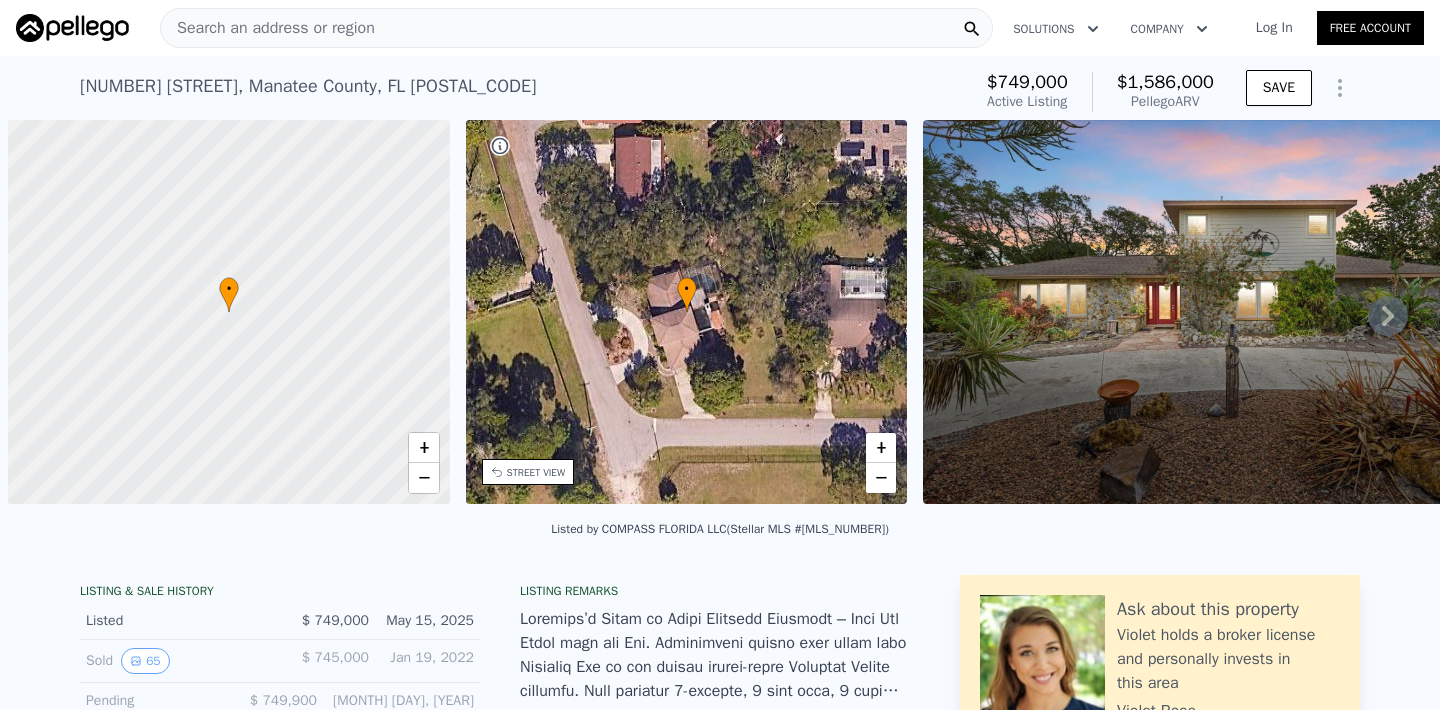 scroll, scrollTop: 0, scrollLeft: 8, axis: horizontal 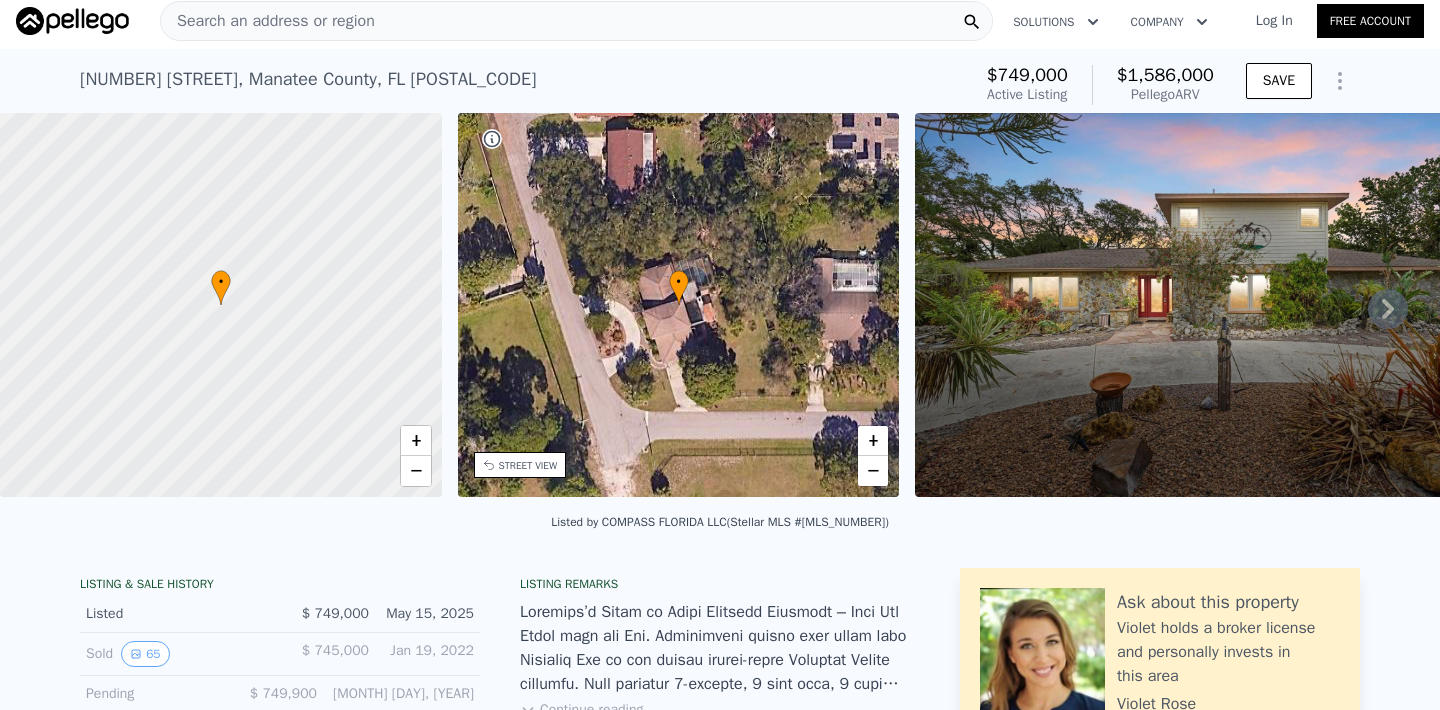 click at bounding box center [221, 305] 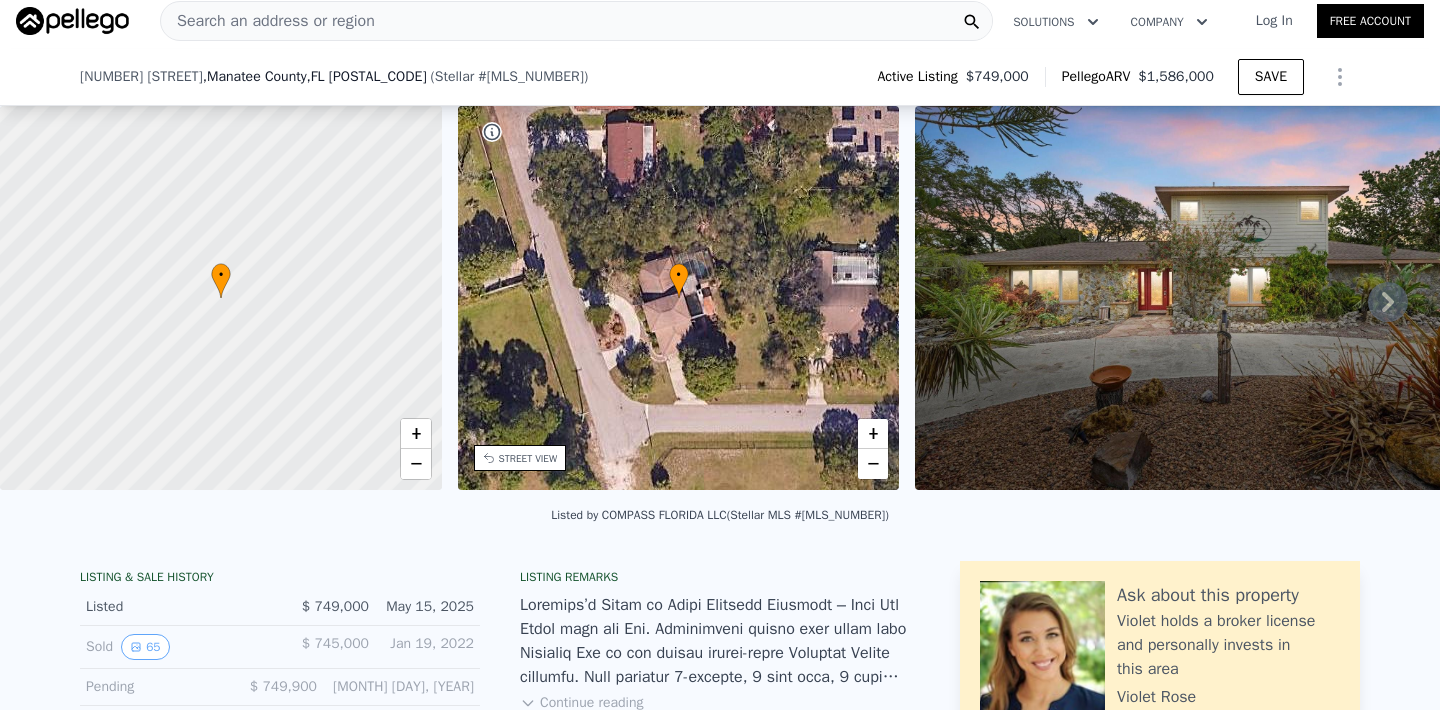 scroll, scrollTop: 318, scrollLeft: 0, axis: vertical 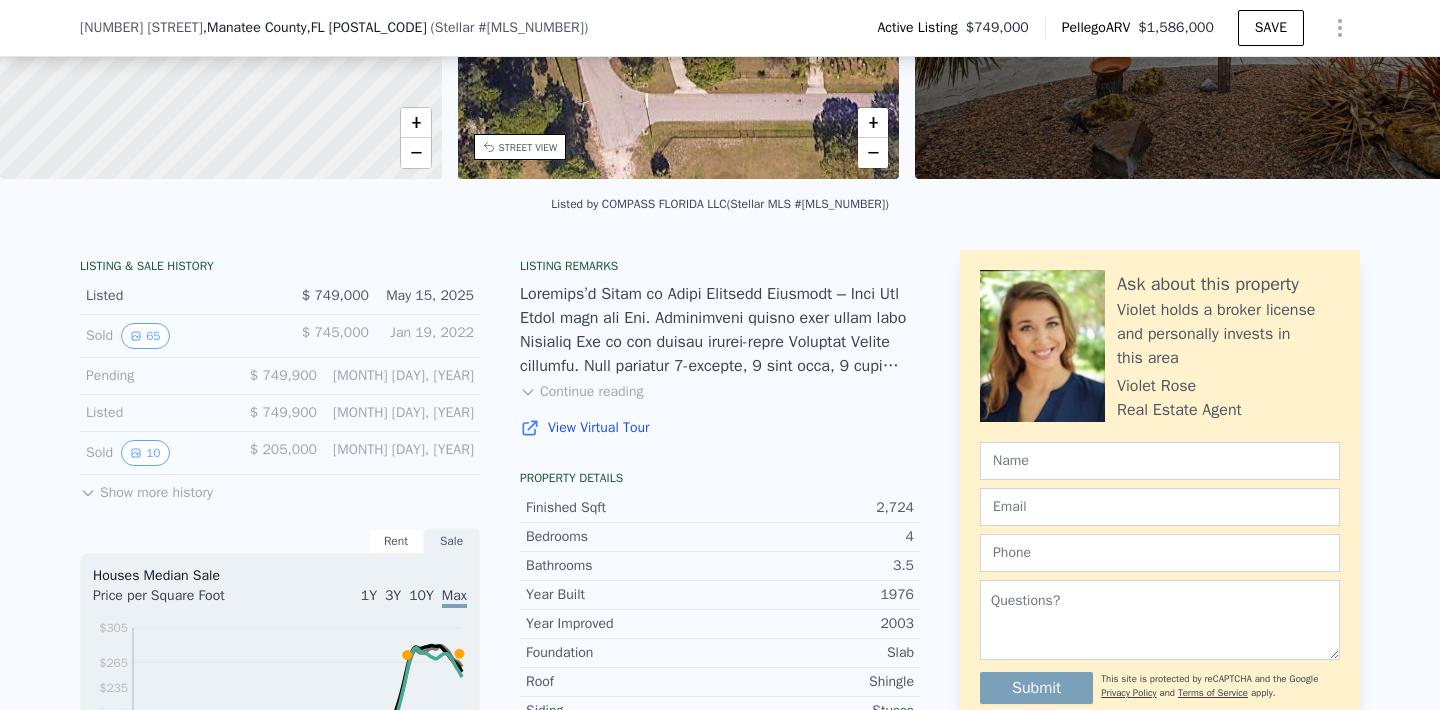 click on "Listed" at bounding box center (175, 296) 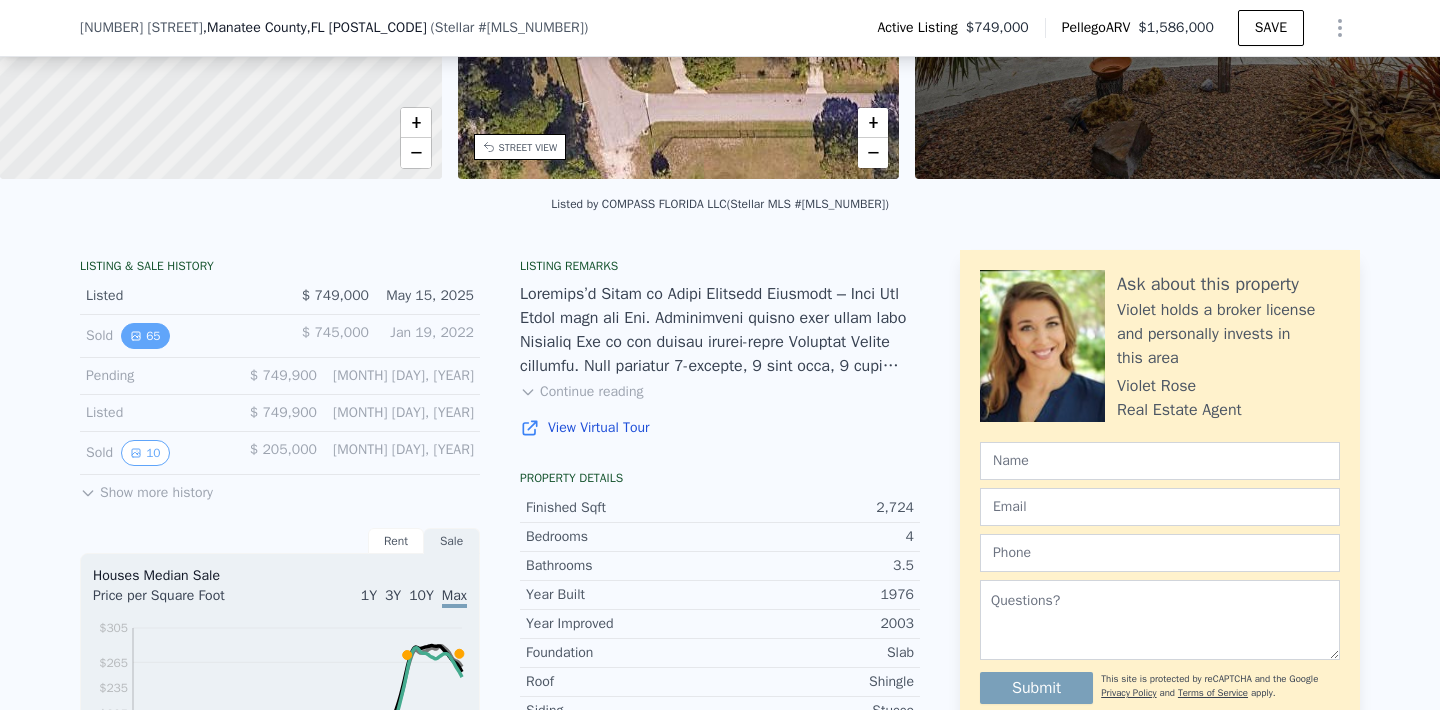 click on "65" at bounding box center [145, 336] 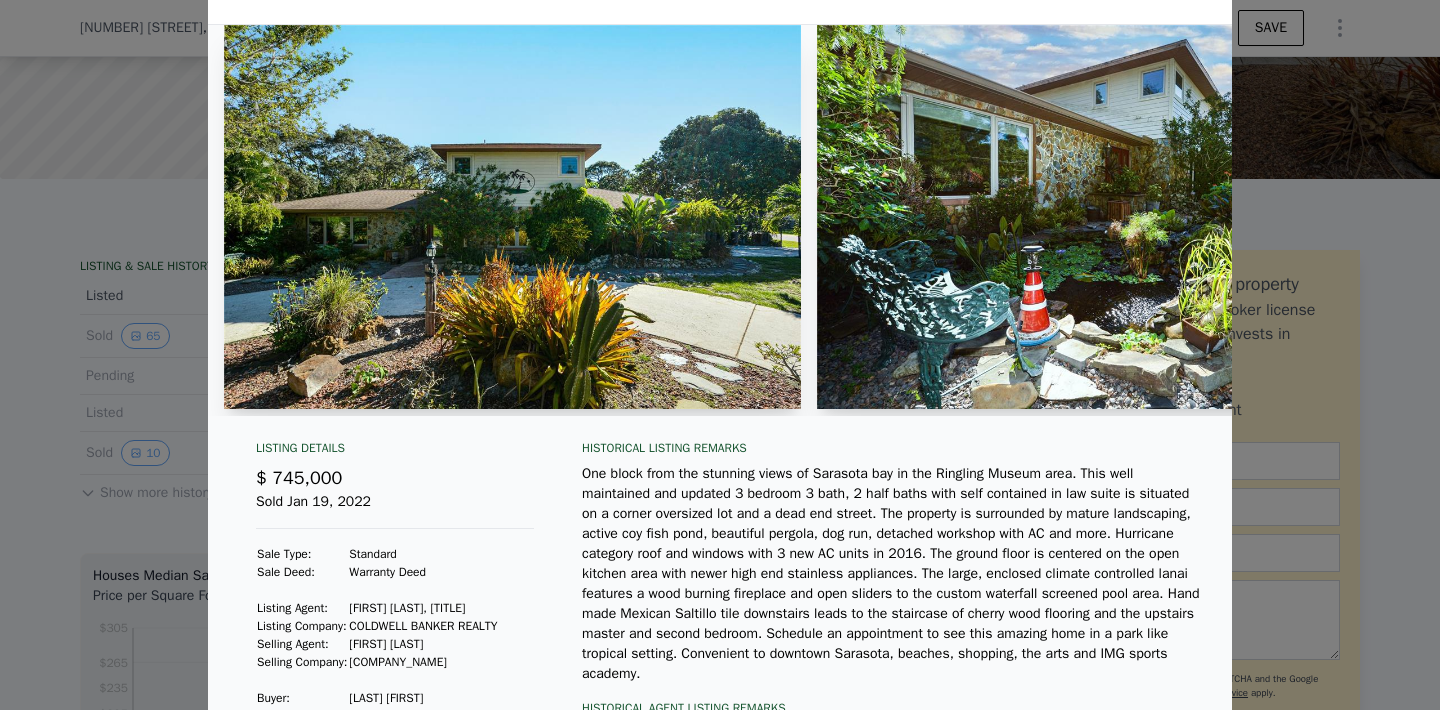 scroll, scrollTop: 43, scrollLeft: 0, axis: vertical 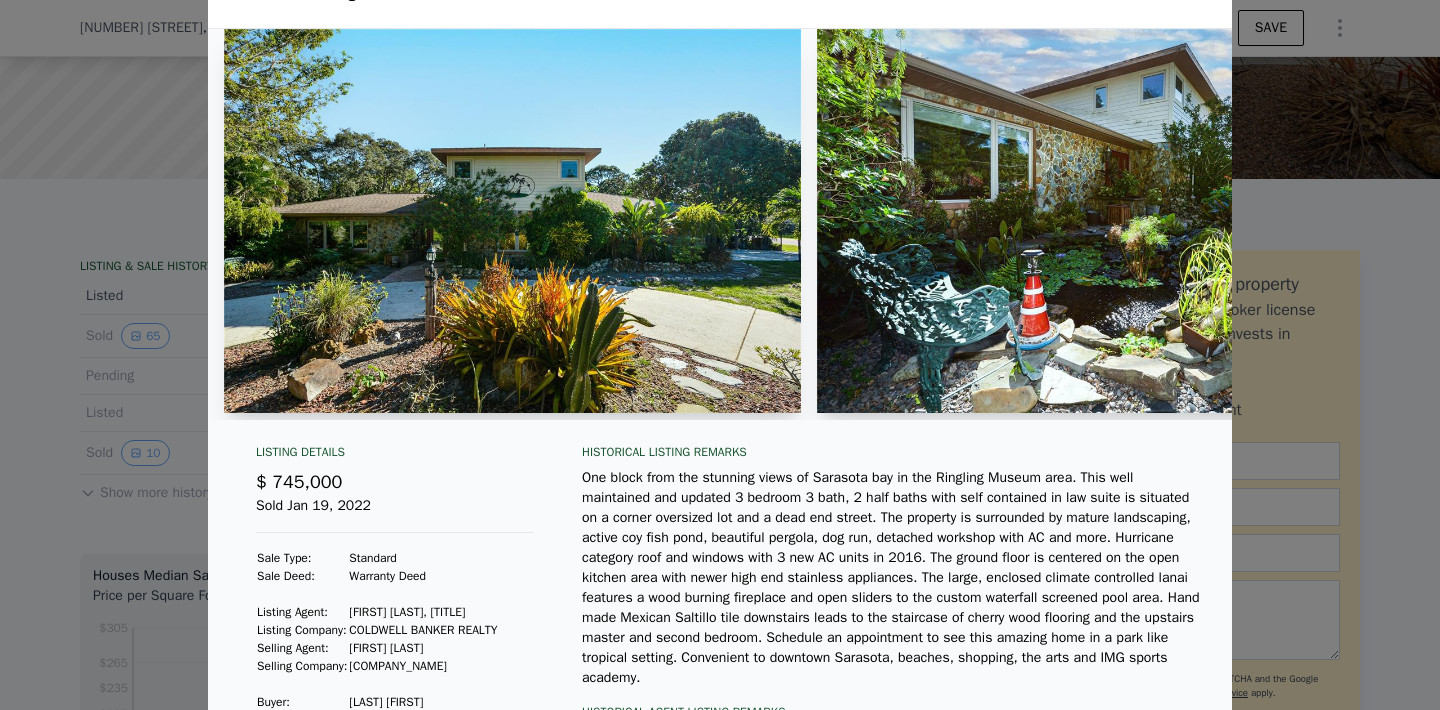 click at bounding box center (512, 221) 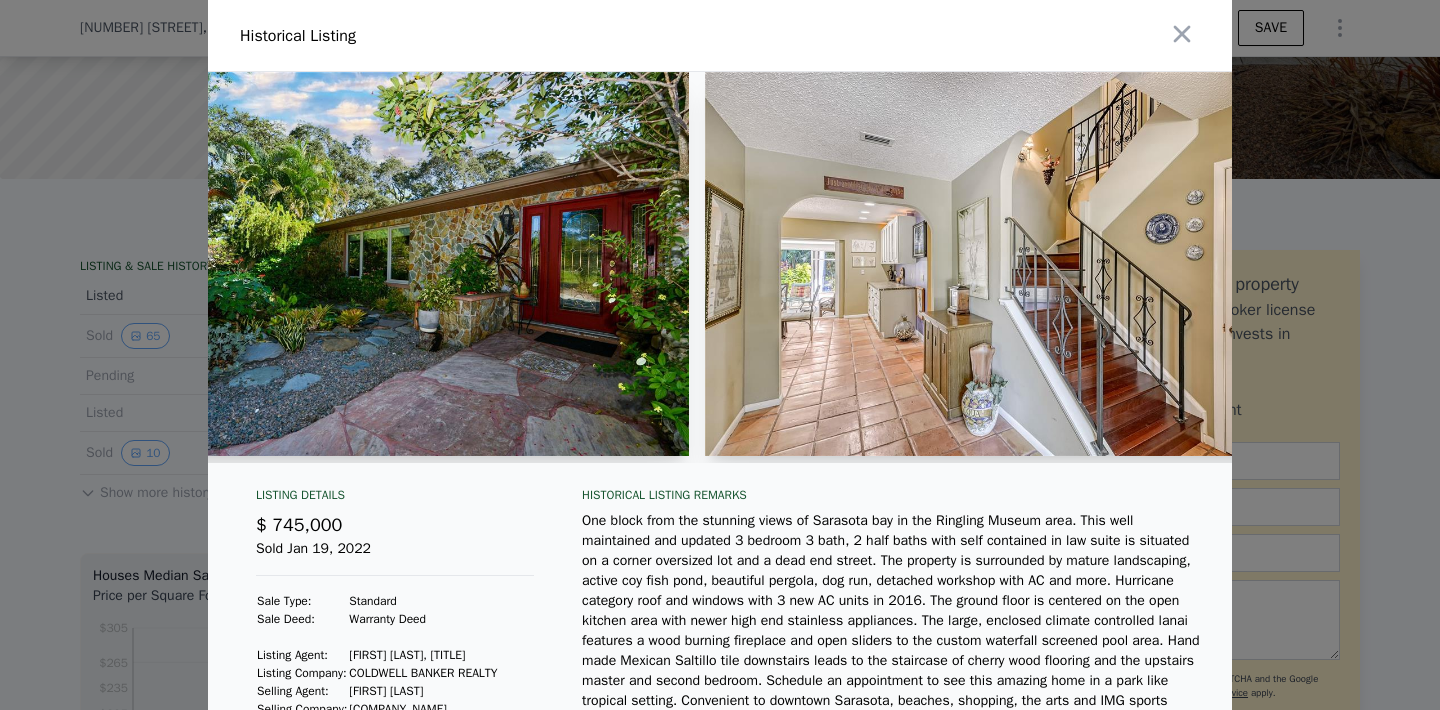 scroll, scrollTop: 0, scrollLeft: 1293, axis: horizontal 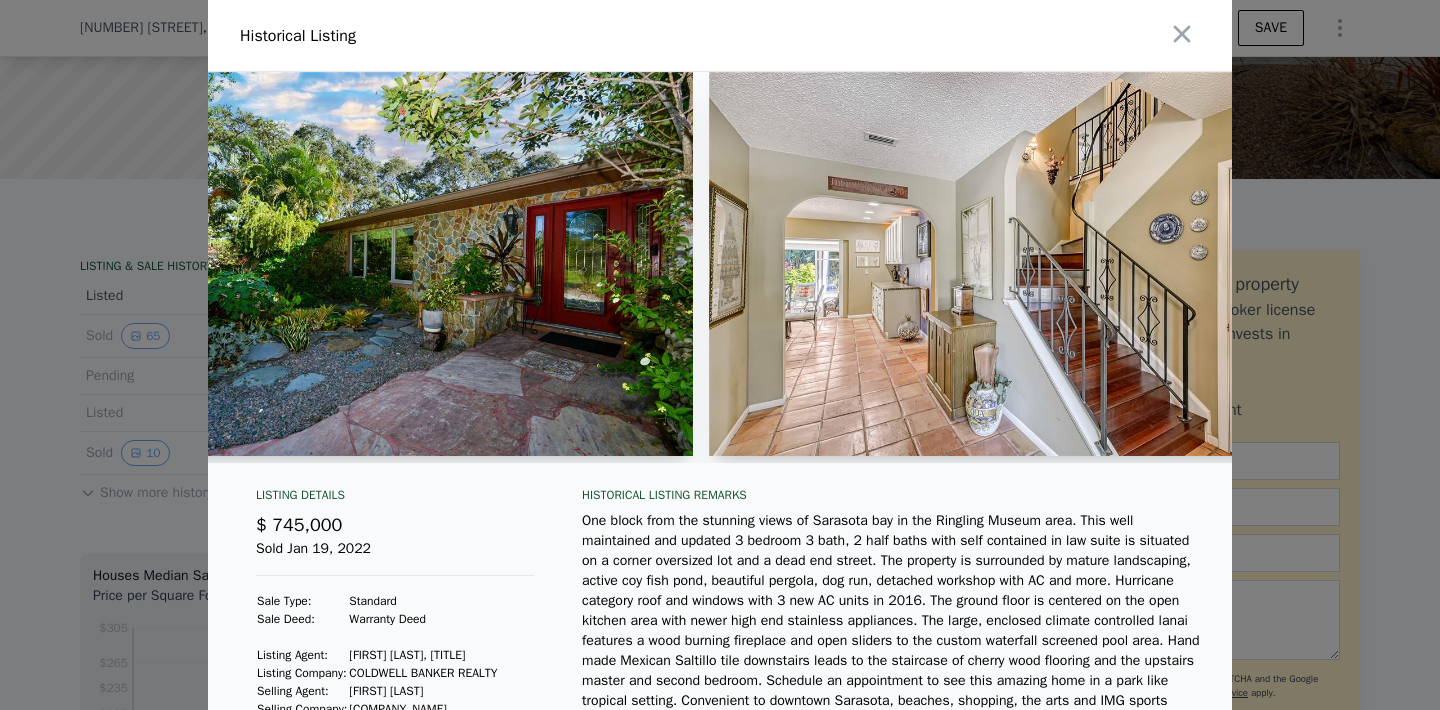 click at bounding box center [404, 264] 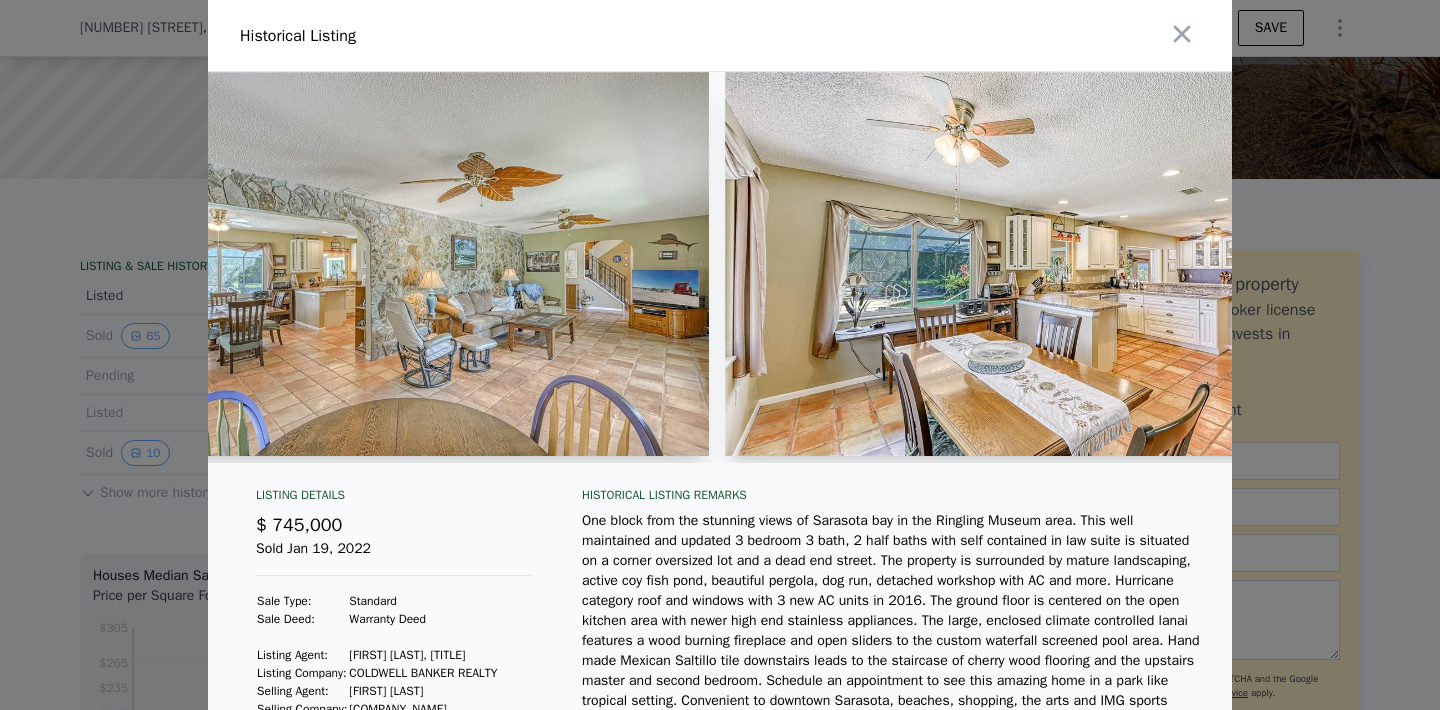 scroll, scrollTop: 0, scrollLeft: 3665, axis: horizontal 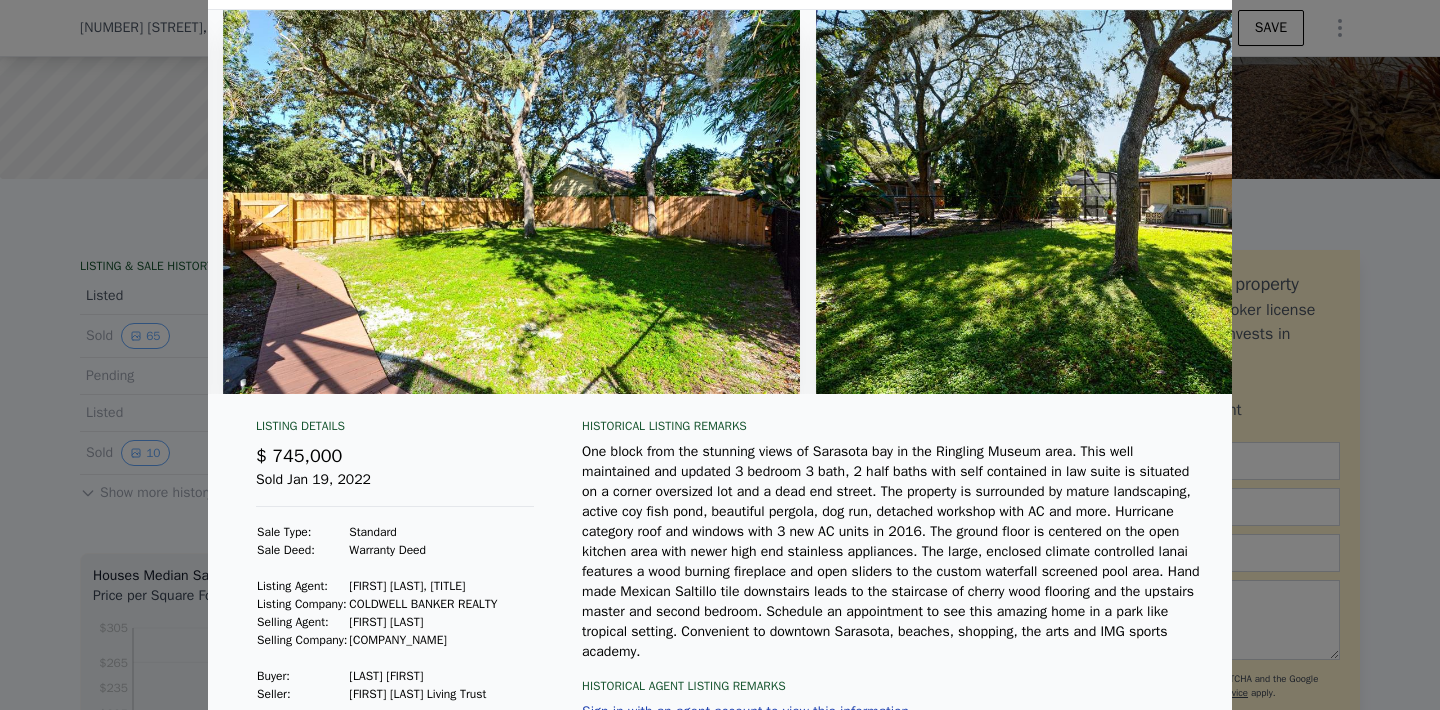click at bounding box center [511, 202] 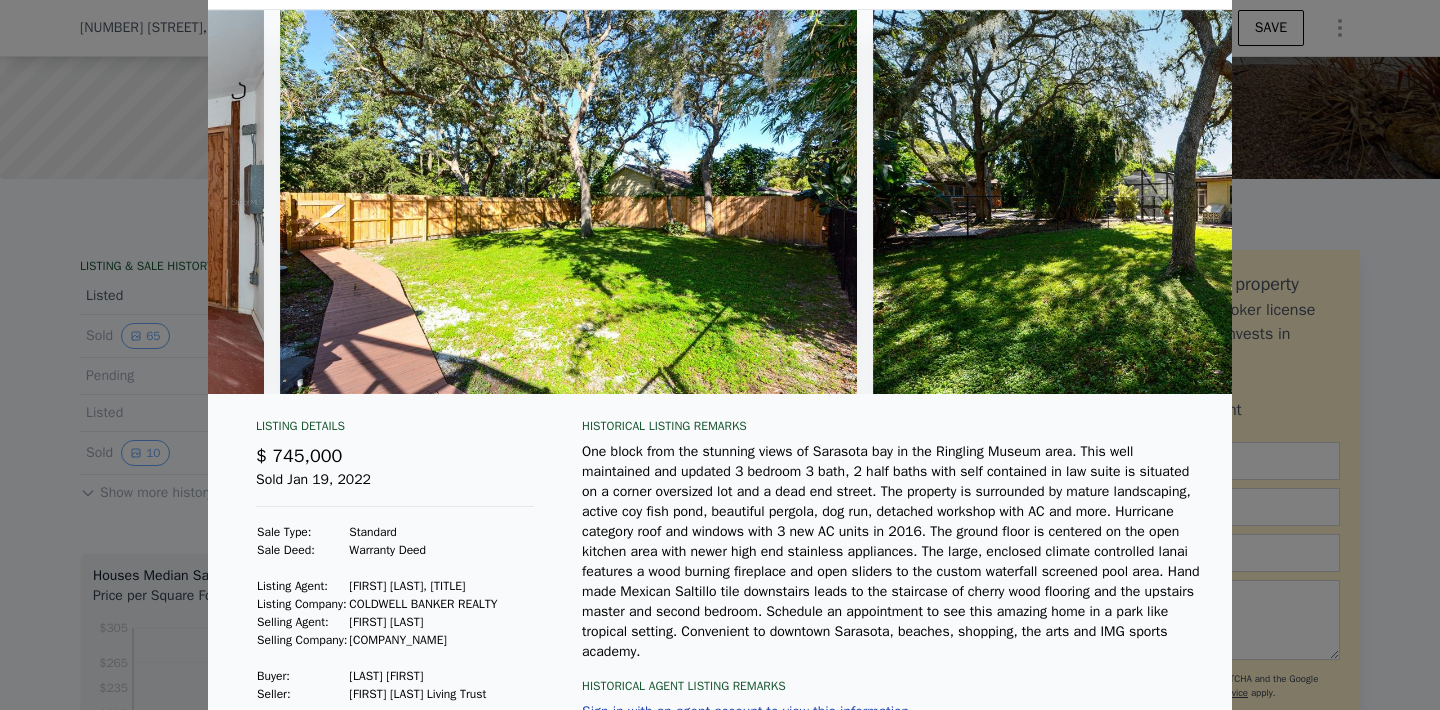 scroll, scrollTop: 0, scrollLeft: 37632, axis: horizontal 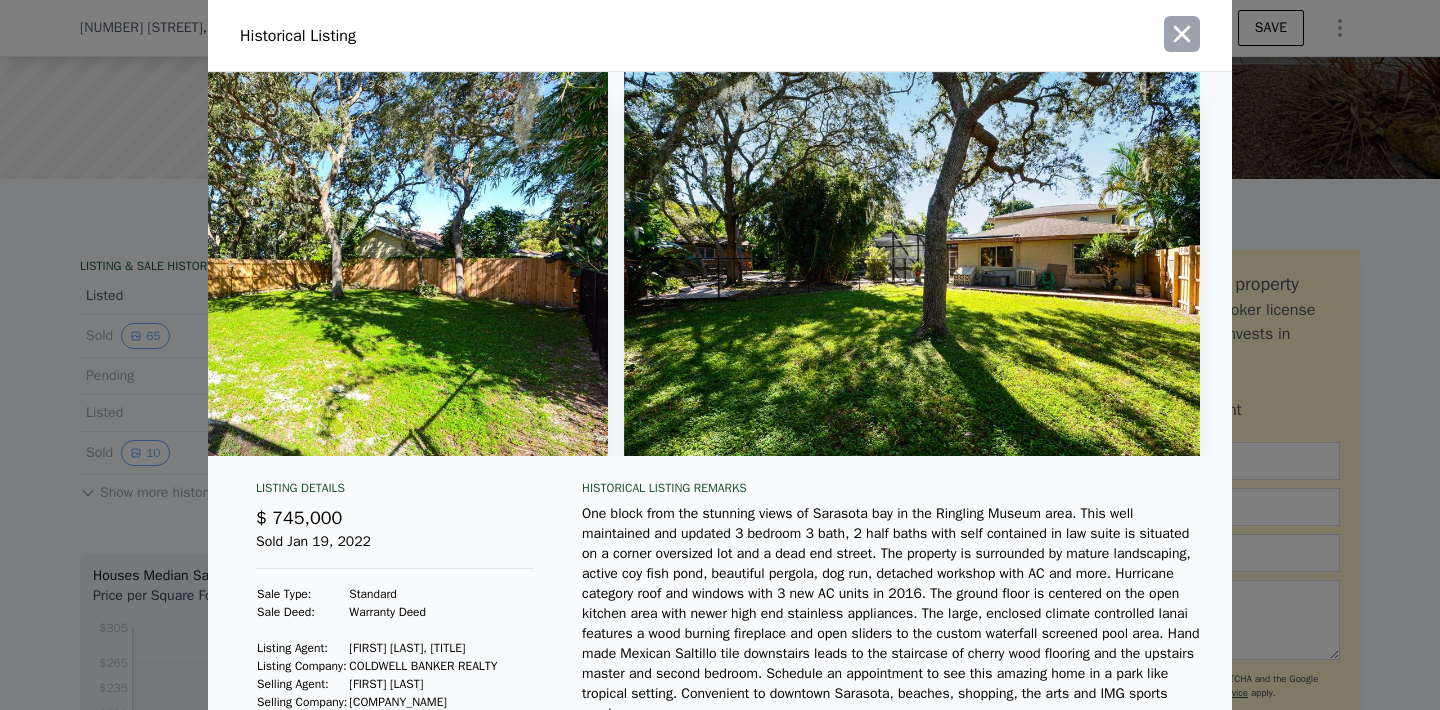 click 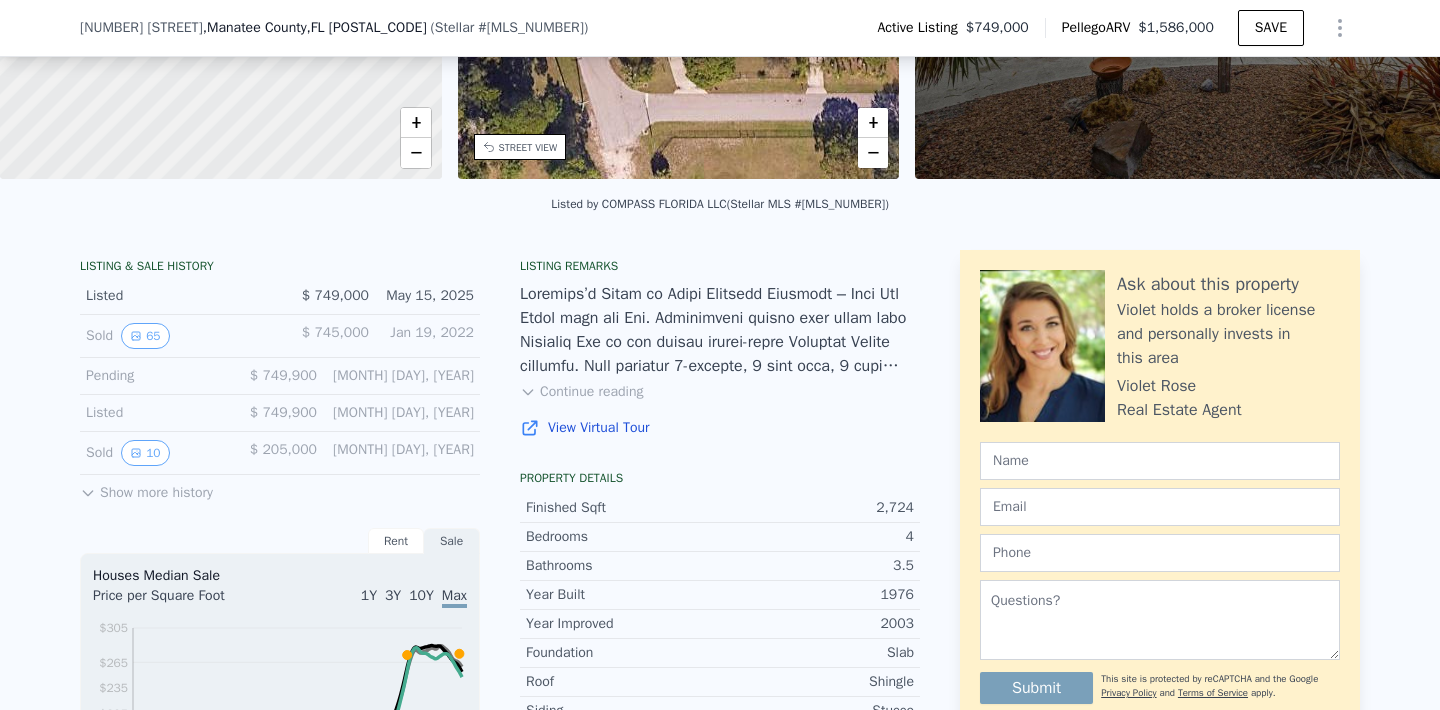 scroll, scrollTop: 126, scrollLeft: 0, axis: vertical 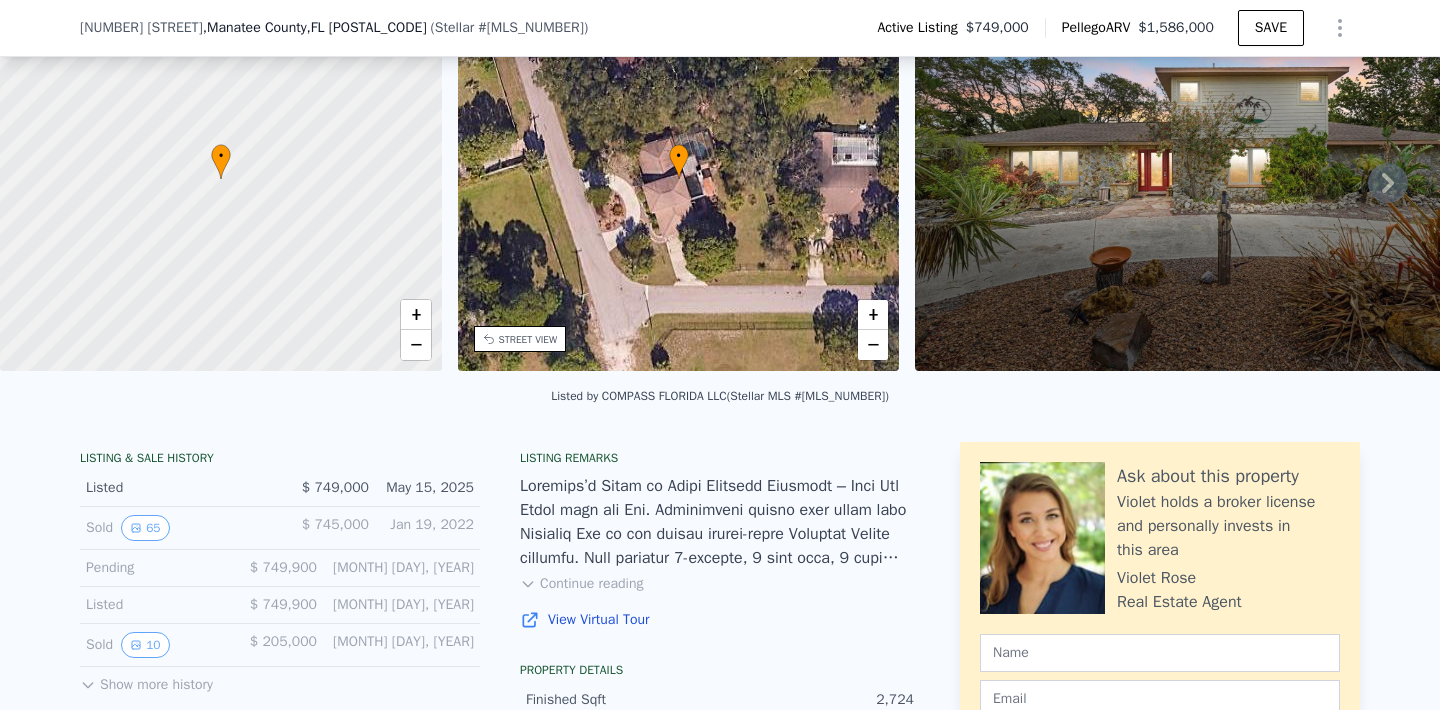 click on "•
+ −" at bounding box center [679, 179] 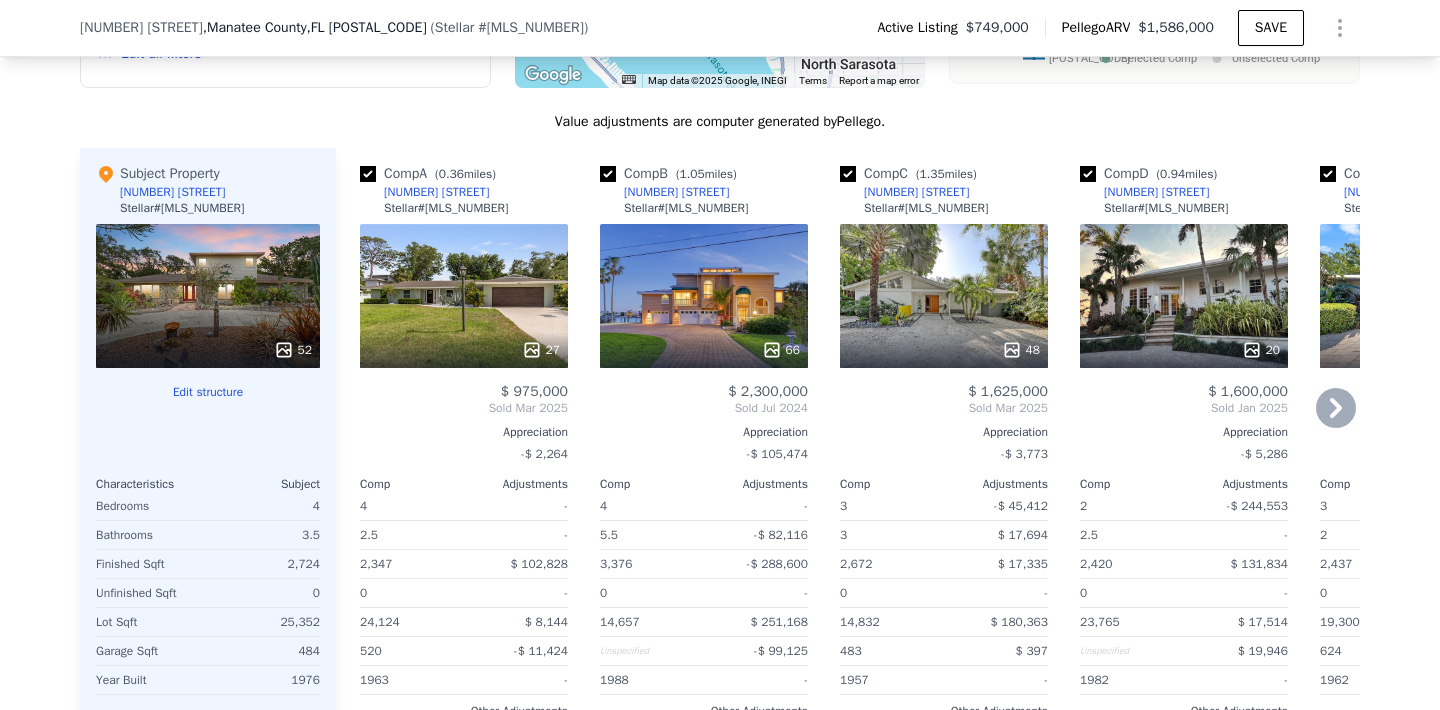 scroll, scrollTop: 2105, scrollLeft: 0, axis: vertical 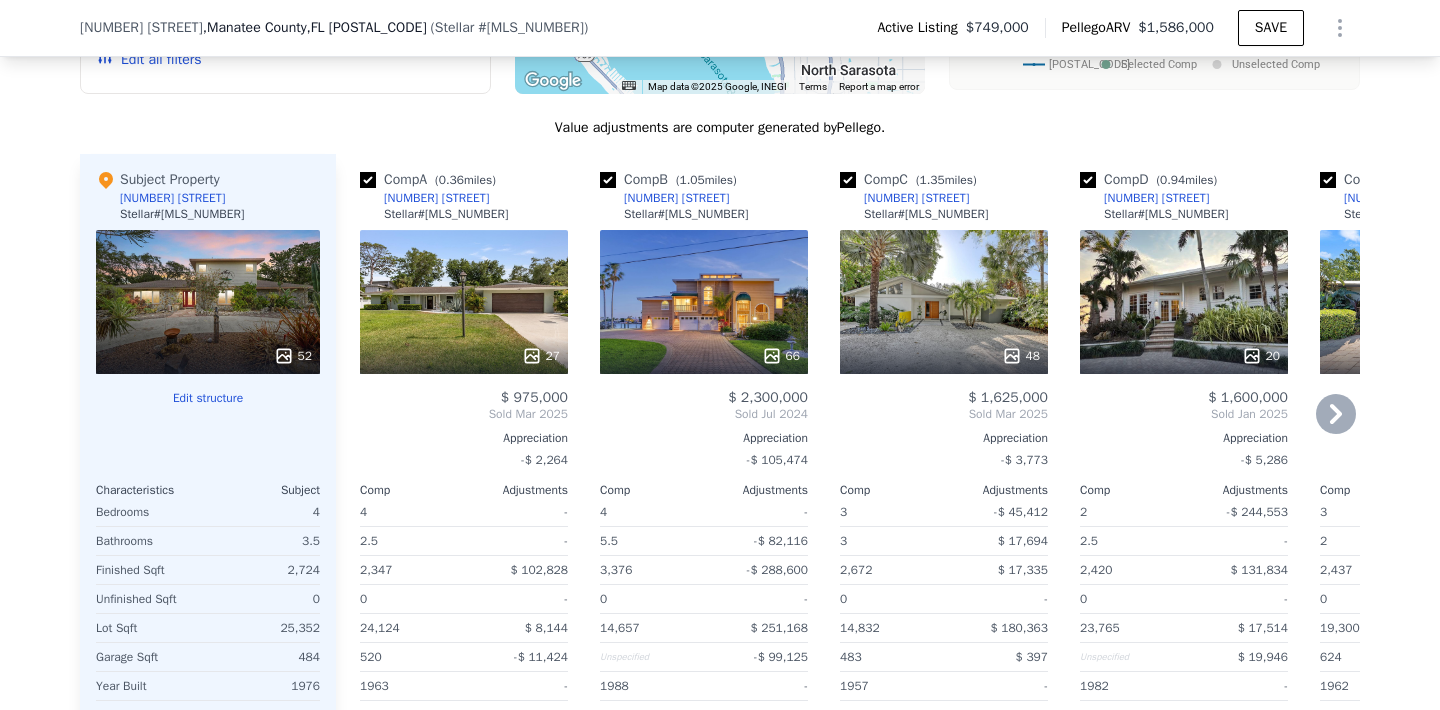 click at bounding box center [608, 180] 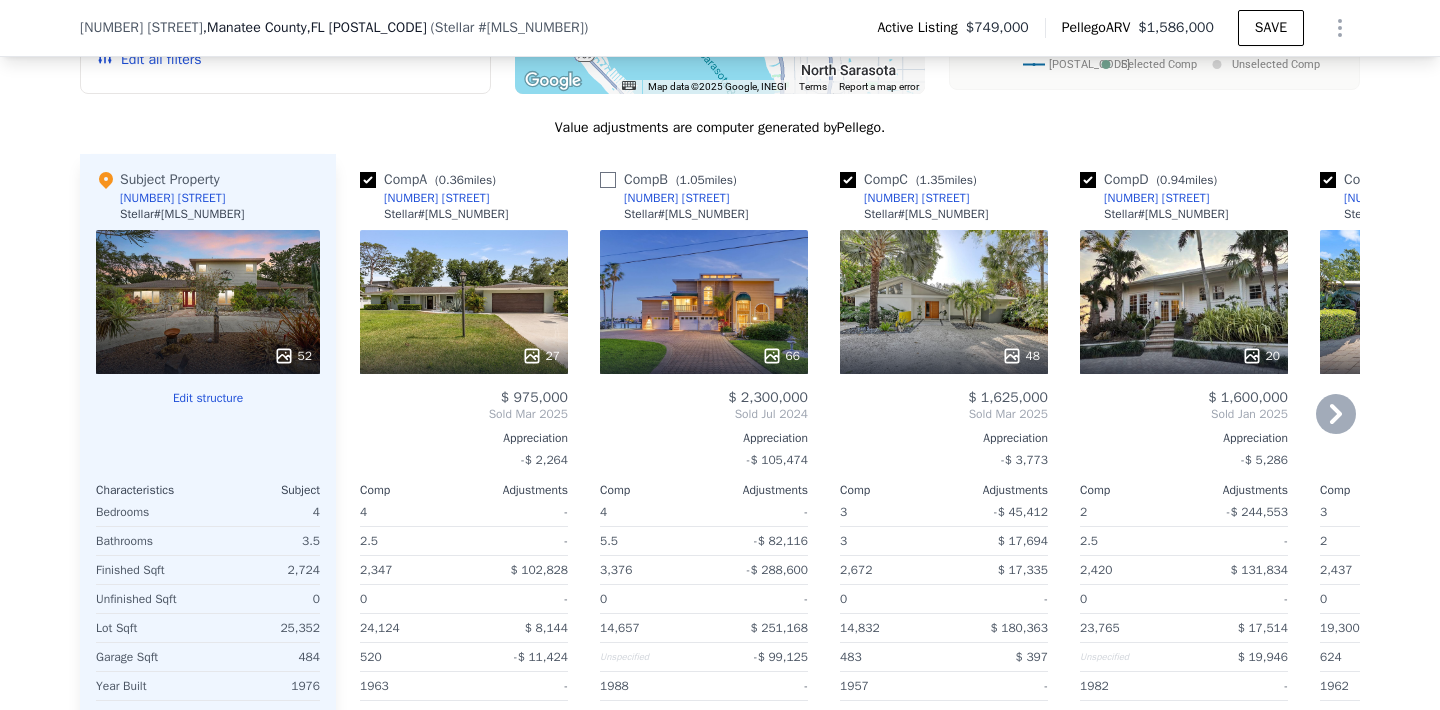 checkbox on "false" 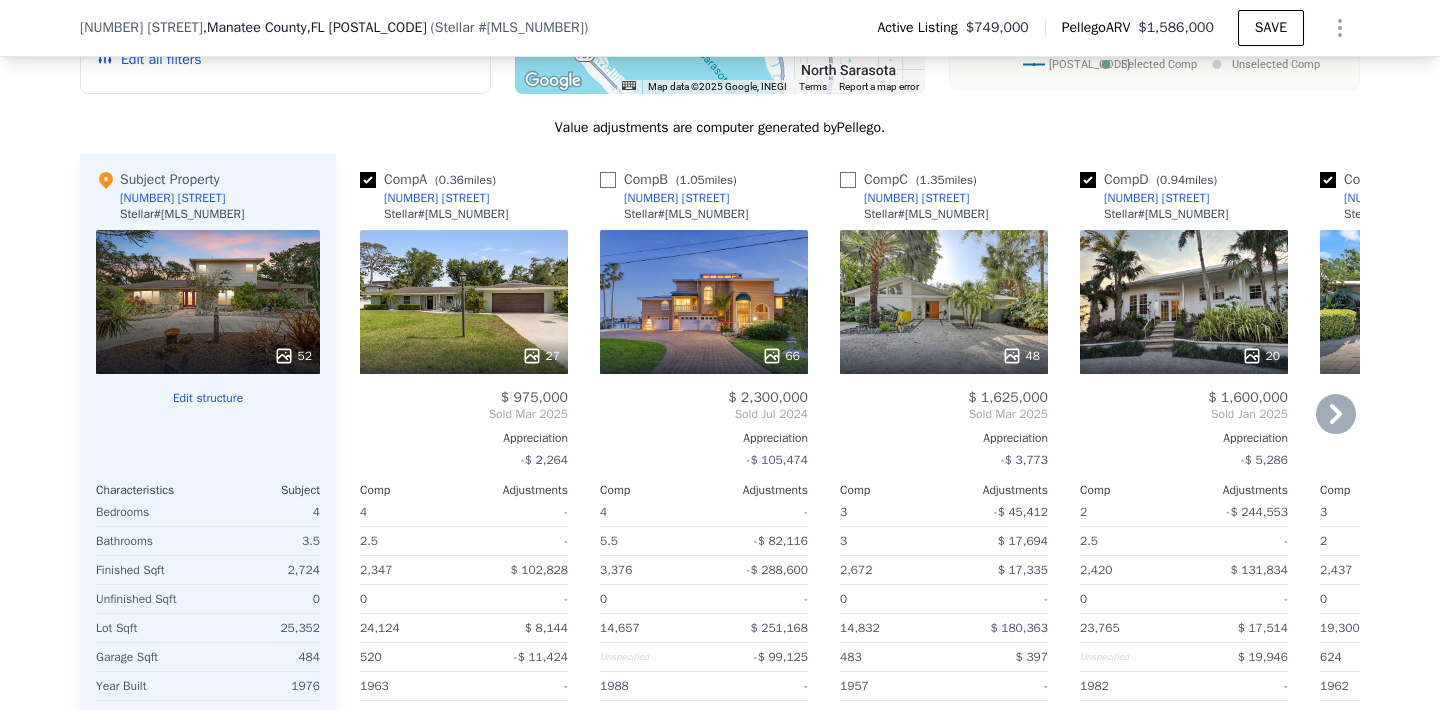 checkbox on "false" 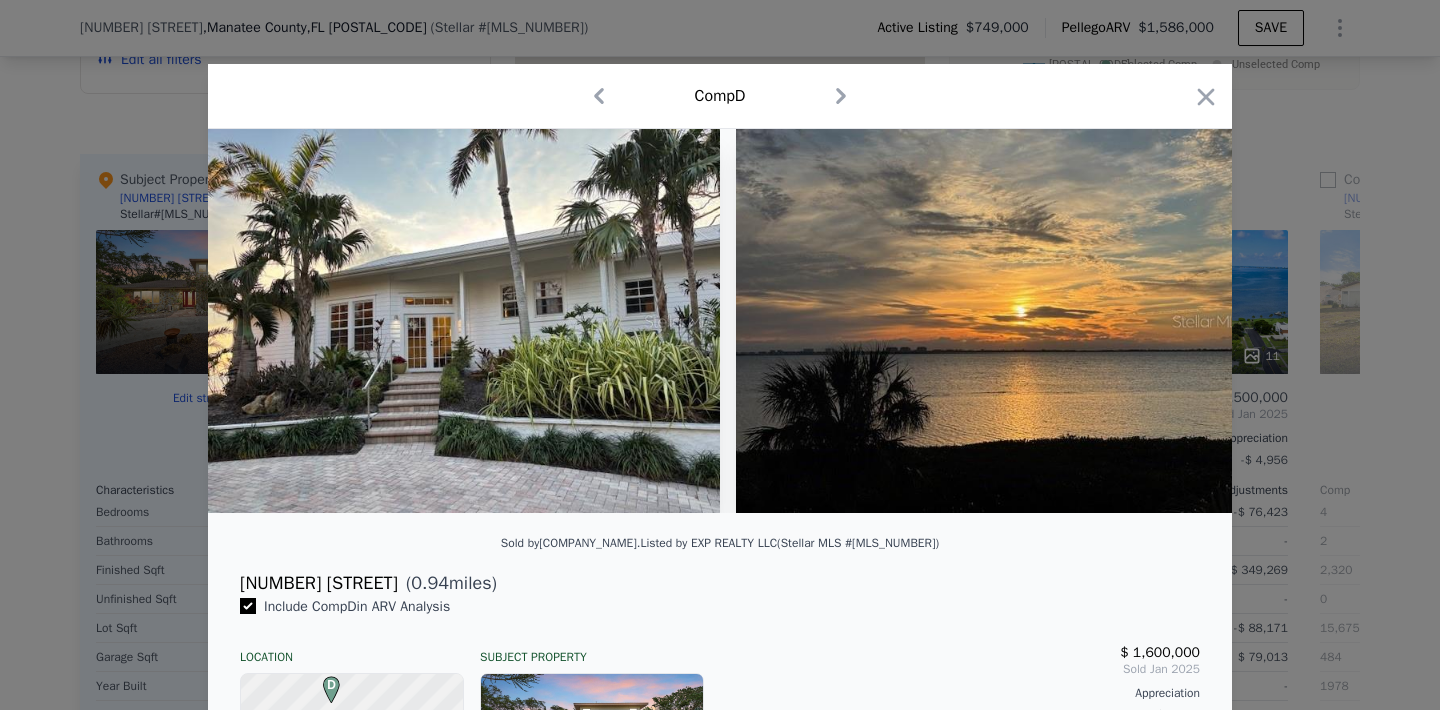 scroll, scrollTop: 1984, scrollLeft: 0, axis: vertical 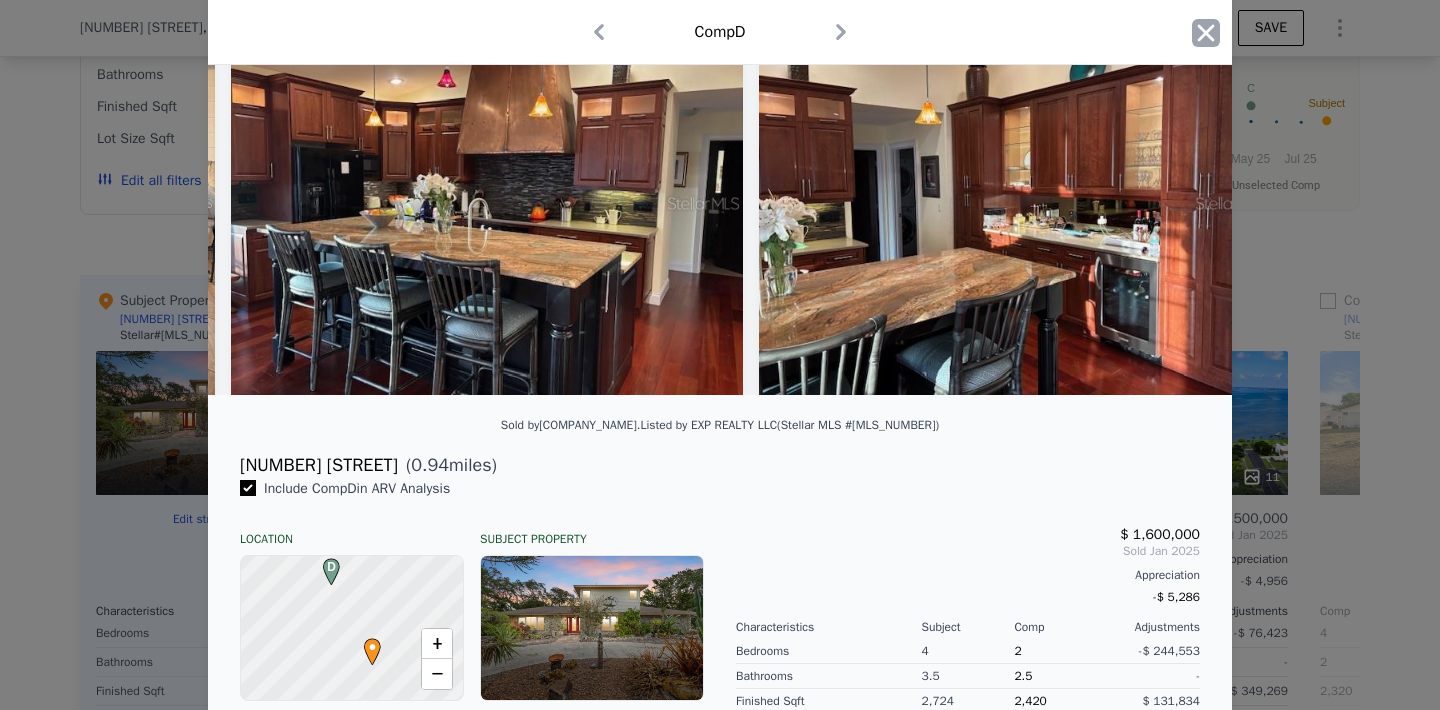 click 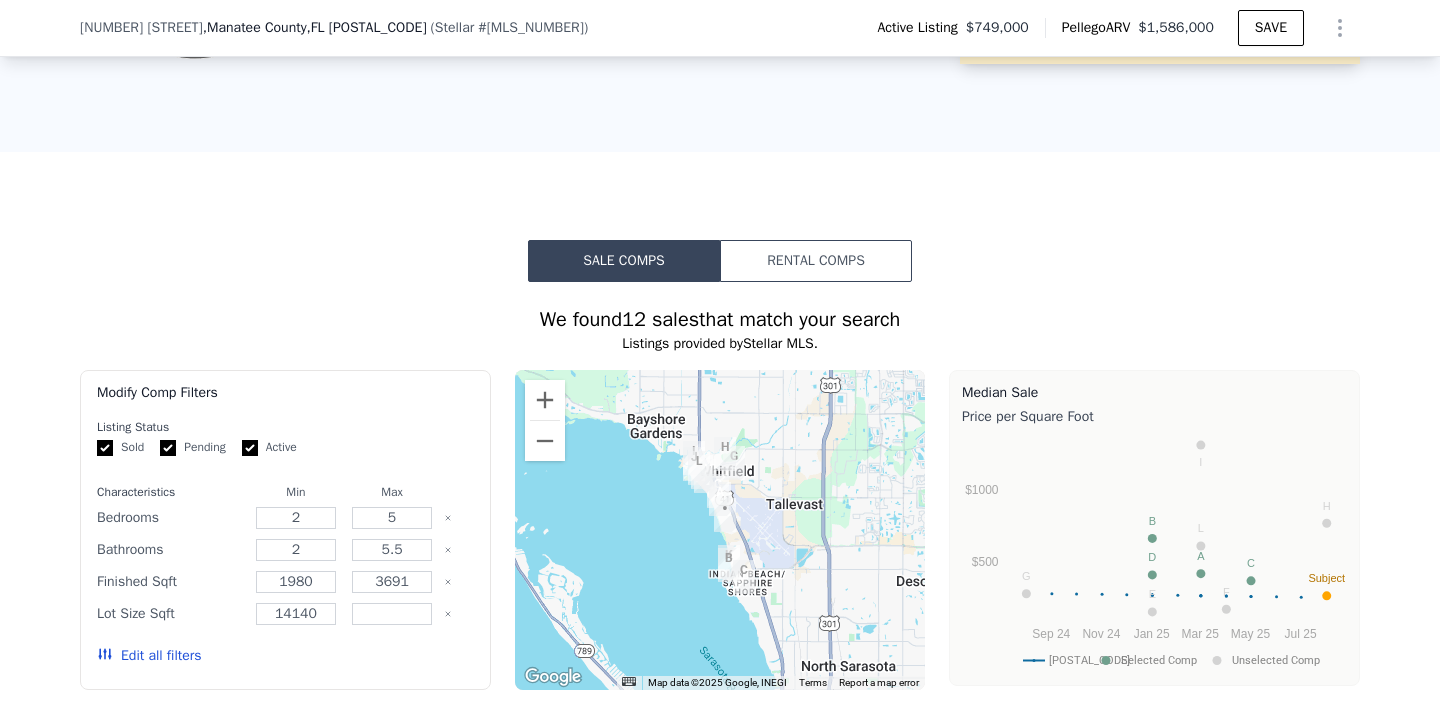 scroll, scrollTop: 441, scrollLeft: 0, axis: vertical 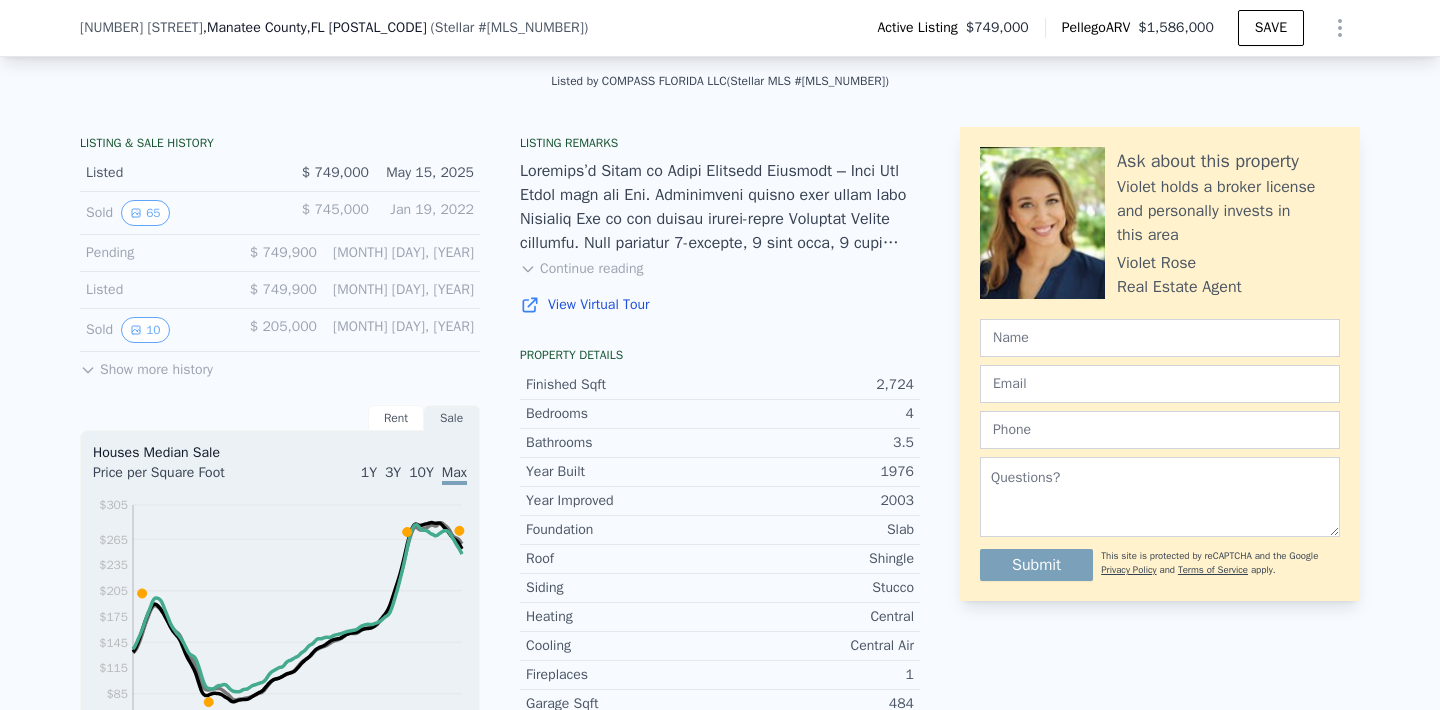 click on "Search an address or region" at bounding box center (576, -413) 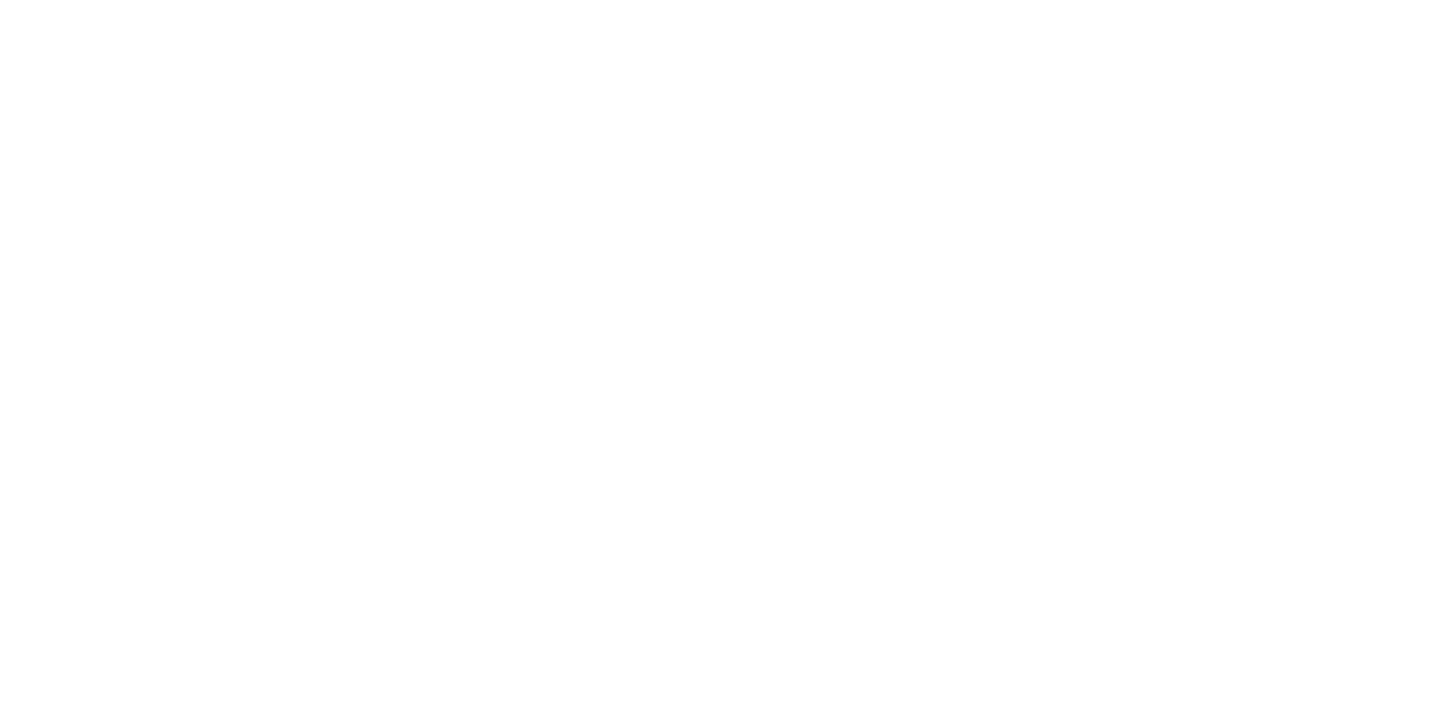 scroll, scrollTop: 0, scrollLeft: 0, axis: both 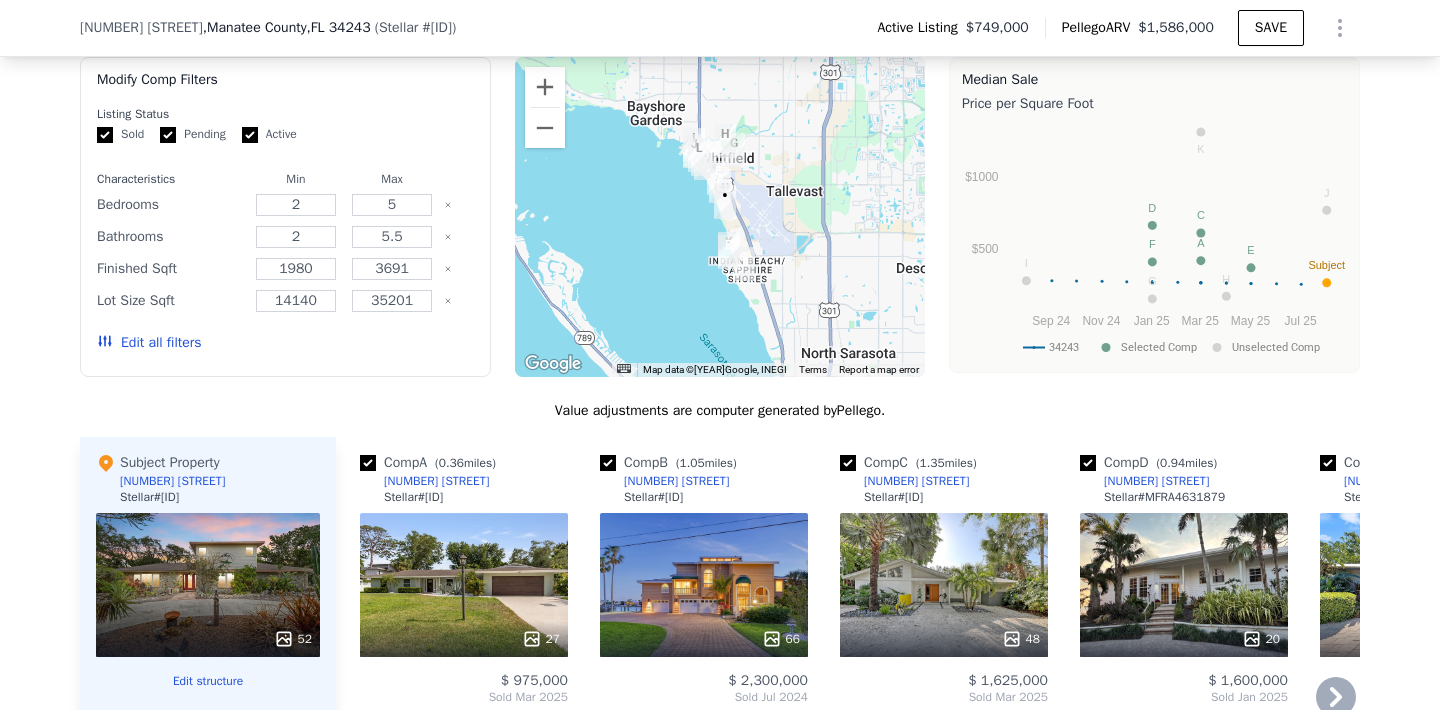 click at bounding box center (608, 463) 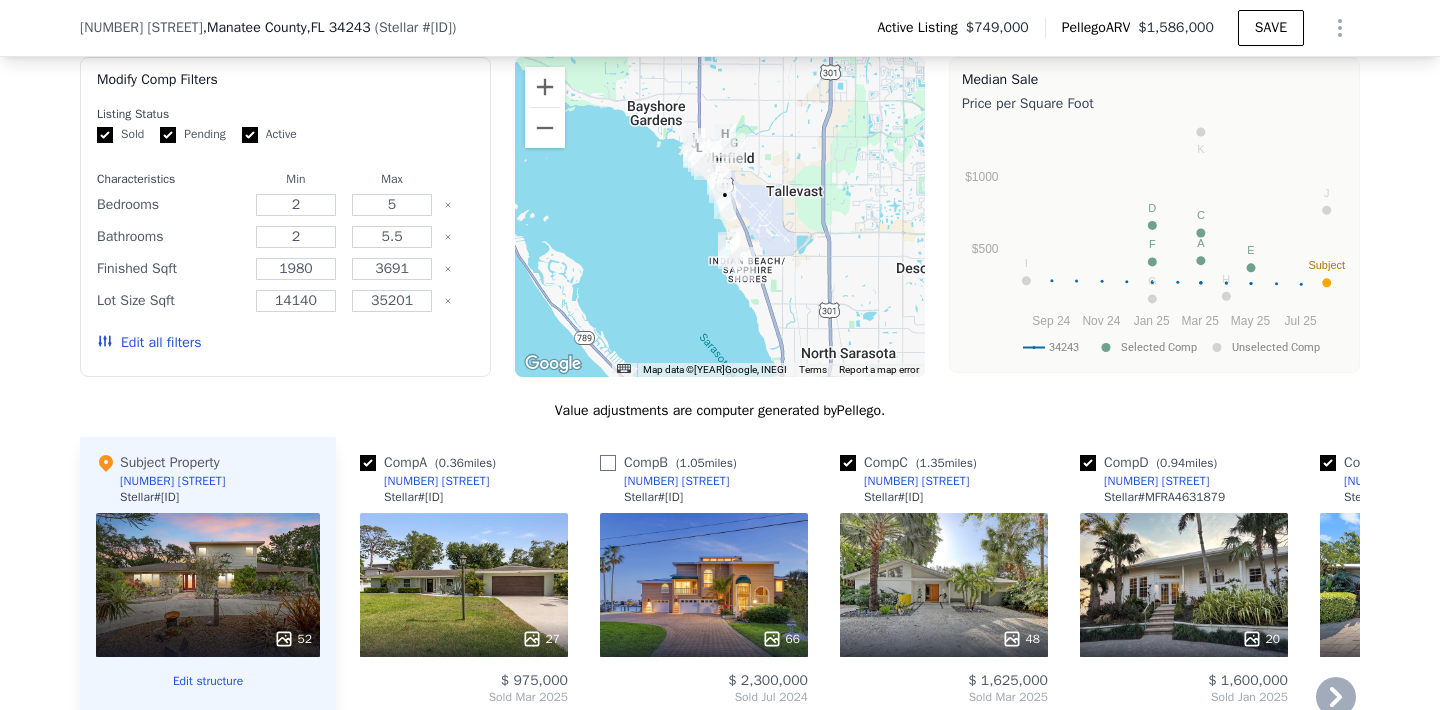 checkbox on "false" 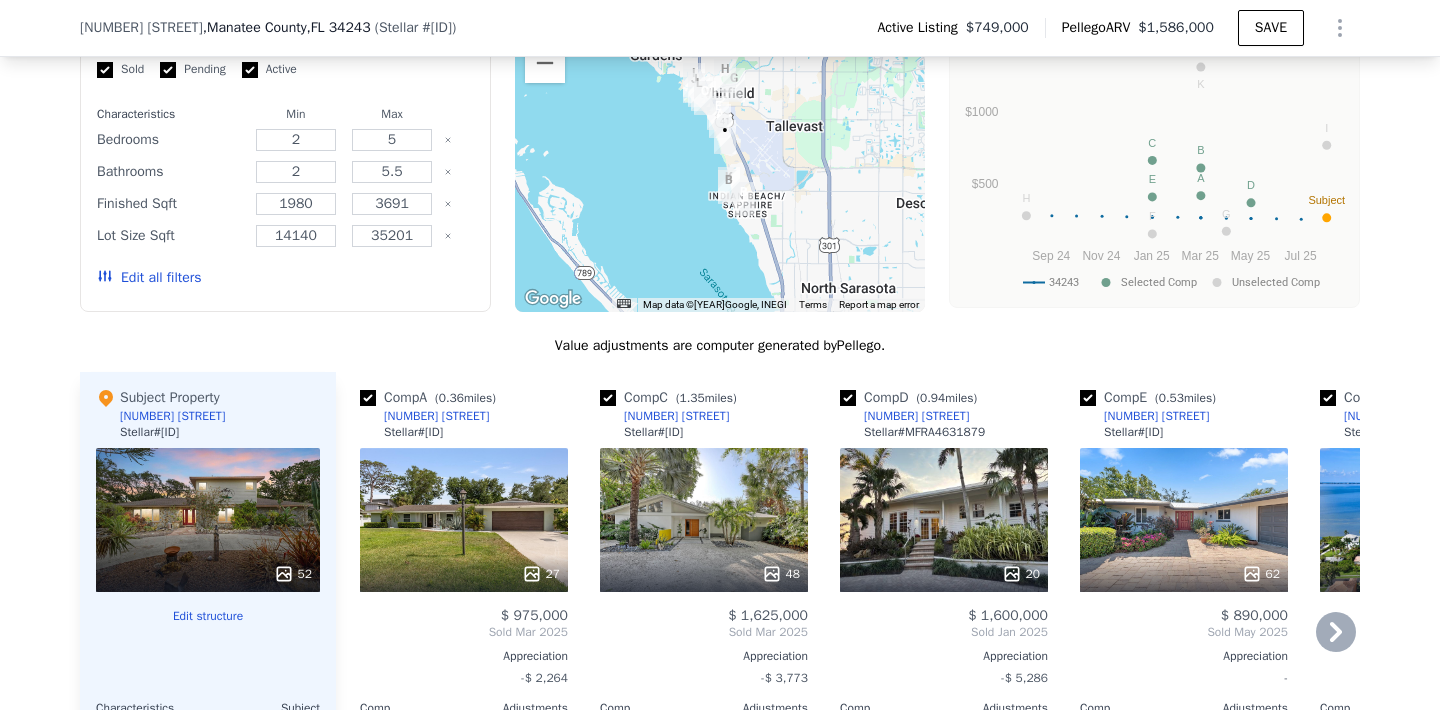 scroll, scrollTop: 1896, scrollLeft: 0, axis: vertical 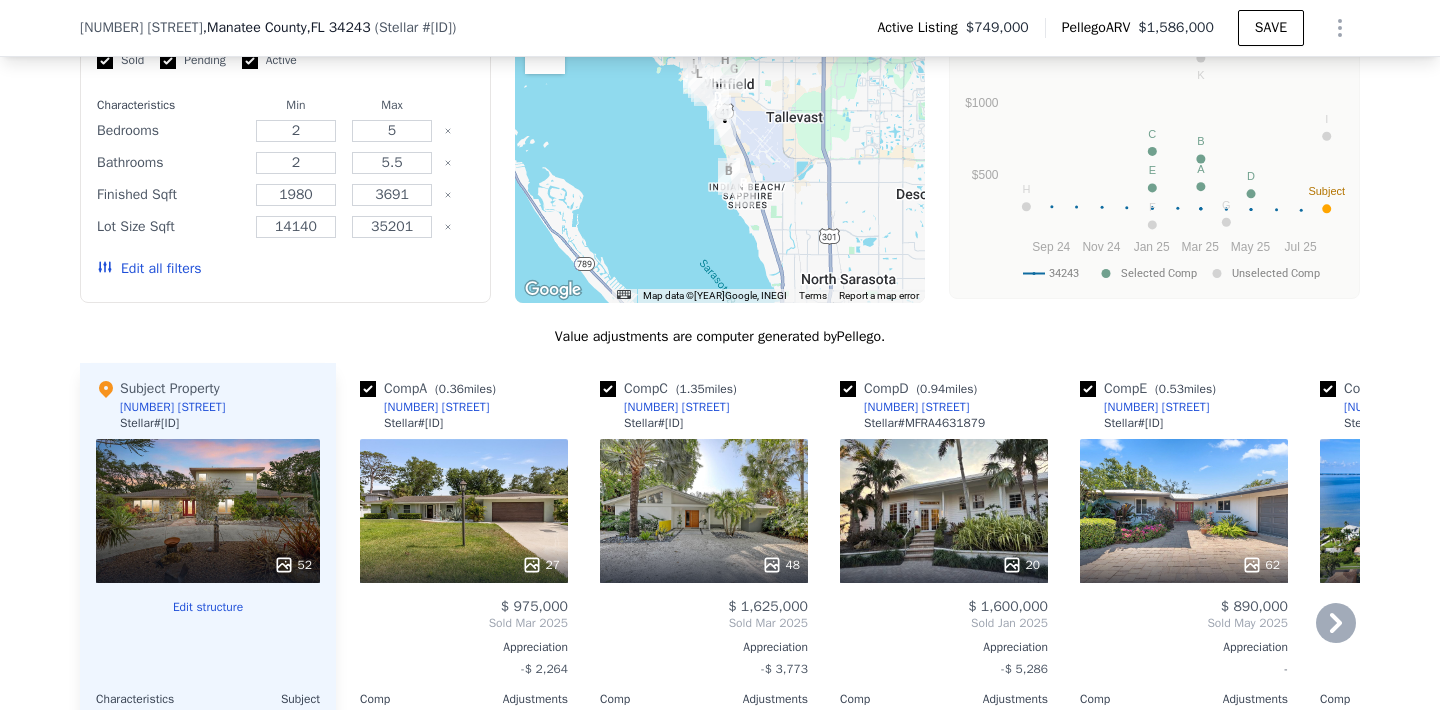click 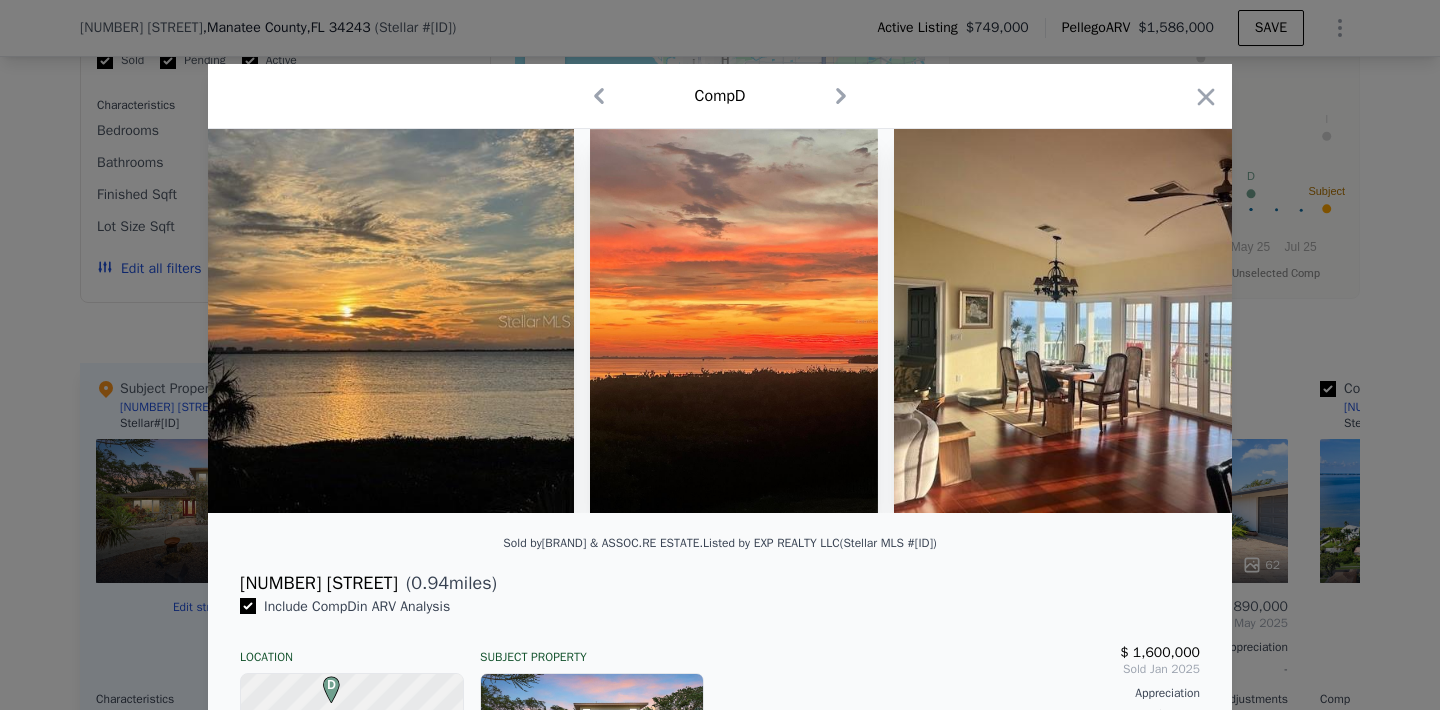 scroll, scrollTop: 0, scrollLeft: 682, axis: horizontal 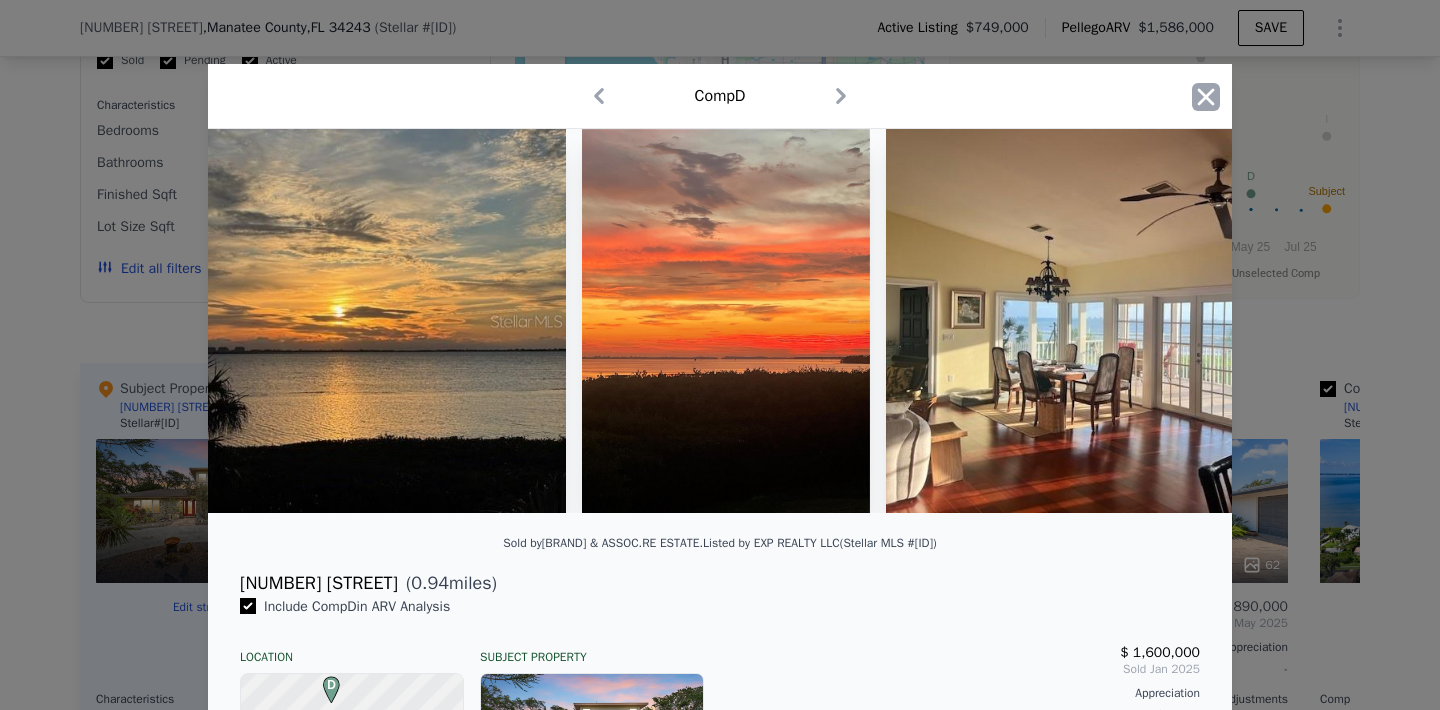 click 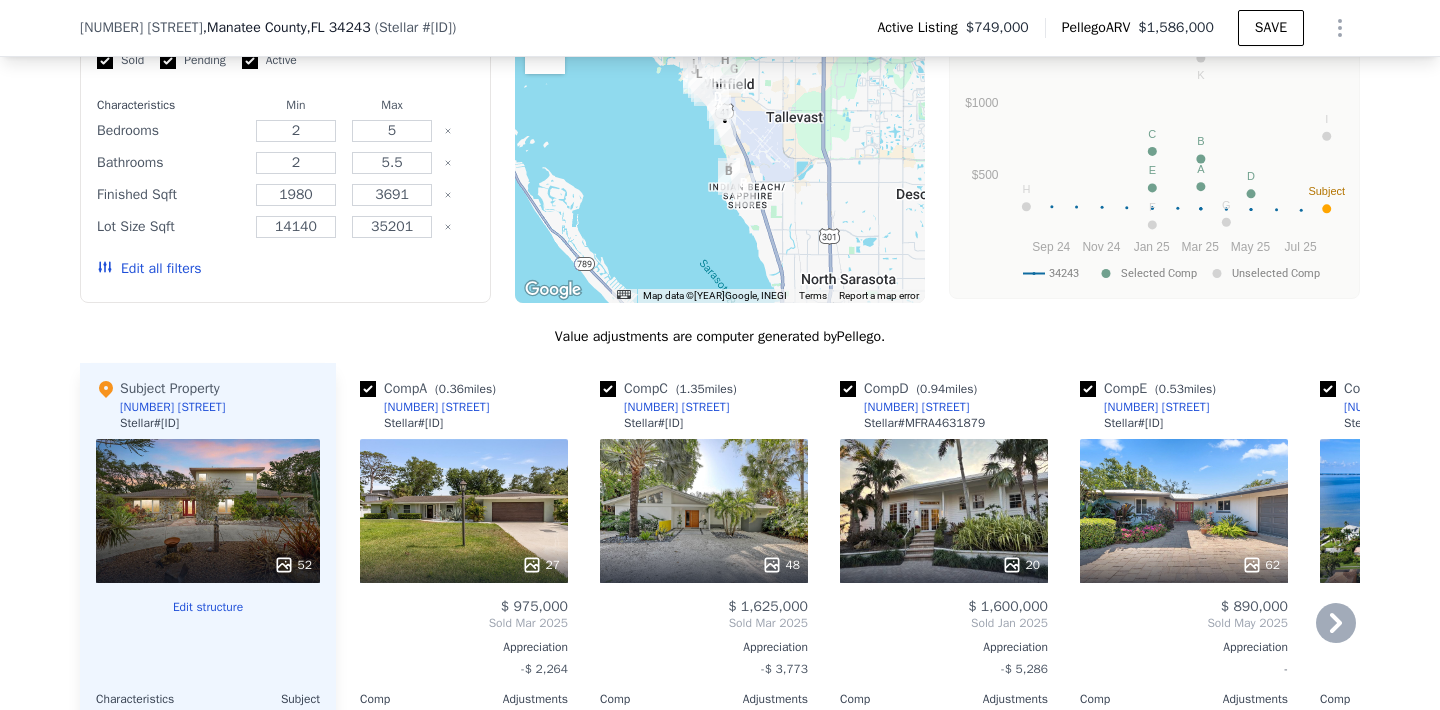 click at bounding box center (848, 389) 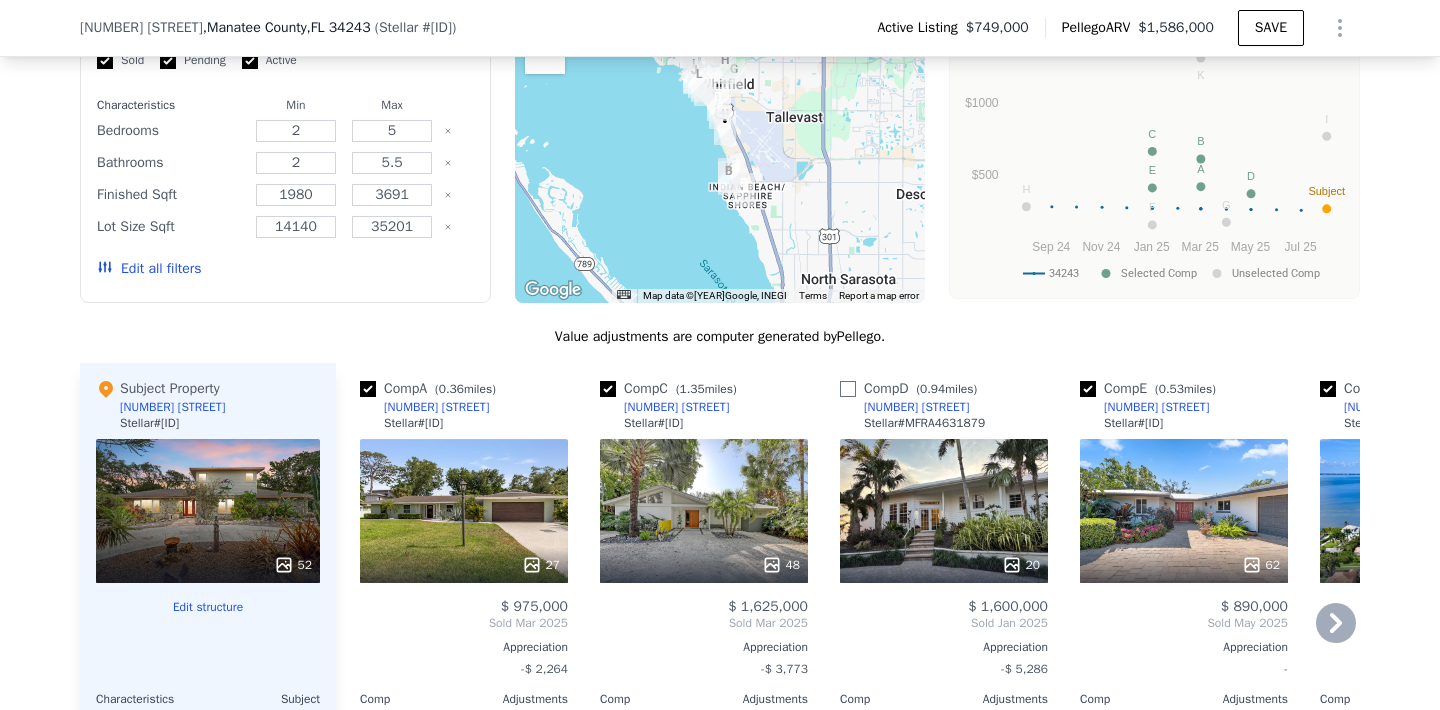 checkbox on "false" 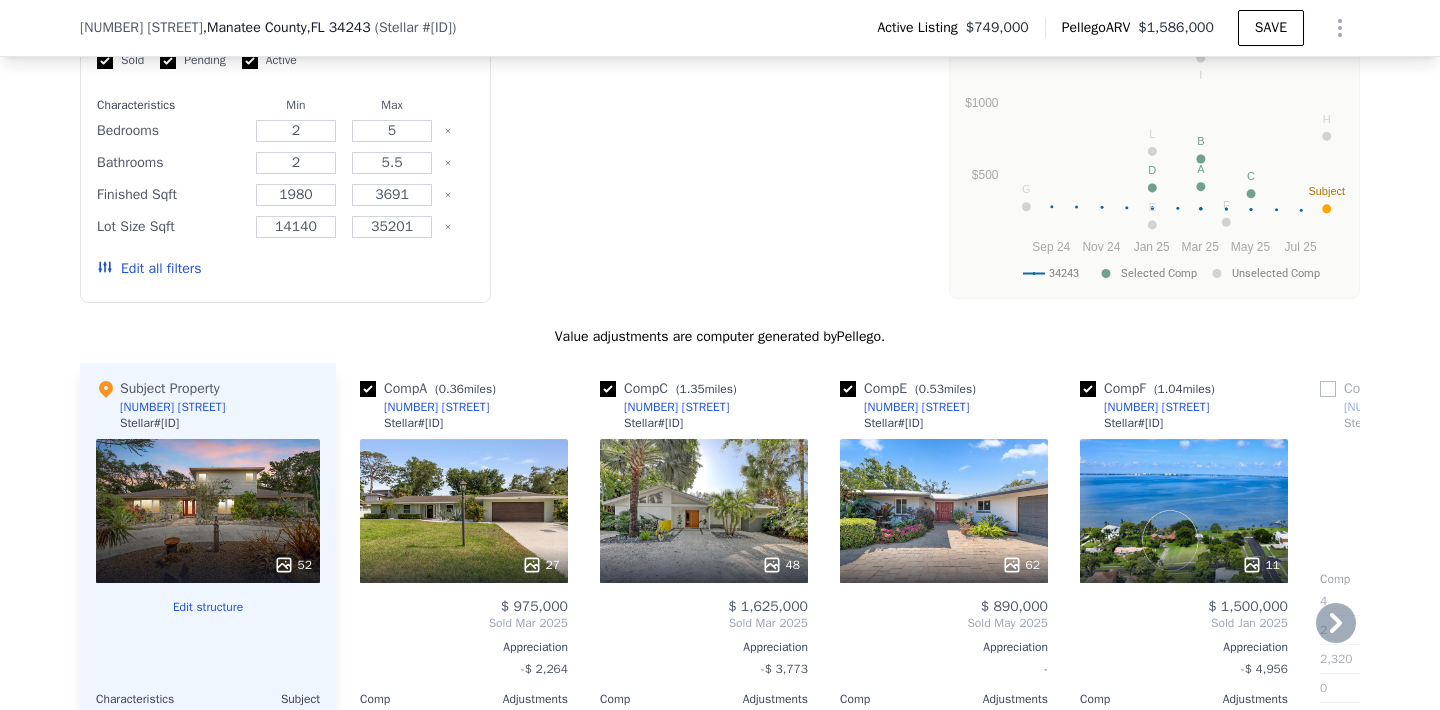 click at bounding box center [1088, 389] 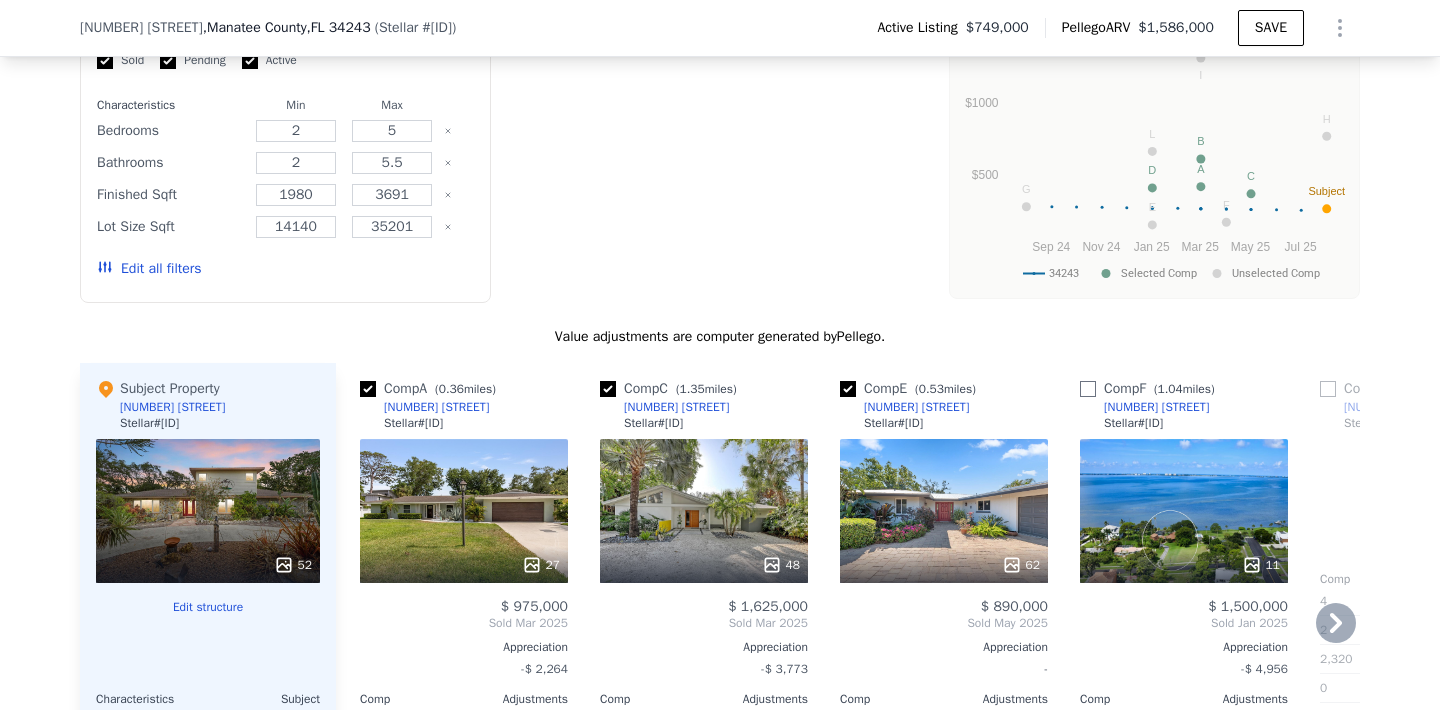 checkbox on "false" 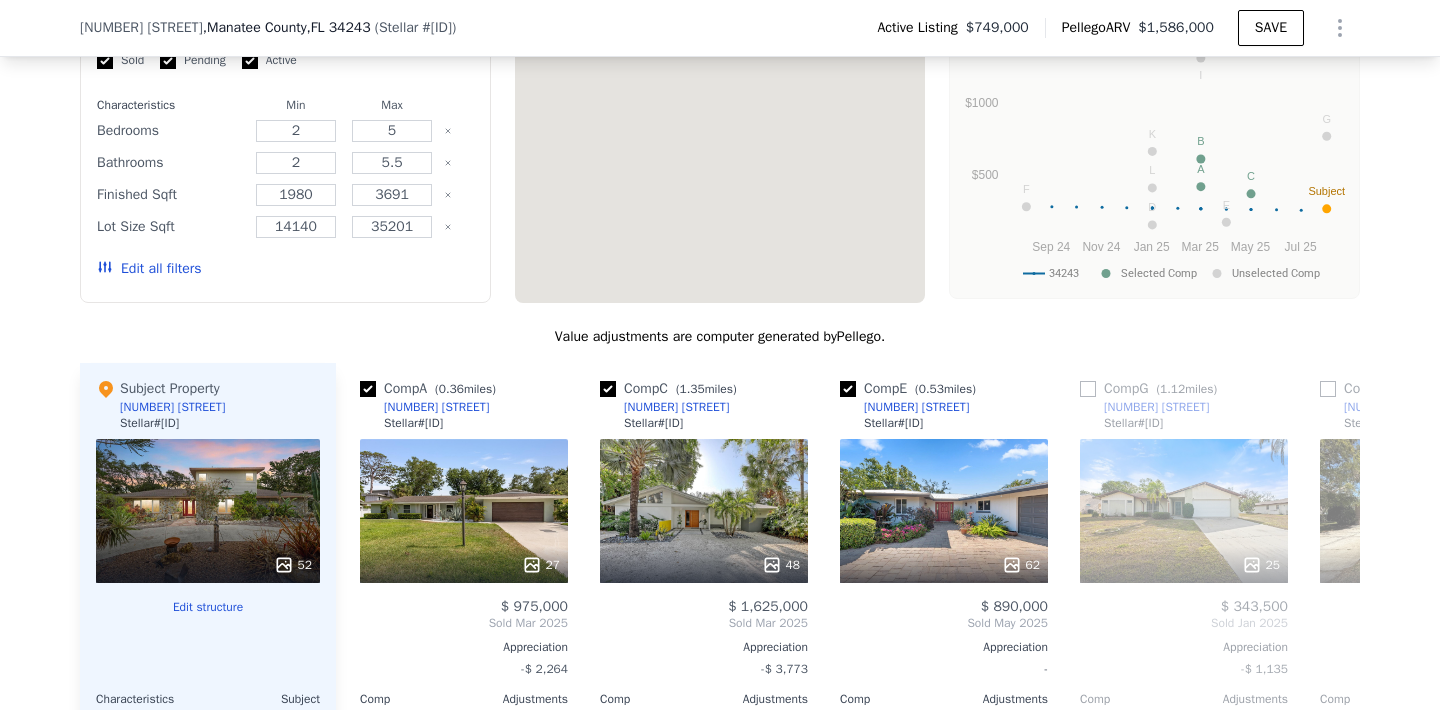 scroll, scrollTop: 2030, scrollLeft: 0, axis: vertical 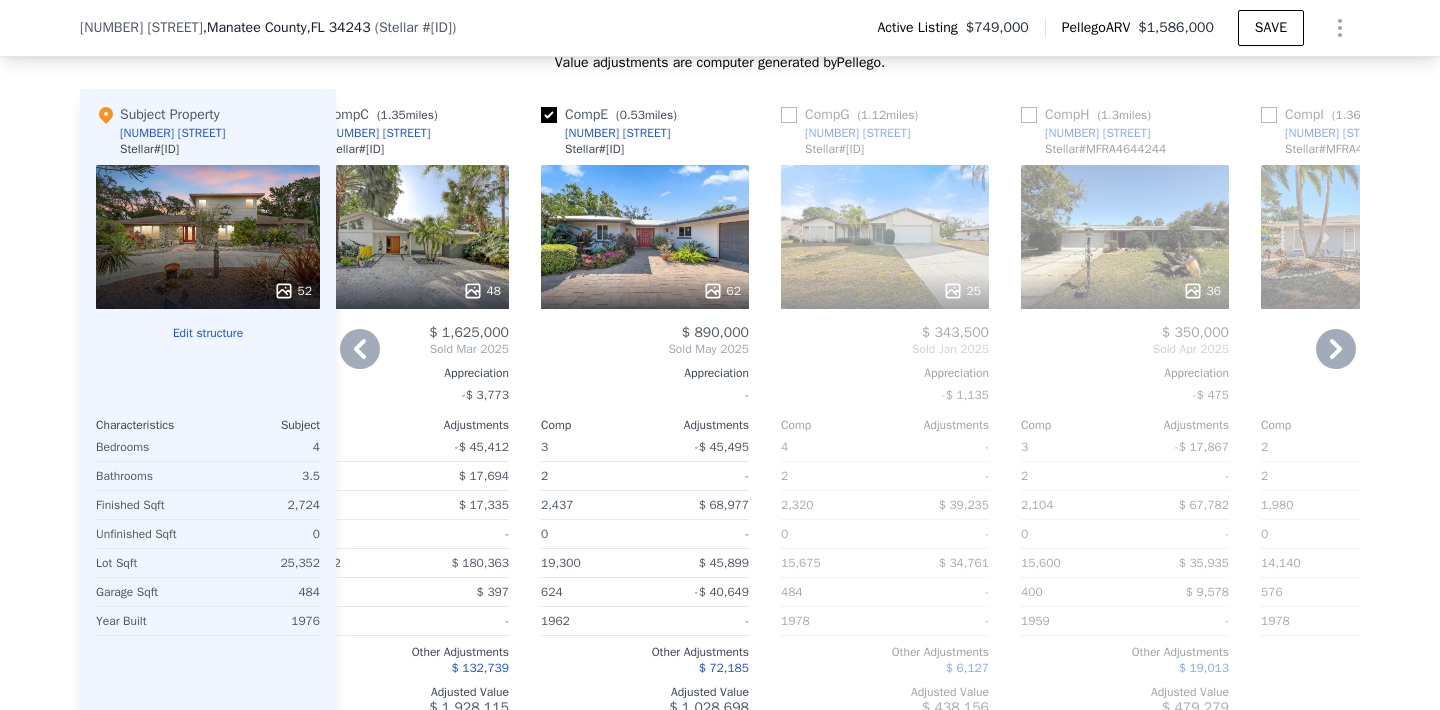 click 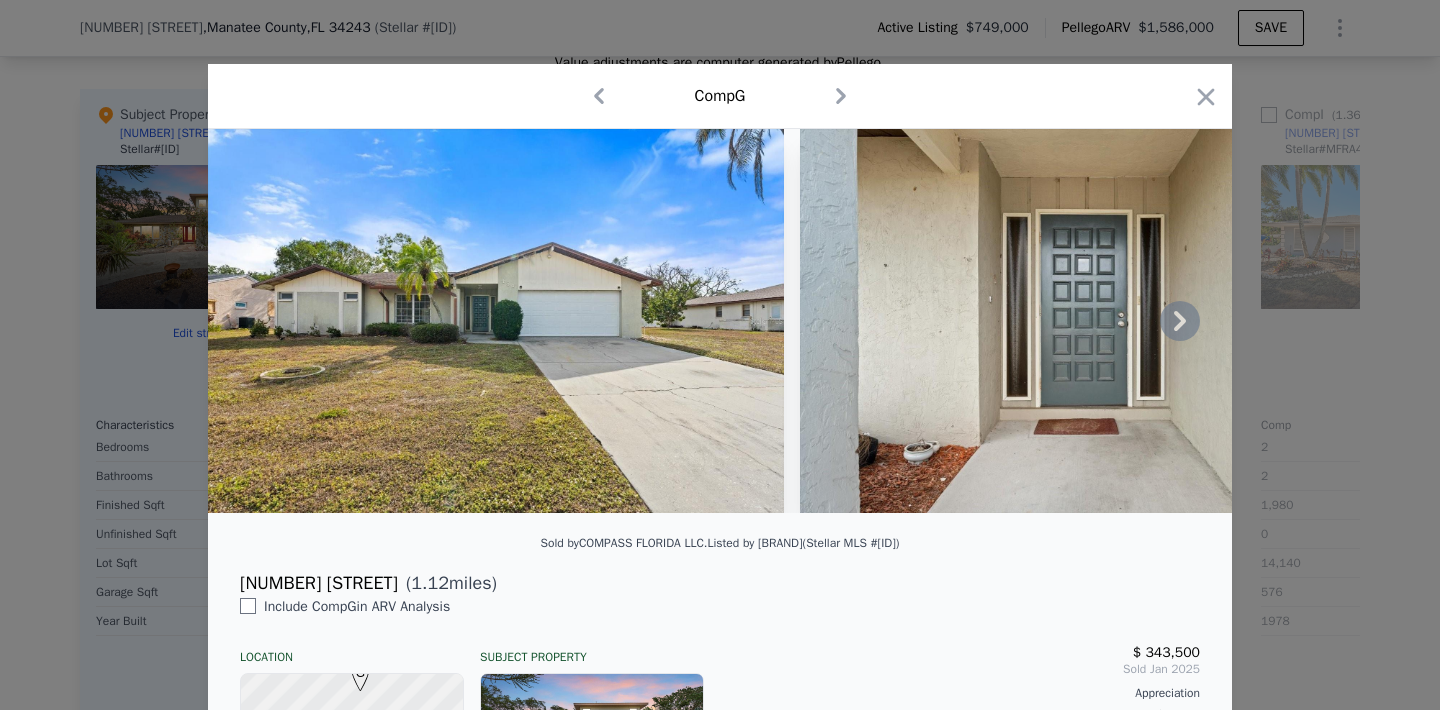 click 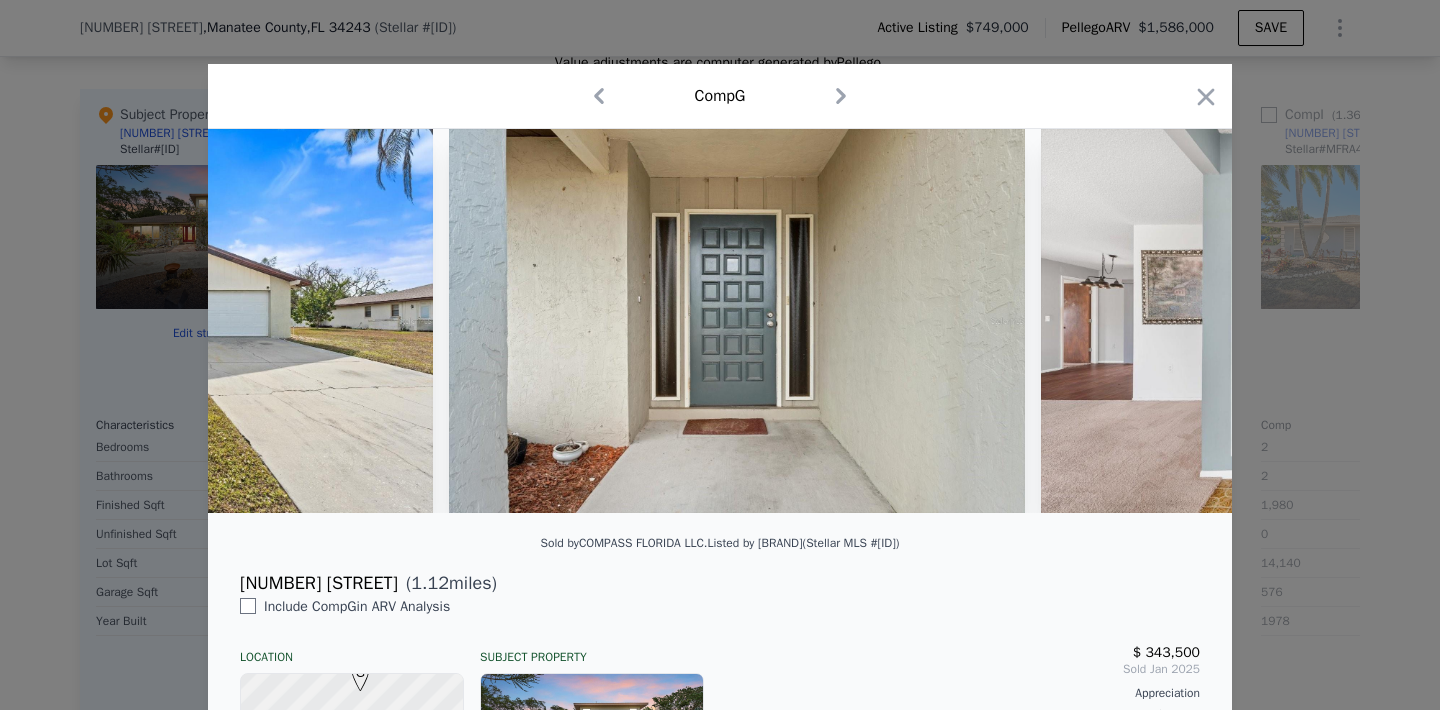 scroll, scrollTop: 0, scrollLeft: 480, axis: horizontal 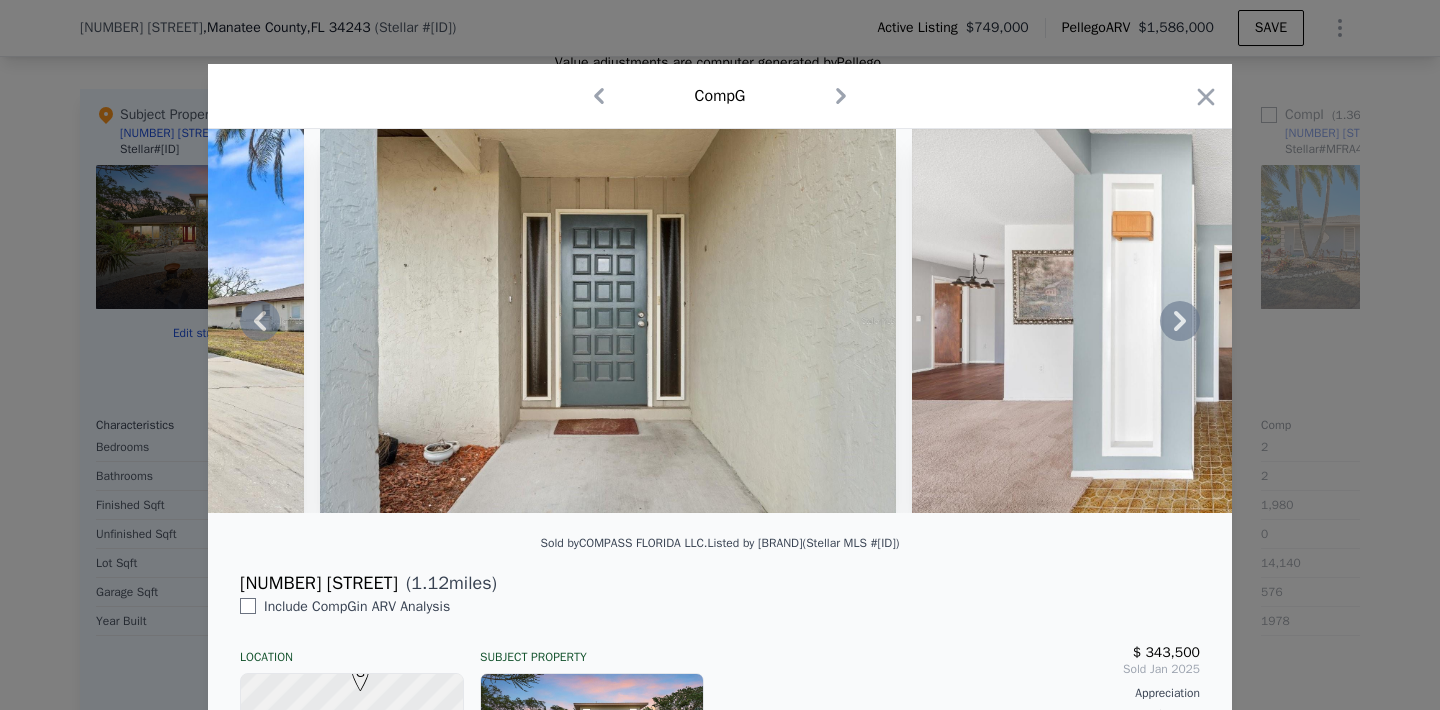 click at bounding box center [720, 321] 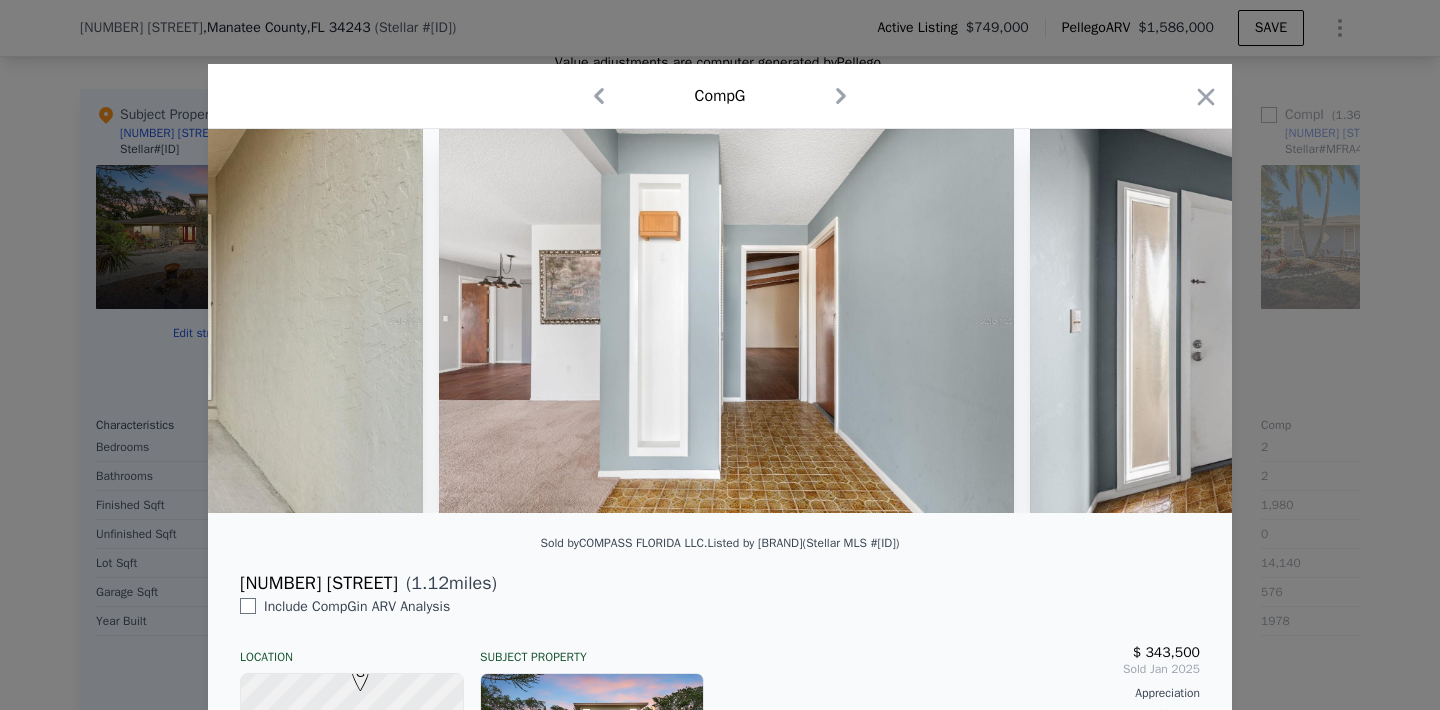 scroll, scrollTop: 0, scrollLeft: 960, axis: horizontal 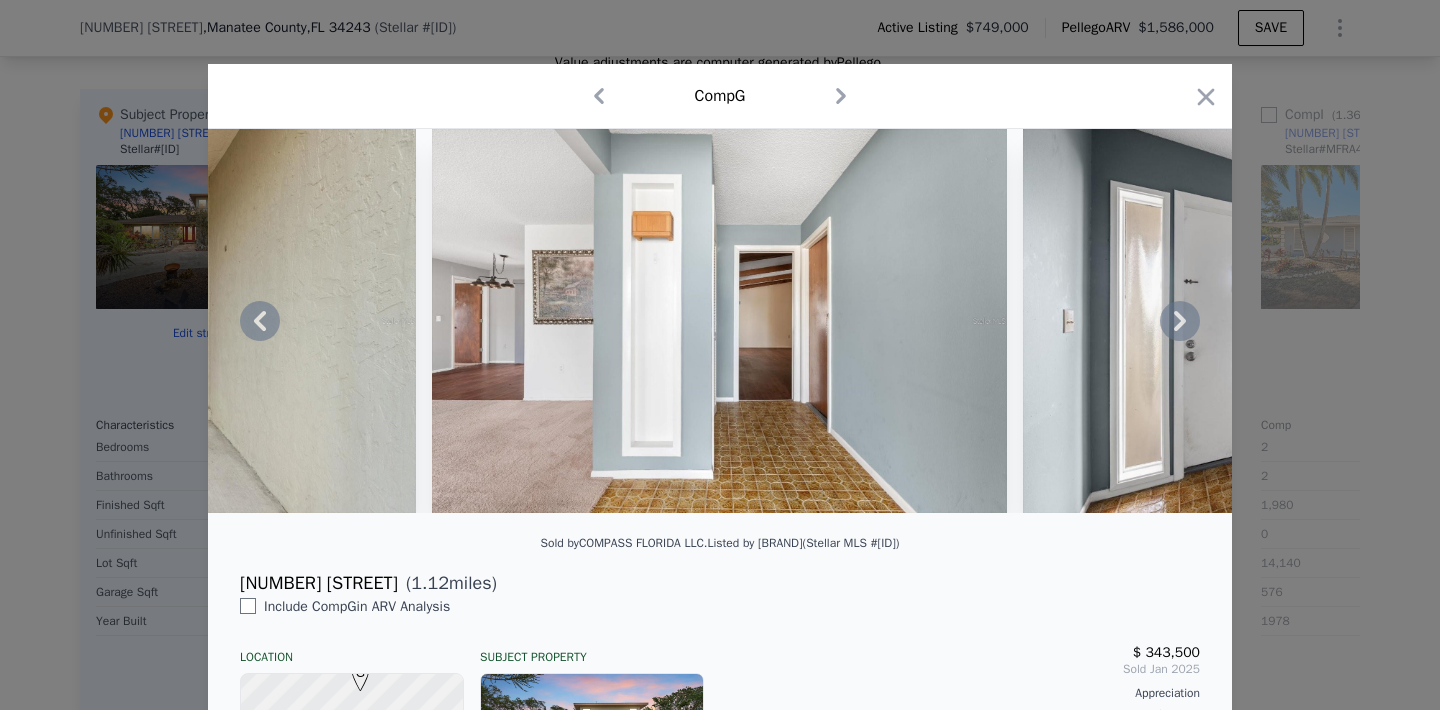 click 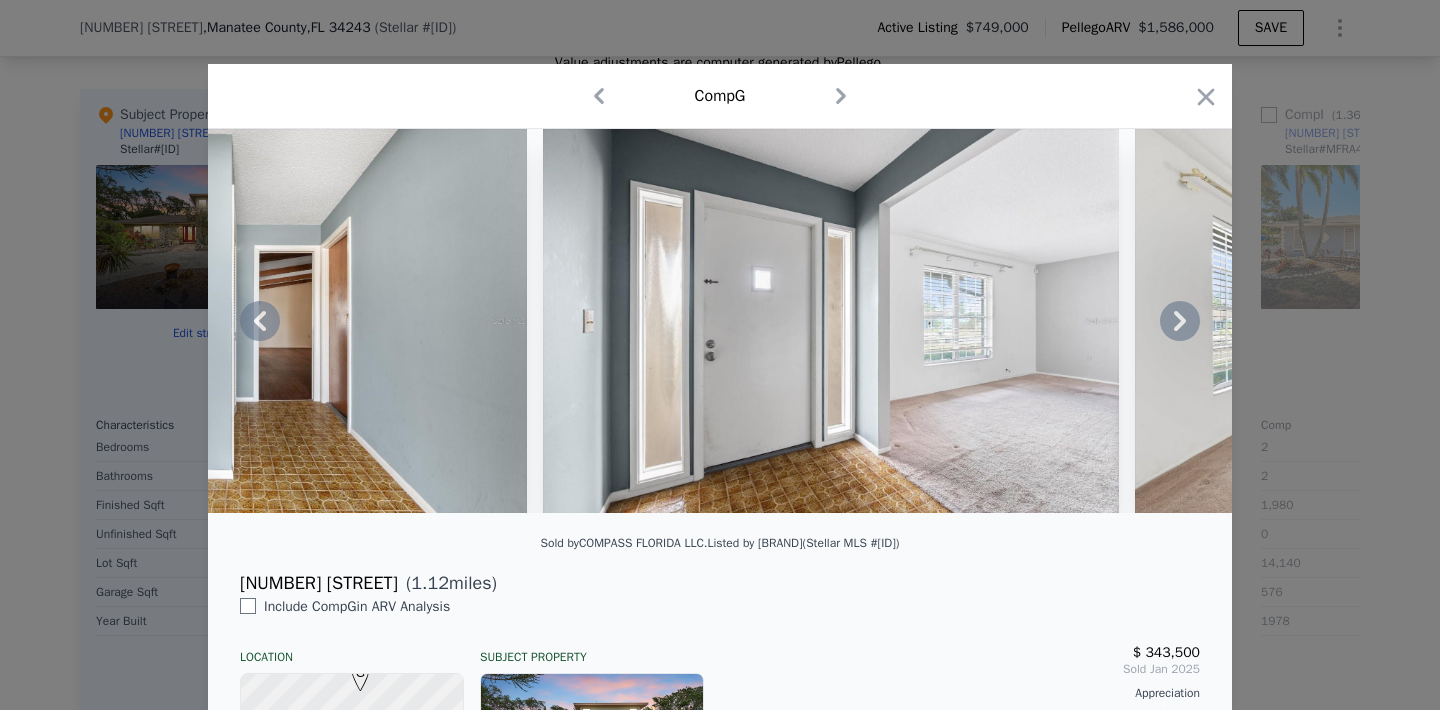 click 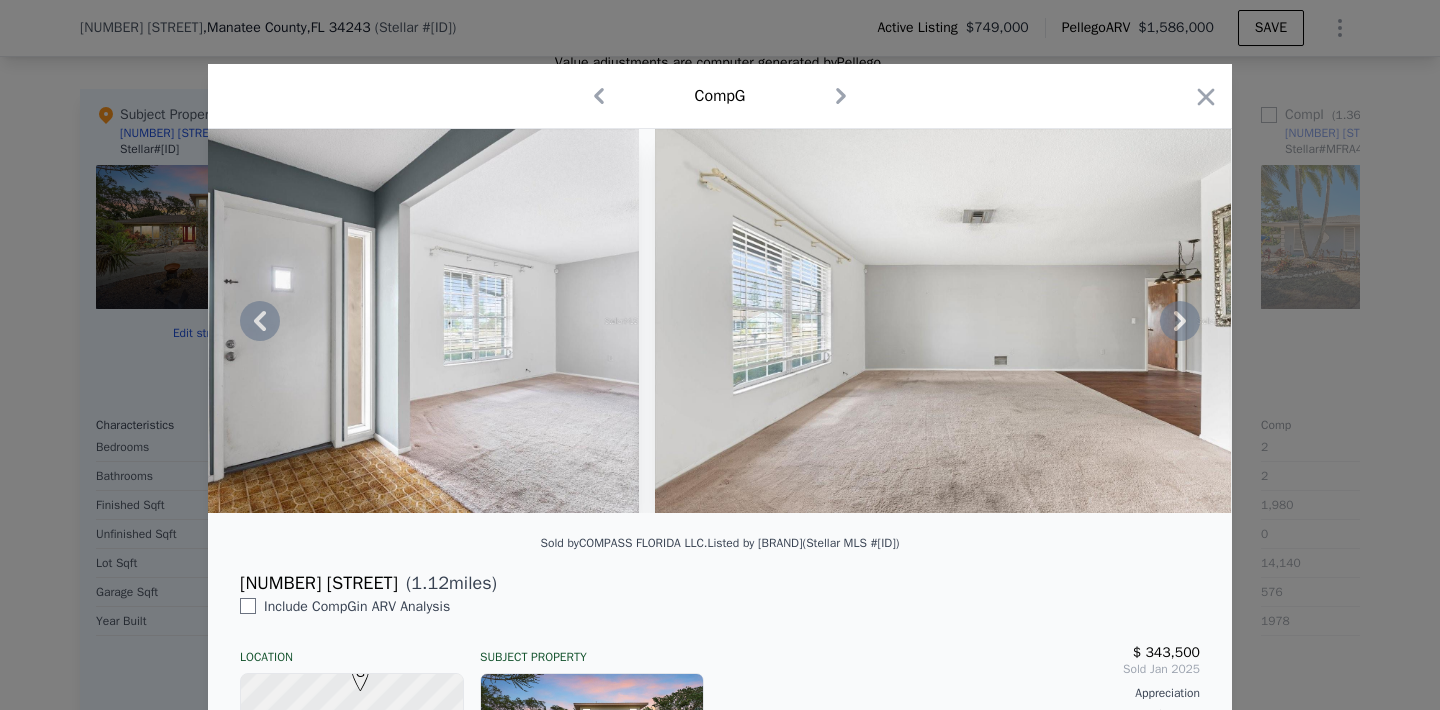 click 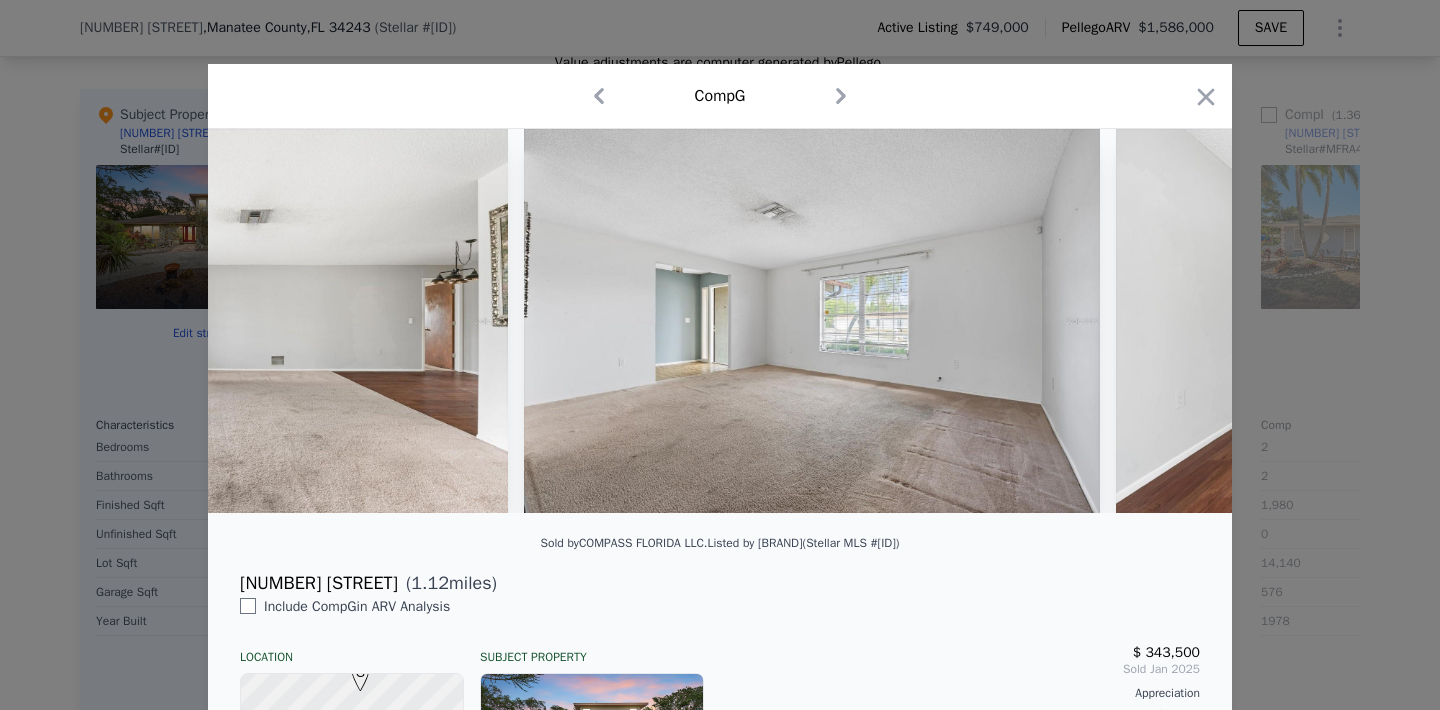 scroll, scrollTop: 0, scrollLeft: 2880, axis: horizontal 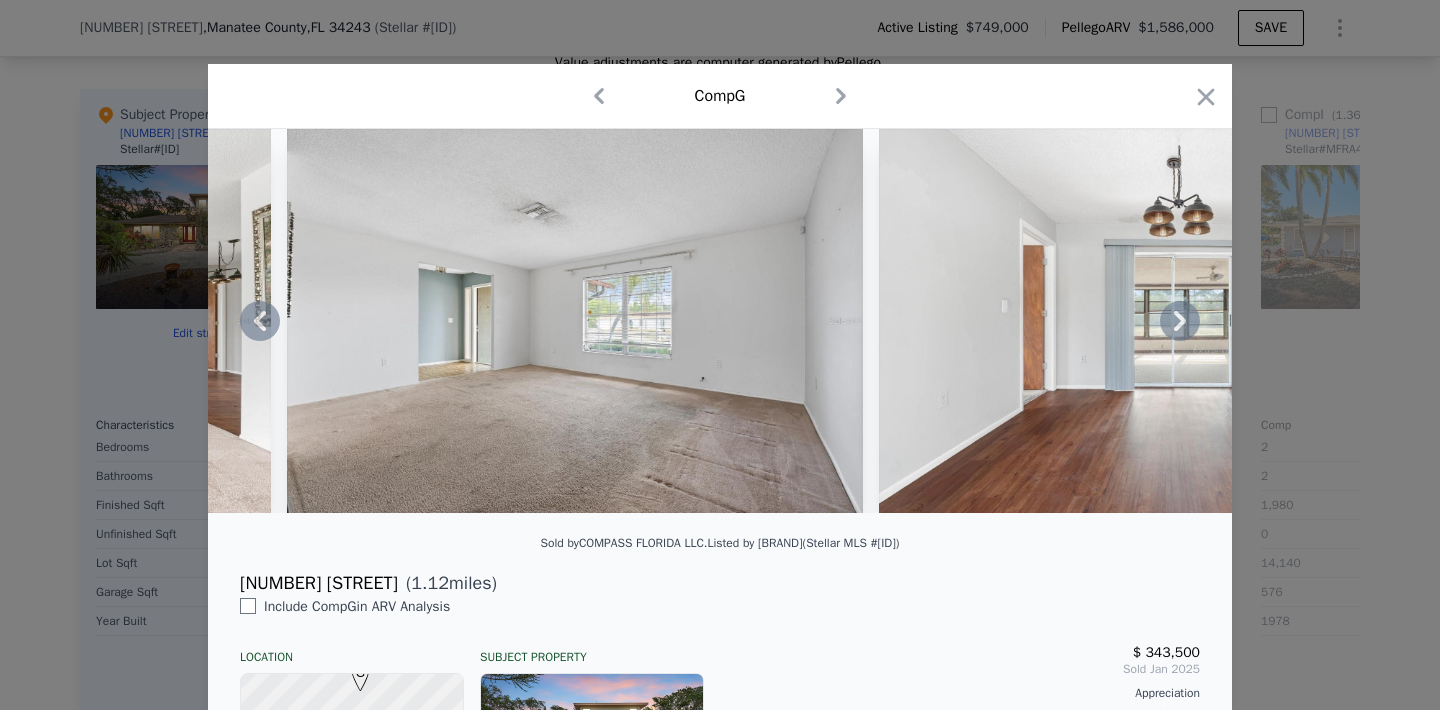 click 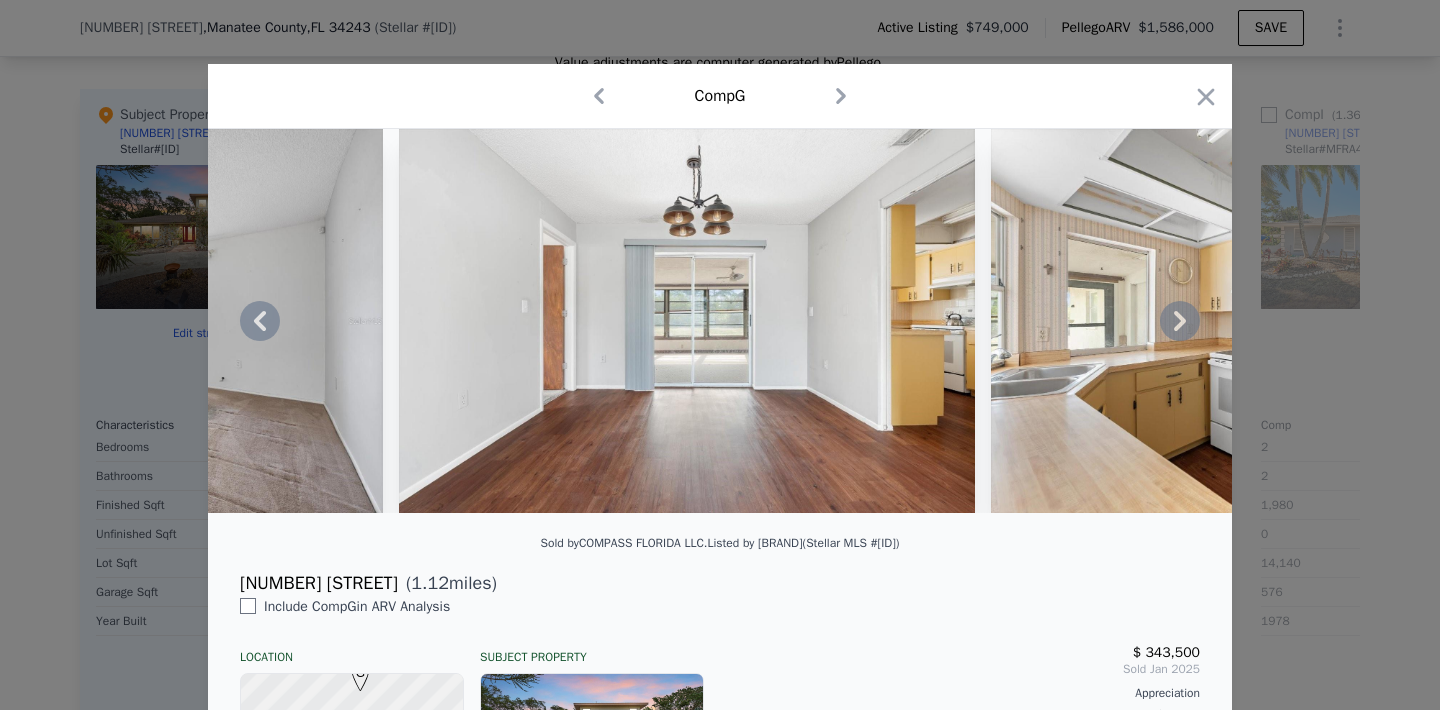 click 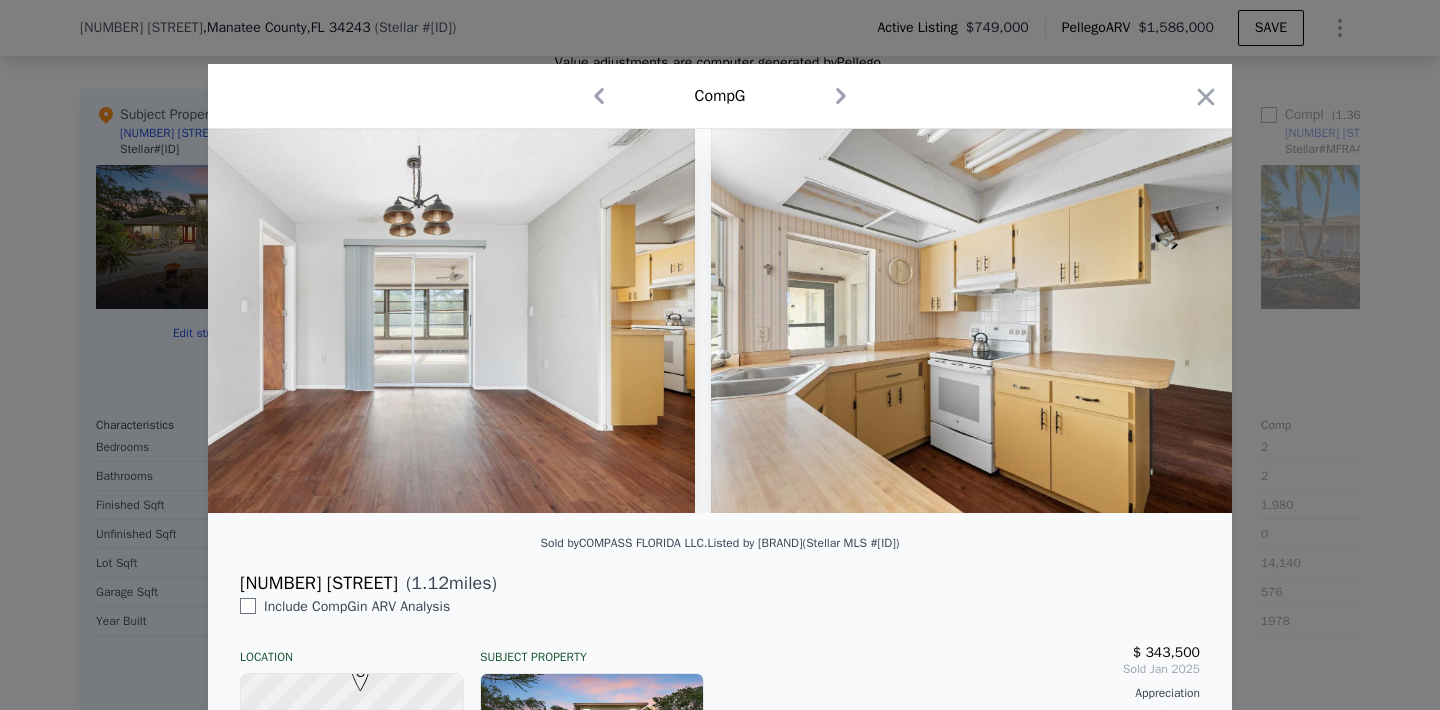 scroll, scrollTop: 0, scrollLeft: 3840, axis: horizontal 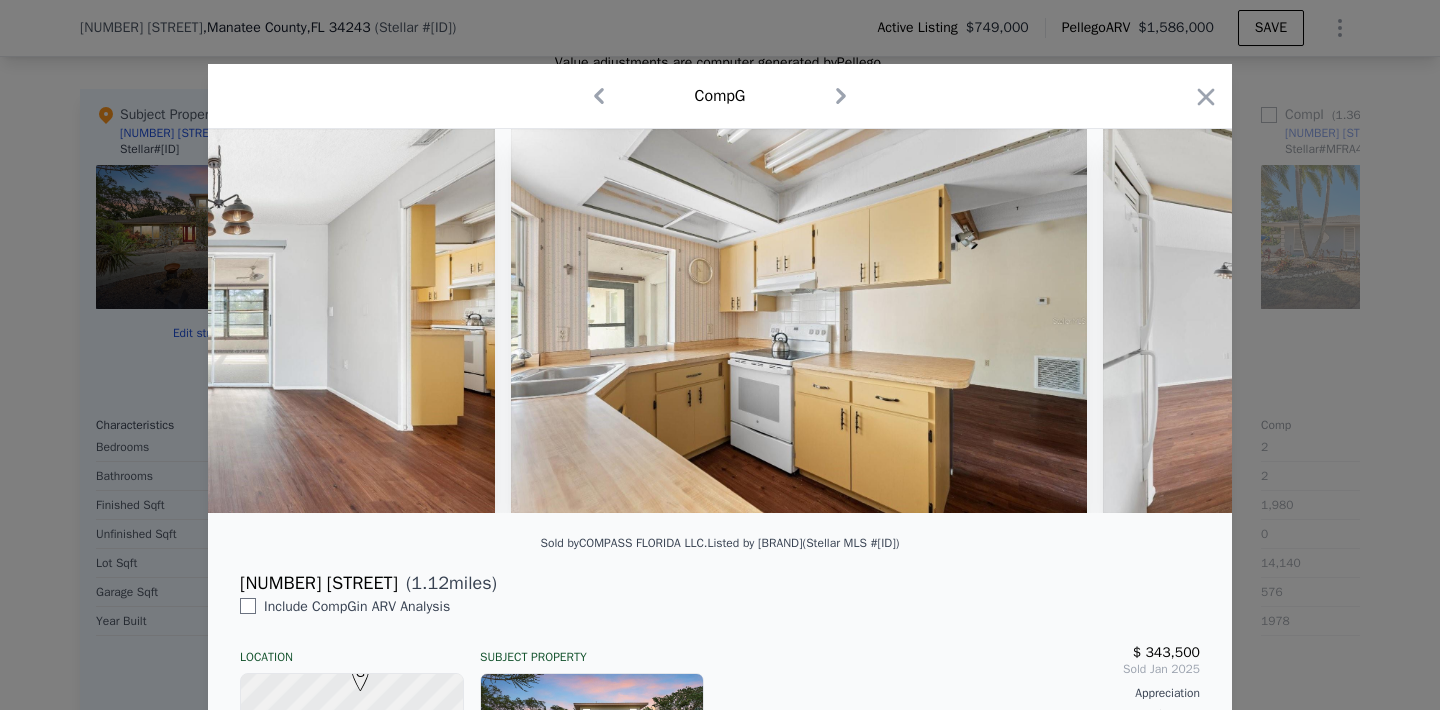 click at bounding box center (720, 321) 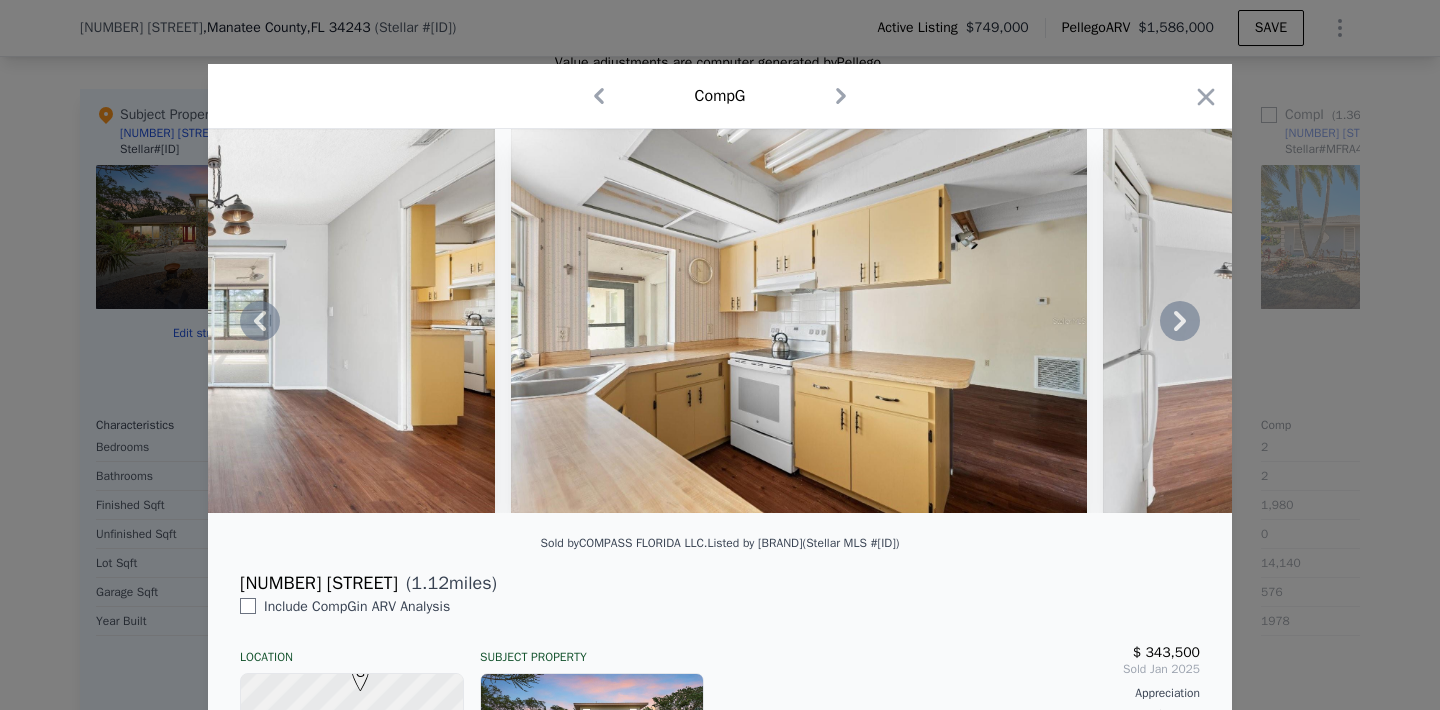 click 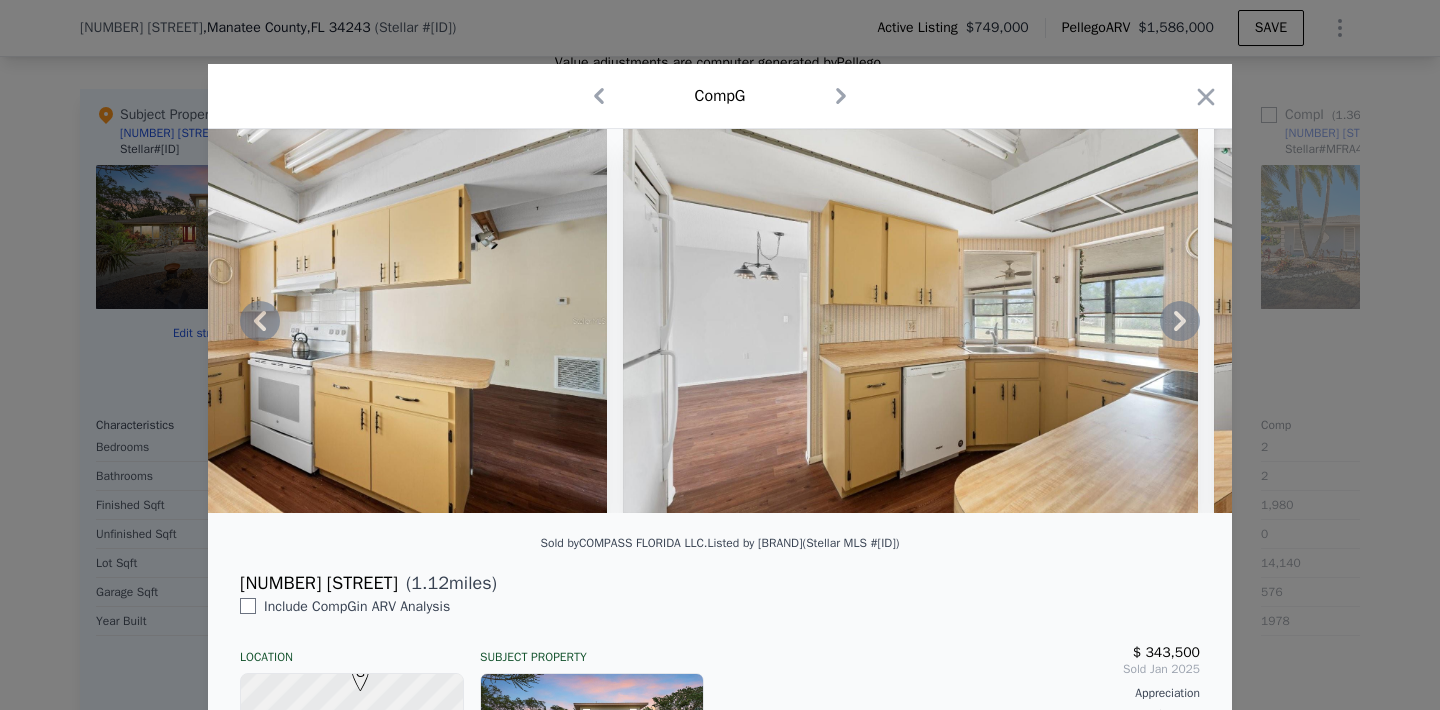 click 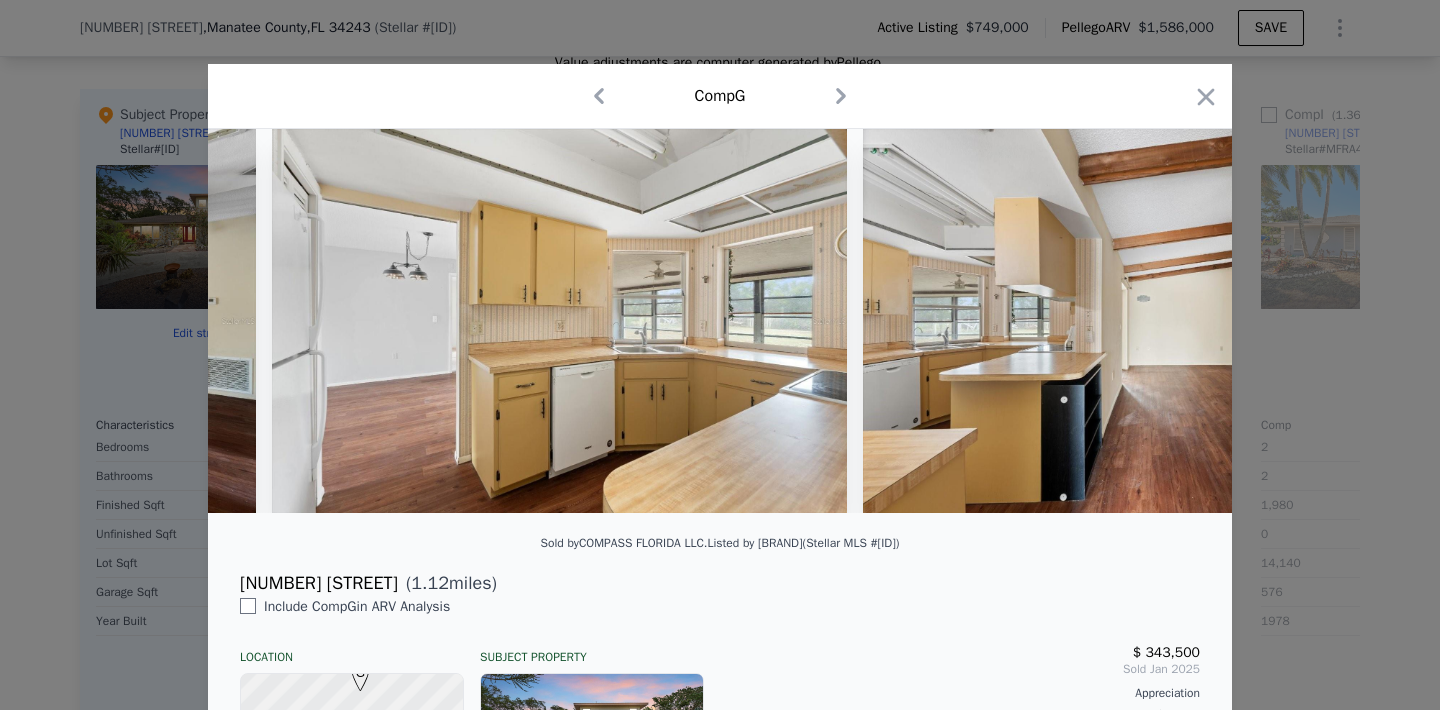 scroll, scrollTop: 0, scrollLeft: 4800, axis: horizontal 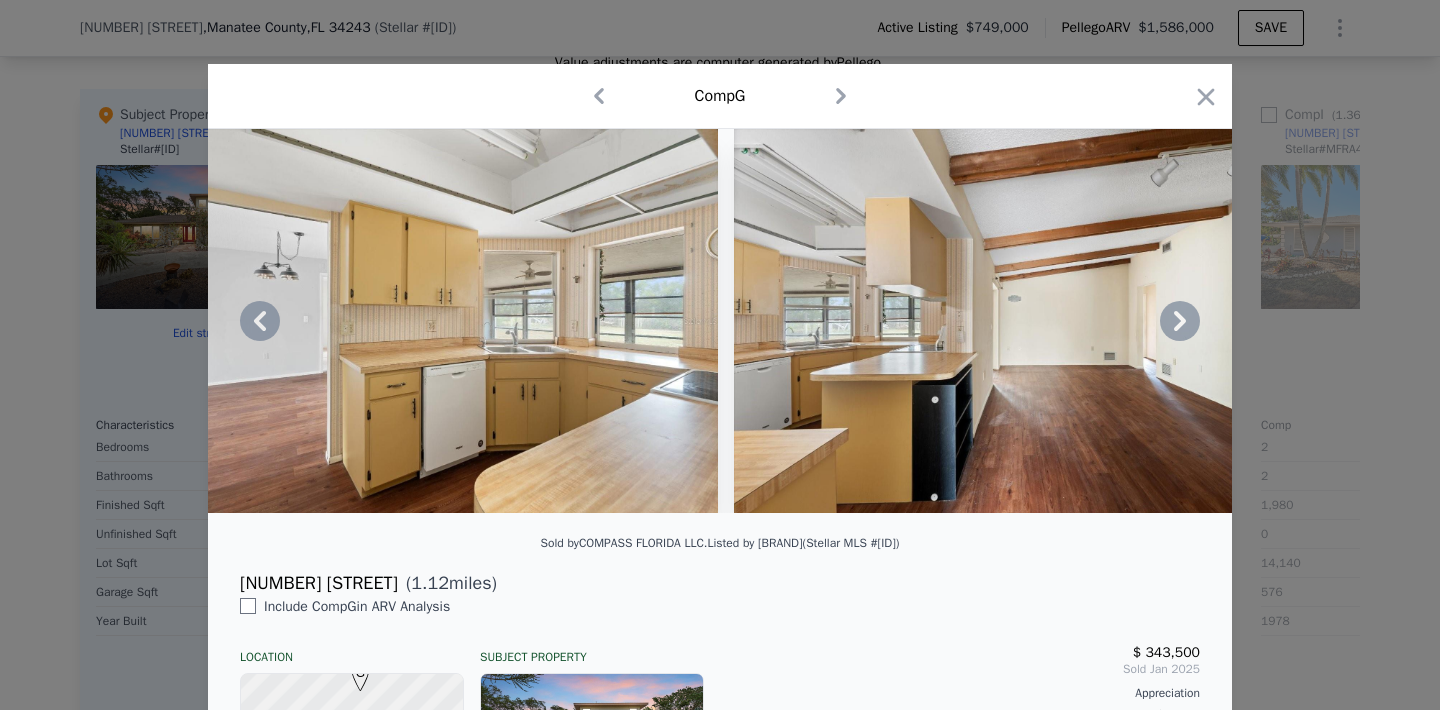 click at bounding box center (720, 321) 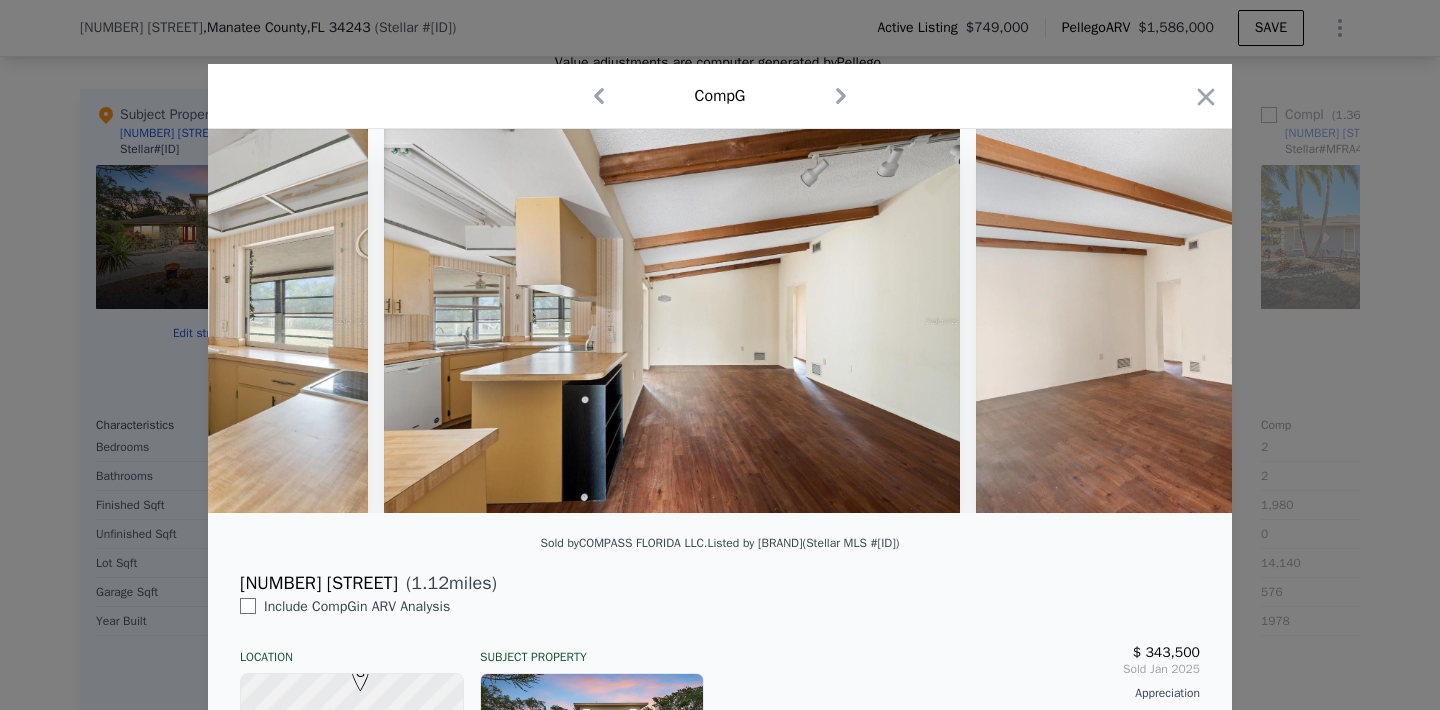 scroll, scrollTop: 0, scrollLeft: 5280, axis: horizontal 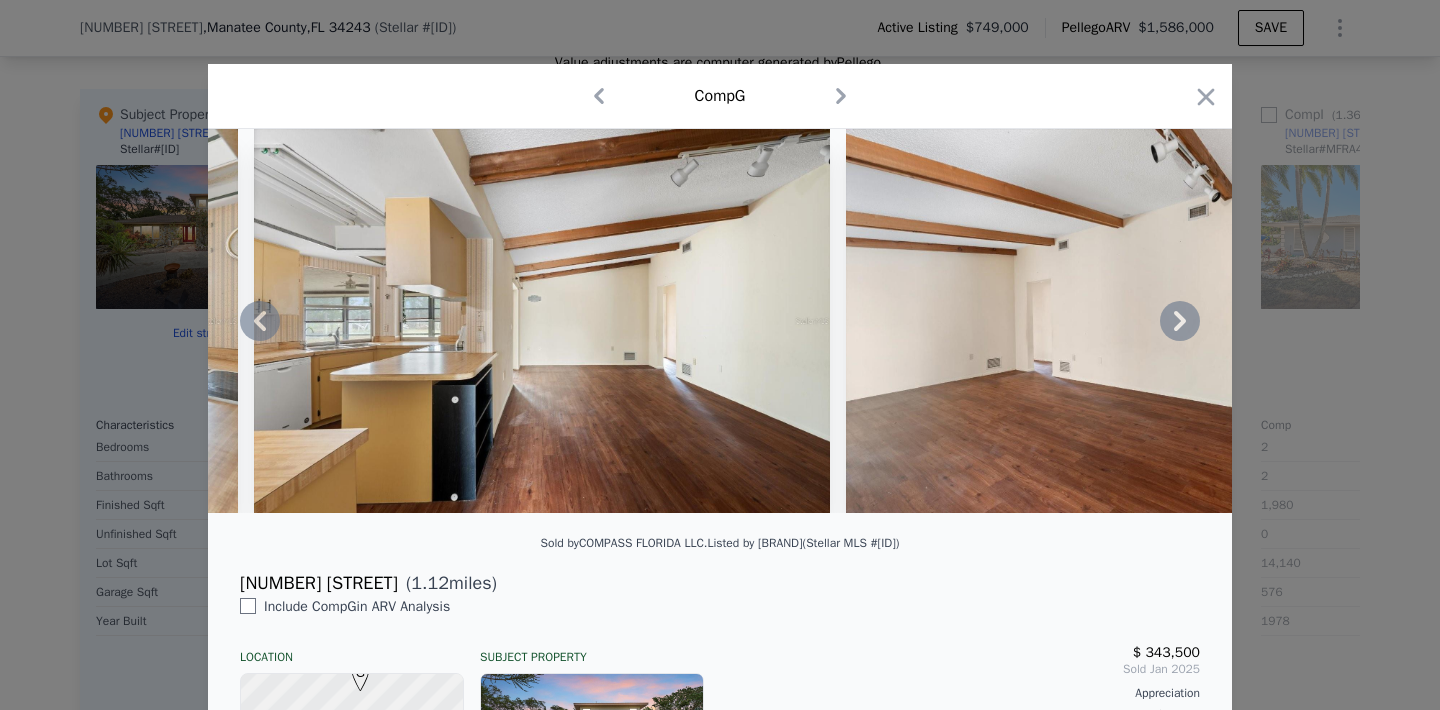 click 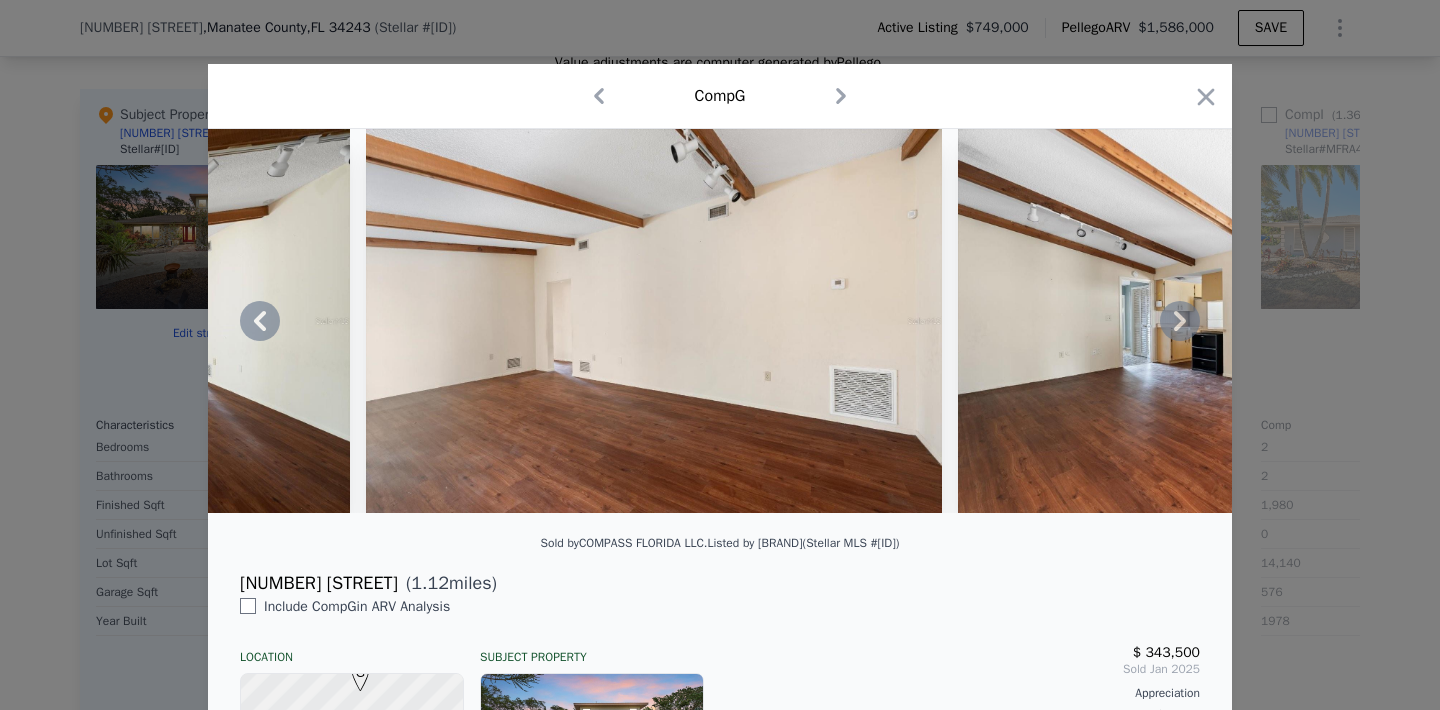 click 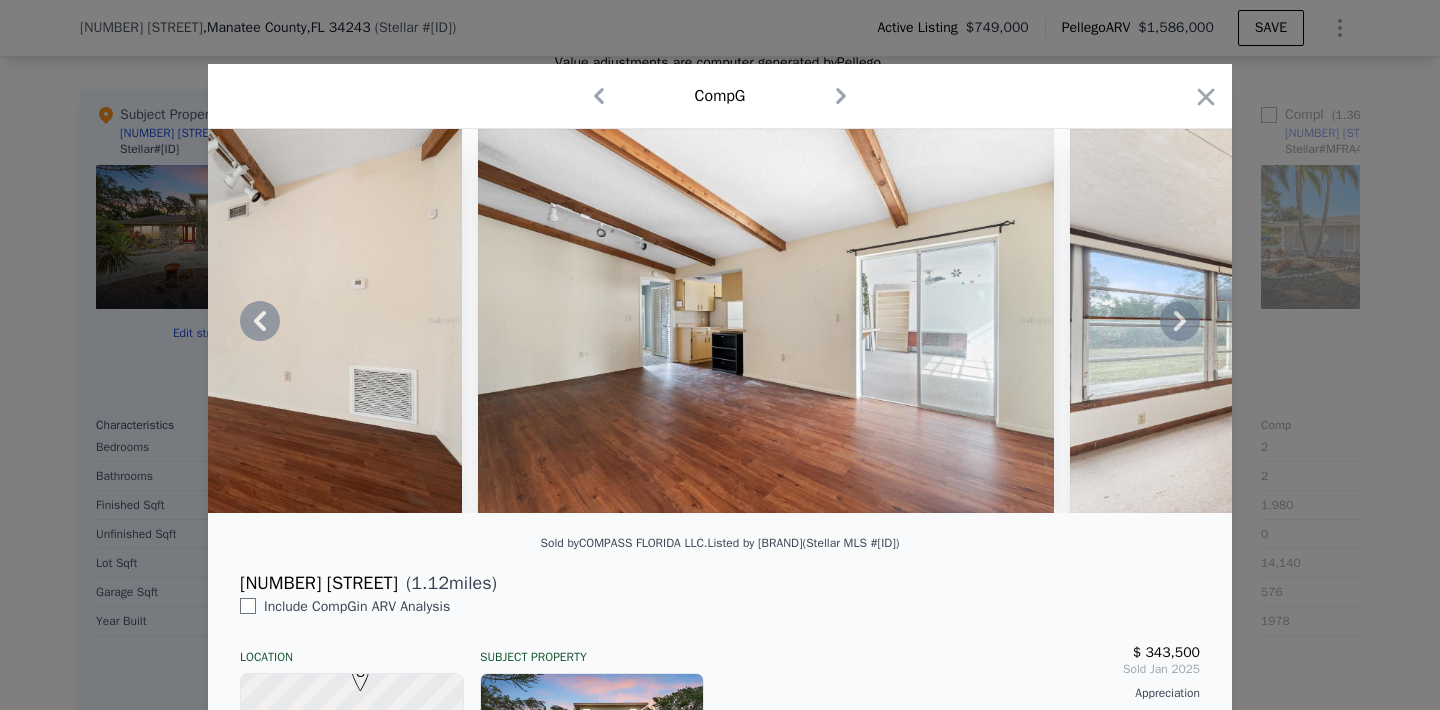 click 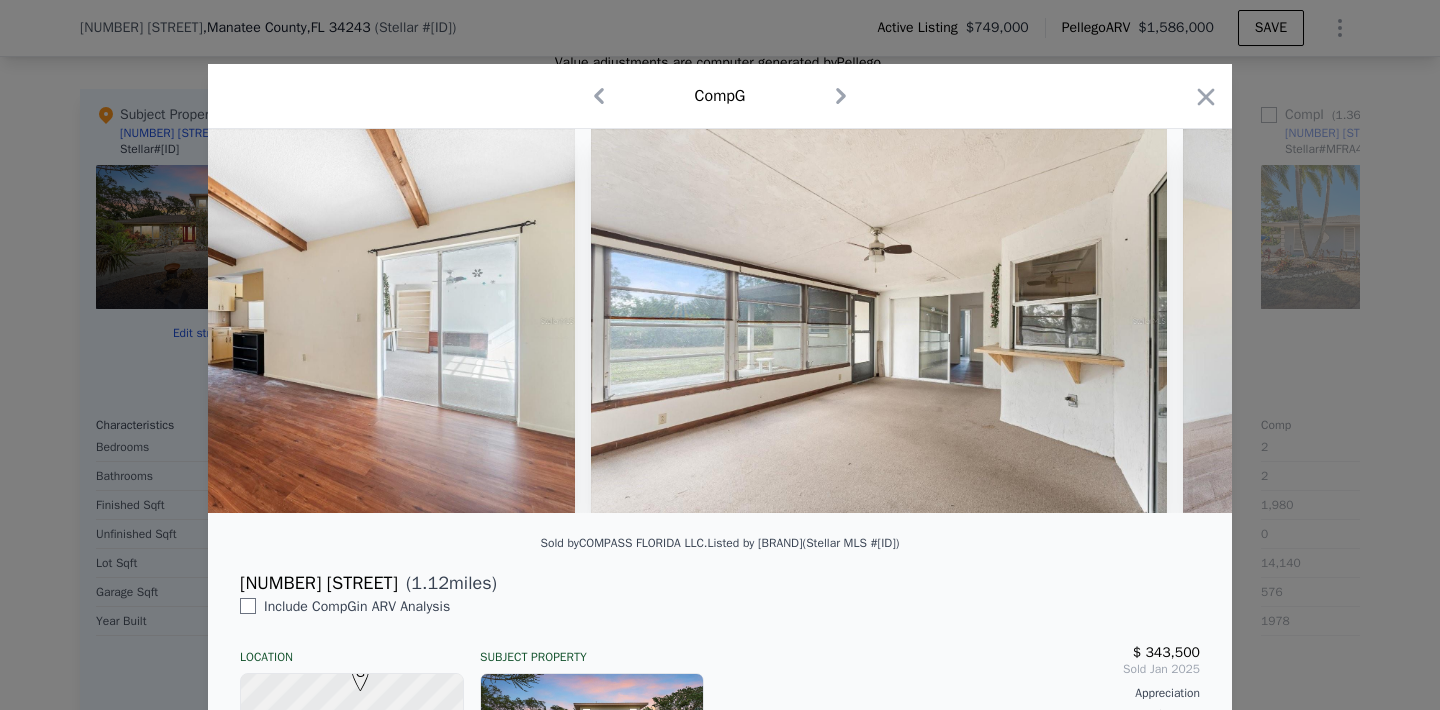 scroll, scrollTop: 0, scrollLeft: 6720, axis: horizontal 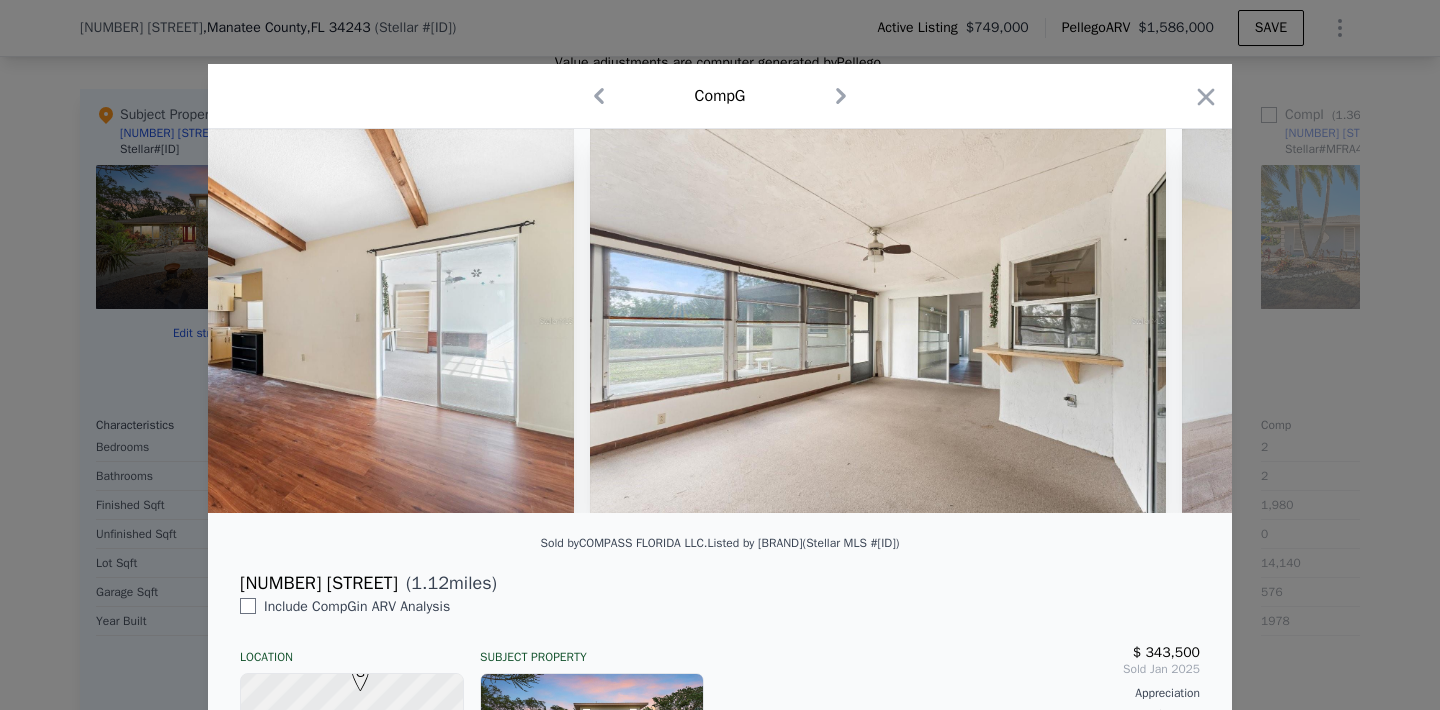 click at bounding box center (720, 321) 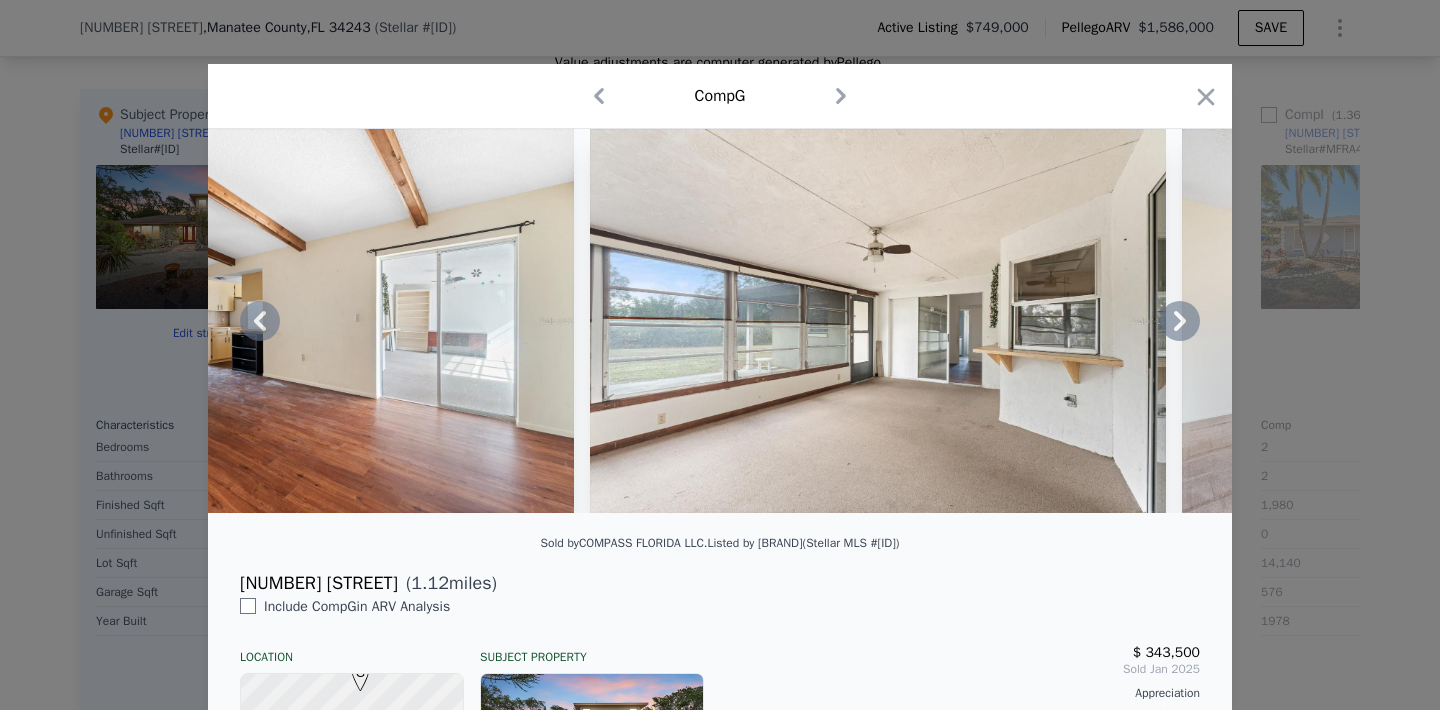 click 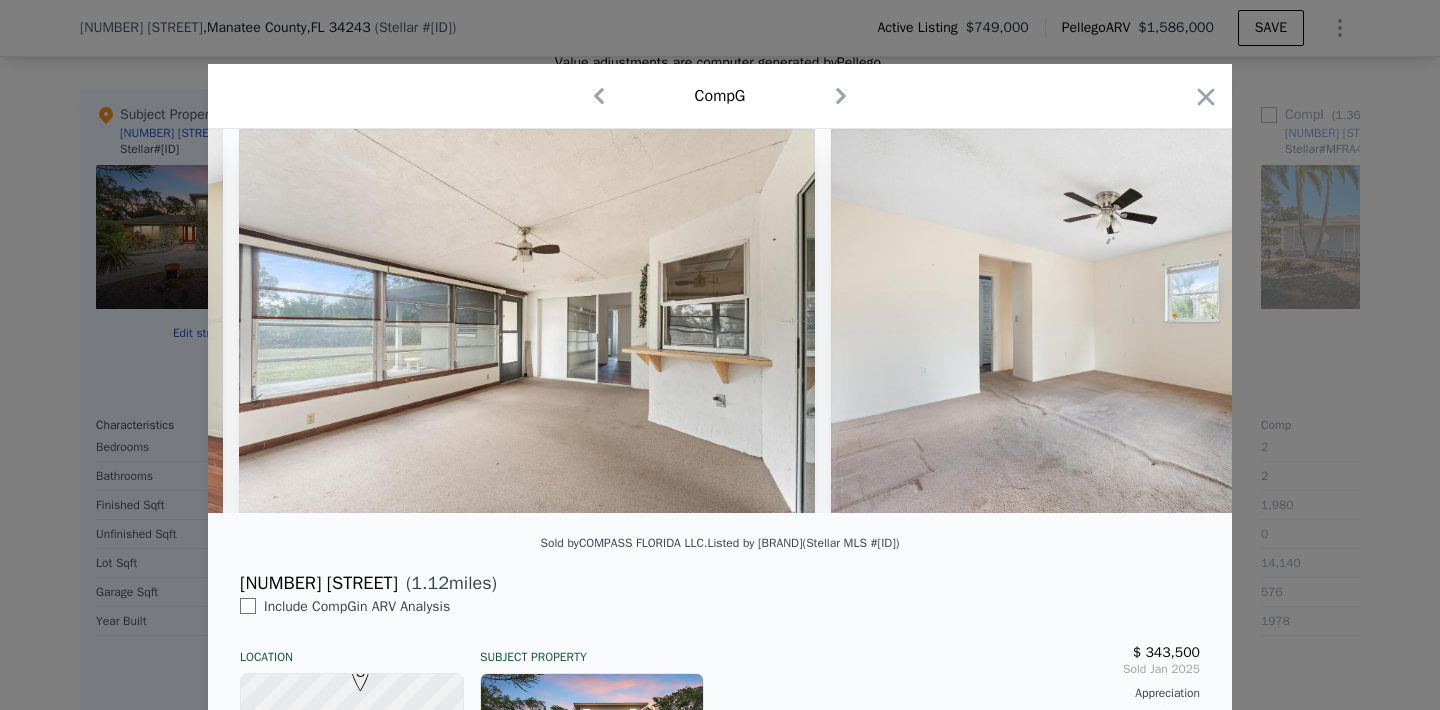 scroll, scrollTop: 0, scrollLeft: 7200, axis: horizontal 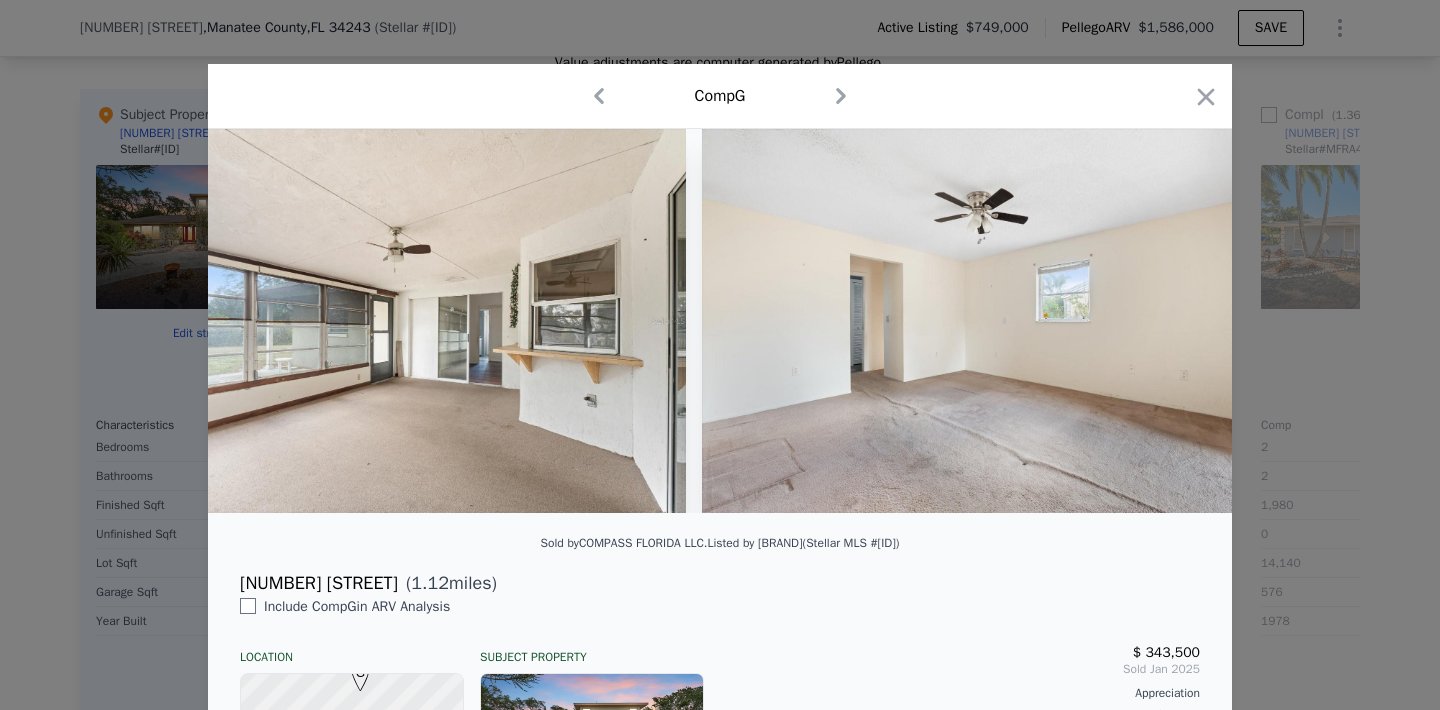 click at bounding box center [720, 321] 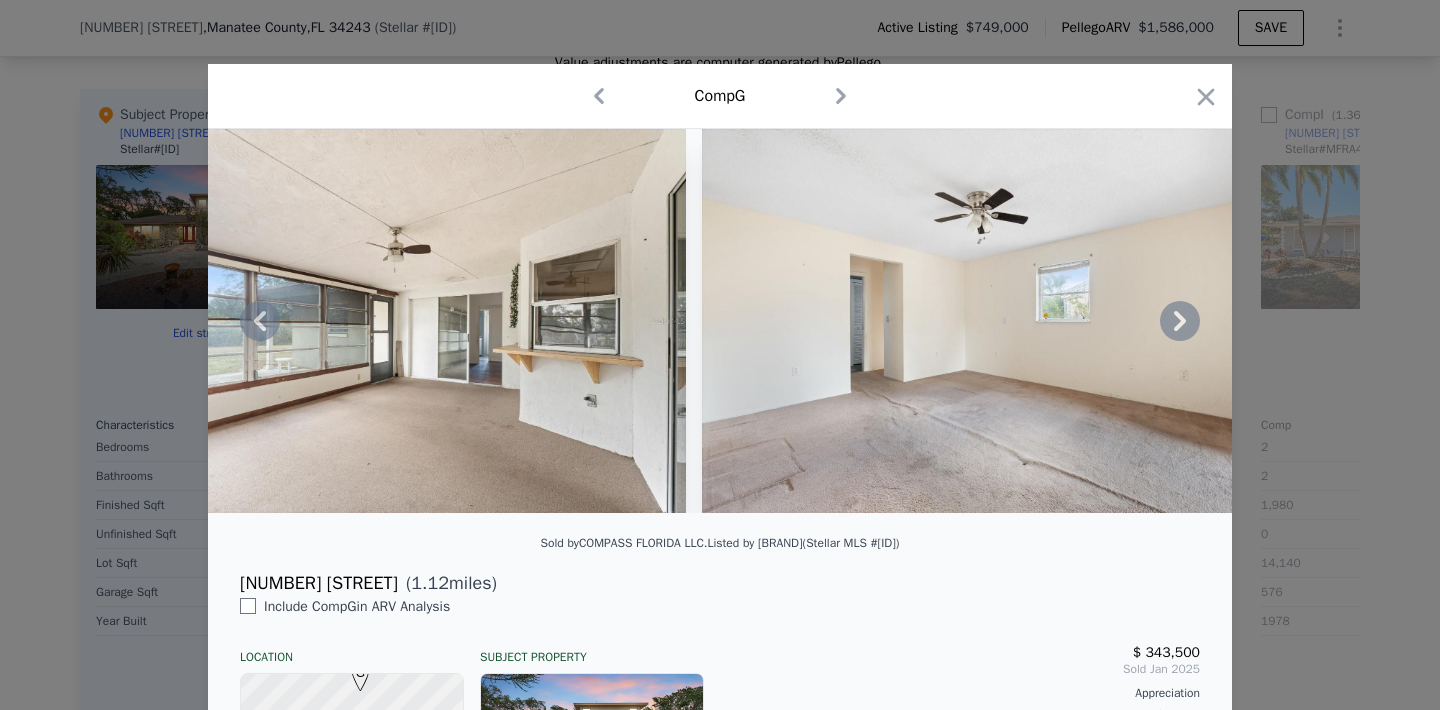 click 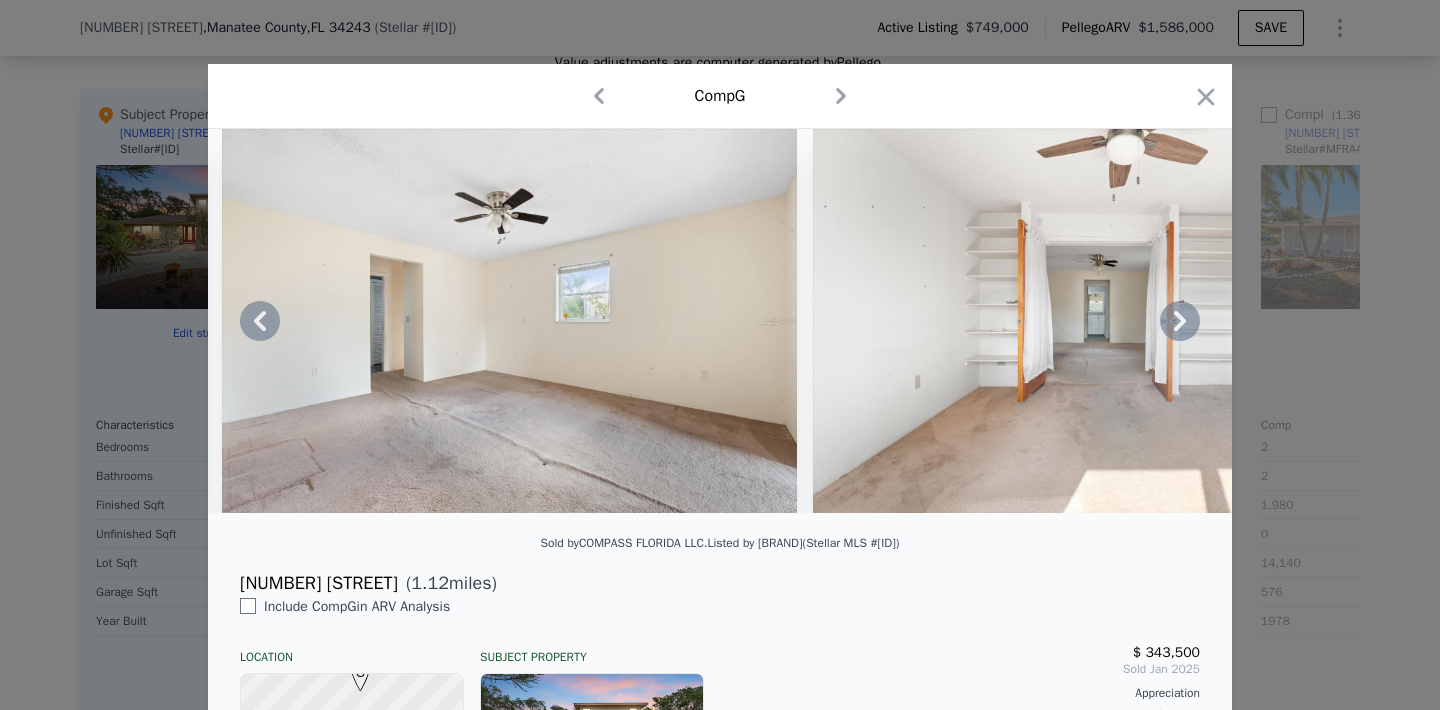 click 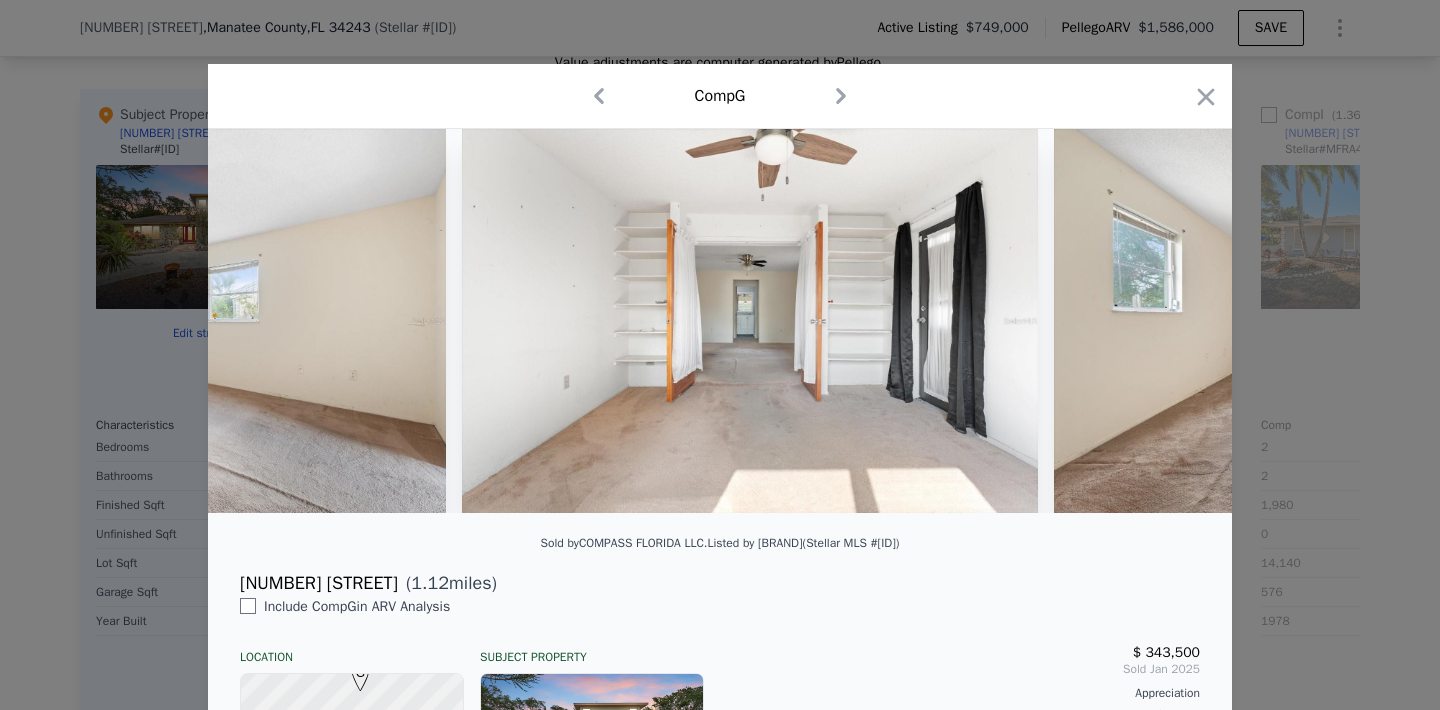 scroll, scrollTop: 0, scrollLeft: 8160, axis: horizontal 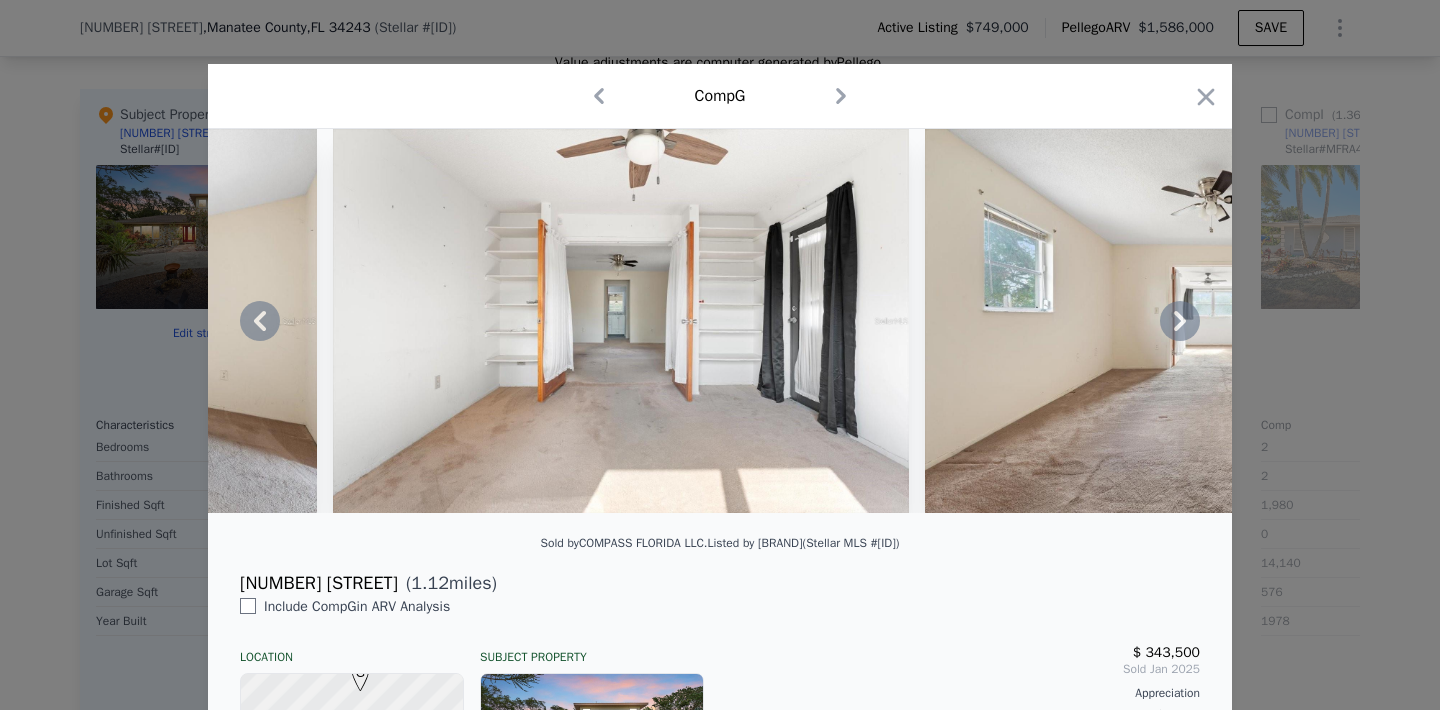 click 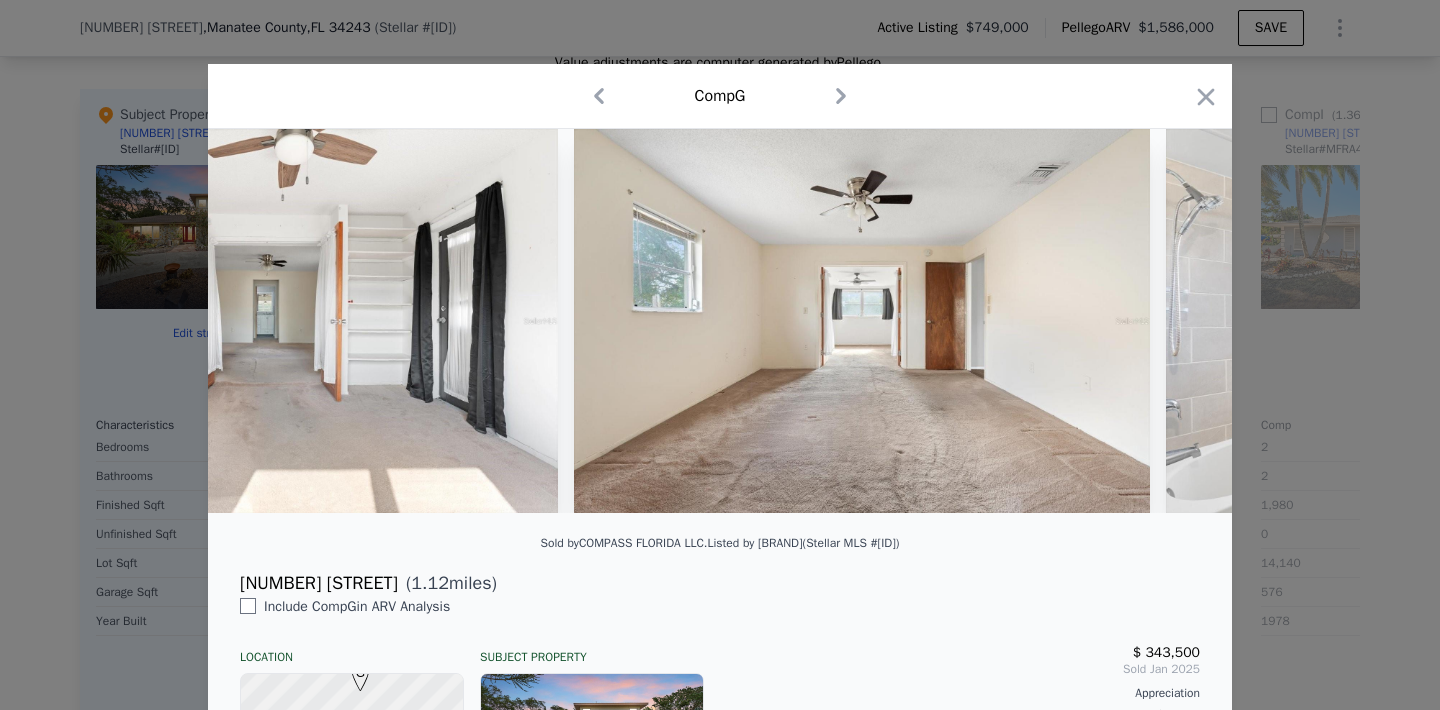 scroll, scrollTop: 0, scrollLeft: 8640, axis: horizontal 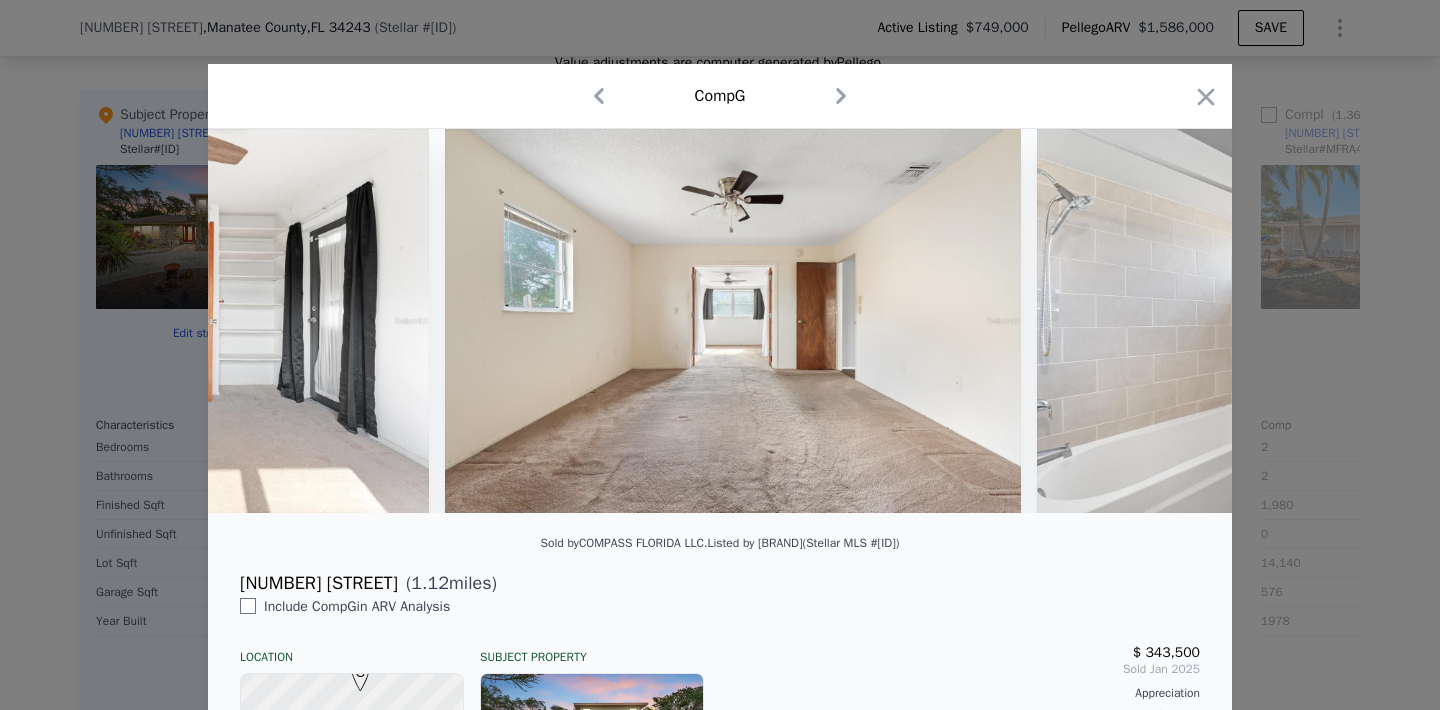 click at bounding box center (720, 321) 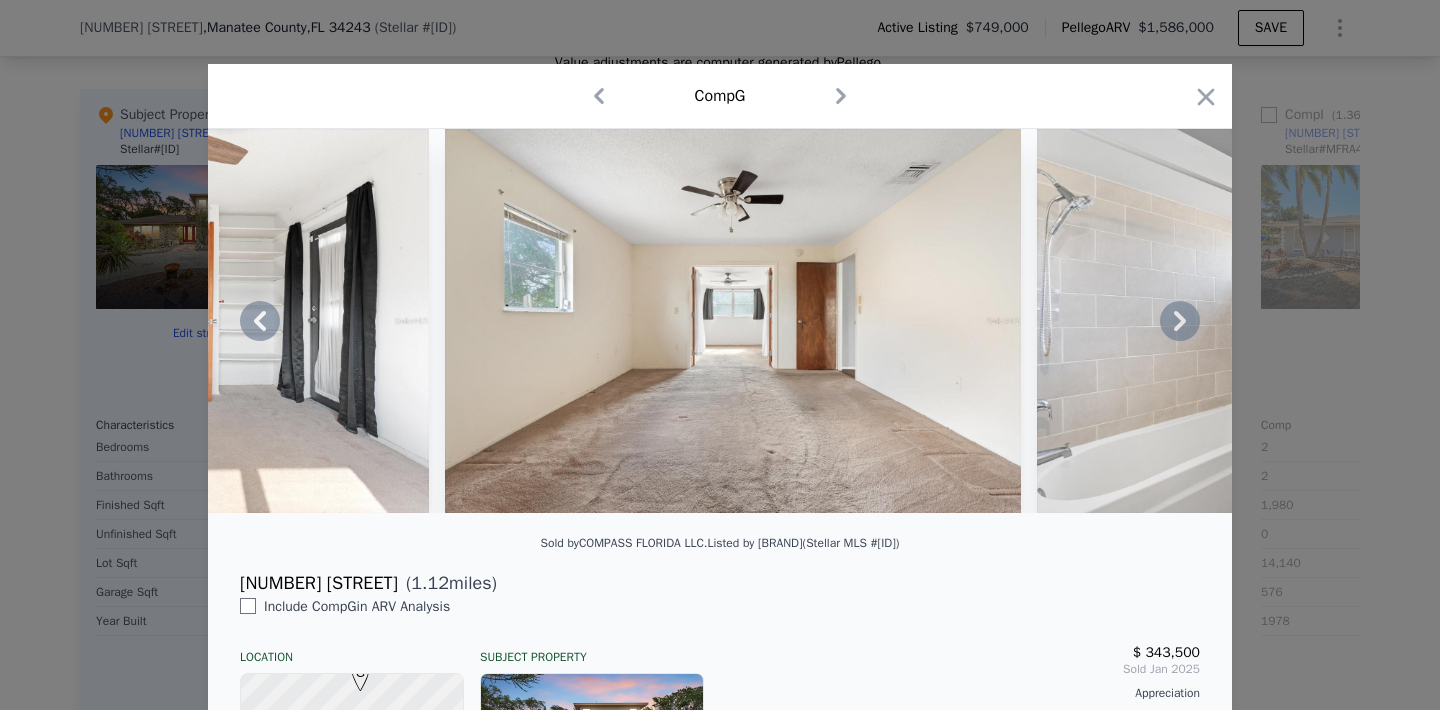 click 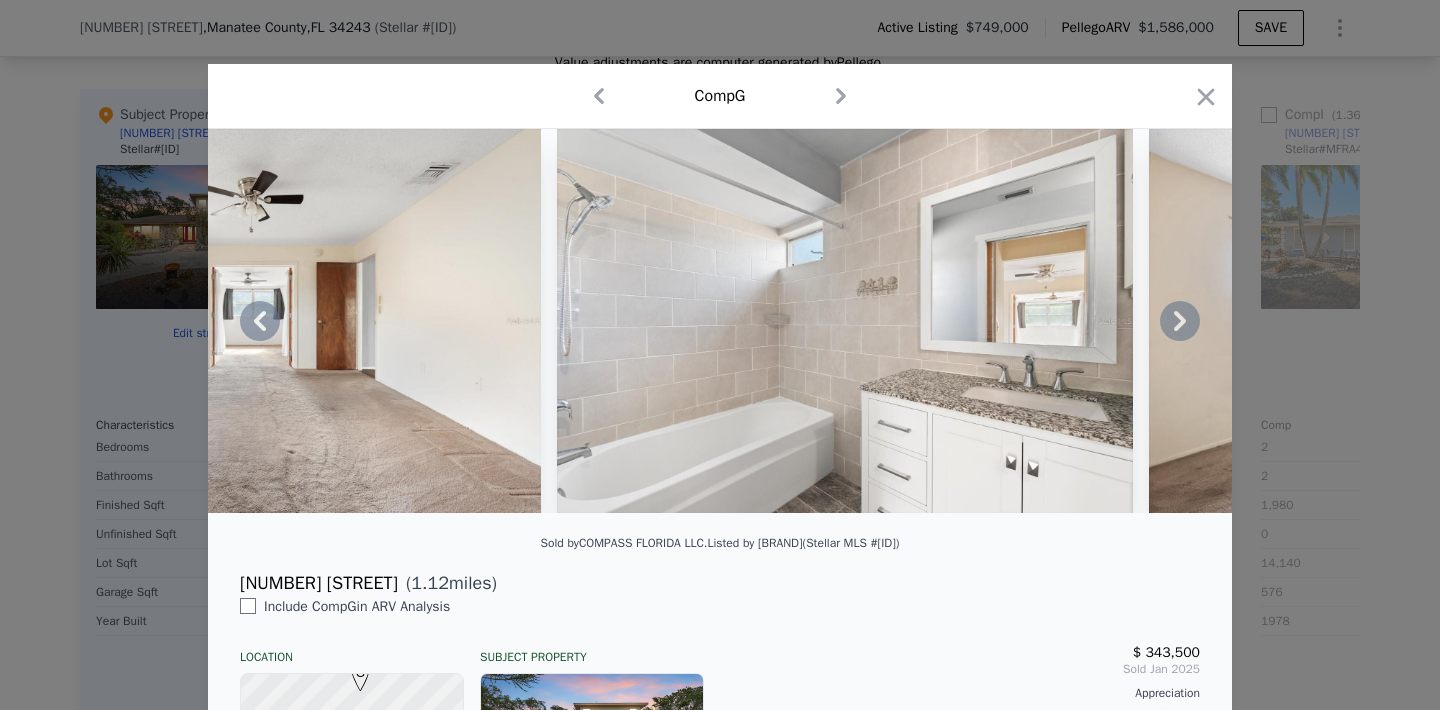 click 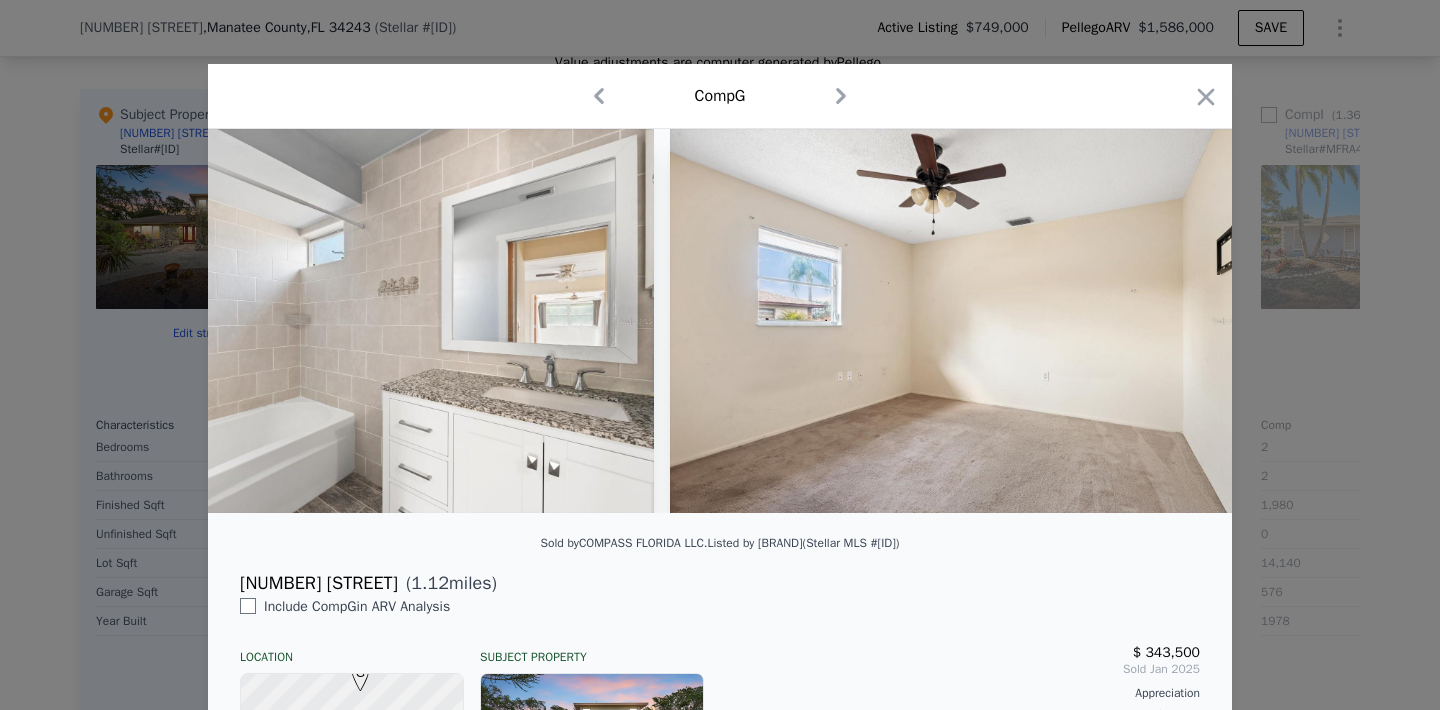 scroll, scrollTop: 0, scrollLeft: 9600, axis: horizontal 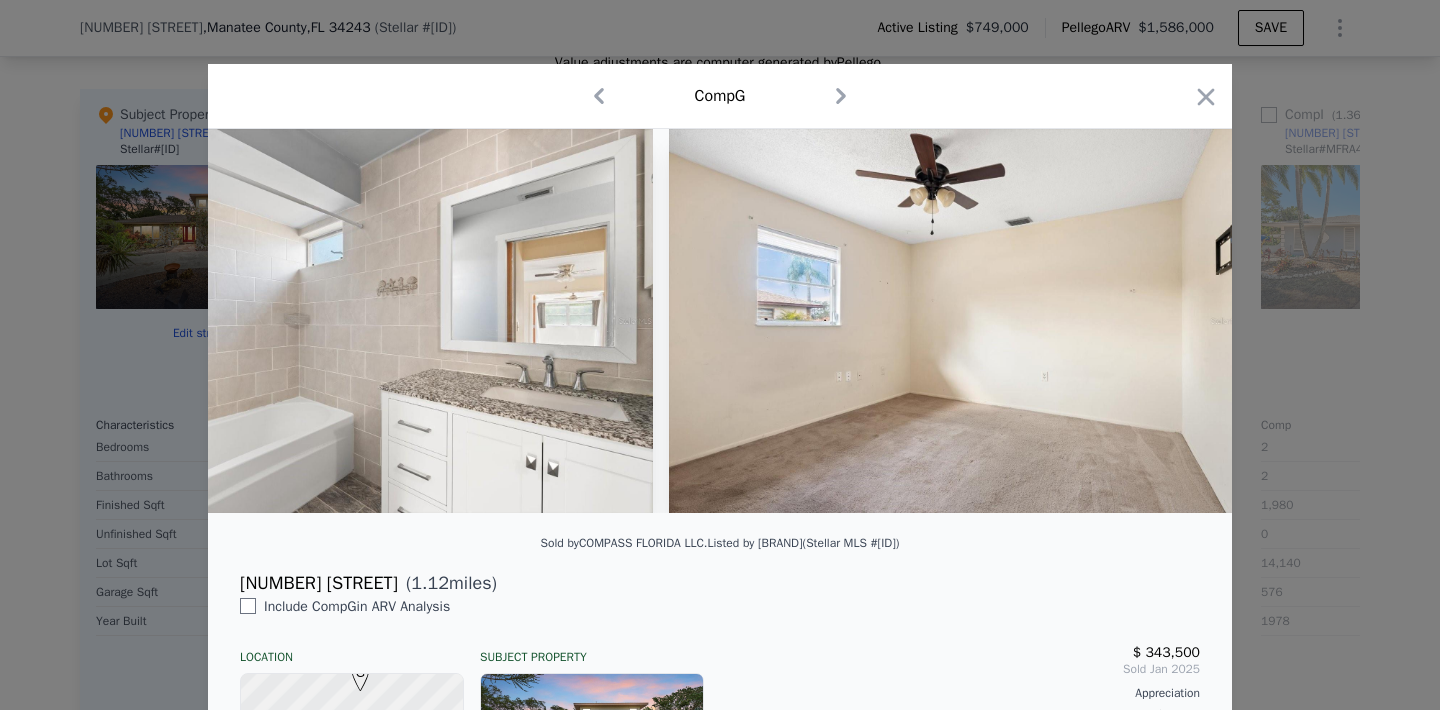 click at bounding box center (720, 321) 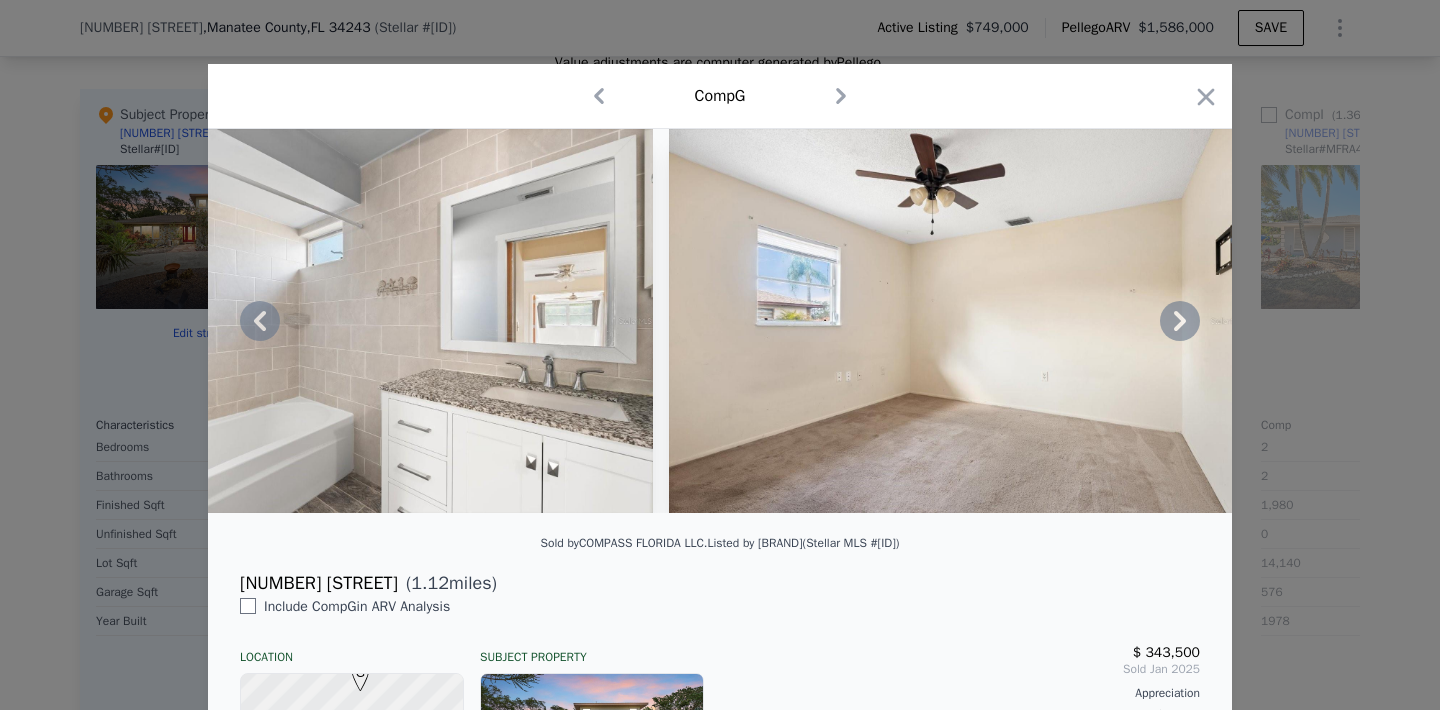 click 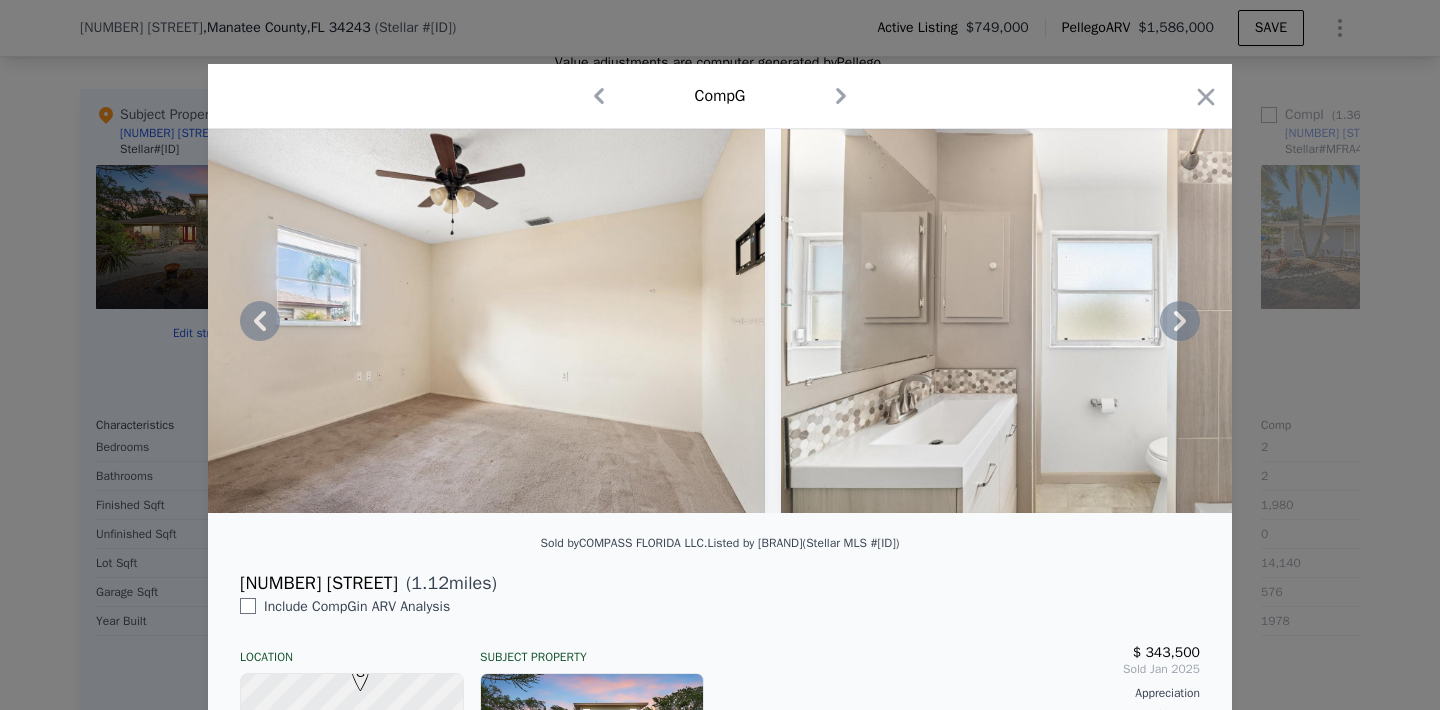 click 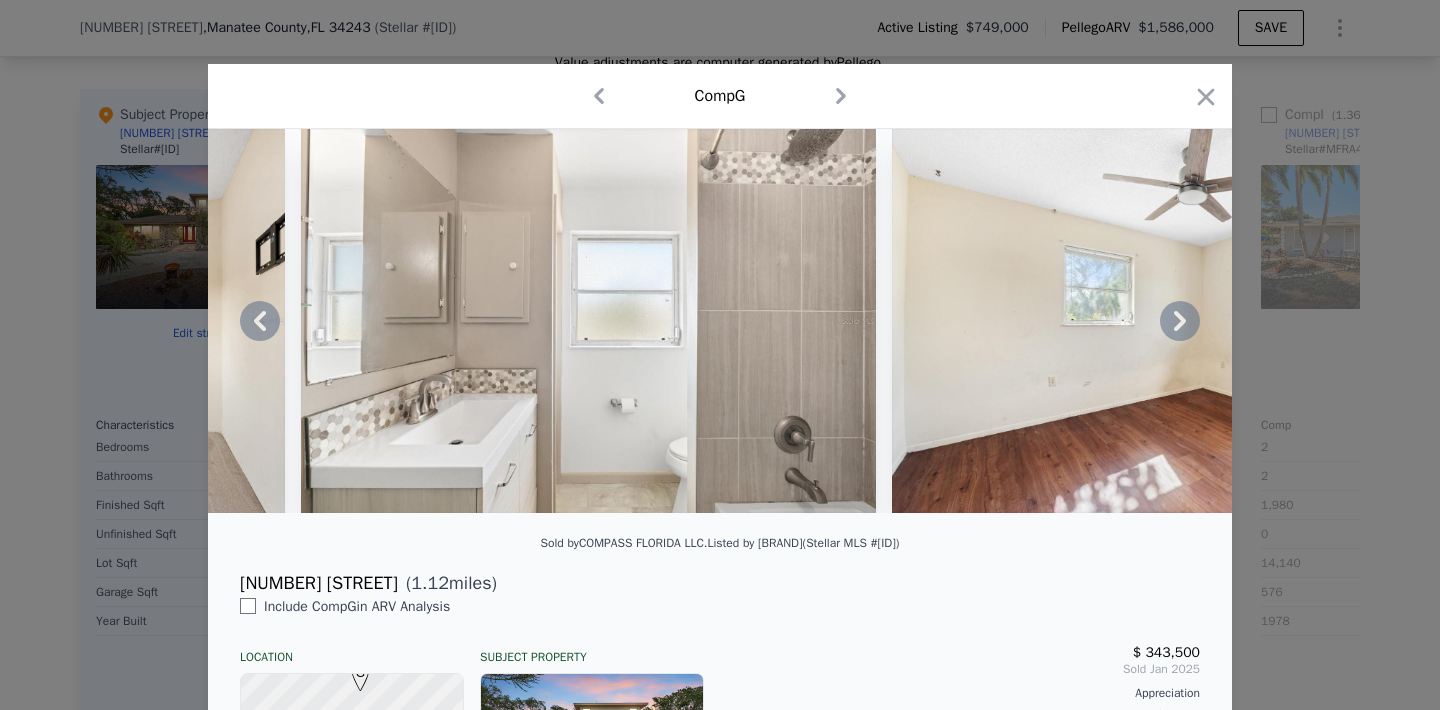 click 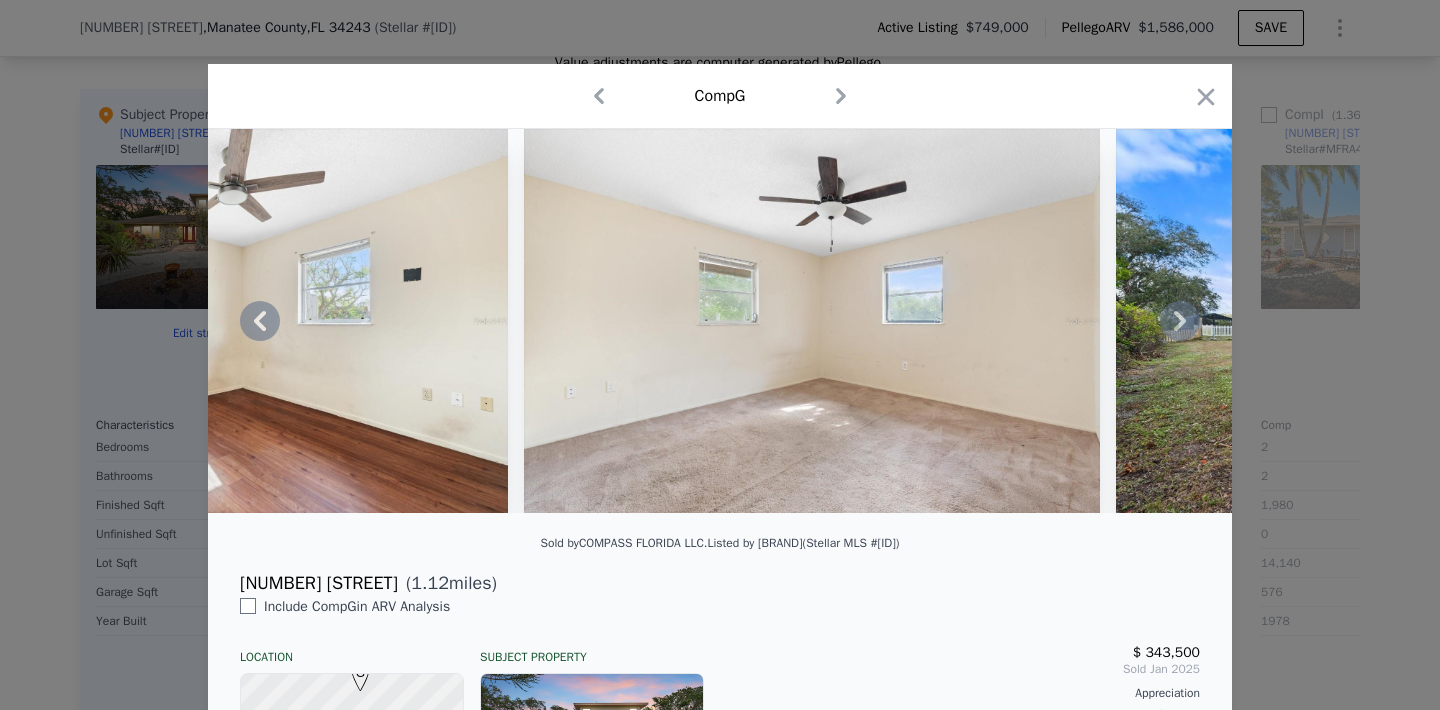 click 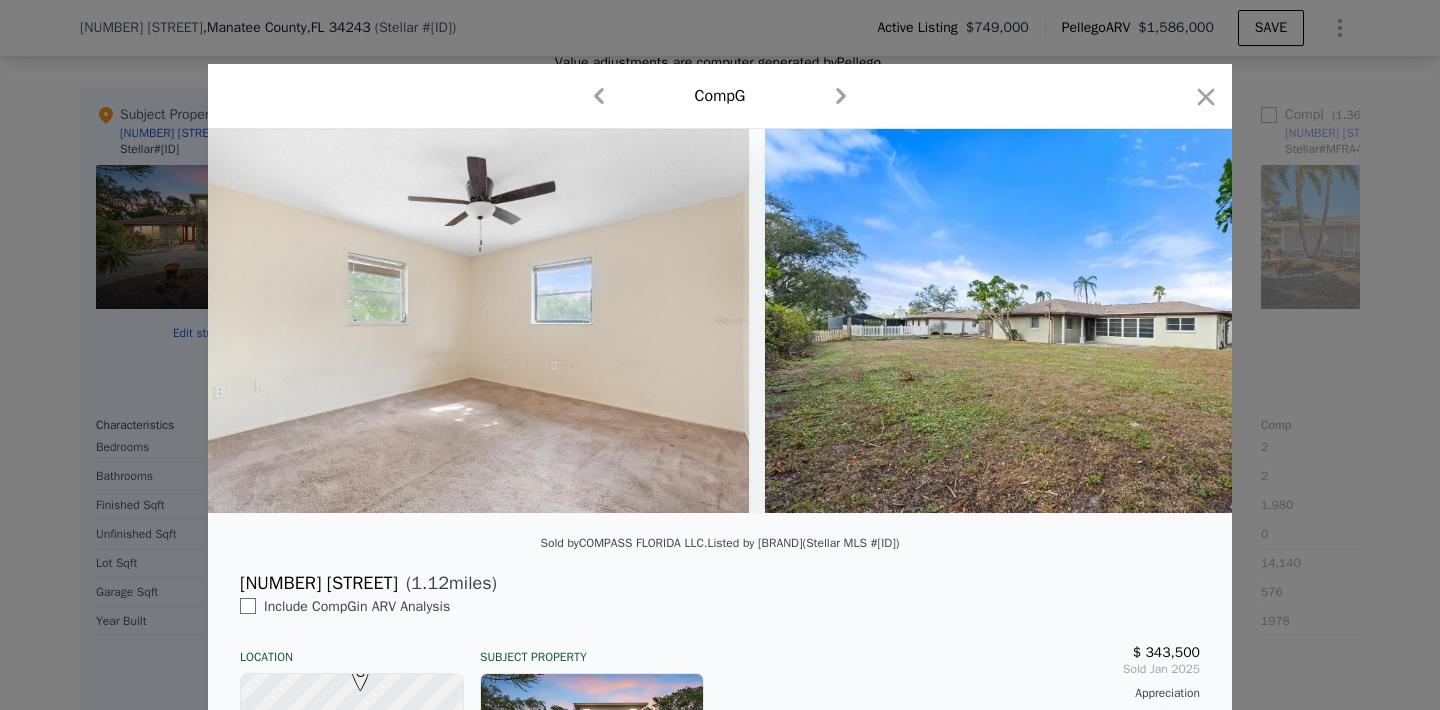 scroll, scrollTop: 0, scrollLeft: 12000, axis: horizontal 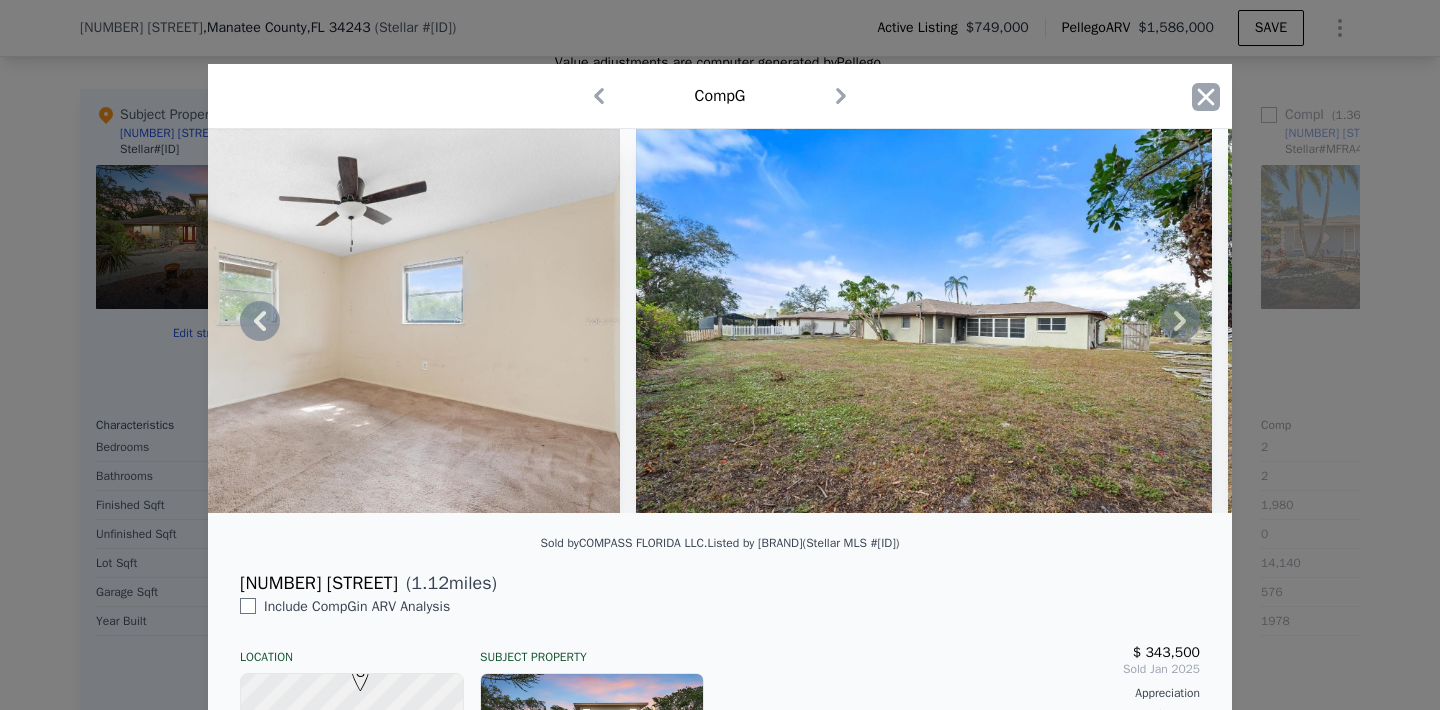 click 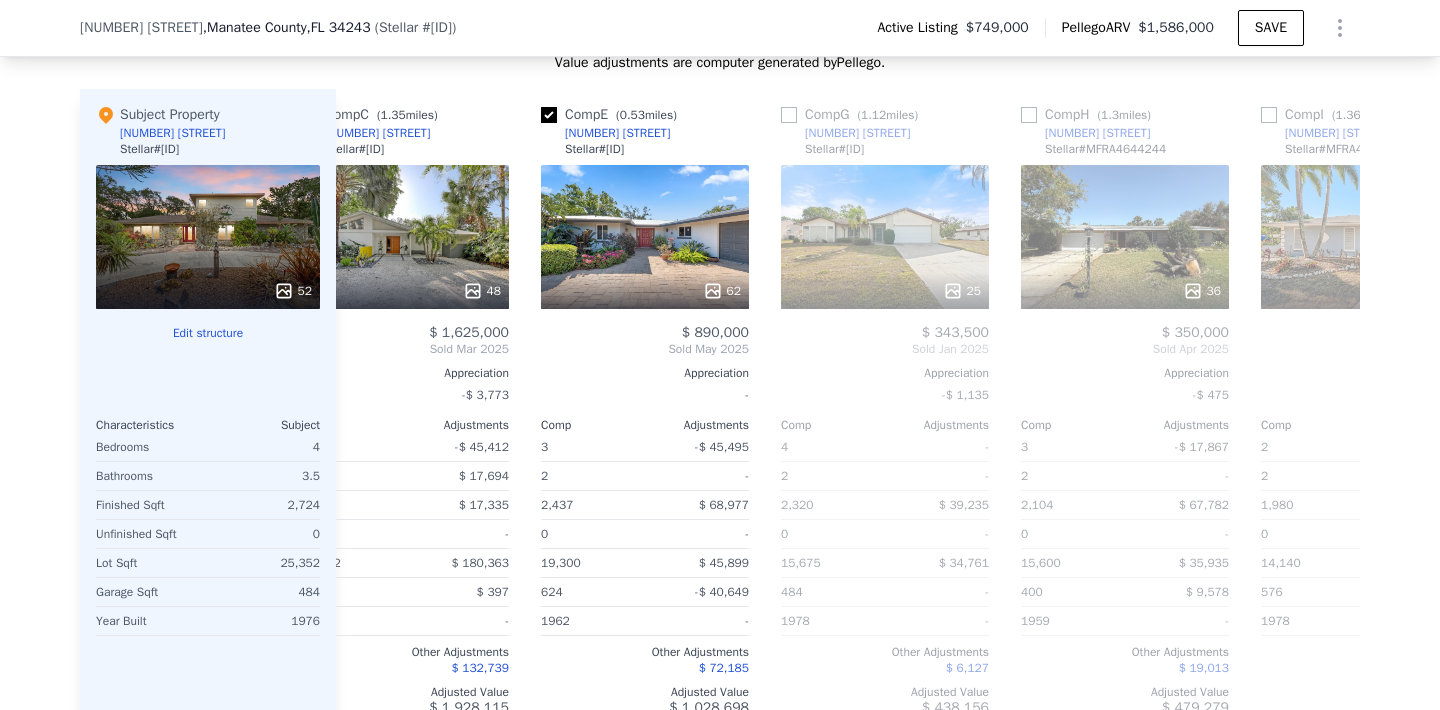 scroll, scrollTop: 0, scrollLeft: 640, axis: horizontal 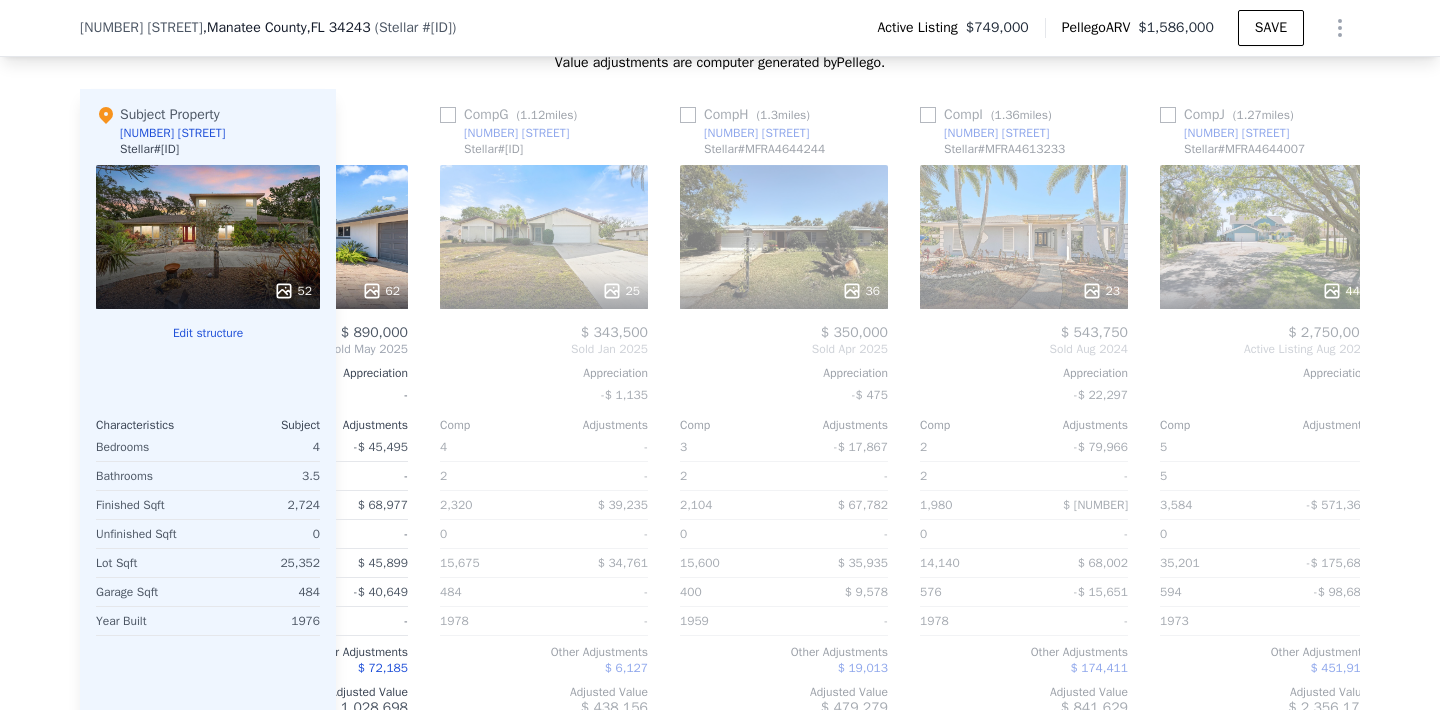 click 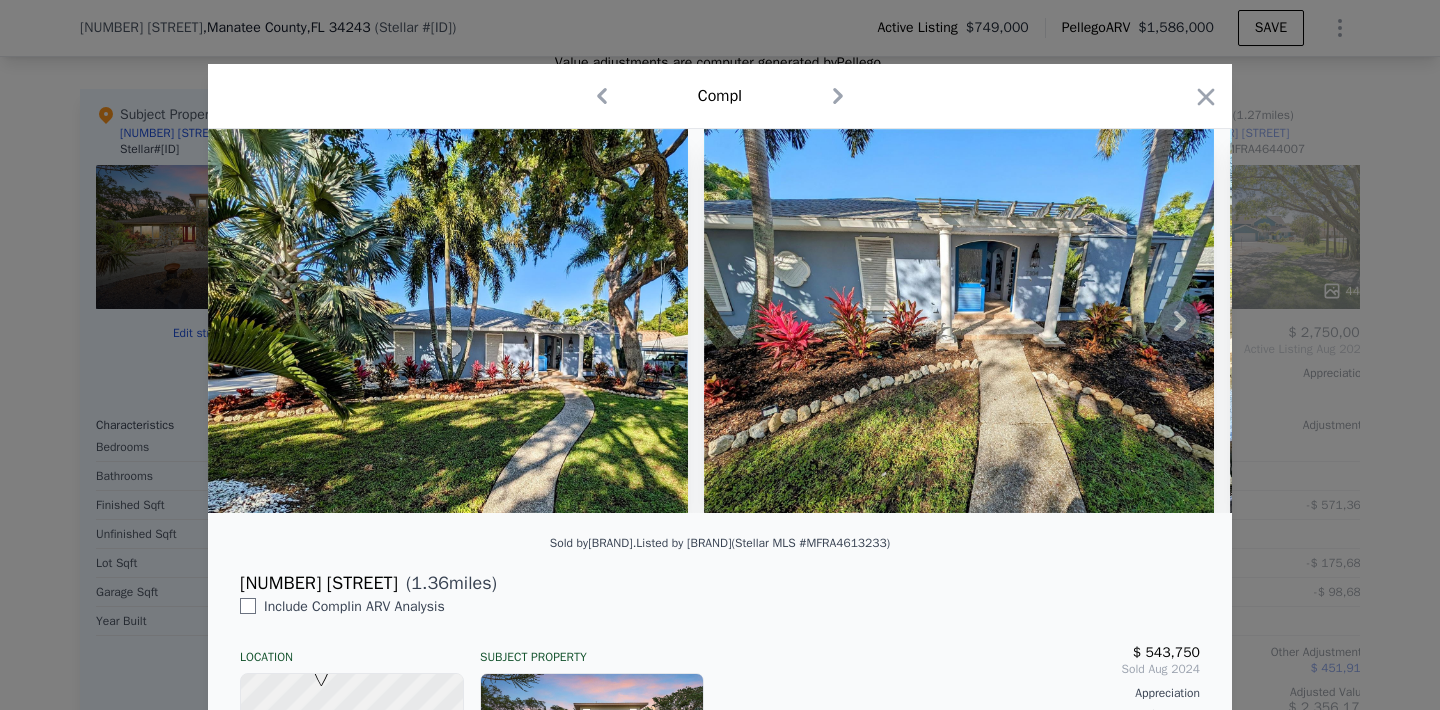click 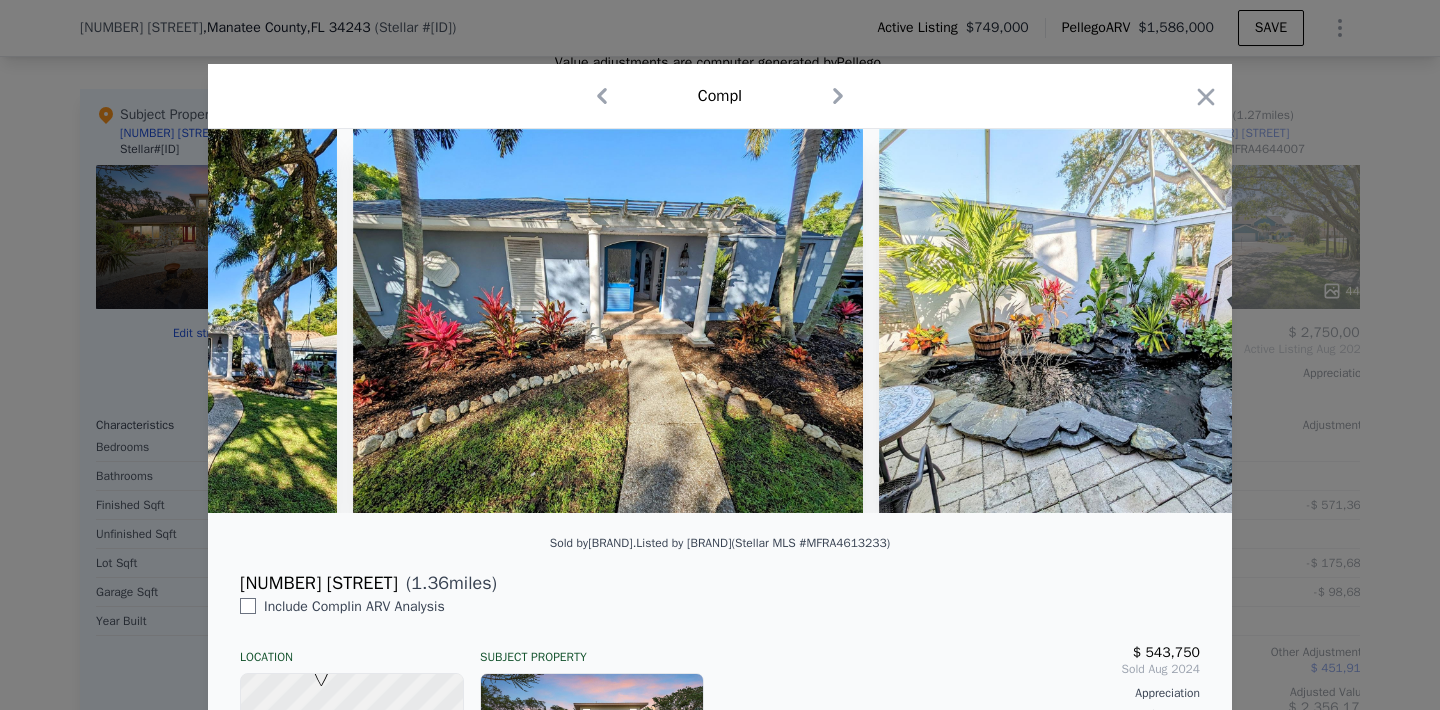 scroll, scrollTop: 0, scrollLeft: 480, axis: horizontal 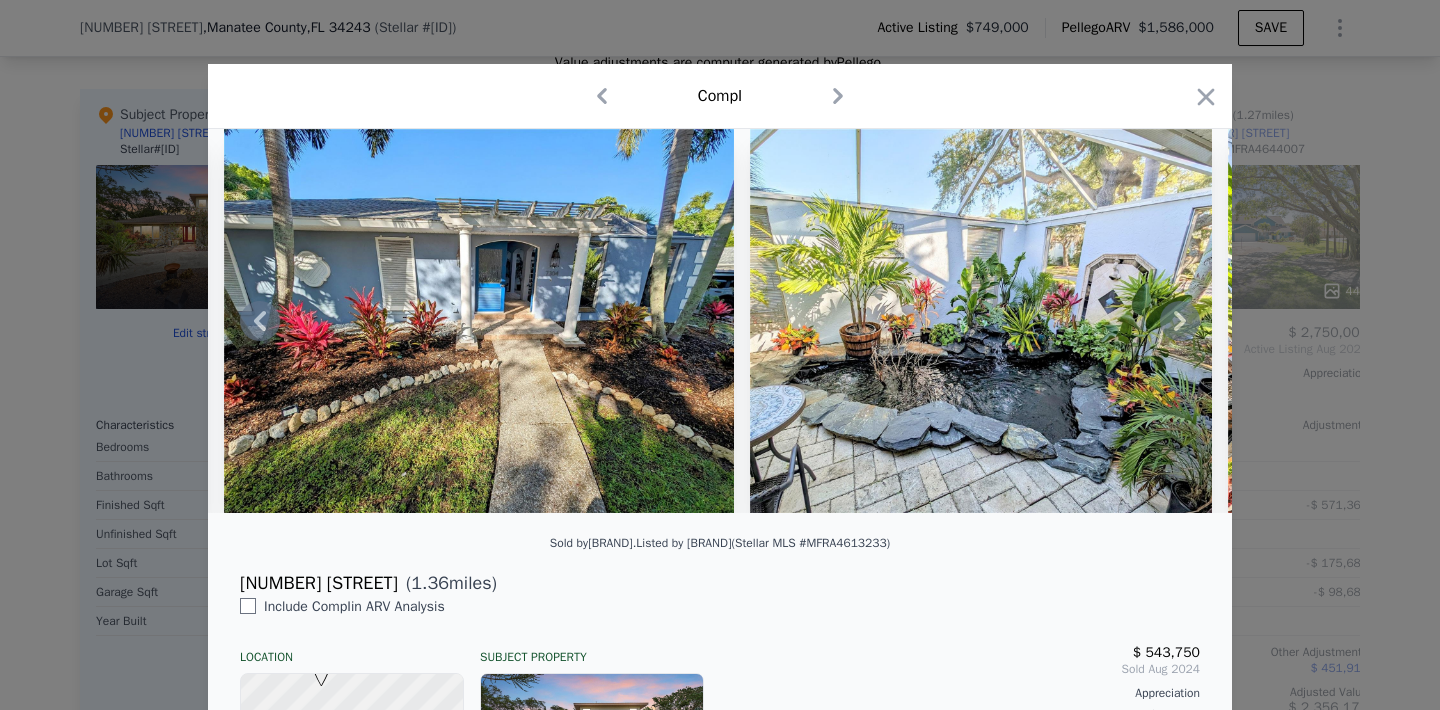 click 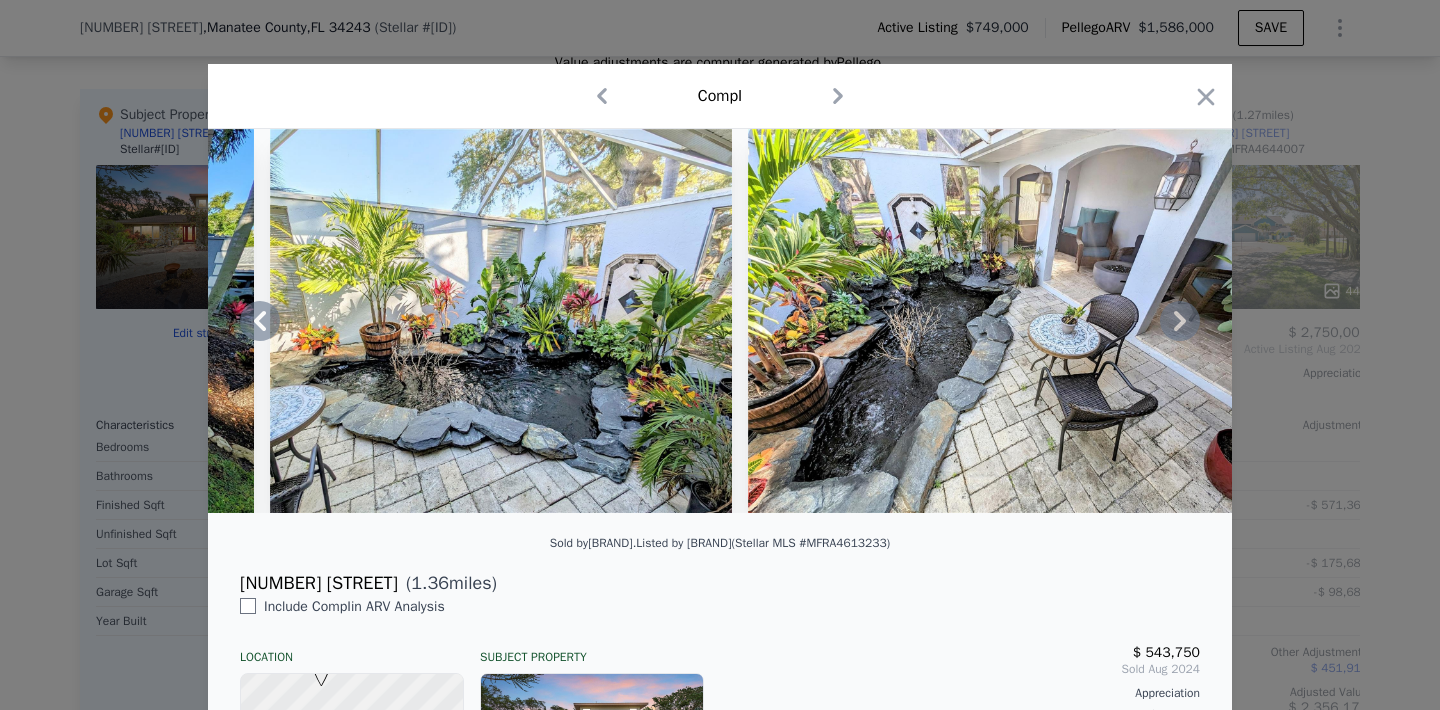 click 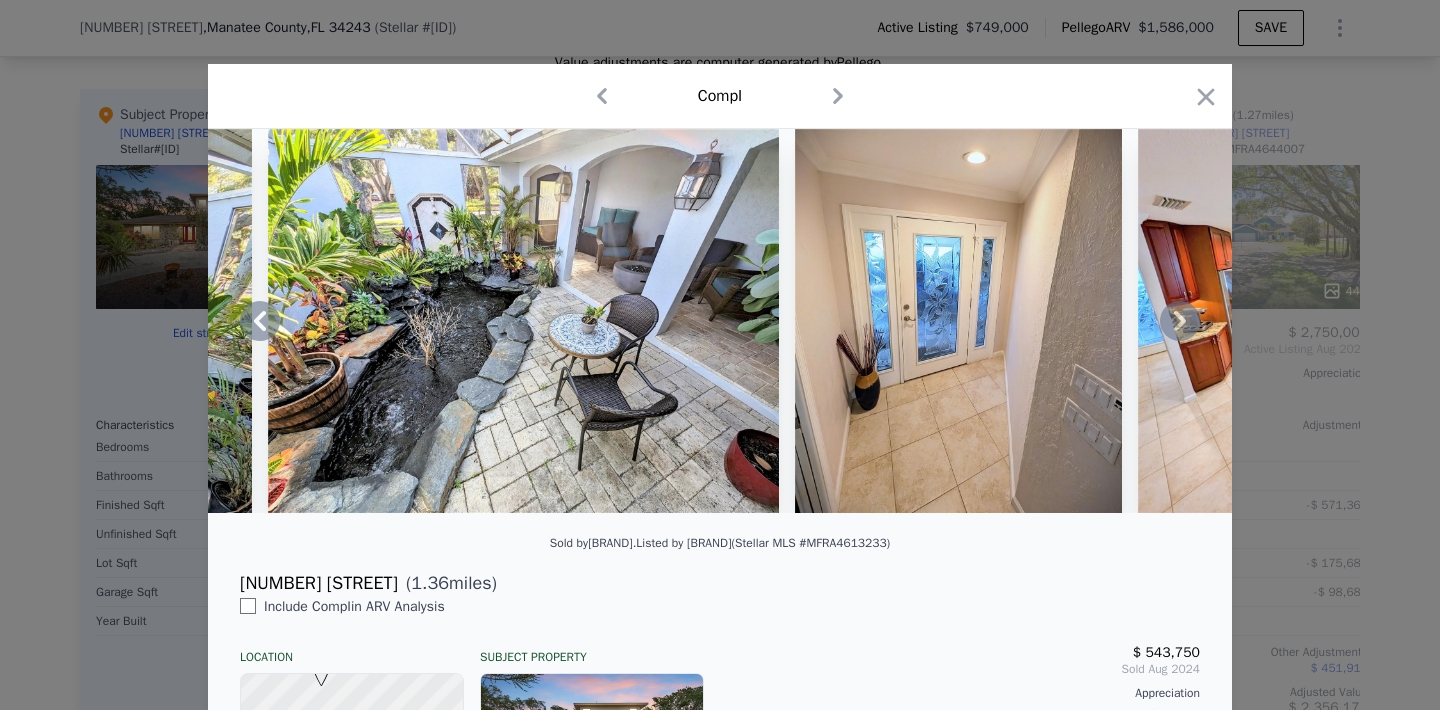 click 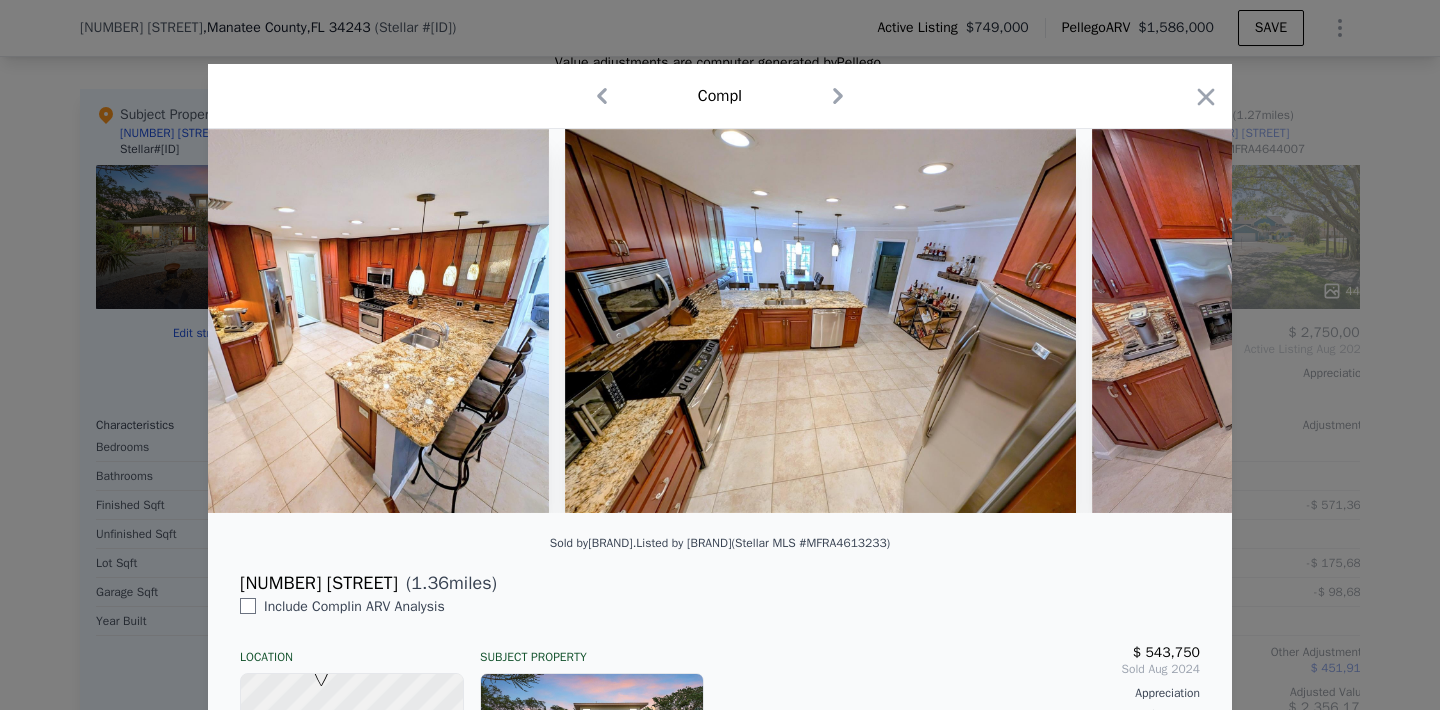 scroll, scrollTop: 0, scrollLeft: 2400, axis: horizontal 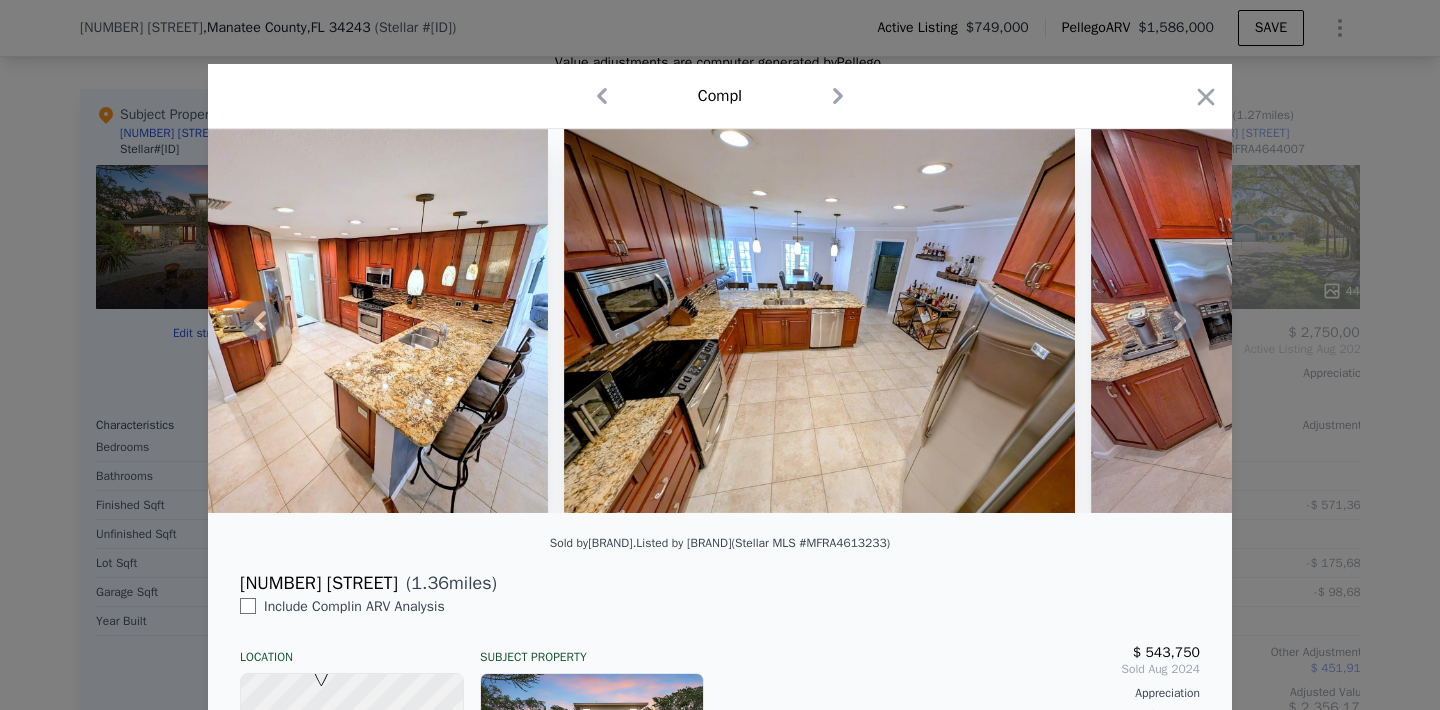 click 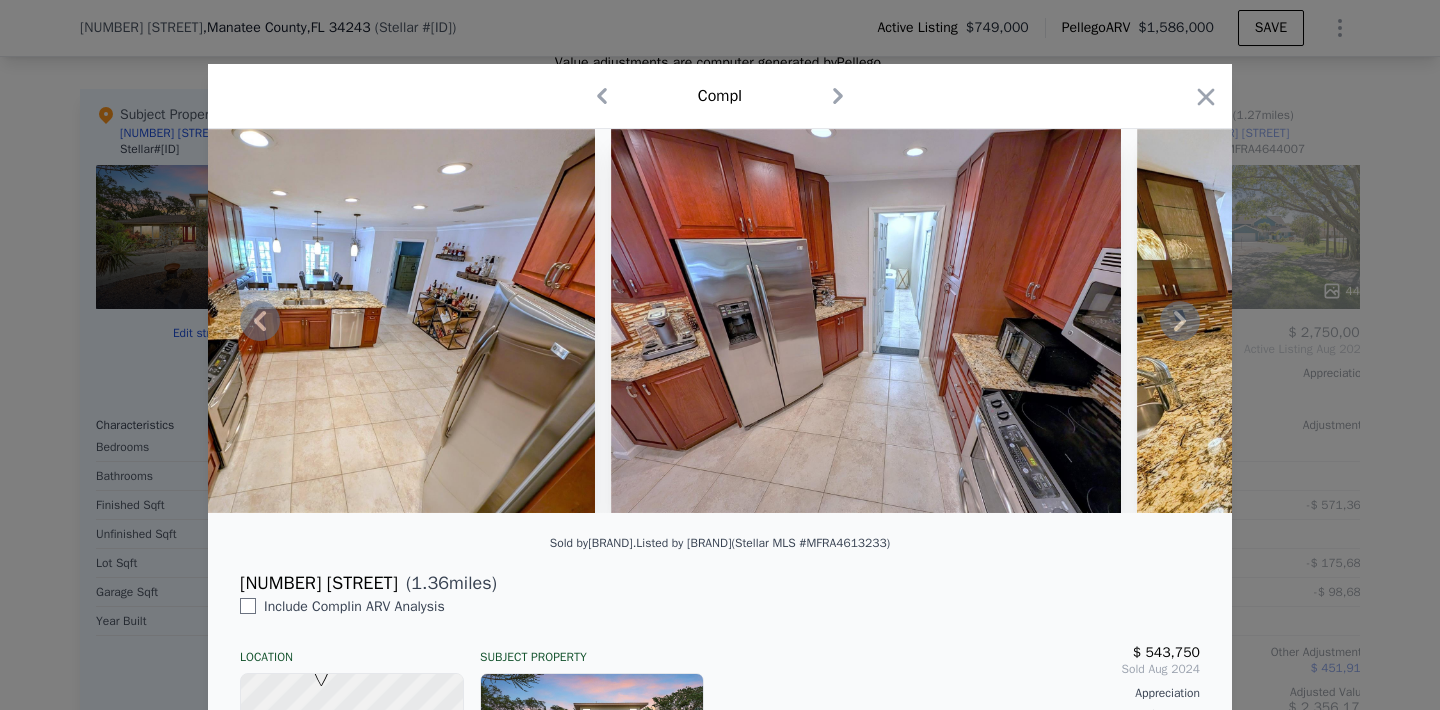 click 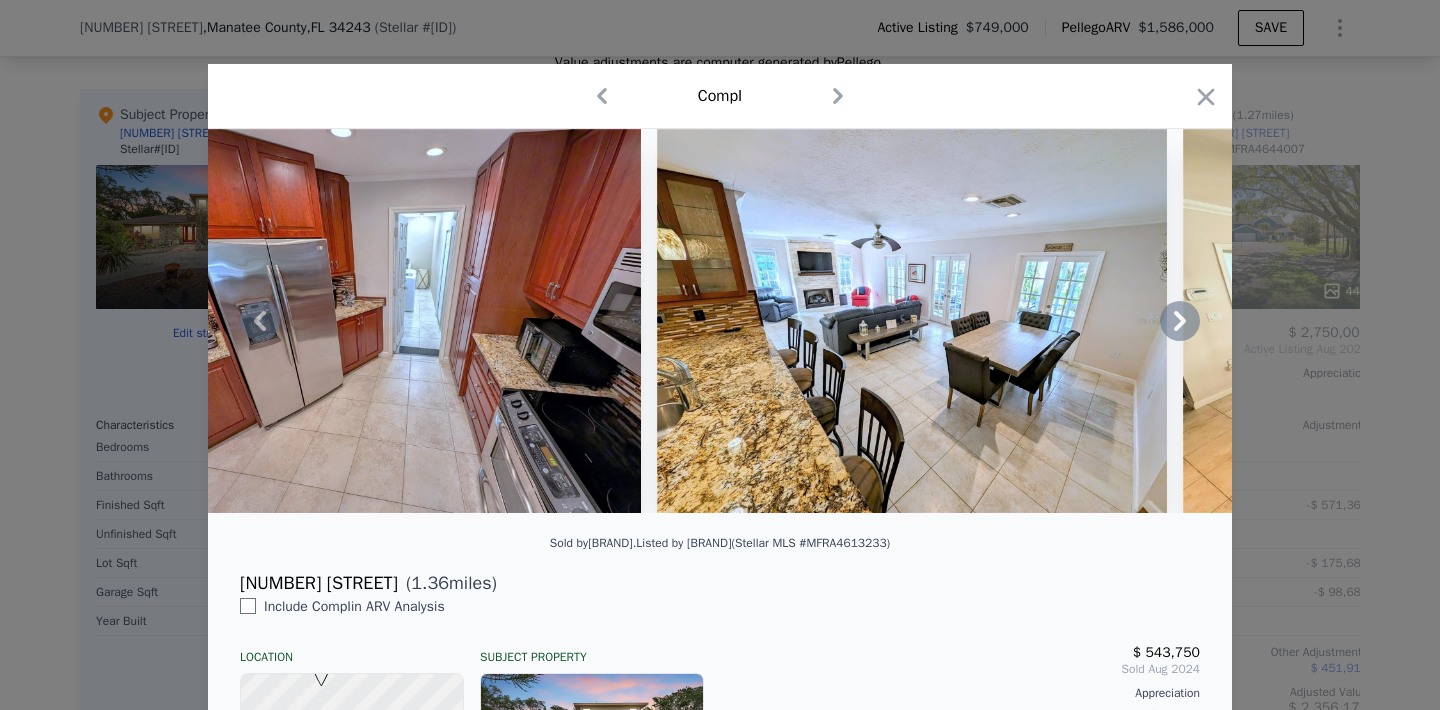 click 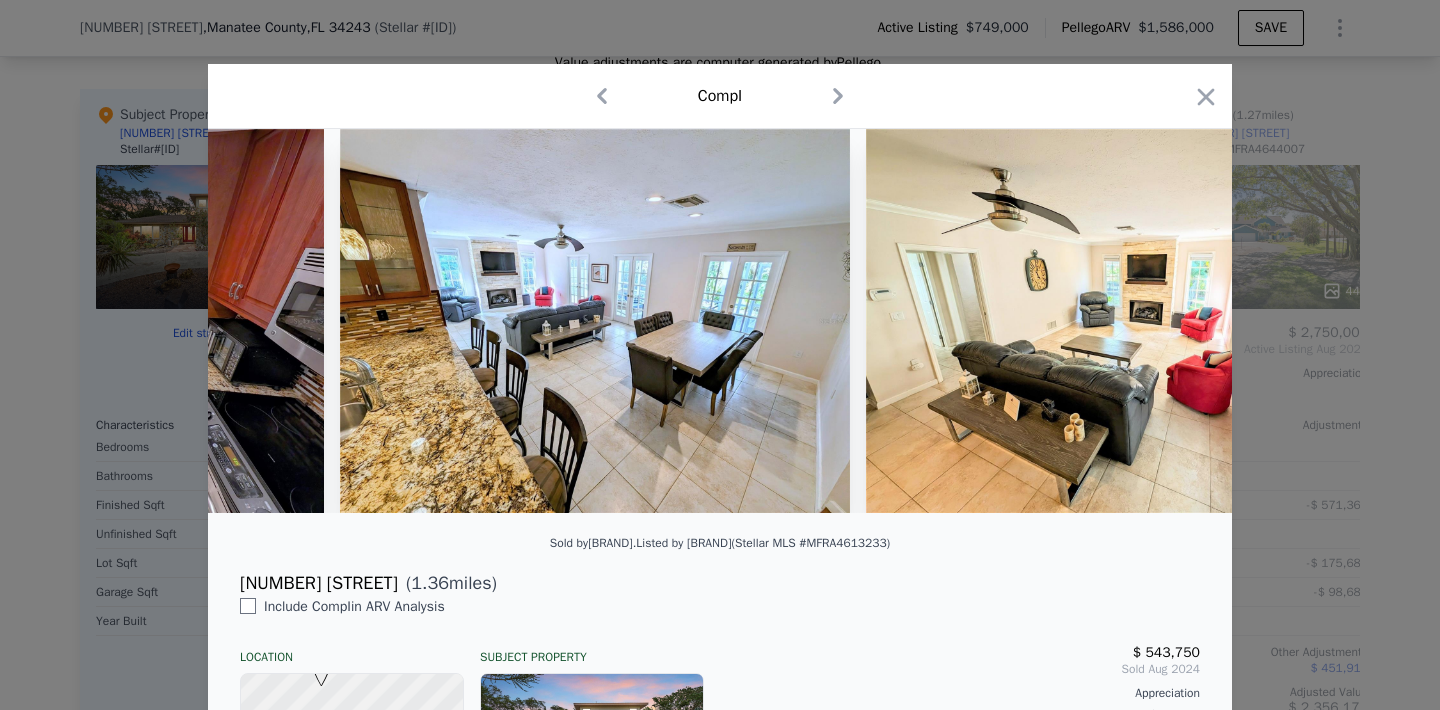 scroll, scrollTop: 0, scrollLeft: 3840, axis: horizontal 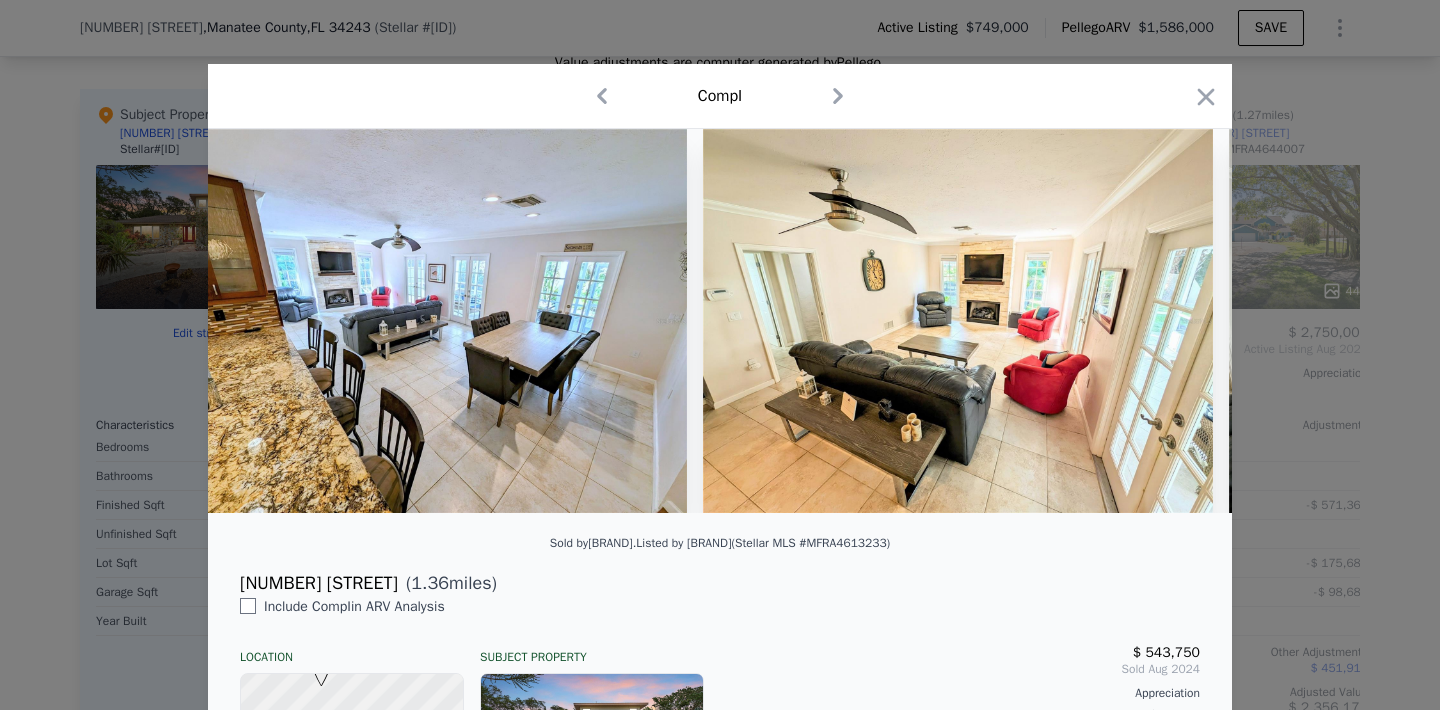 click at bounding box center (720, 321) 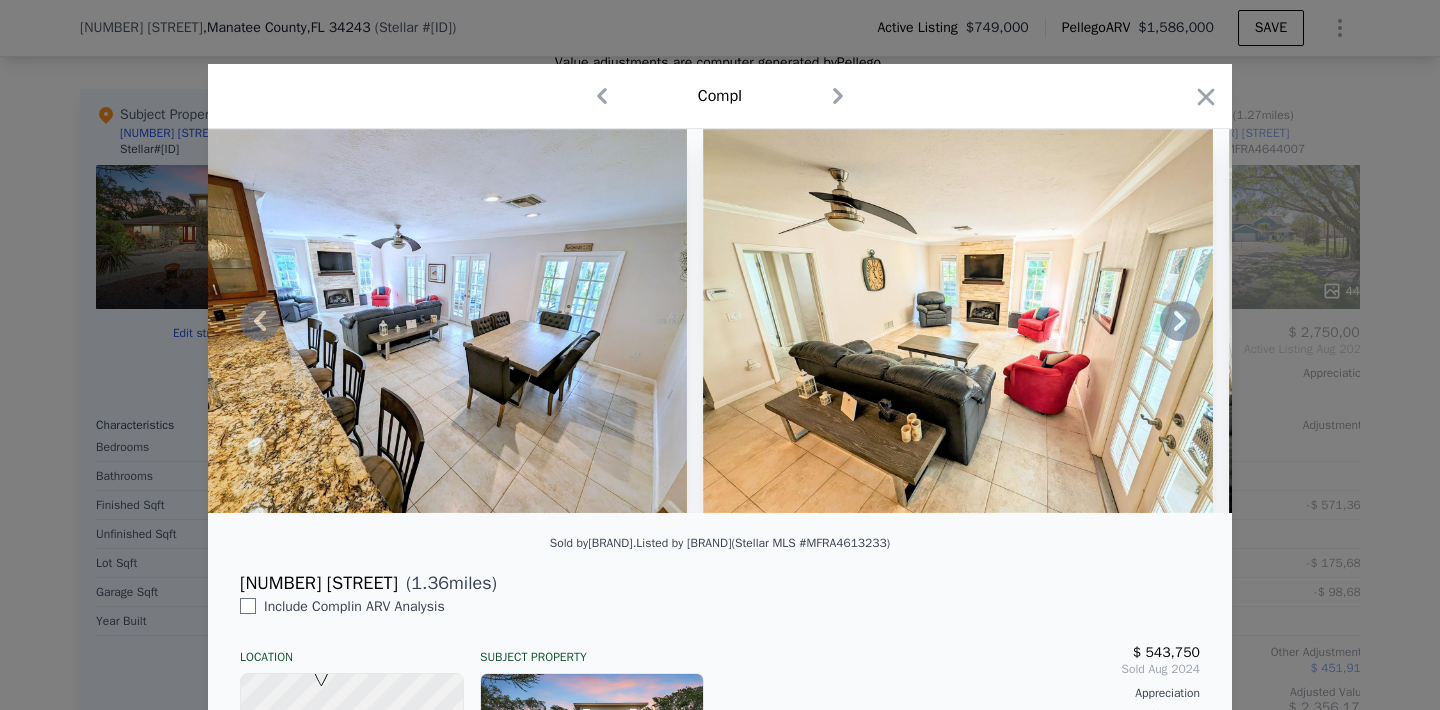 click 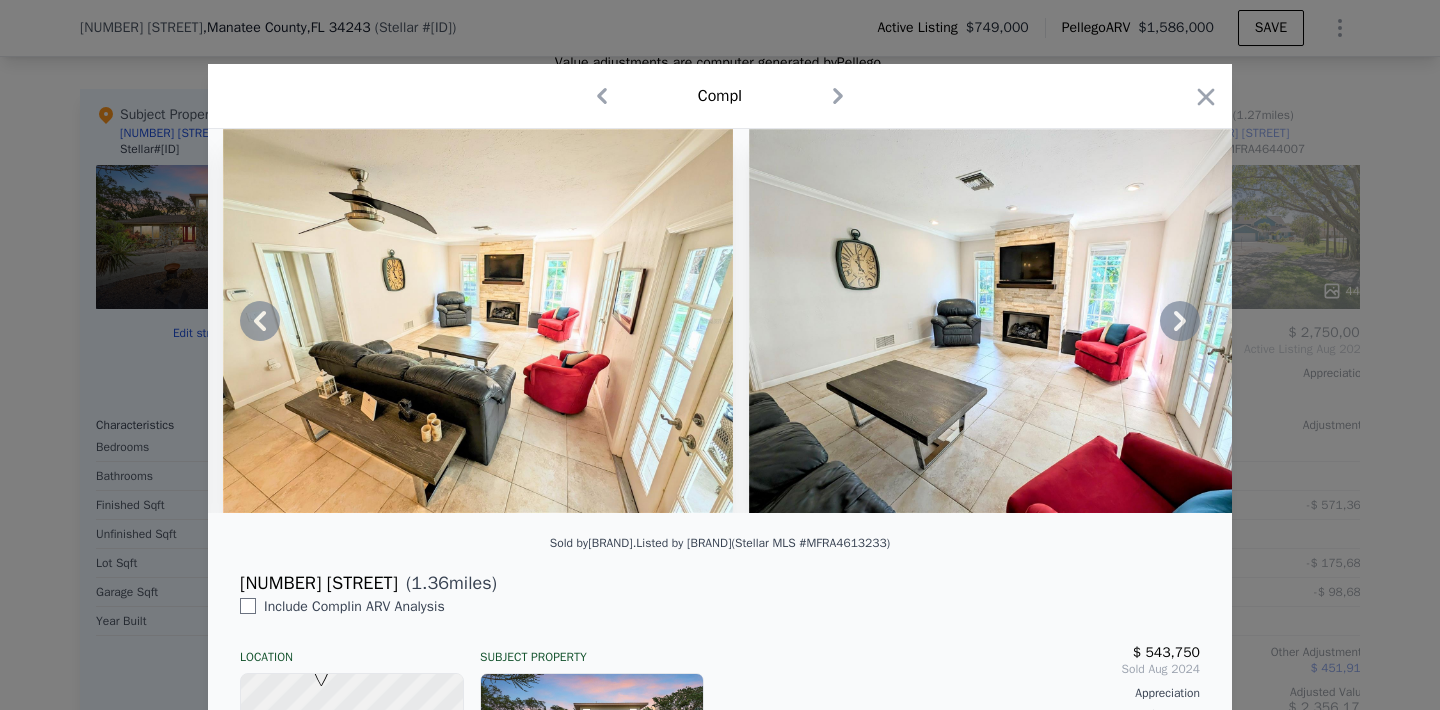 click 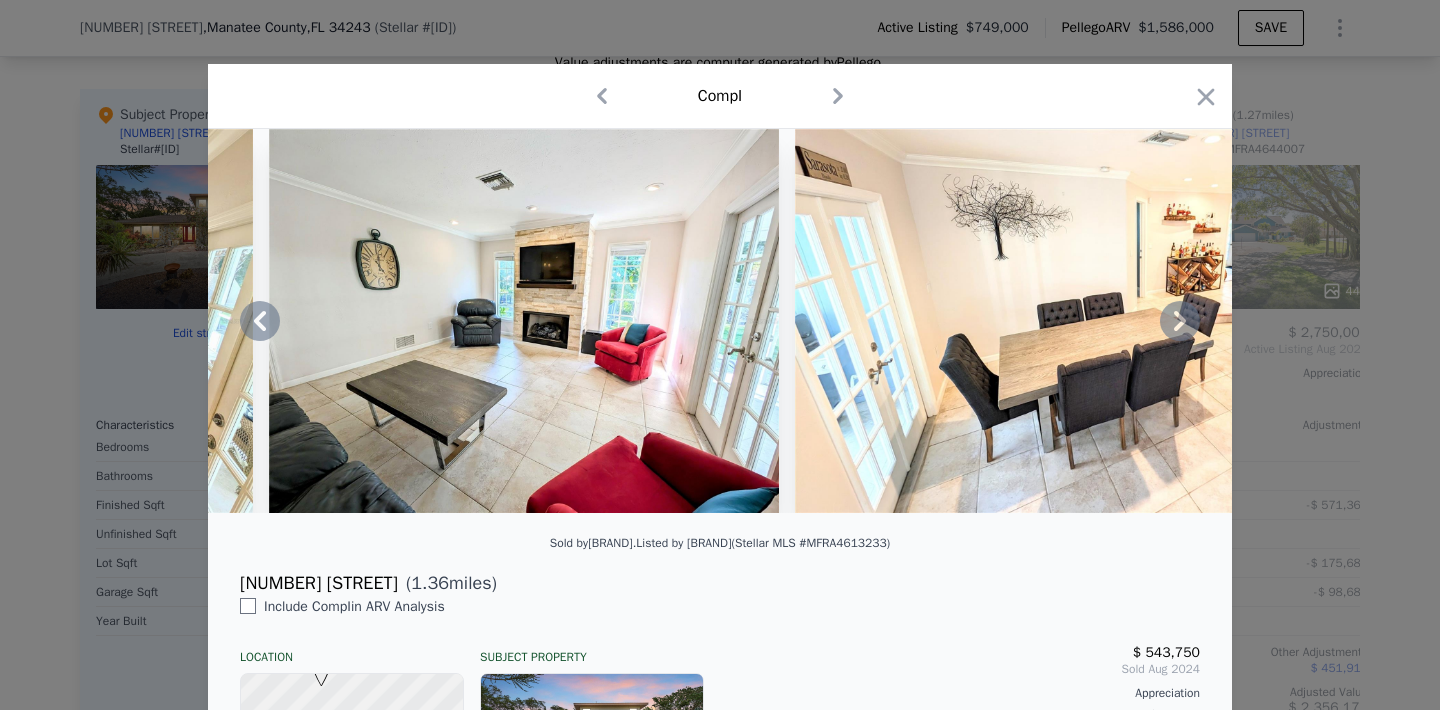 click 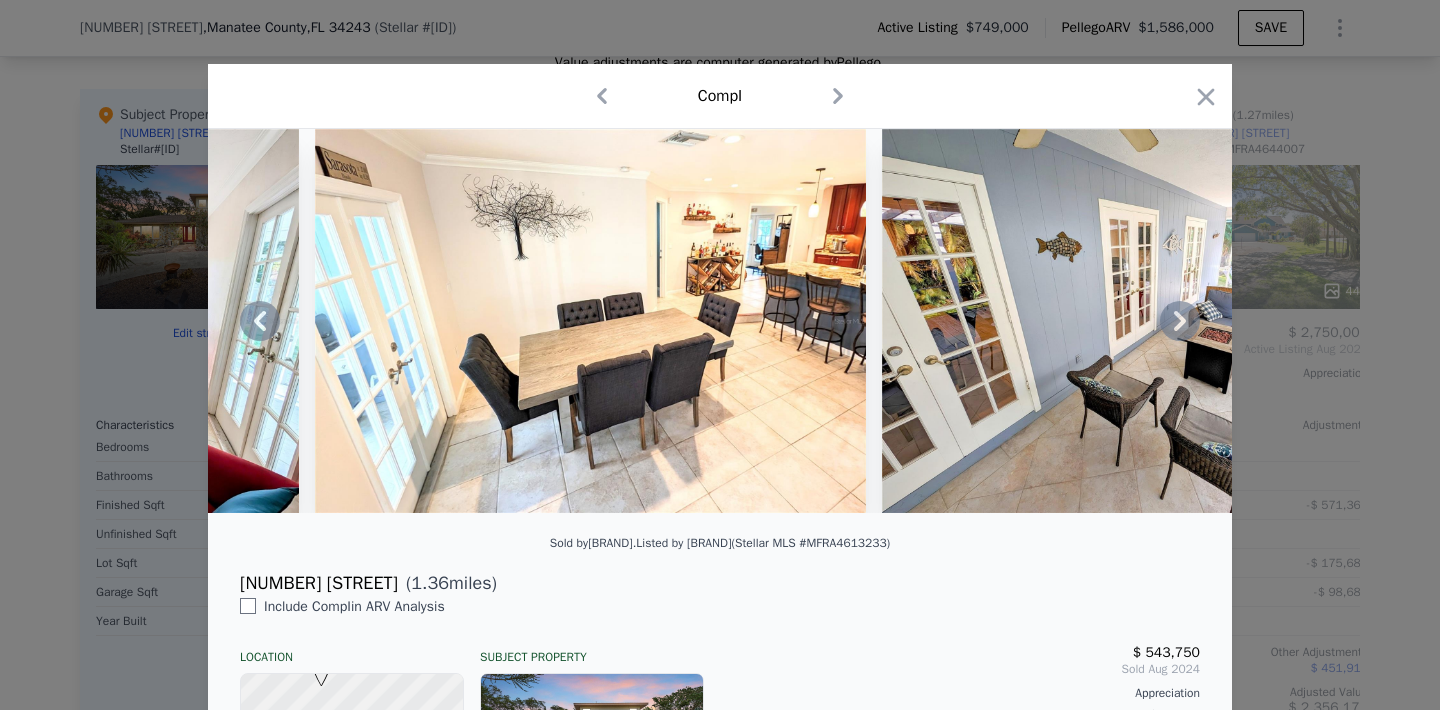 click 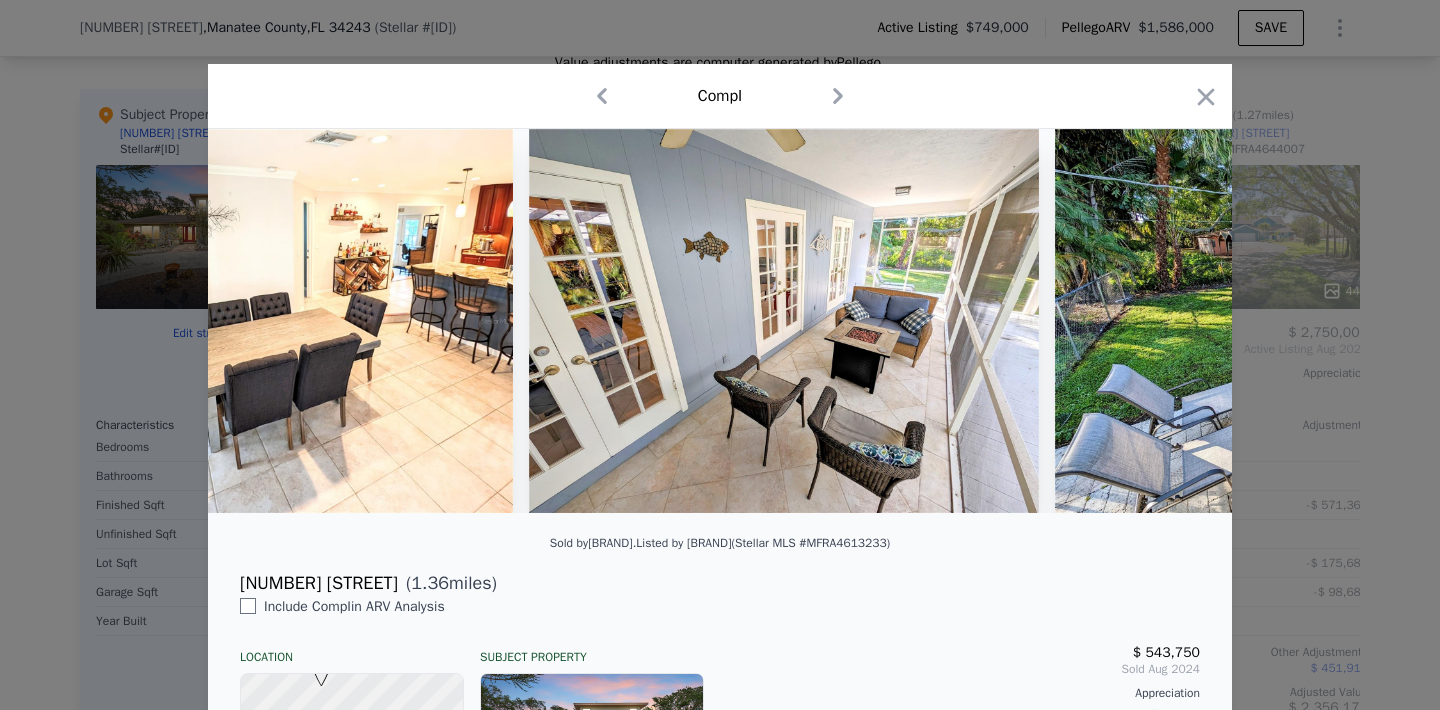 scroll, scrollTop: 0, scrollLeft: 5760, axis: horizontal 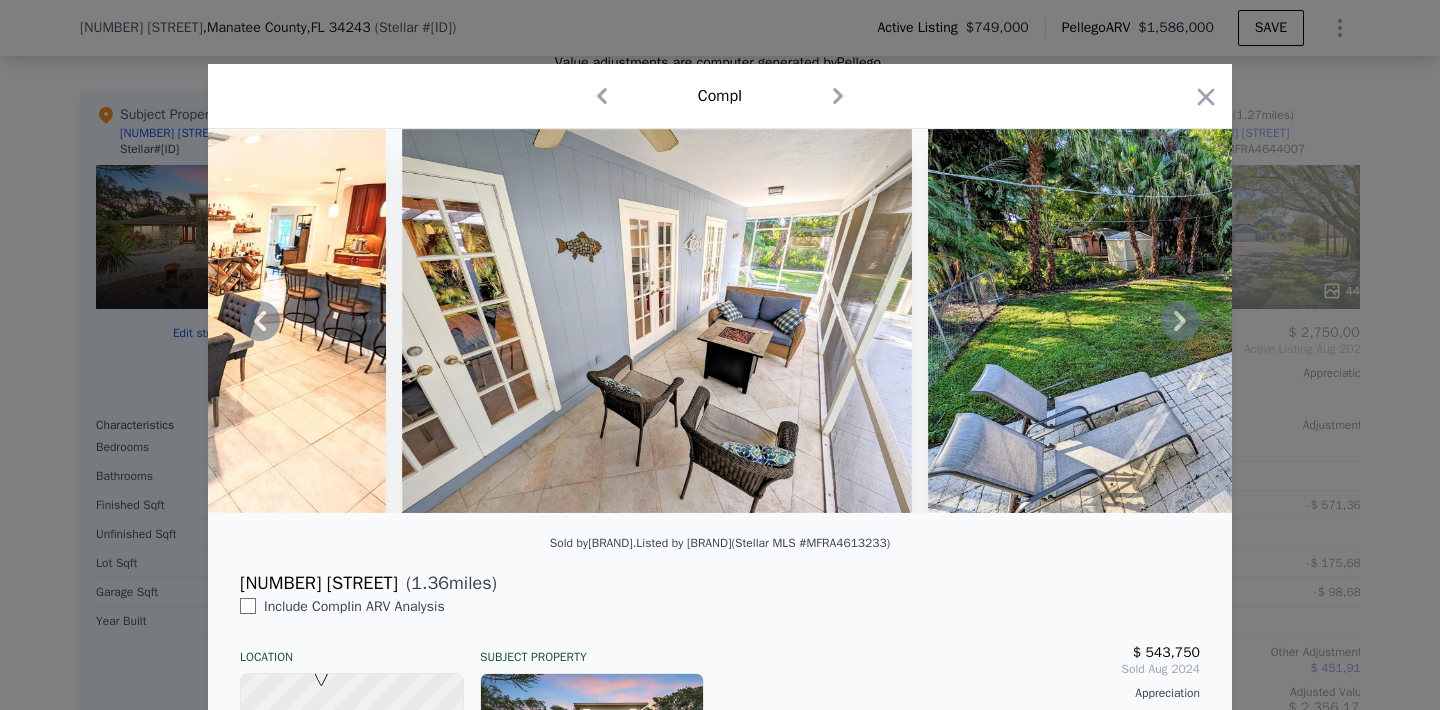 click 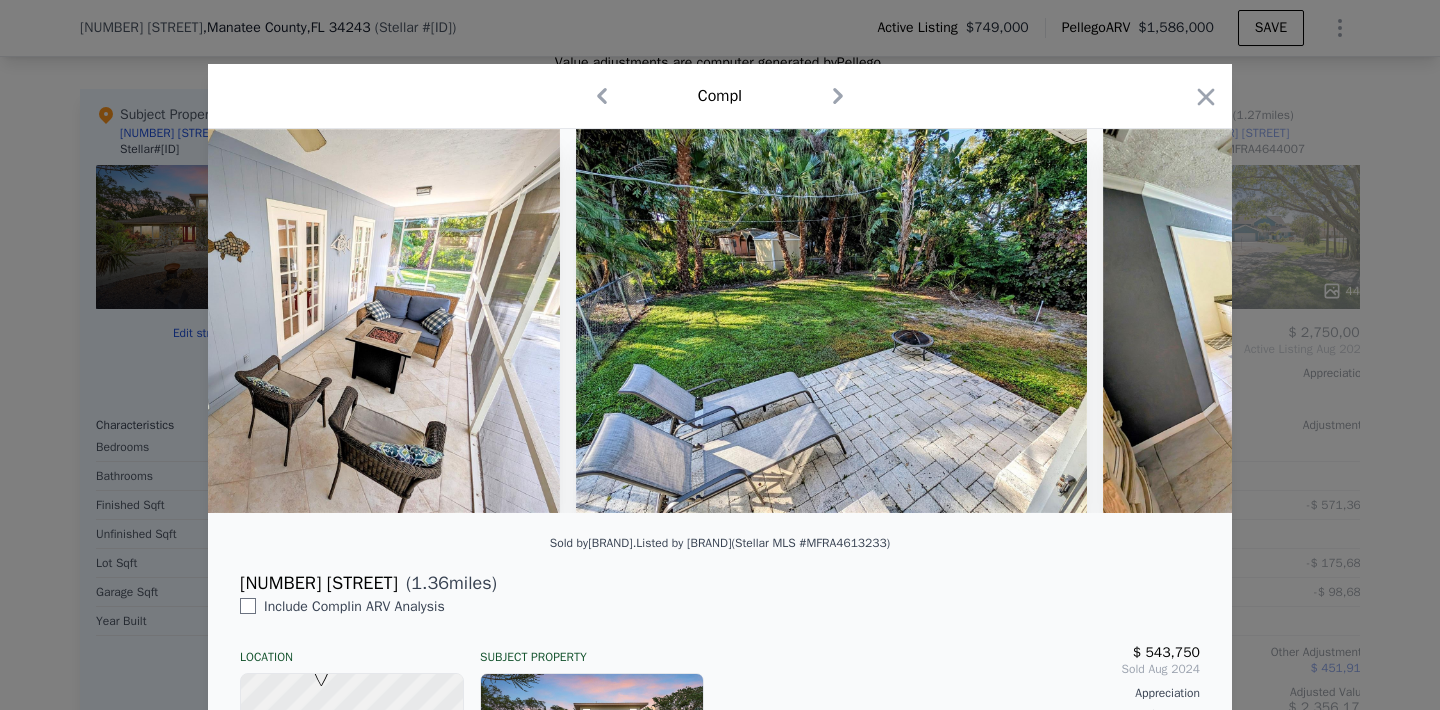 scroll, scrollTop: 0, scrollLeft: 6240, axis: horizontal 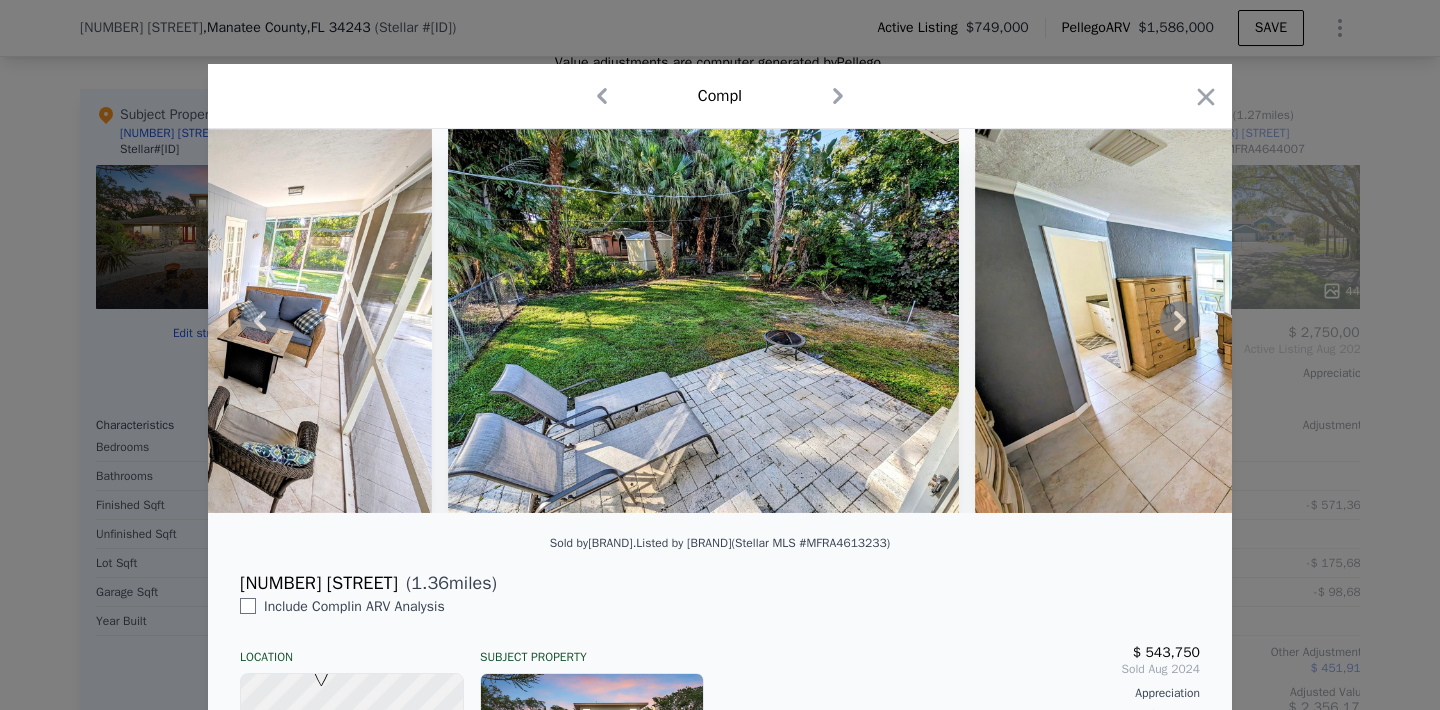 click 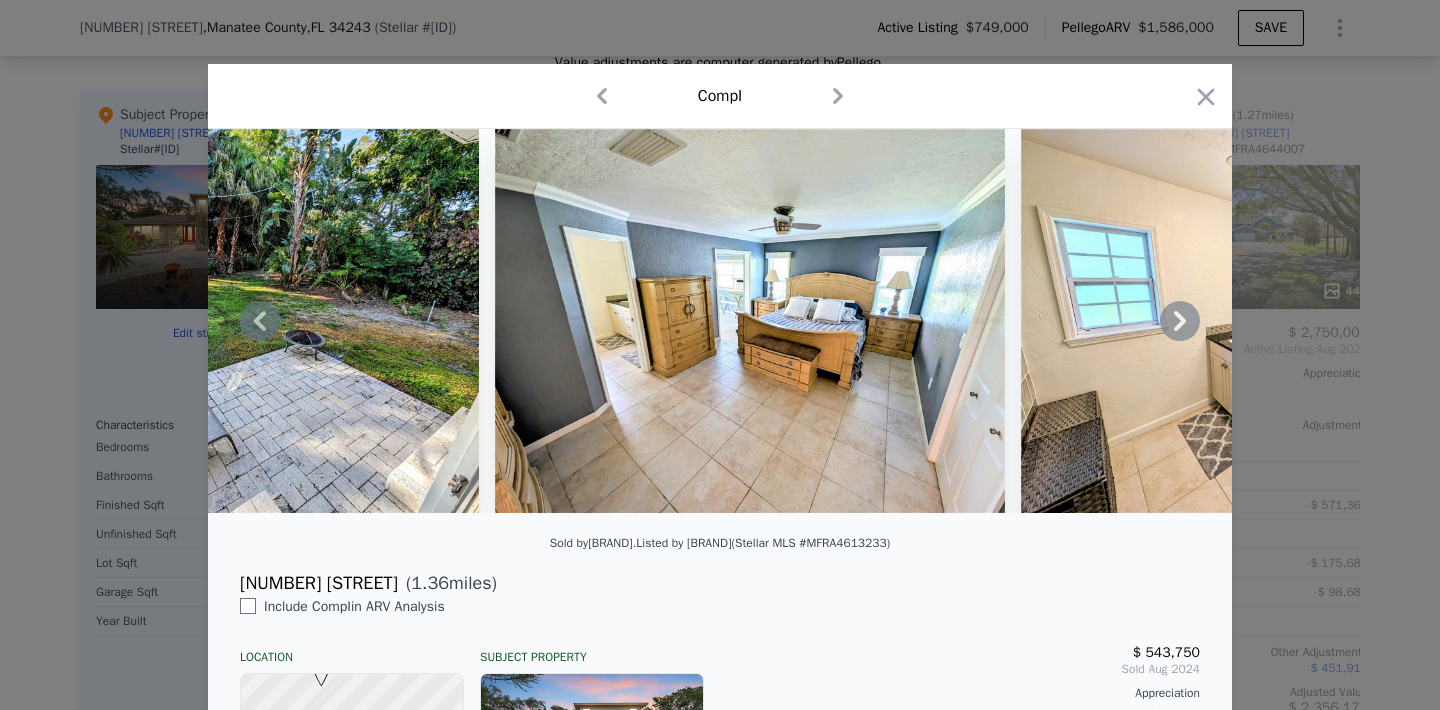 click 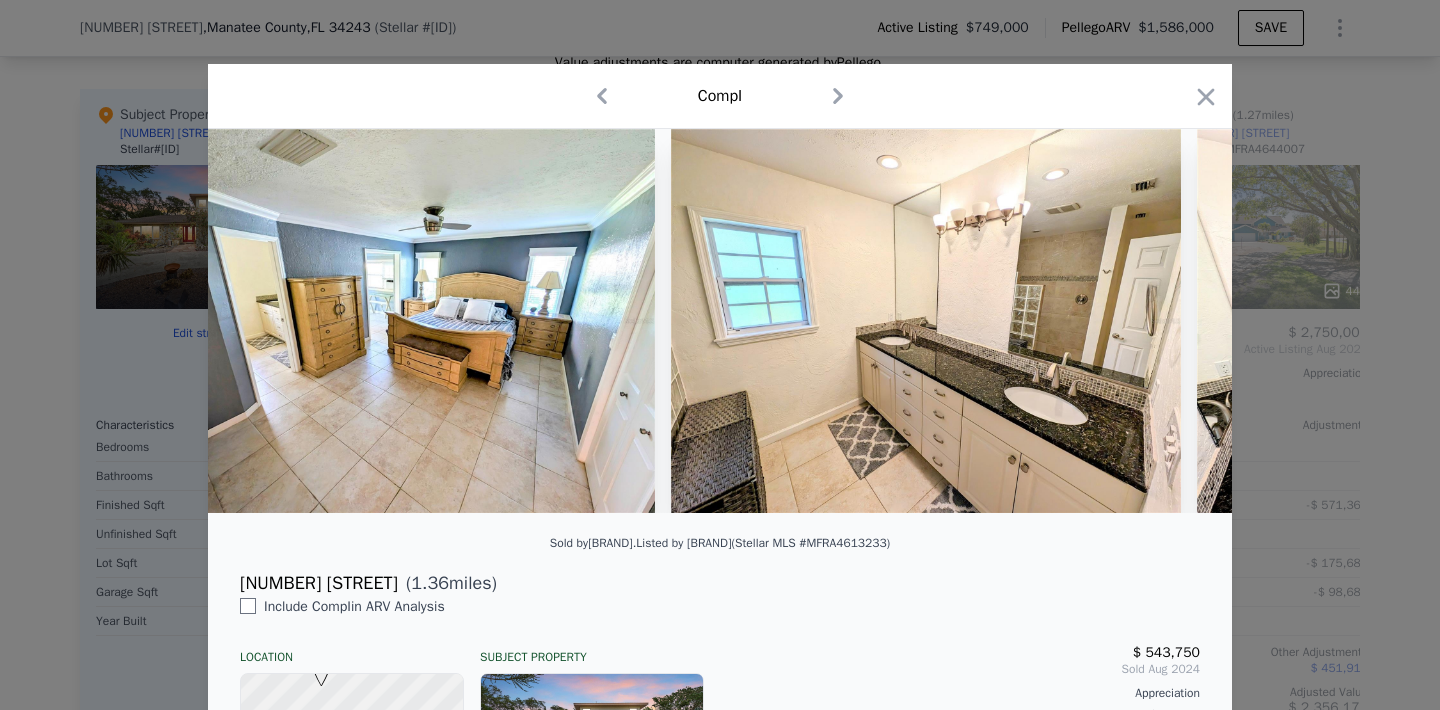scroll, scrollTop: 0, scrollLeft: 7200, axis: horizontal 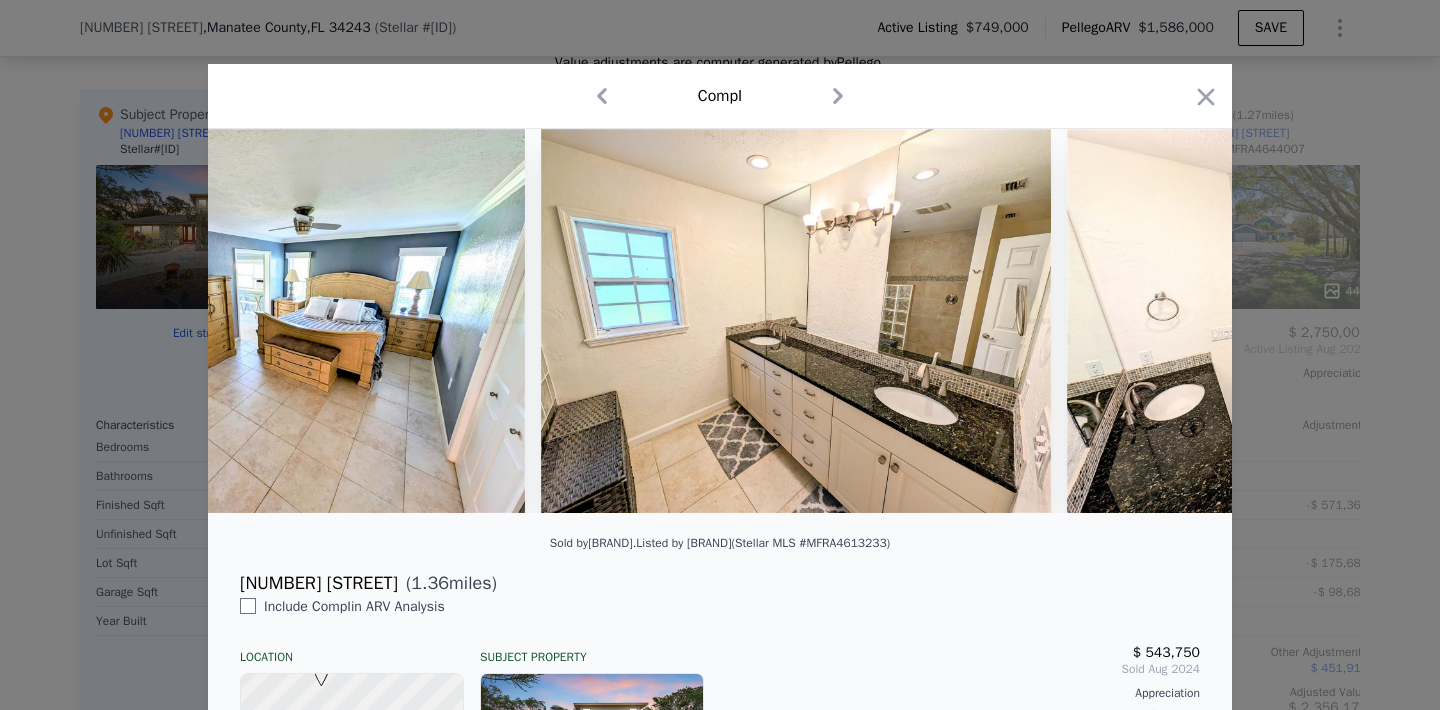 click at bounding box center [1322, 321] 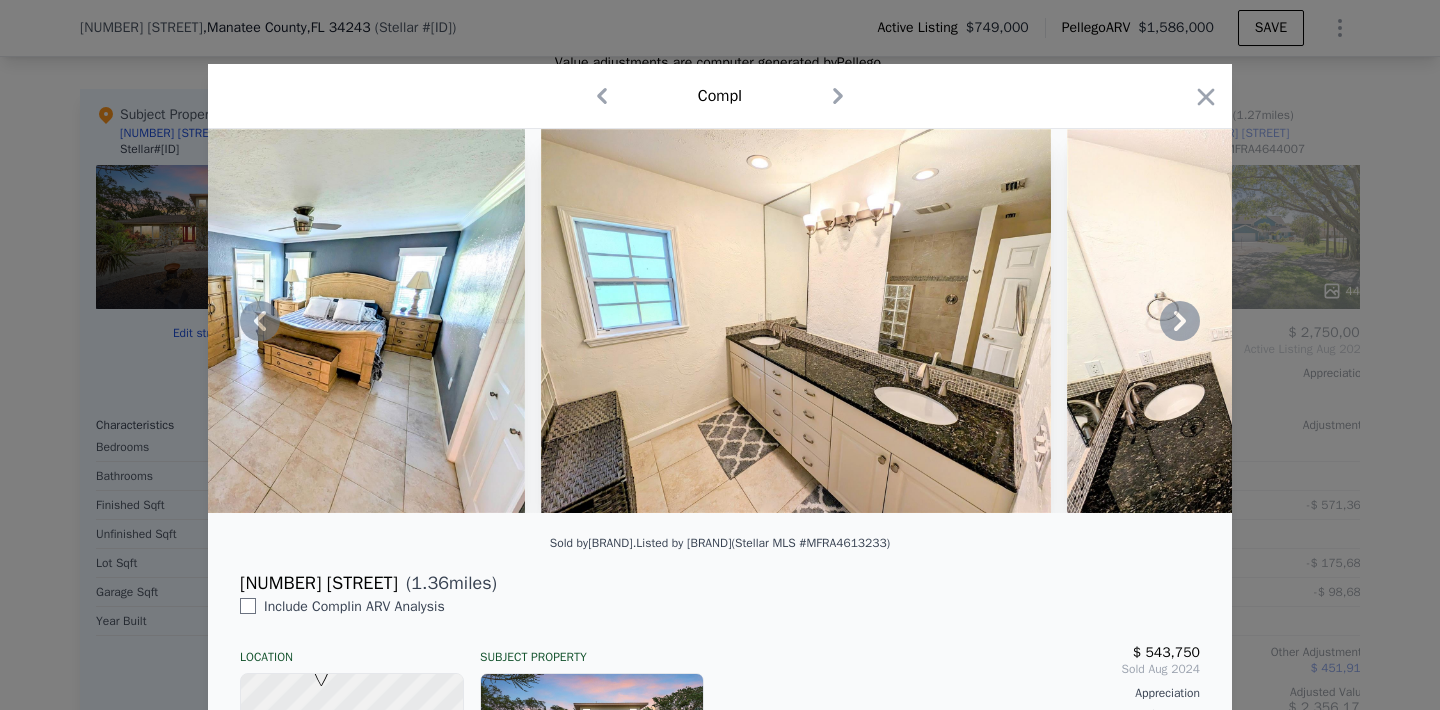 click 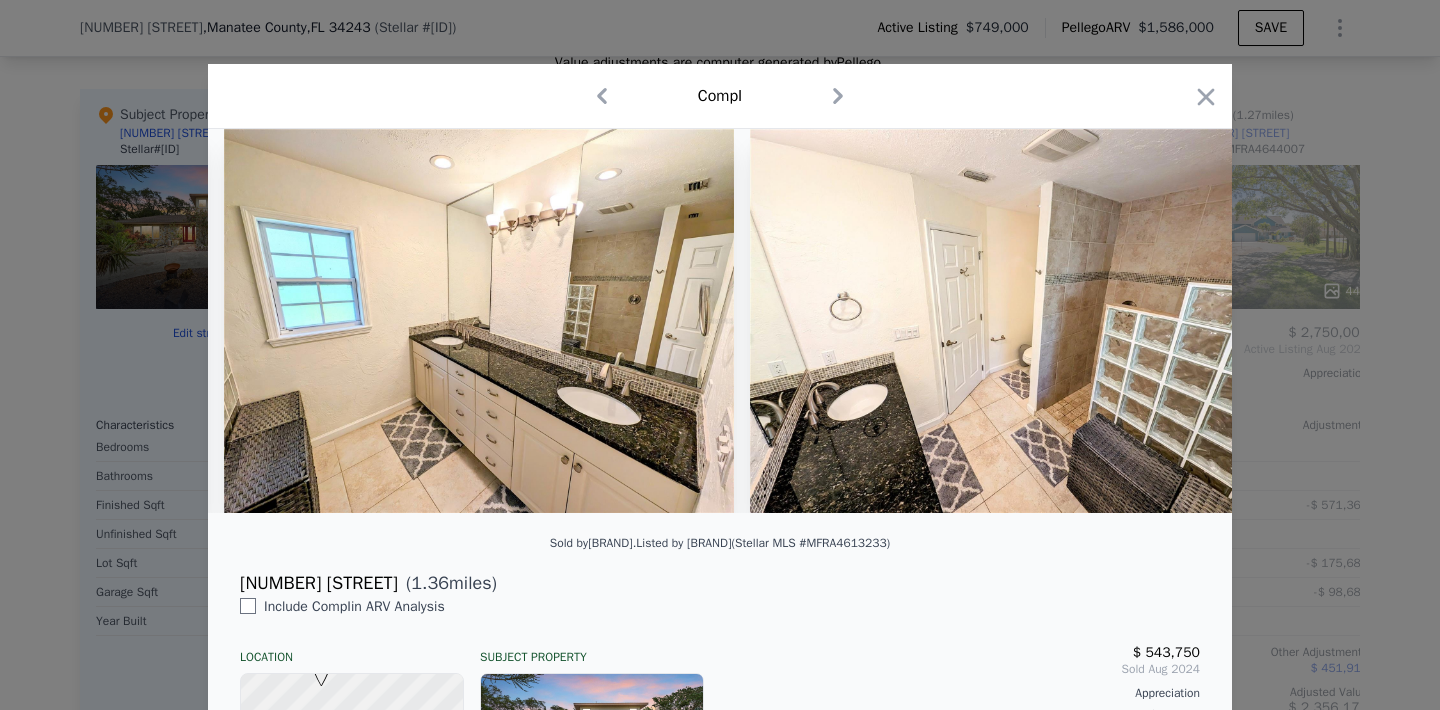 scroll, scrollTop: 0, scrollLeft: 7680, axis: horizontal 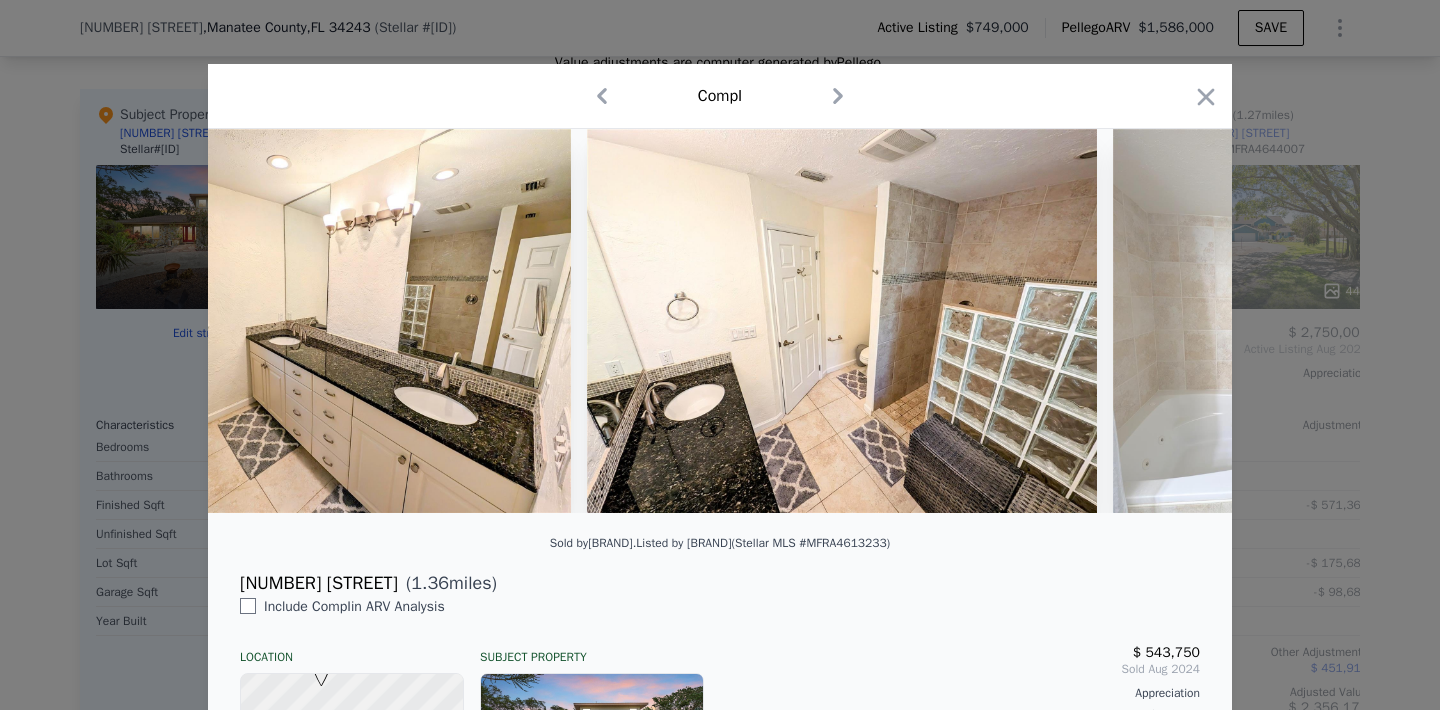 click at bounding box center [720, 321] 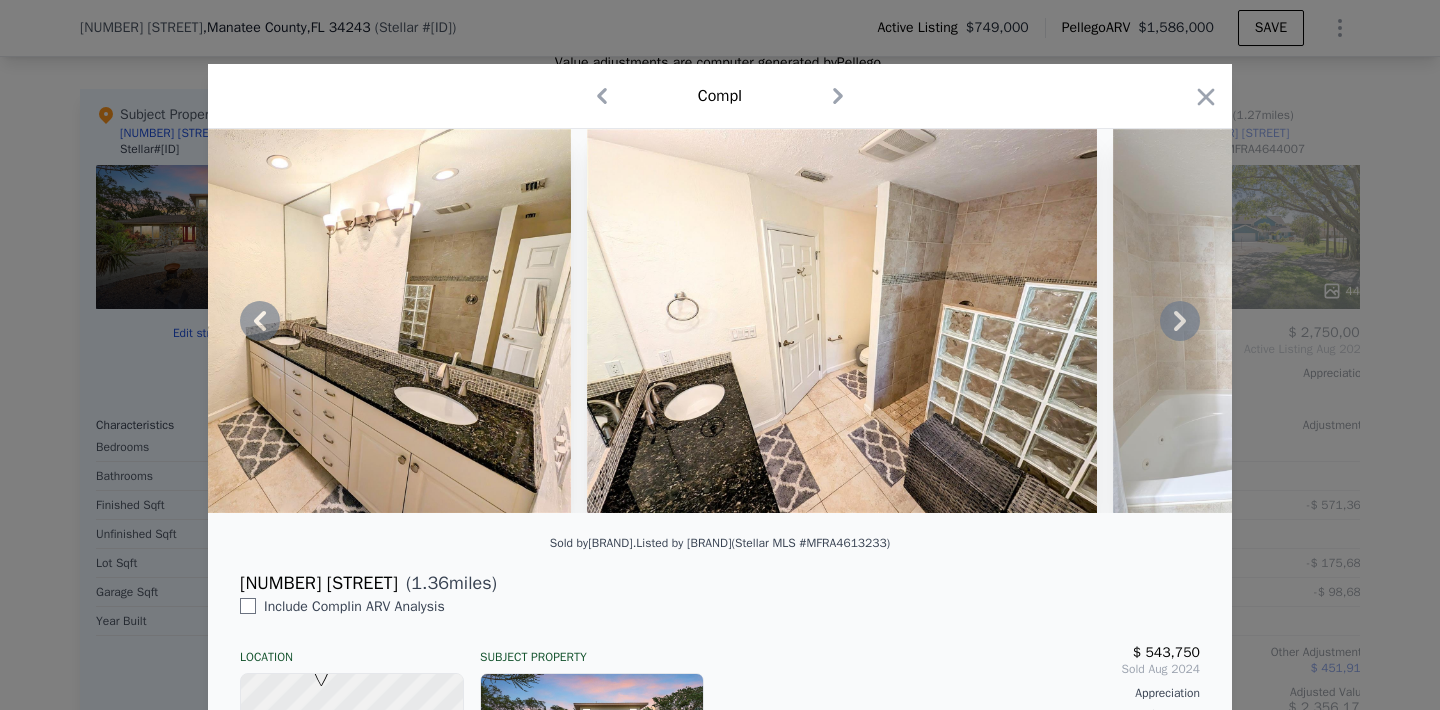 click 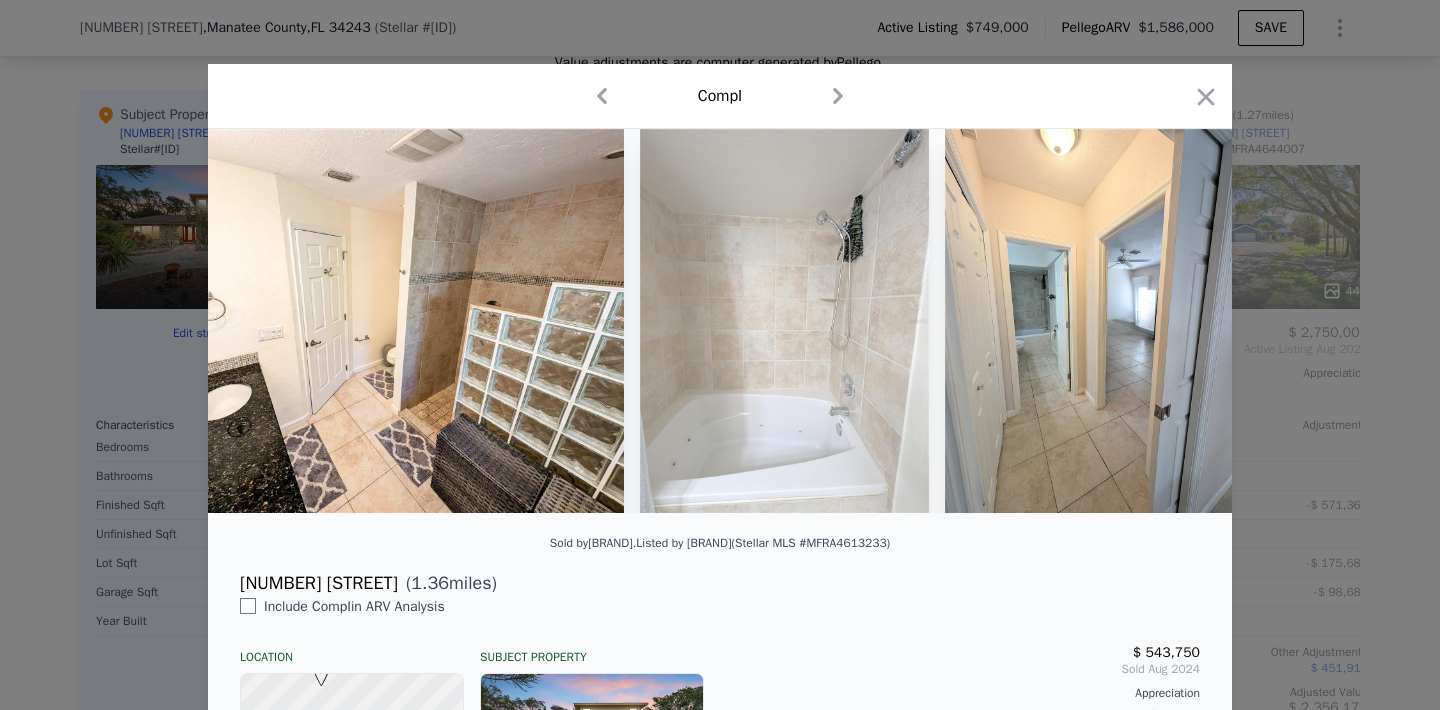 scroll, scrollTop: 0, scrollLeft: 8160, axis: horizontal 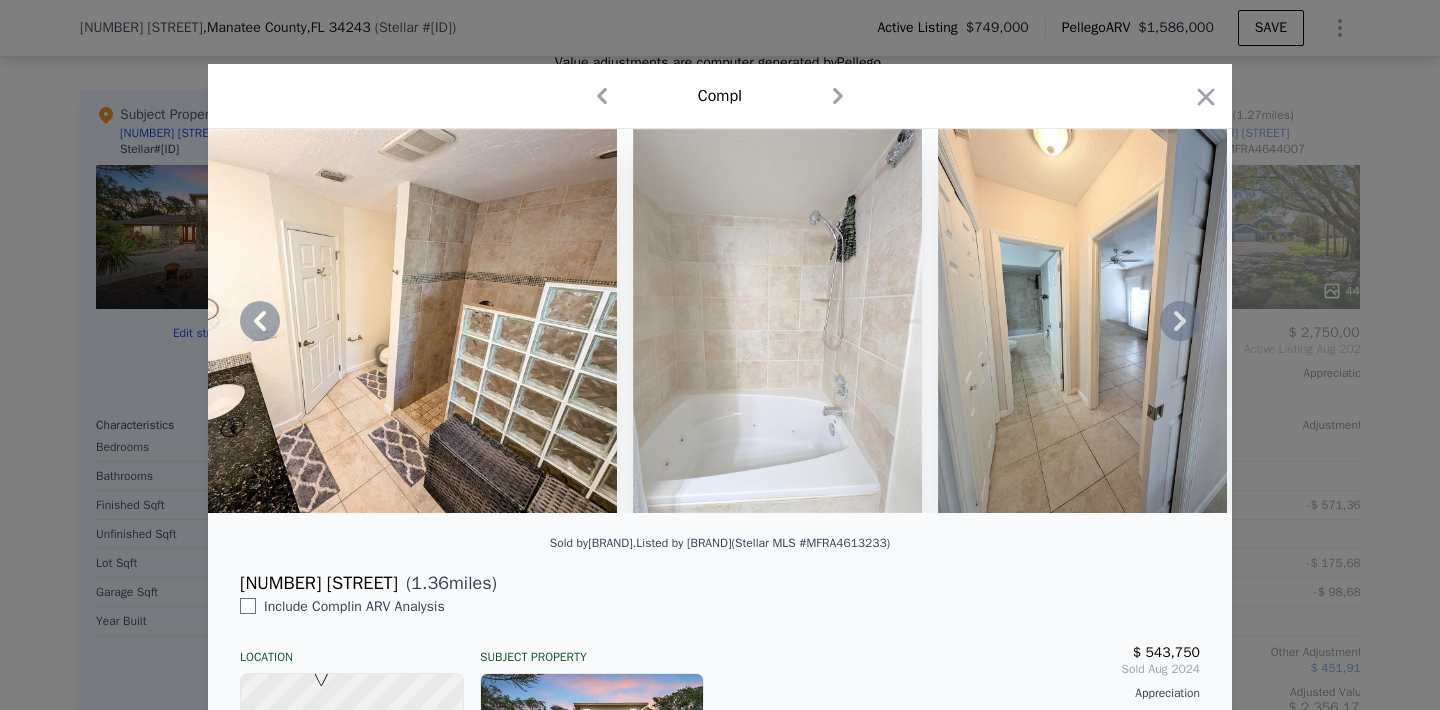 click at bounding box center (720, 321) 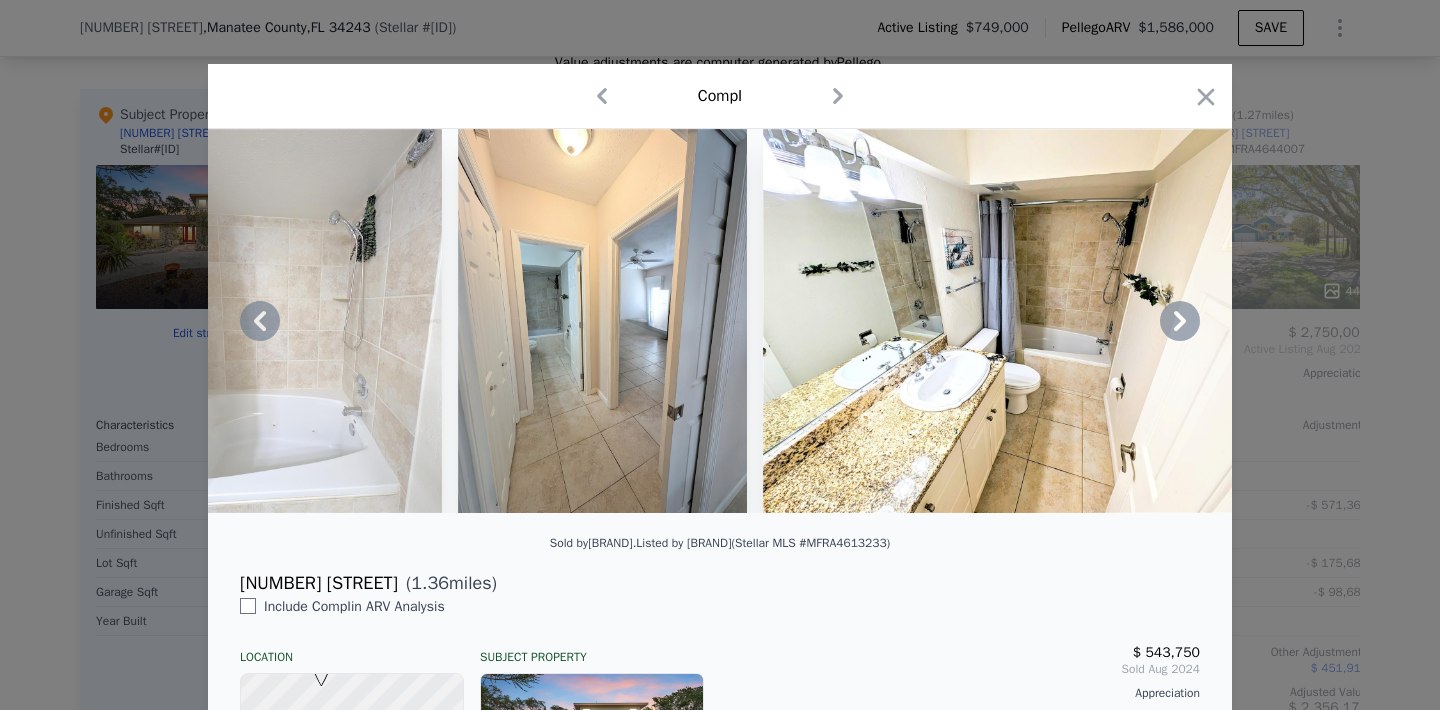 click 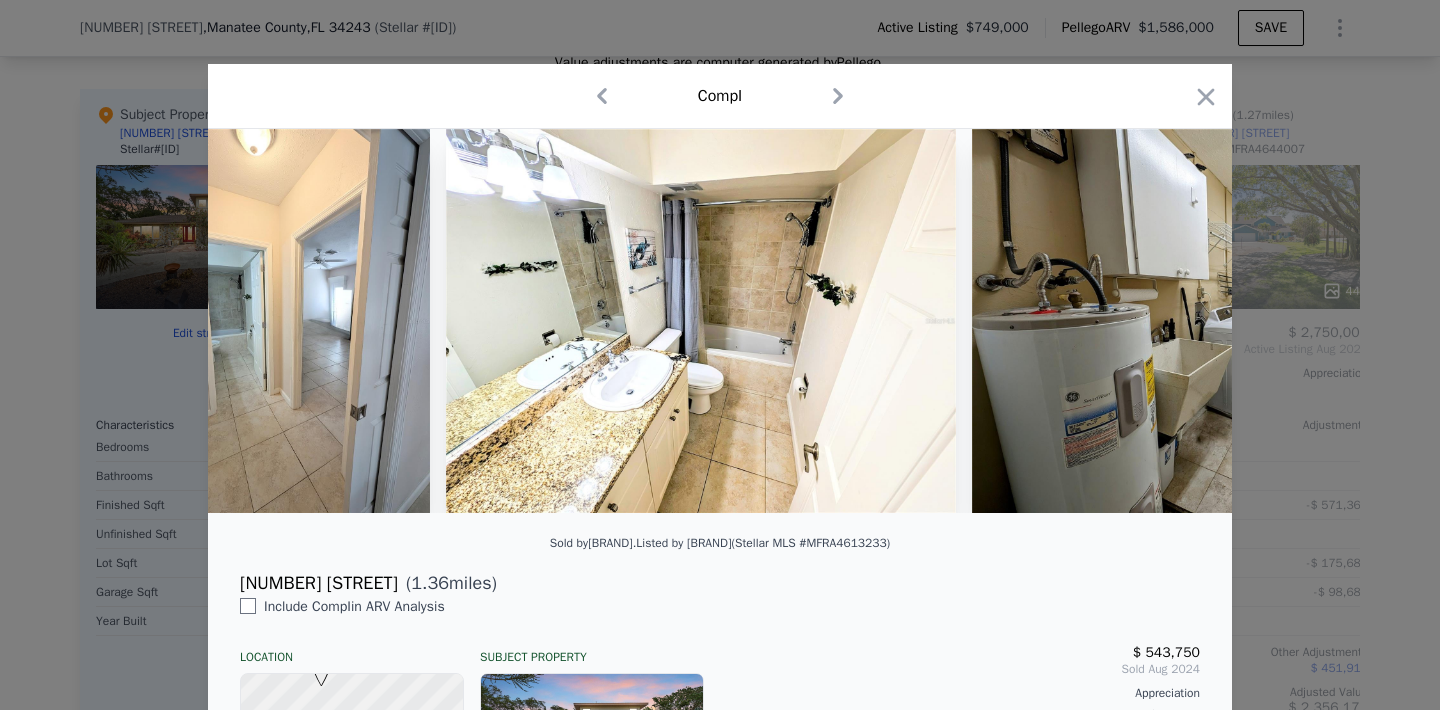 scroll, scrollTop: 0, scrollLeft: 9120, axis: horizontal 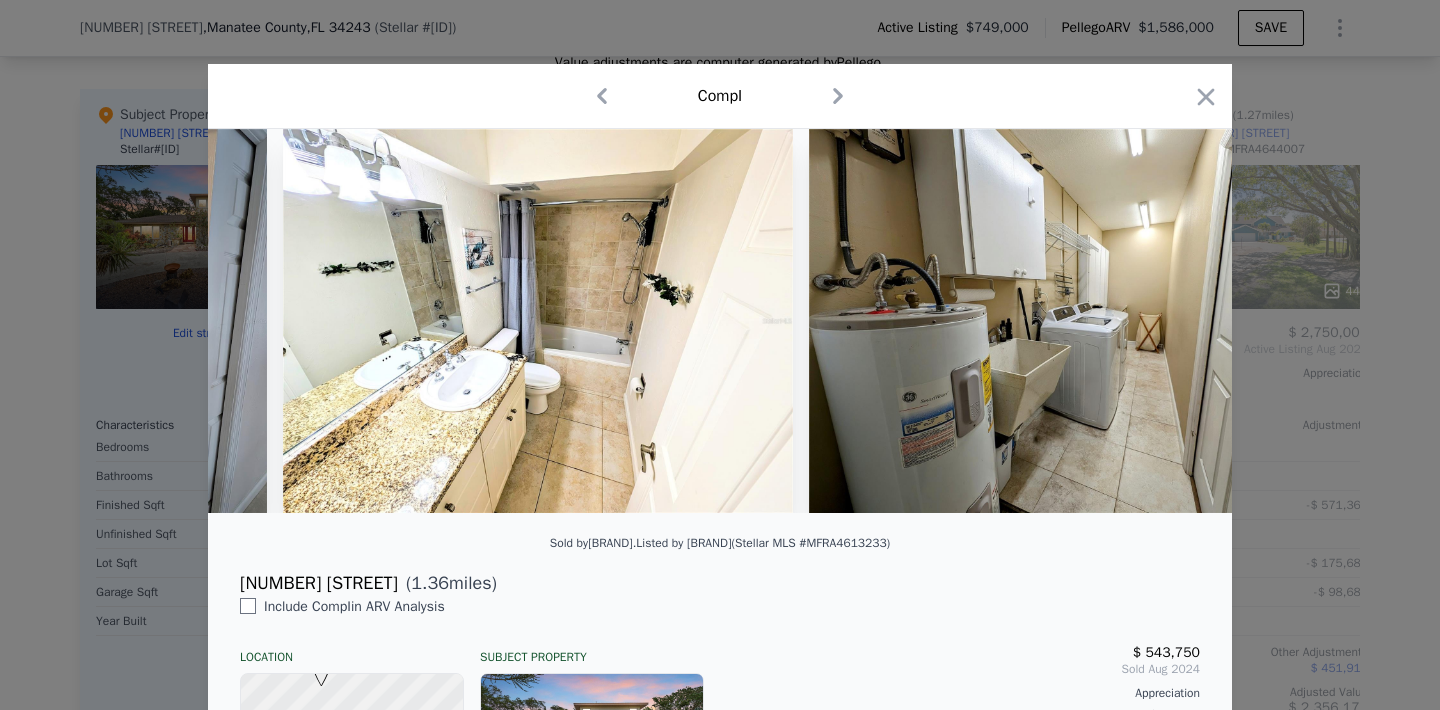 click at bounding box center [720, 321] 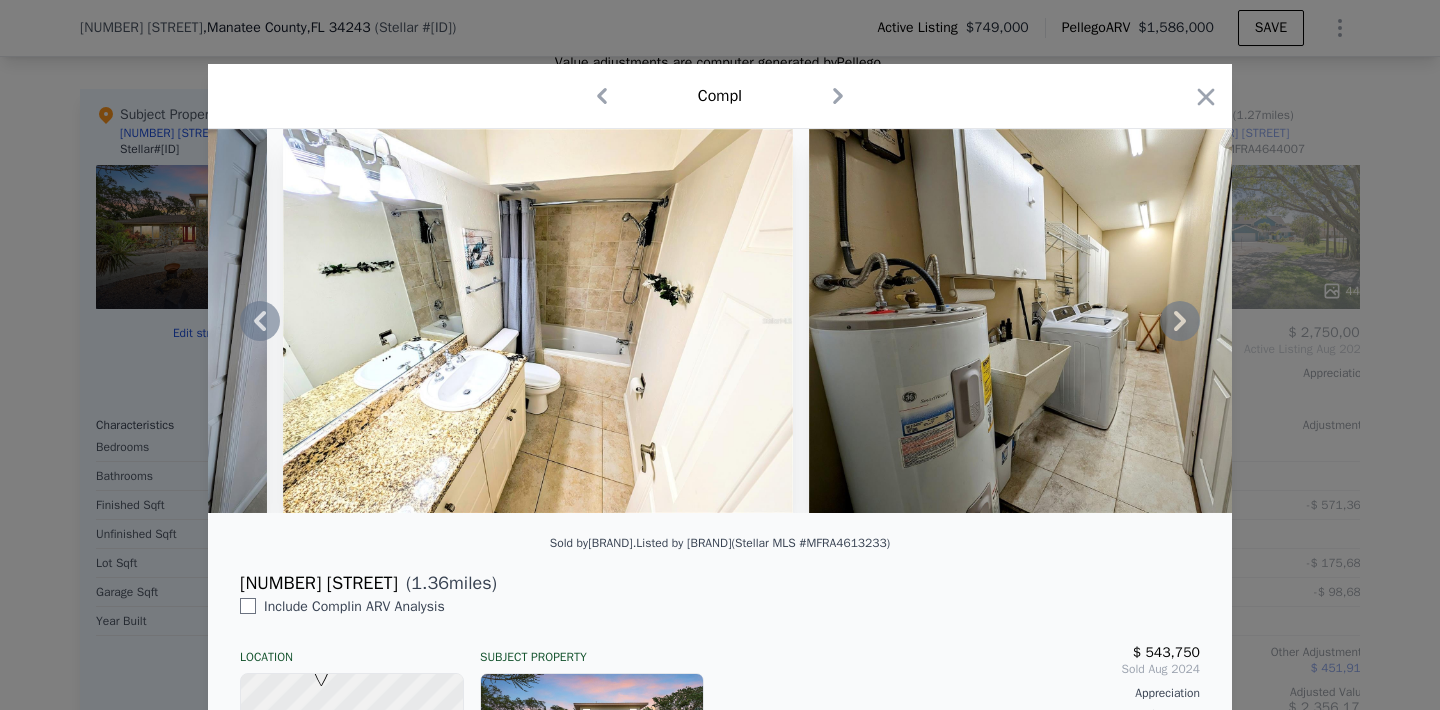 click 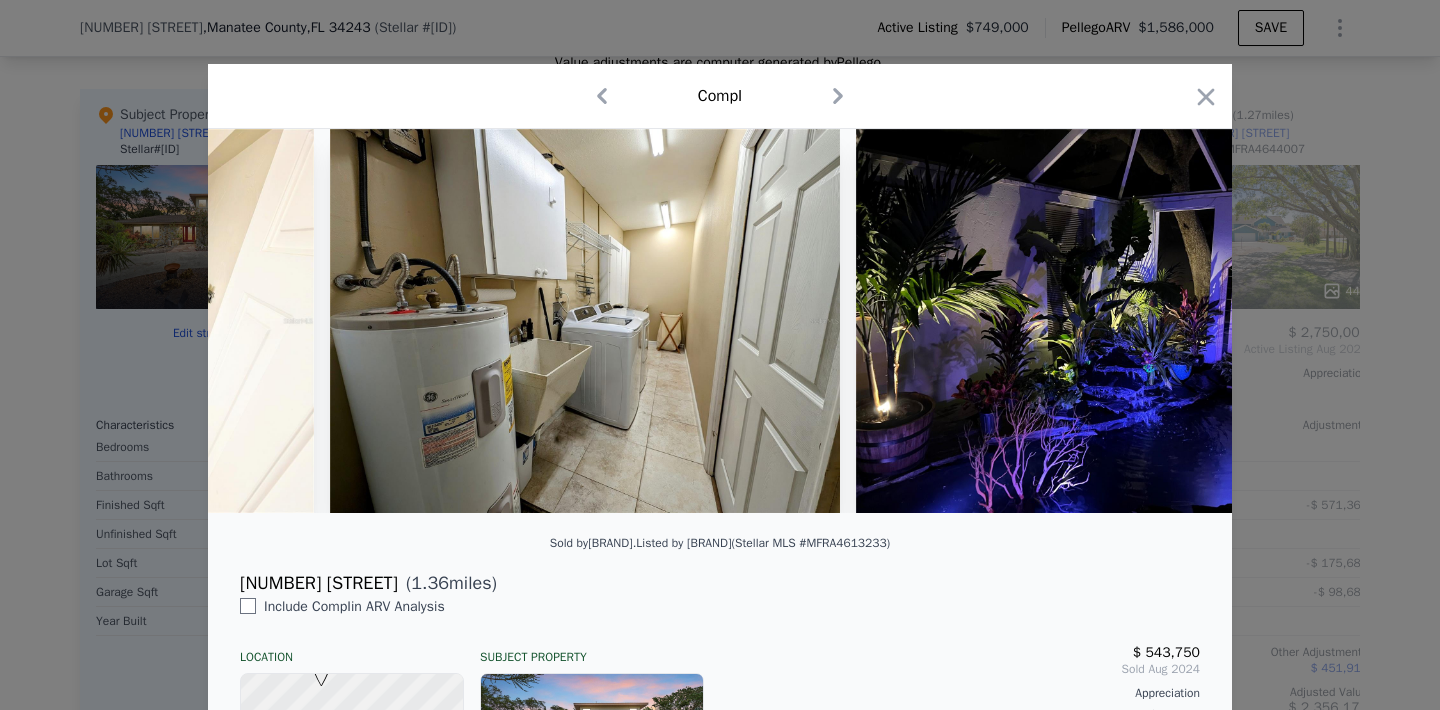 scroll, scrollTop: 0, scrollLeft: 9600, axis: horizontal 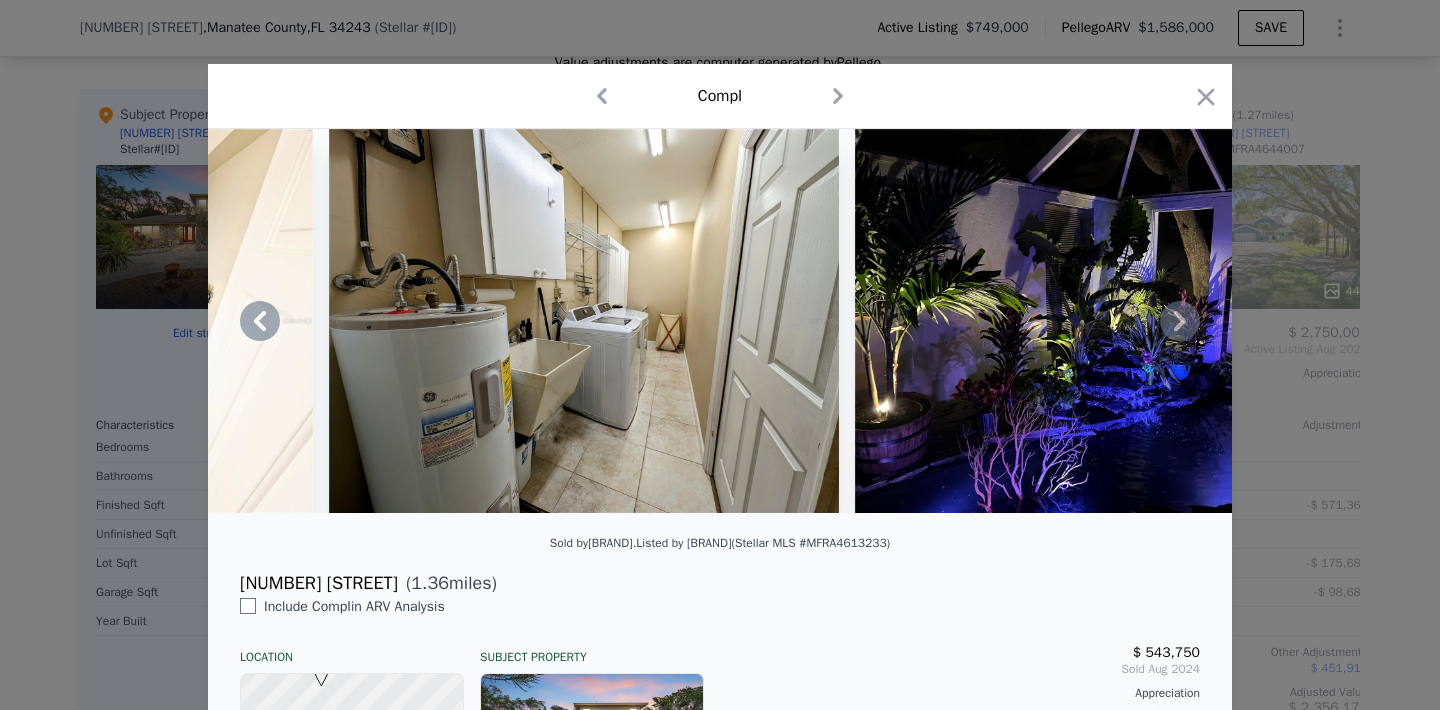 click 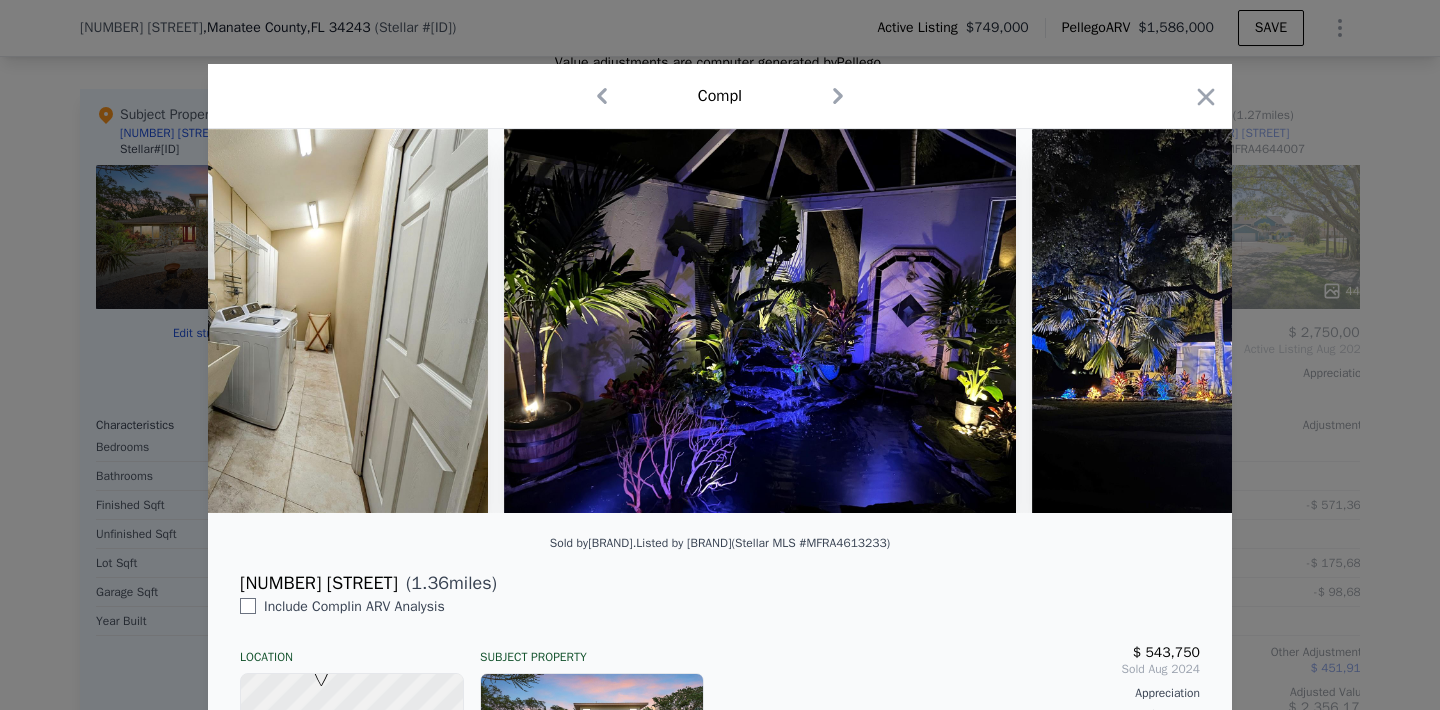 scroll, scrollTop: 0, scrollLeft: 10080, axis: horizontal 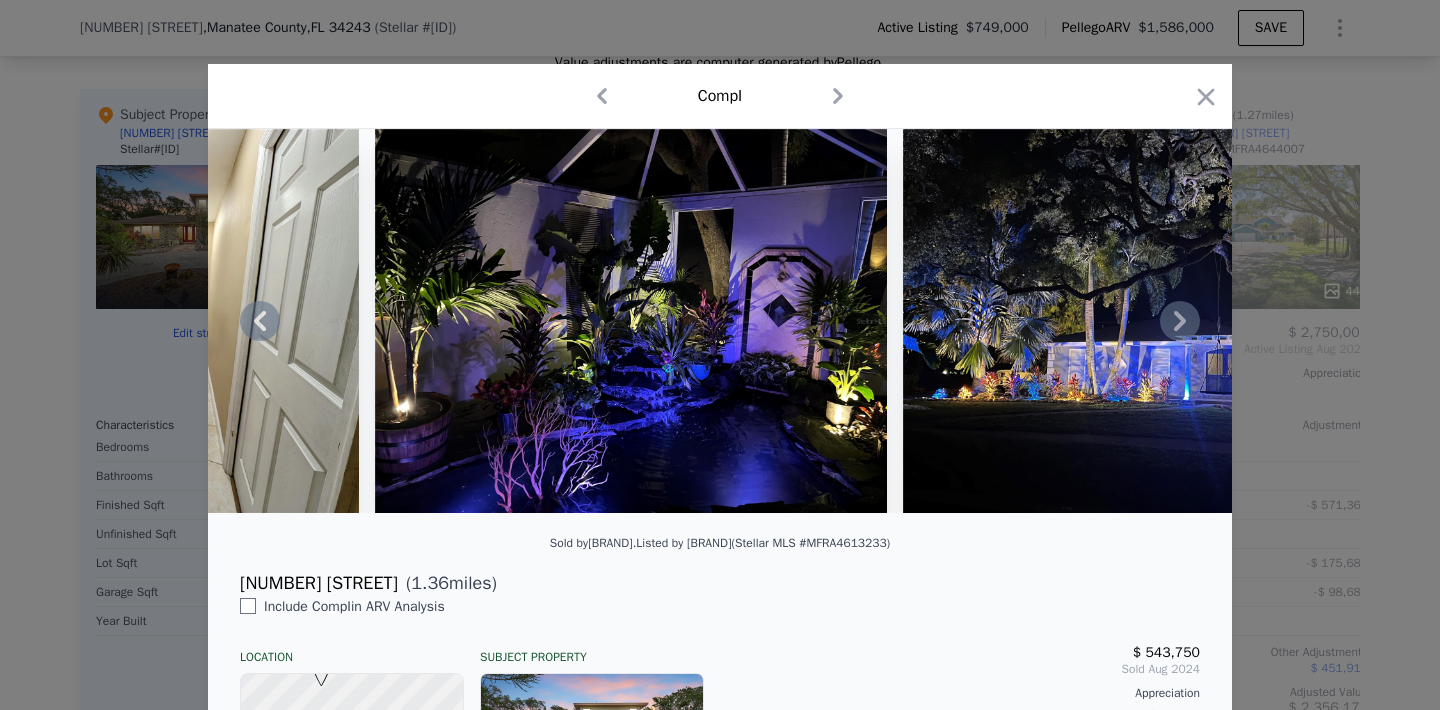 click 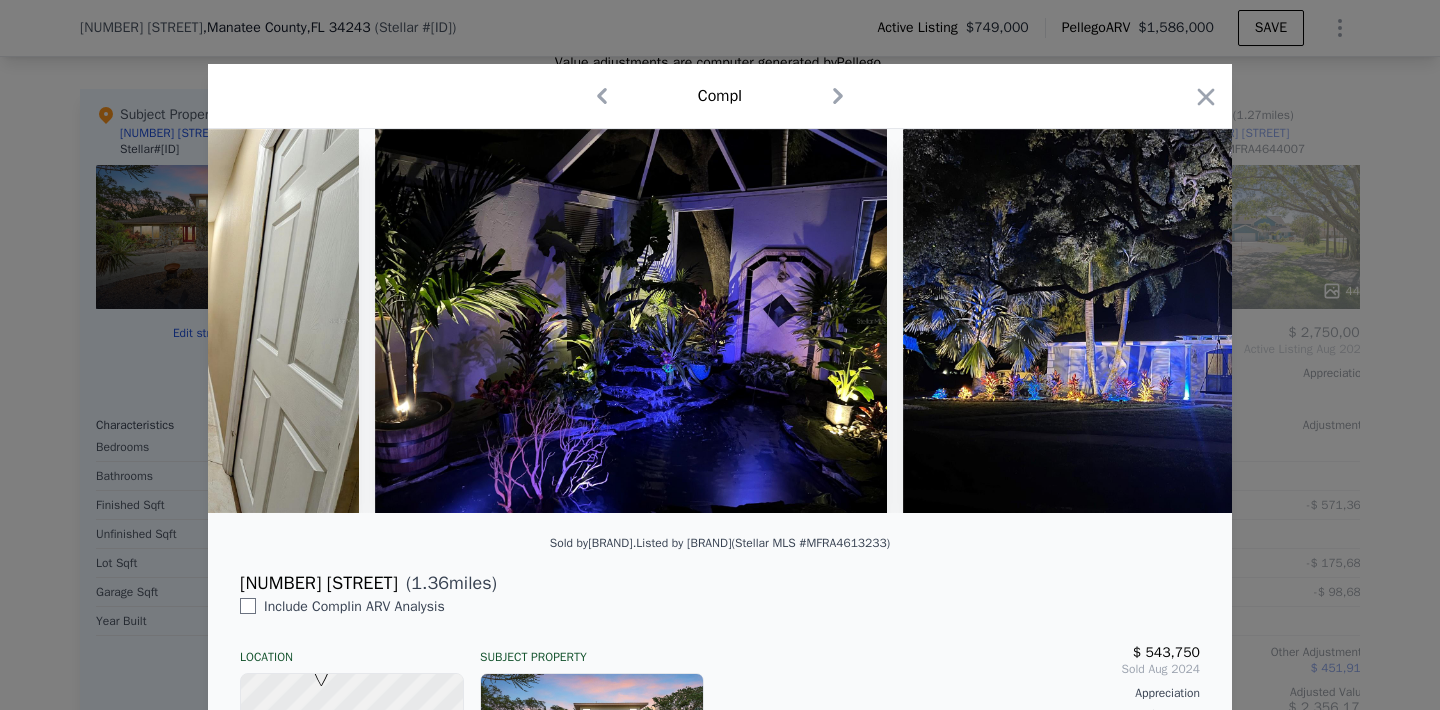 scroll, scrollTop: 0, scrollLeft: 10263, axis: horizontal 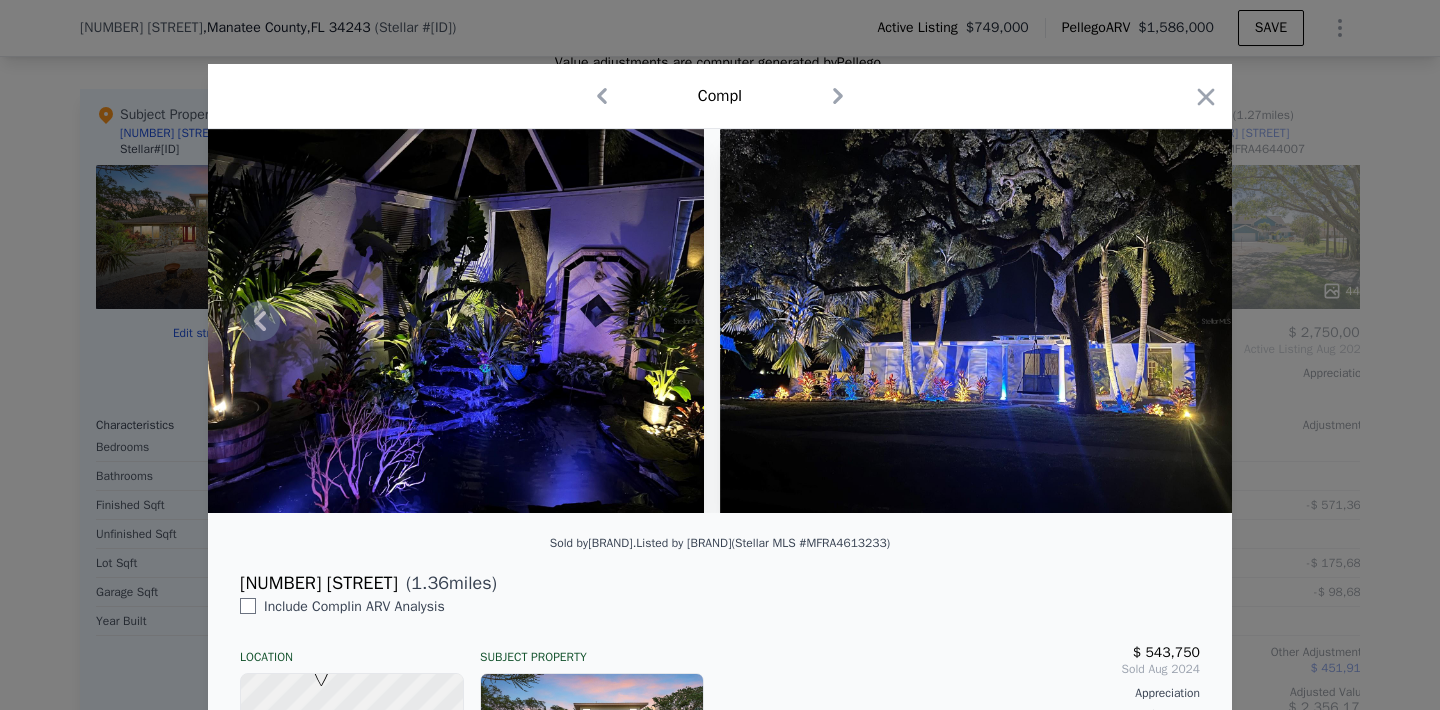 click at bounding box center [976, 321] 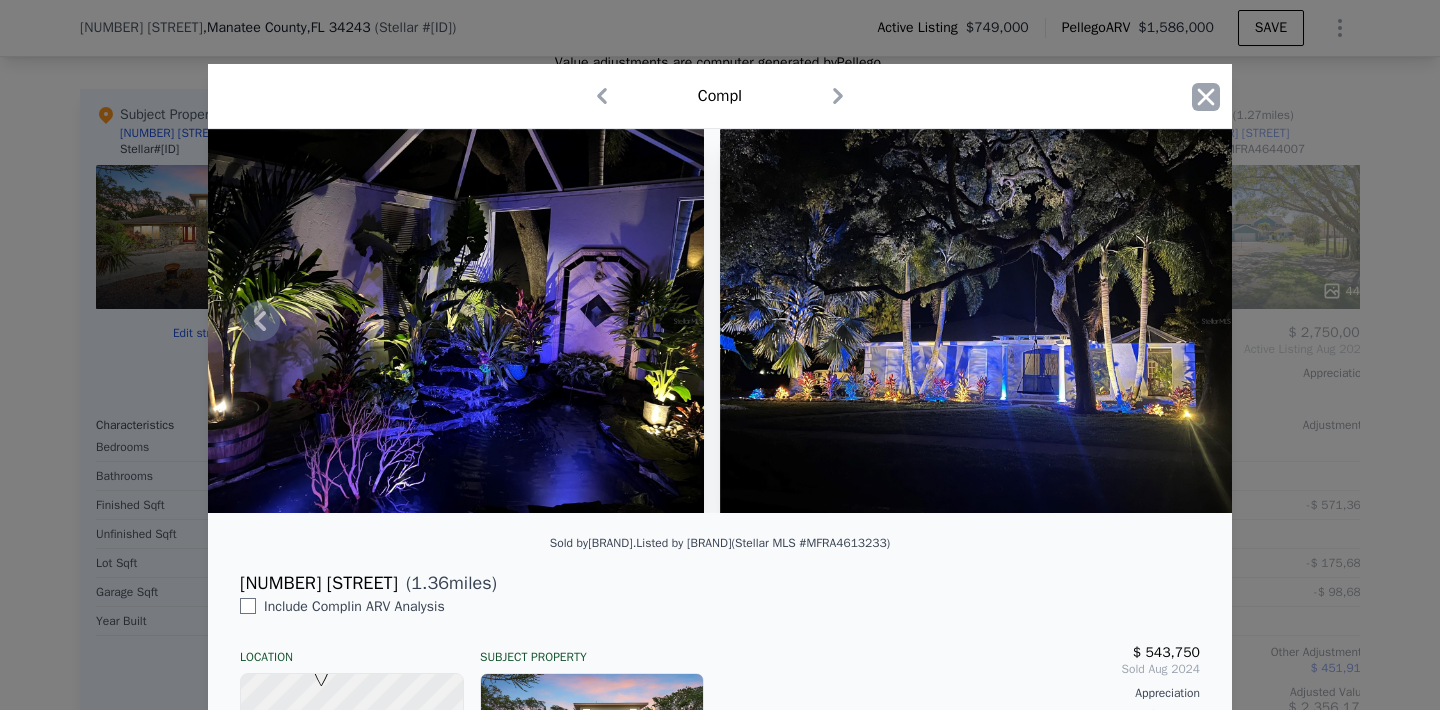 click 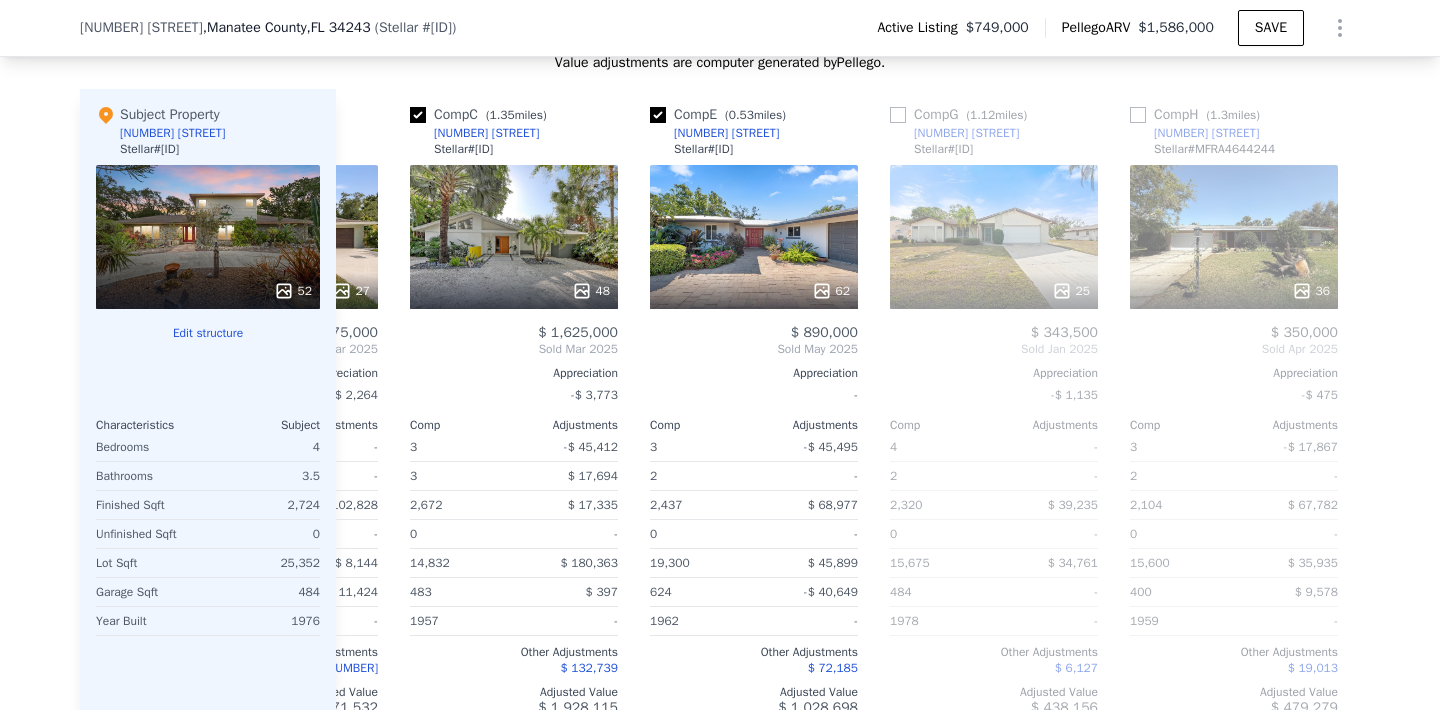 scroll, scrollTop: 0, scrollLeft: 0, axis: both 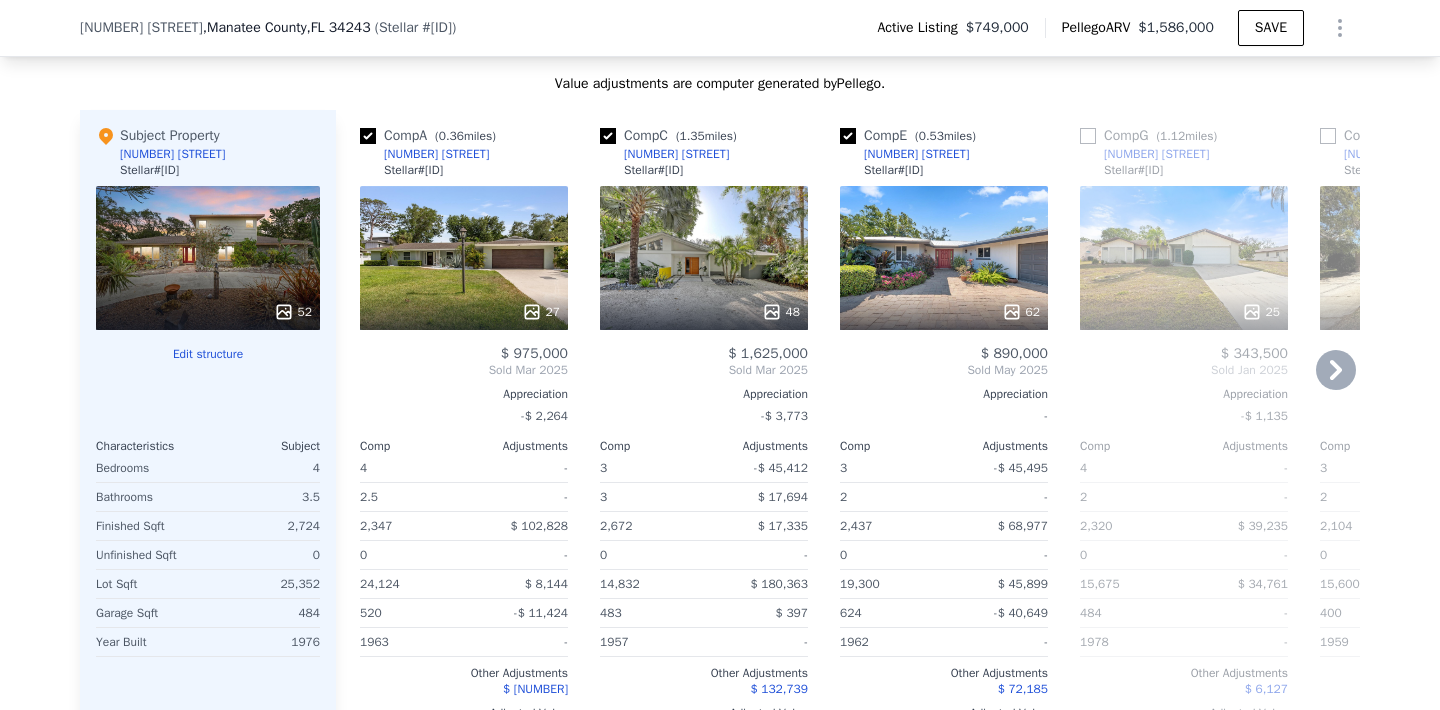 click 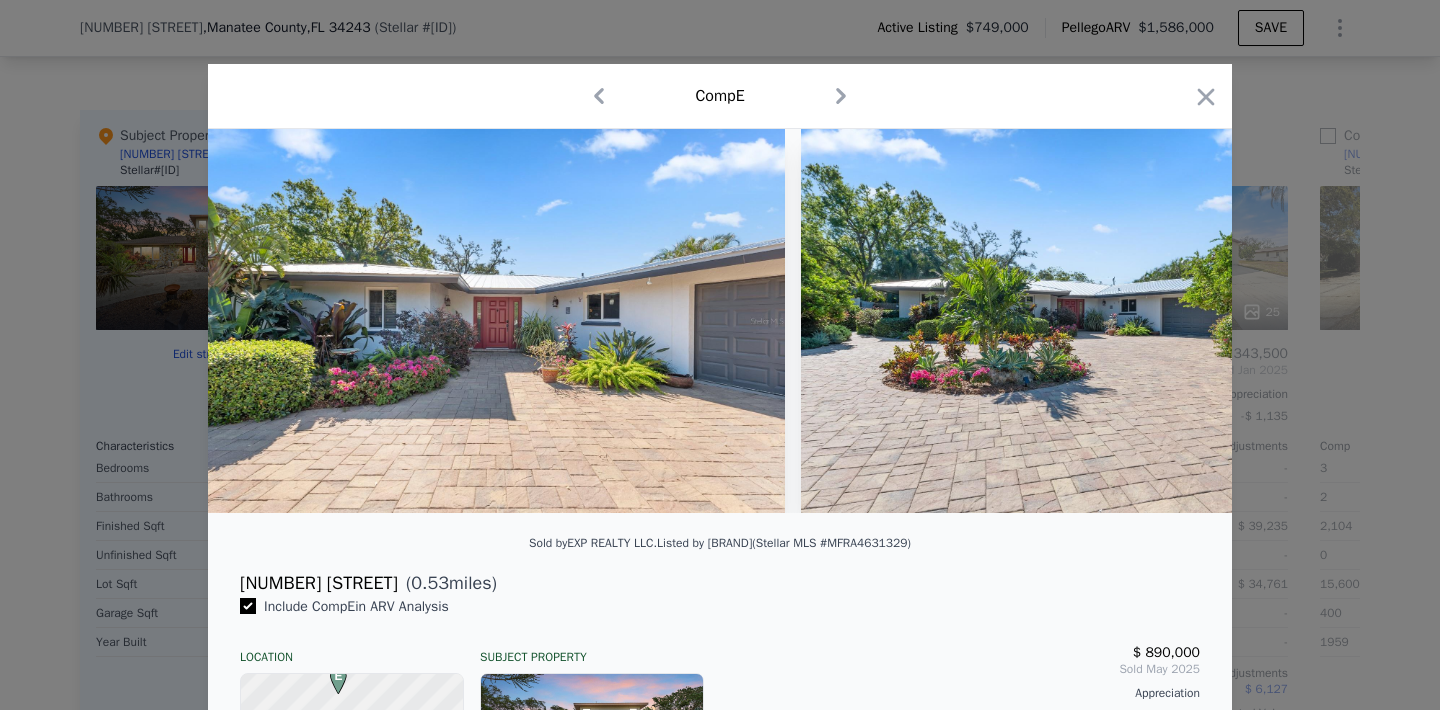 click 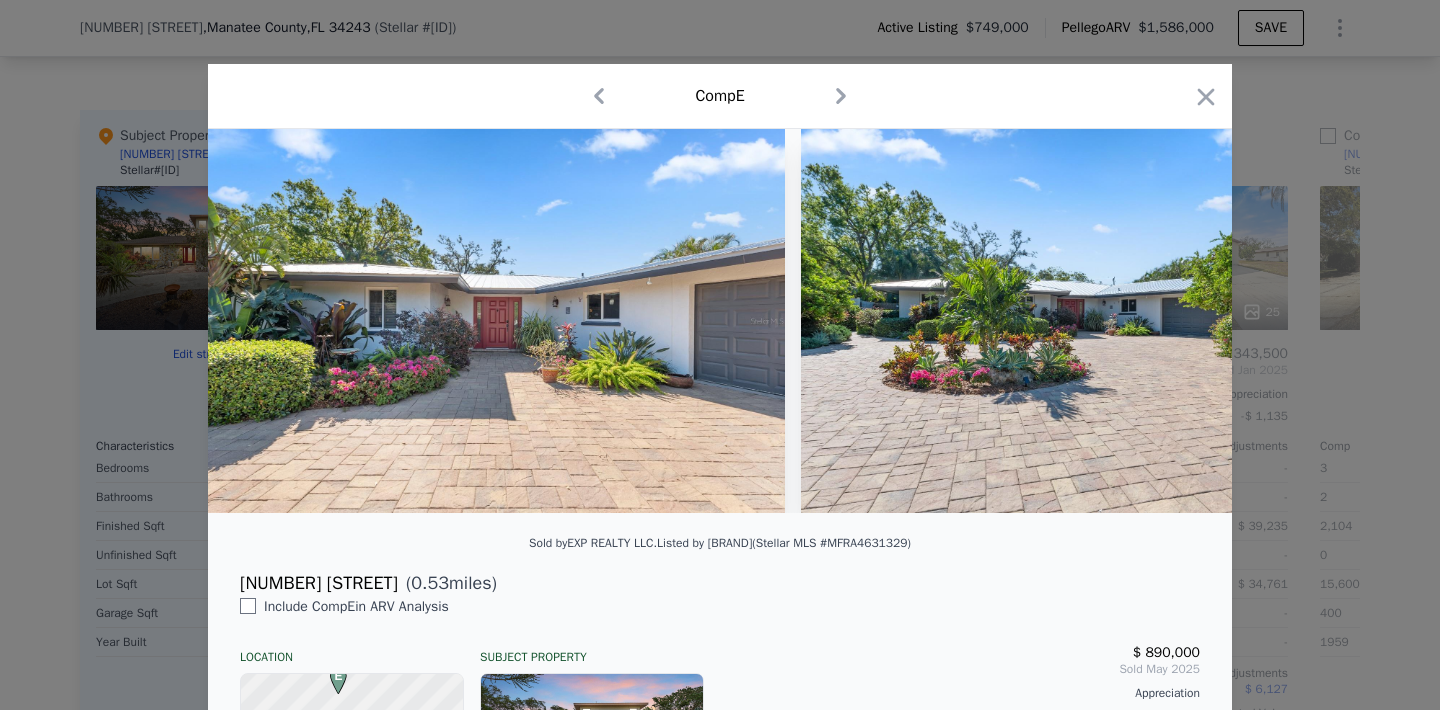 click 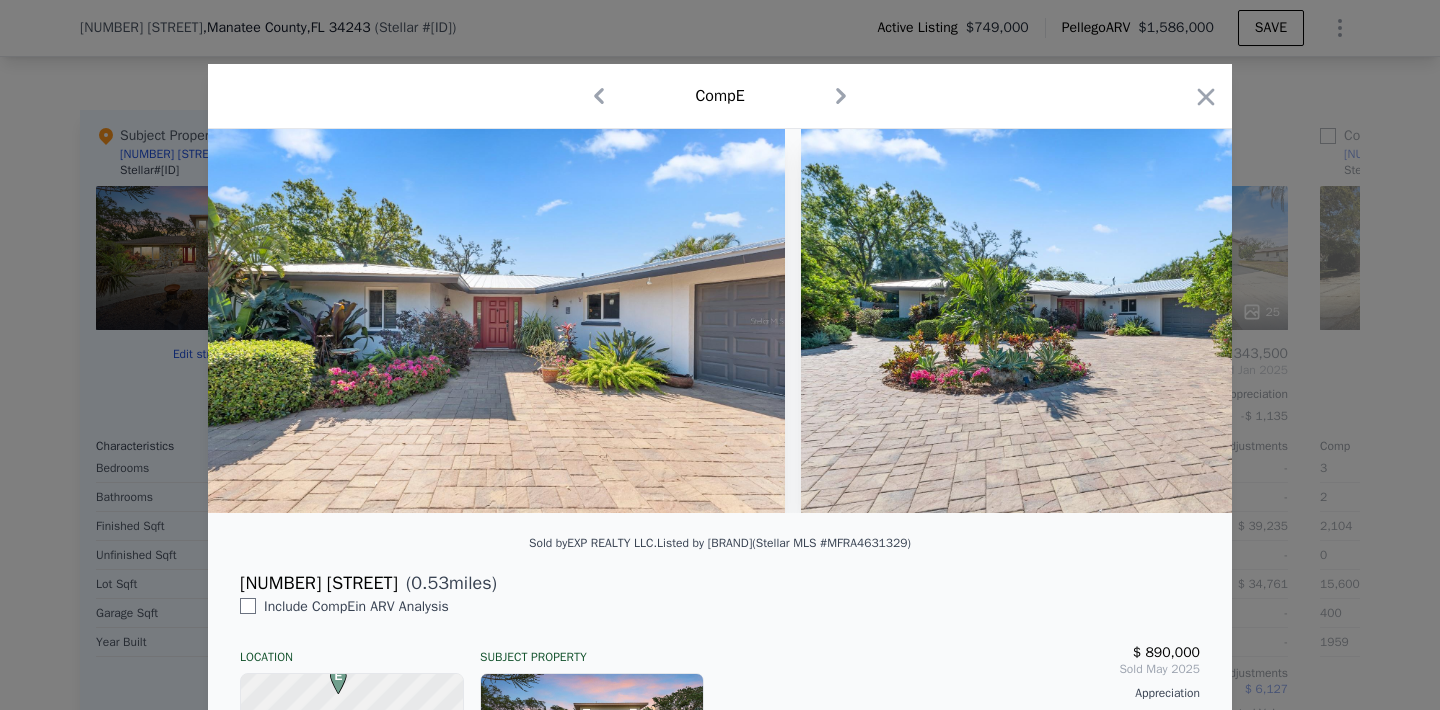 checkbox on "false" 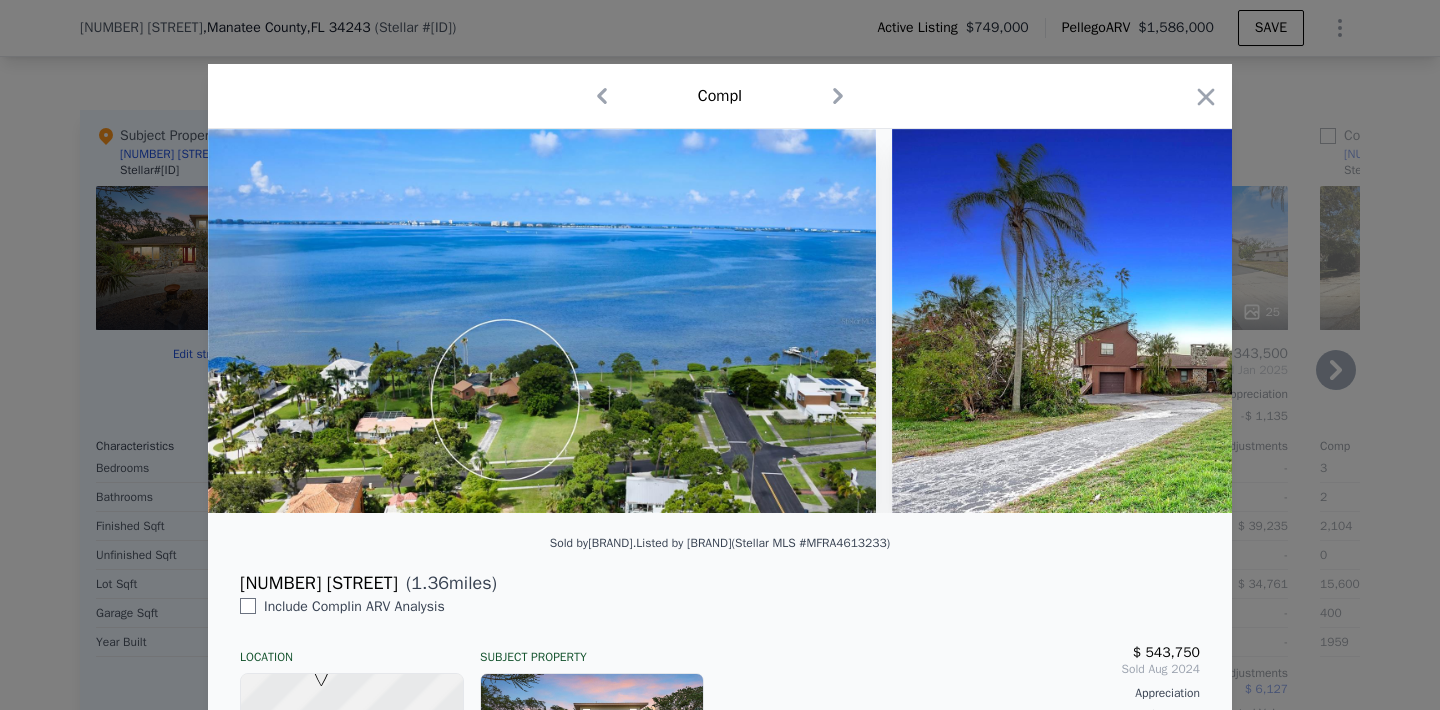 click 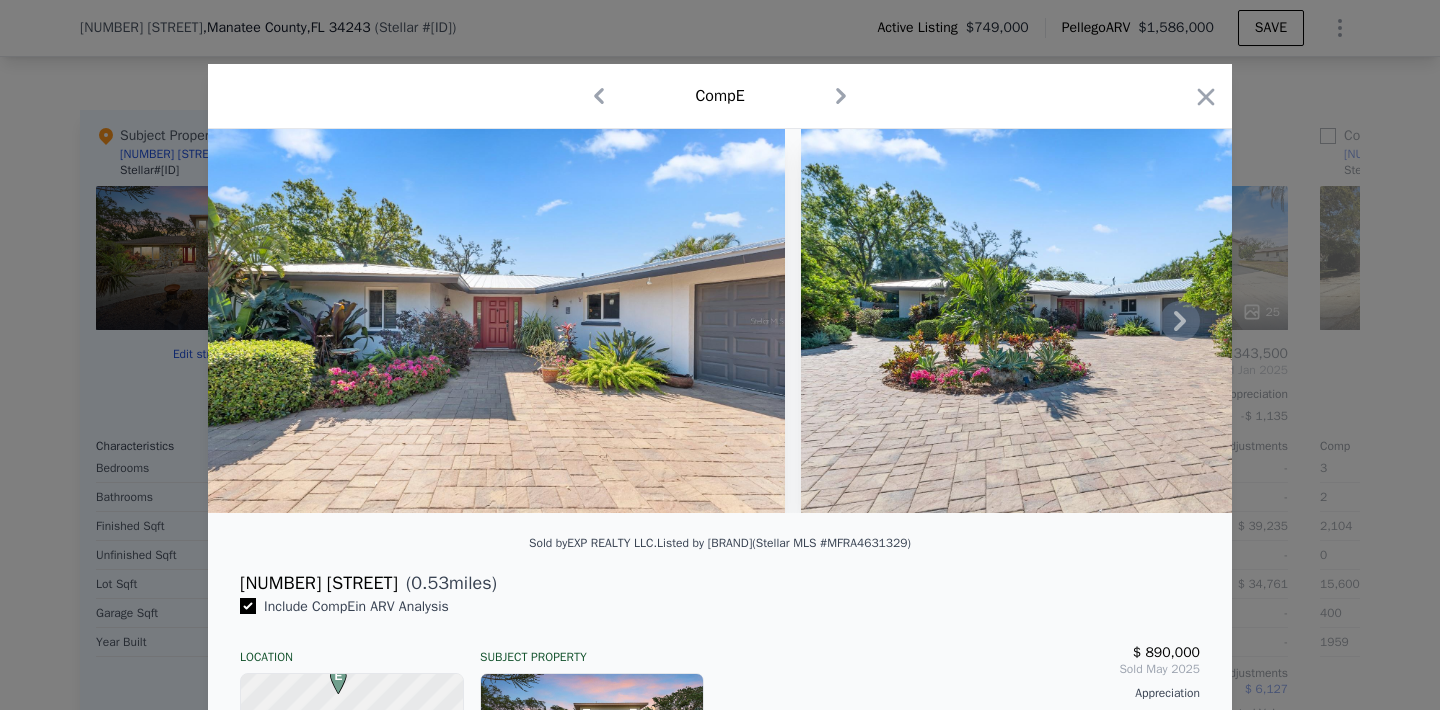 click 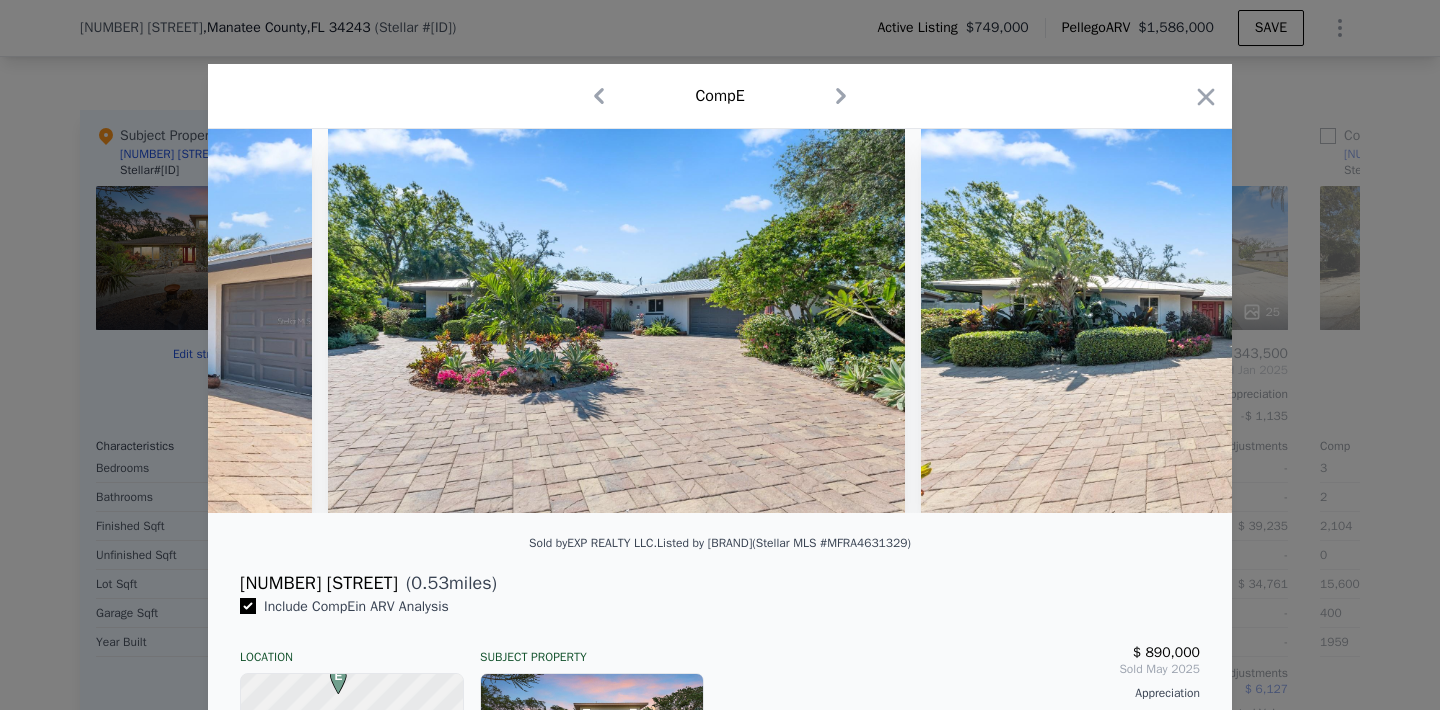 scroll, scrollTop: 0, scrollLeft: 480, axis: horizontal 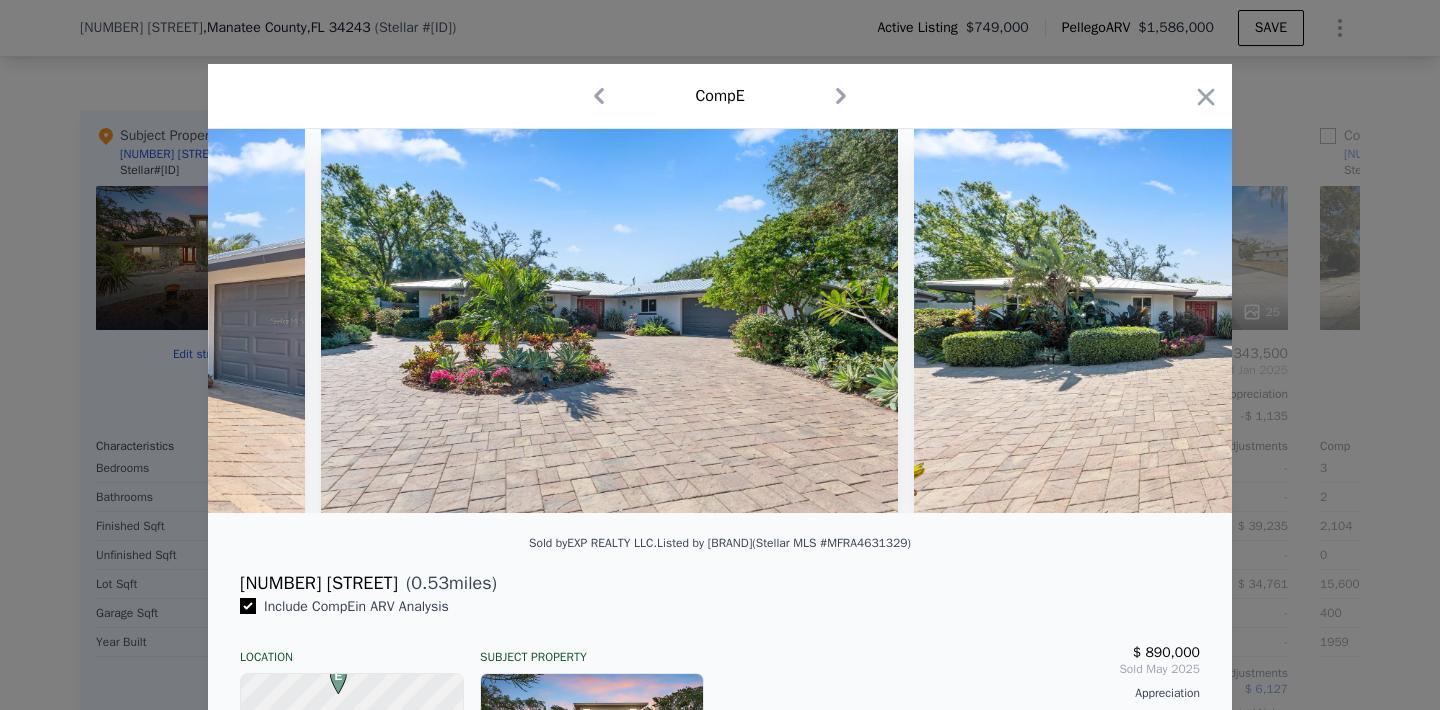 click at bounding box center (720, 321) 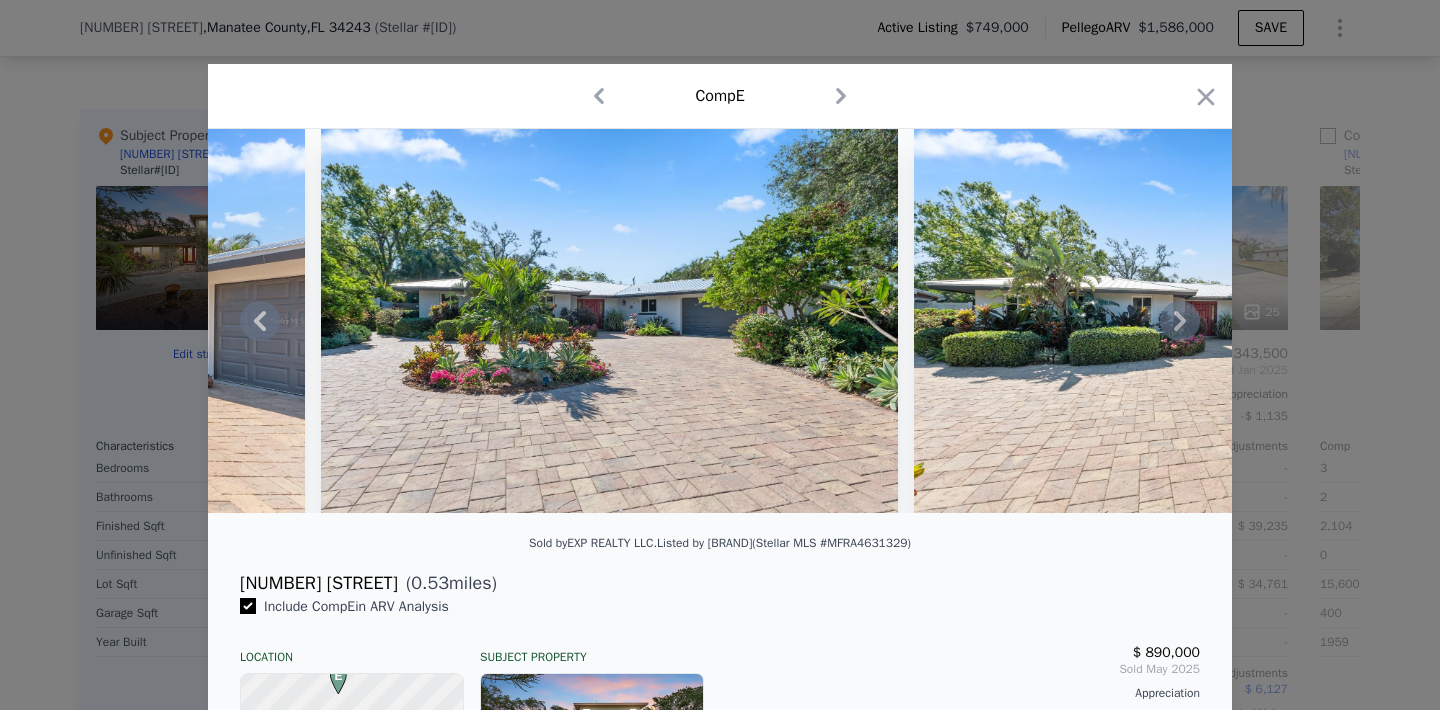 click 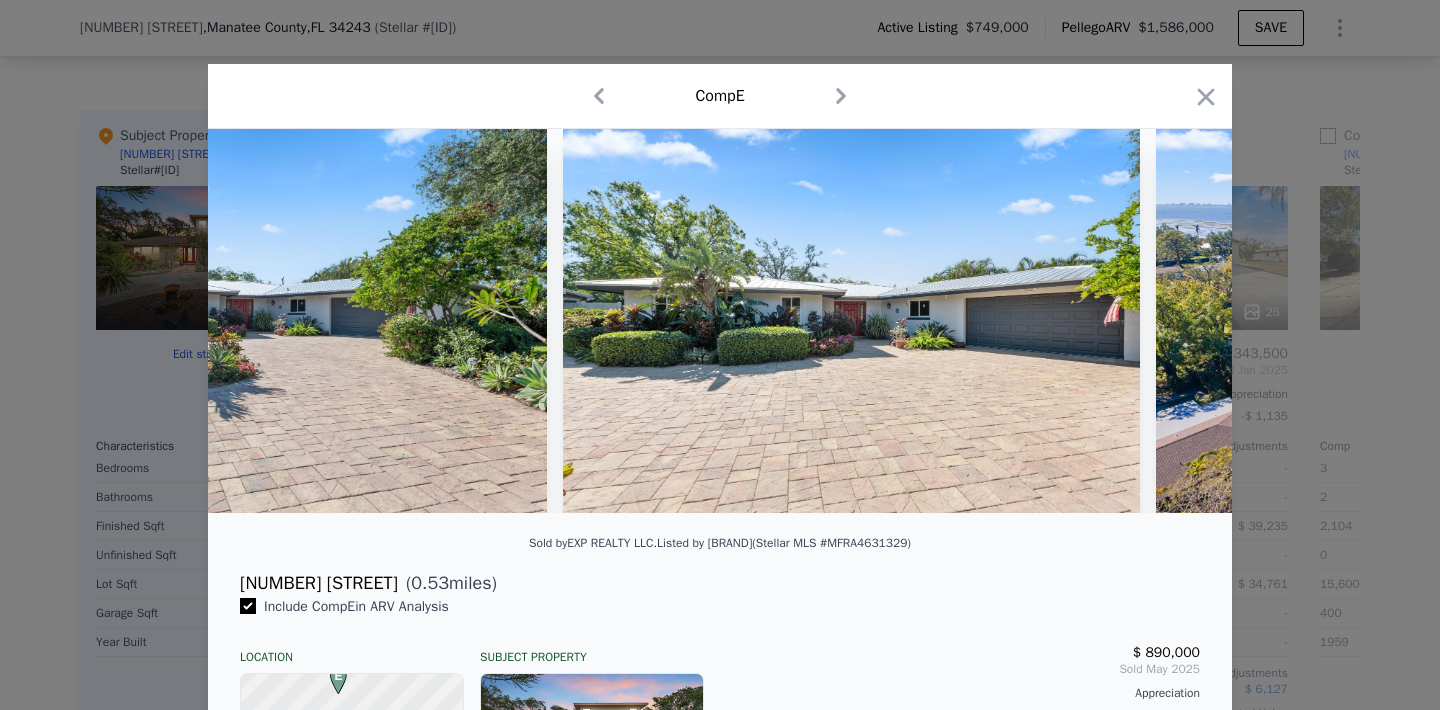 scroll, scrollTop: 0, scrollLeft: 960, axis: horizontal 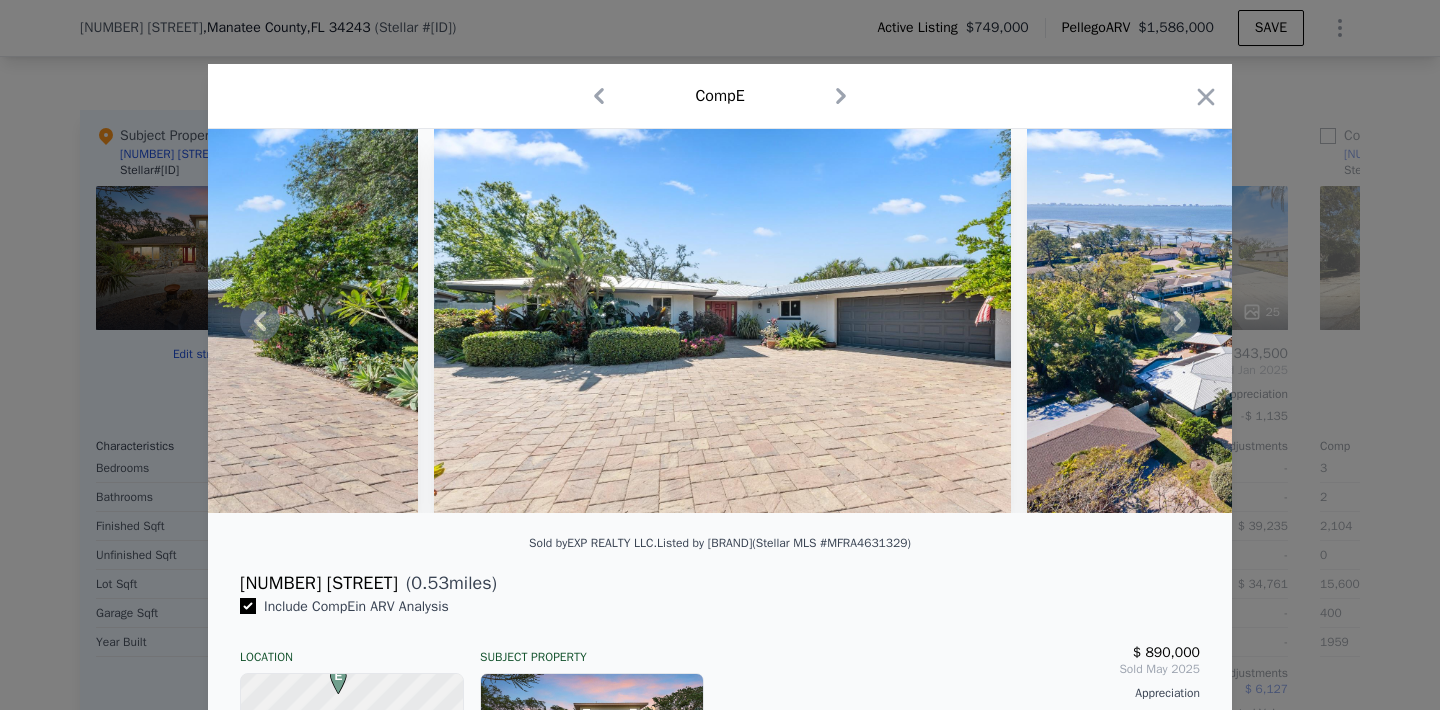 click 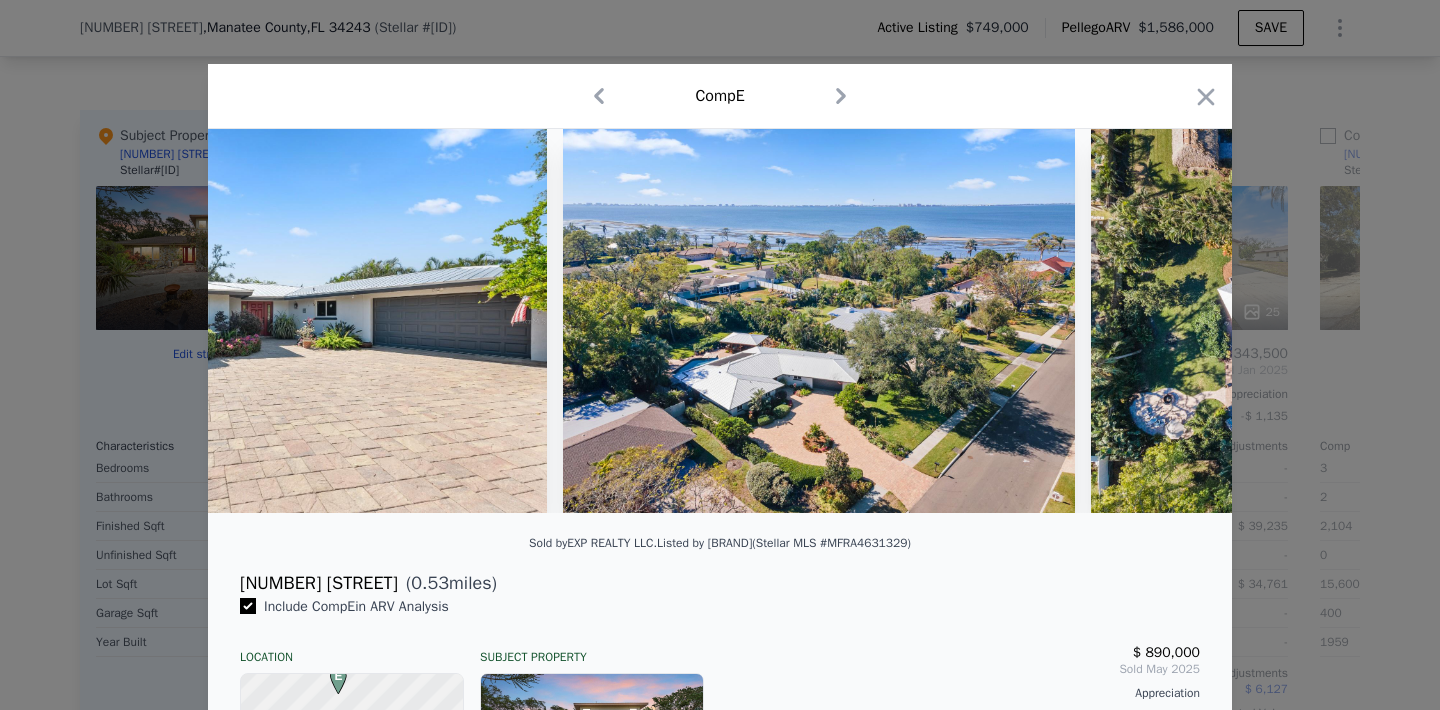 scroll, scrollTop: 0, scrollLeft: 1440, axis: horizontal 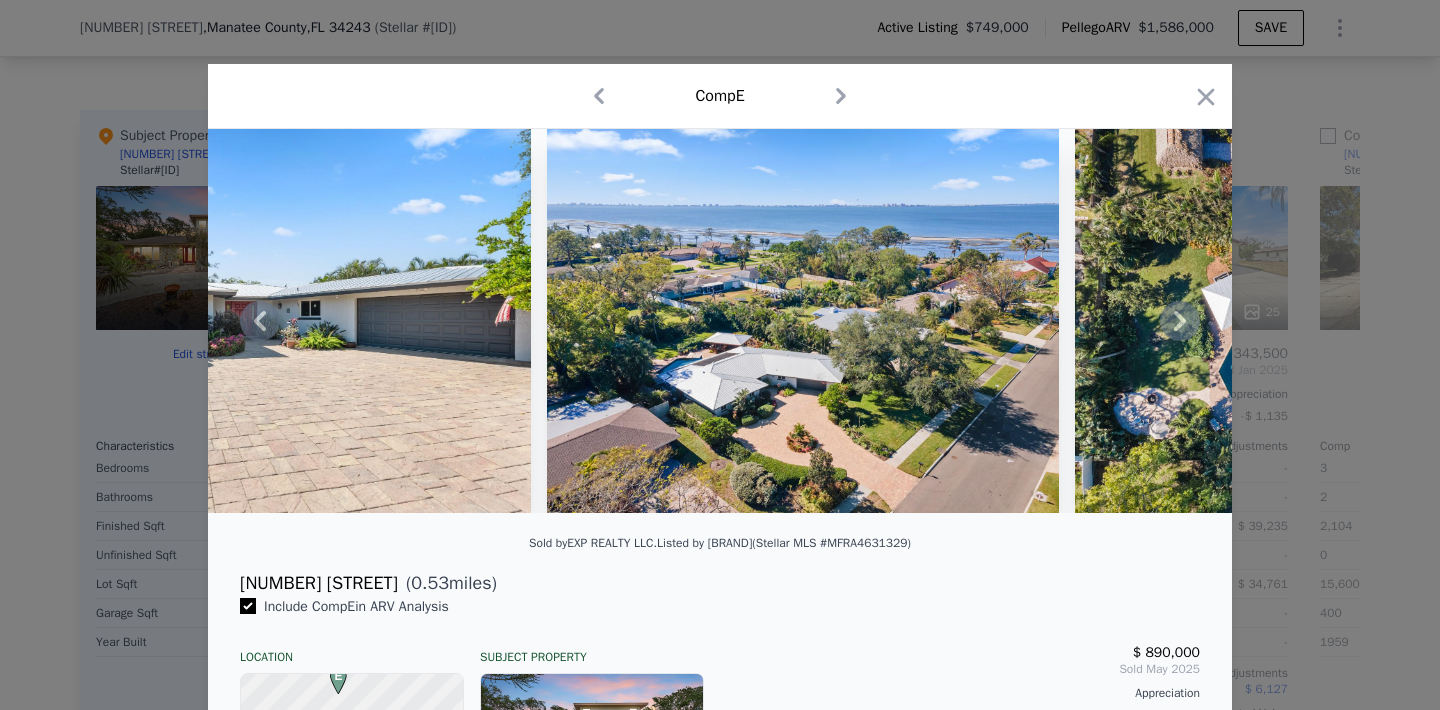 click 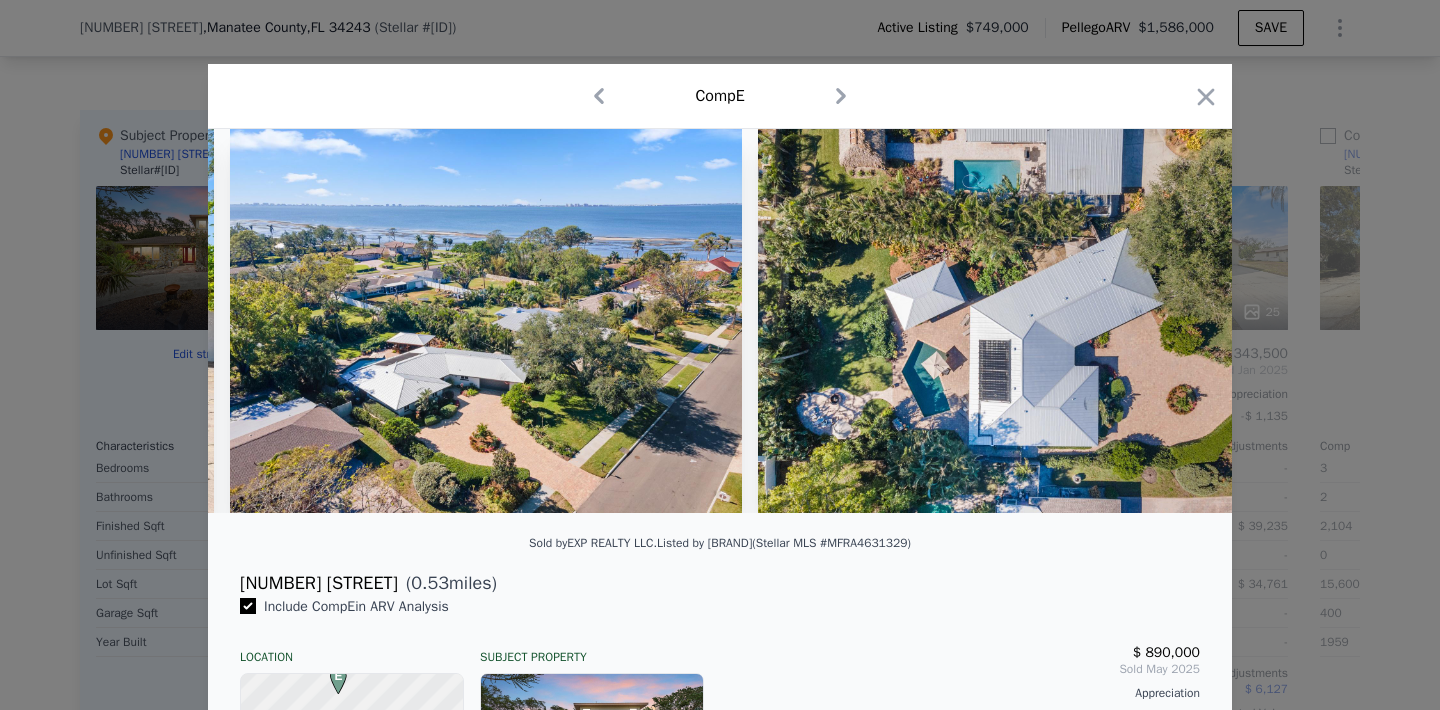 scroll, scrollTop: 0, scrollLeft: 1920, axis: horizontal 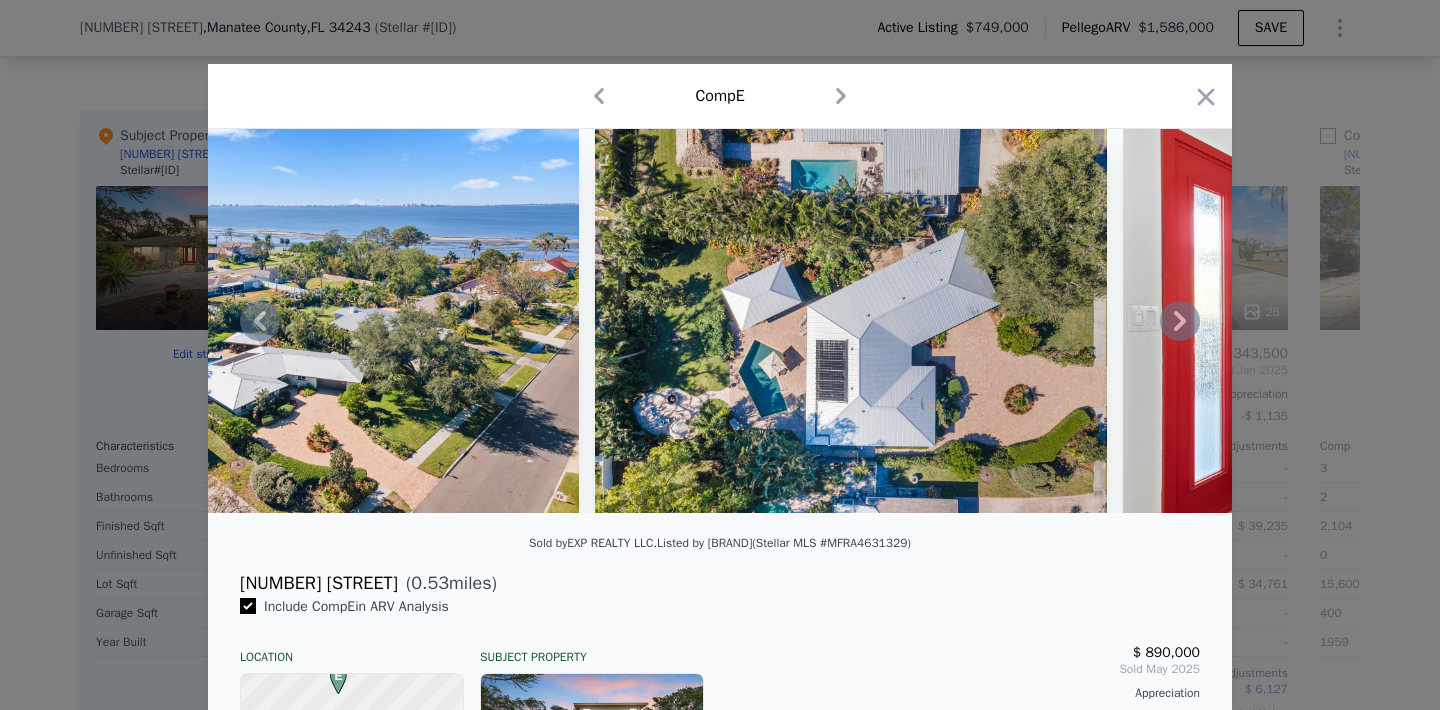 click 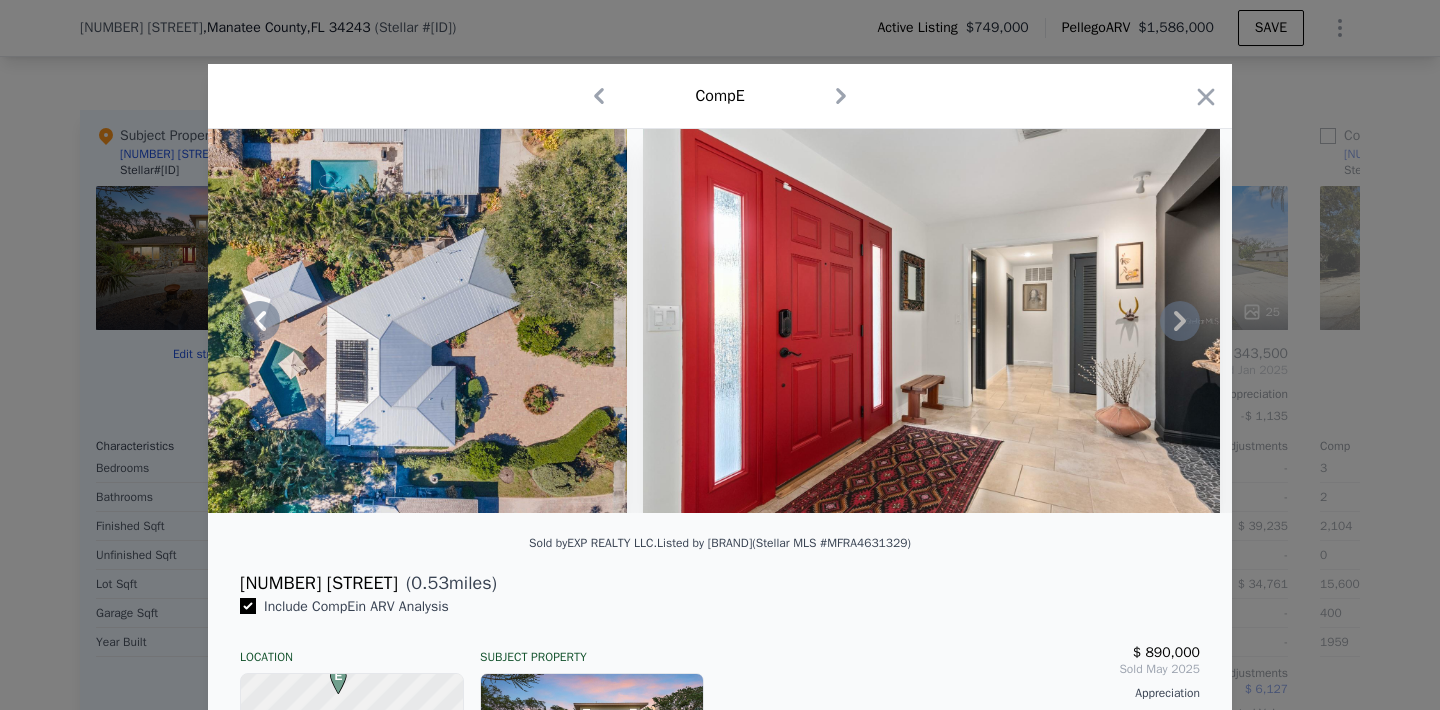 click 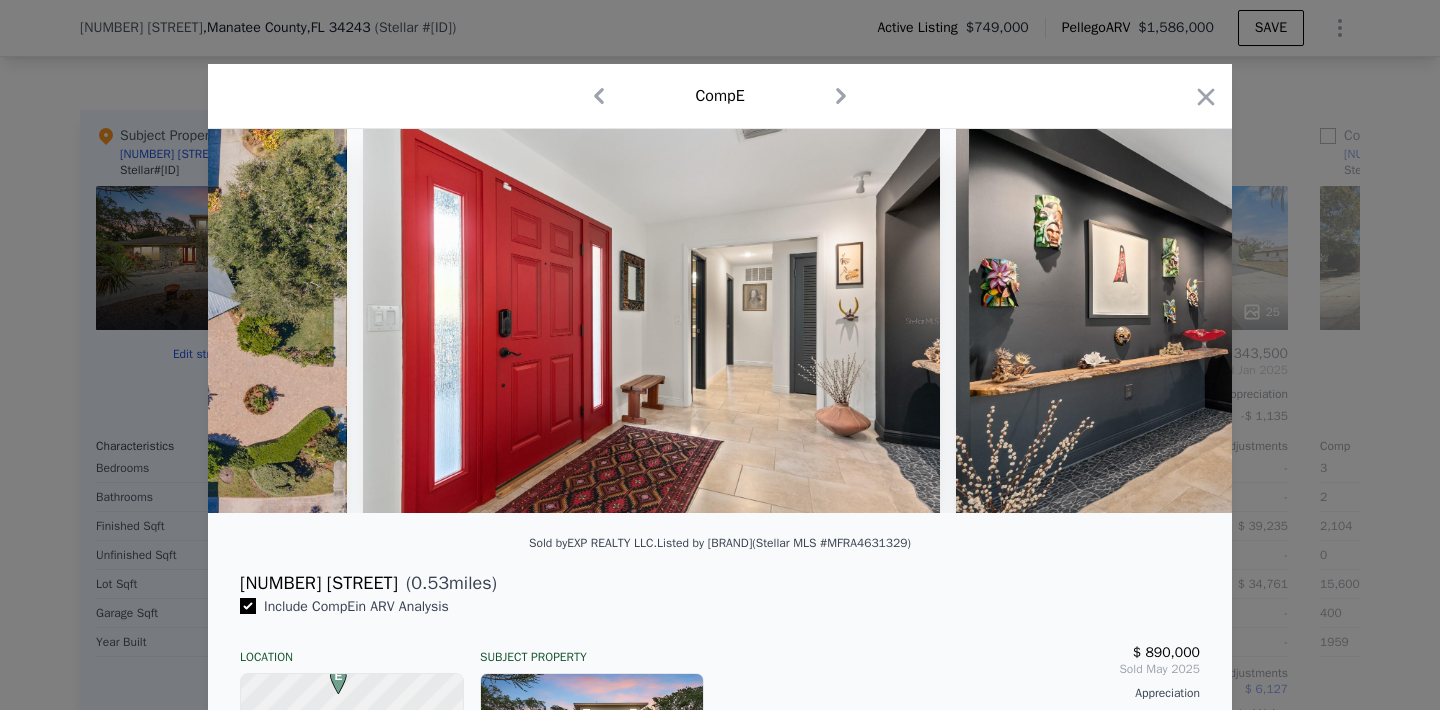 scroll, scrollTop: 0, scrollLeft: 2880, axis: horizontal 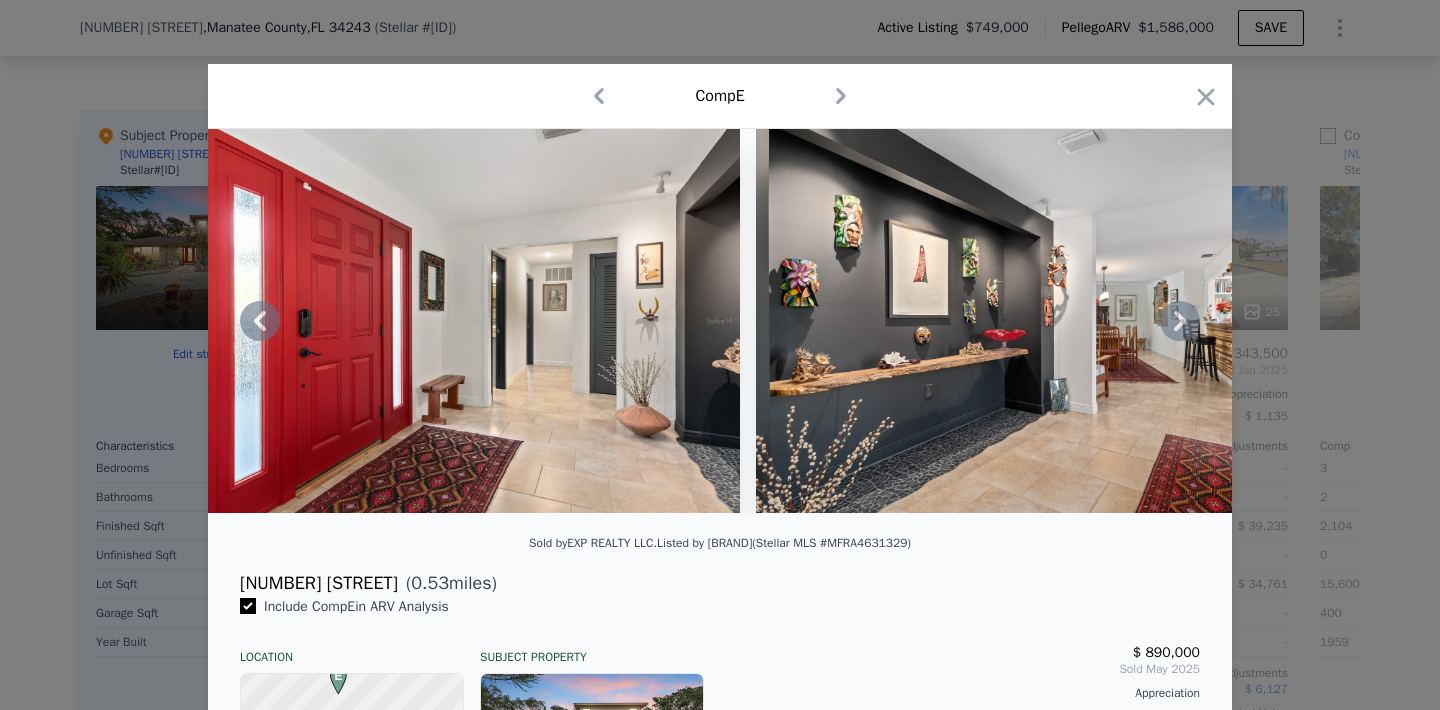 click 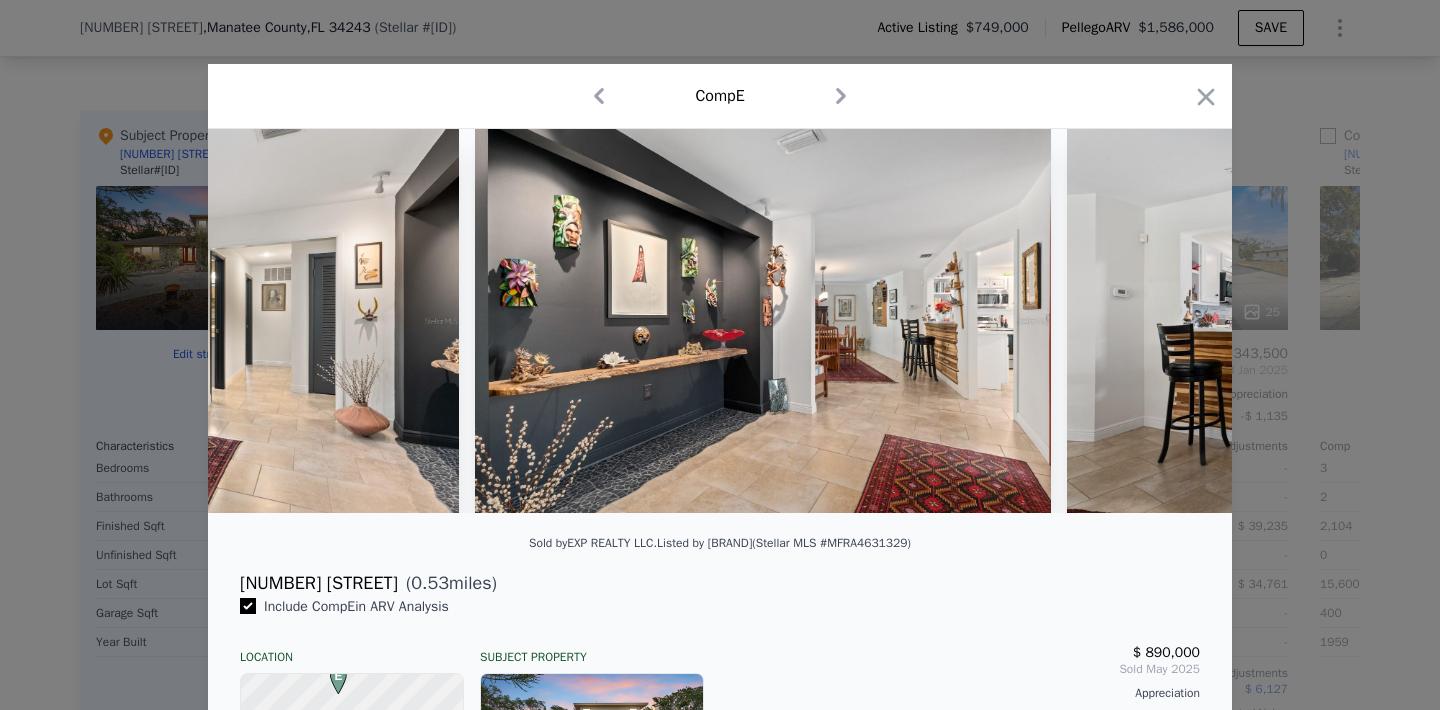 scroll, scrollTop: 0, scrollLeft: 3360, axis: horizontal 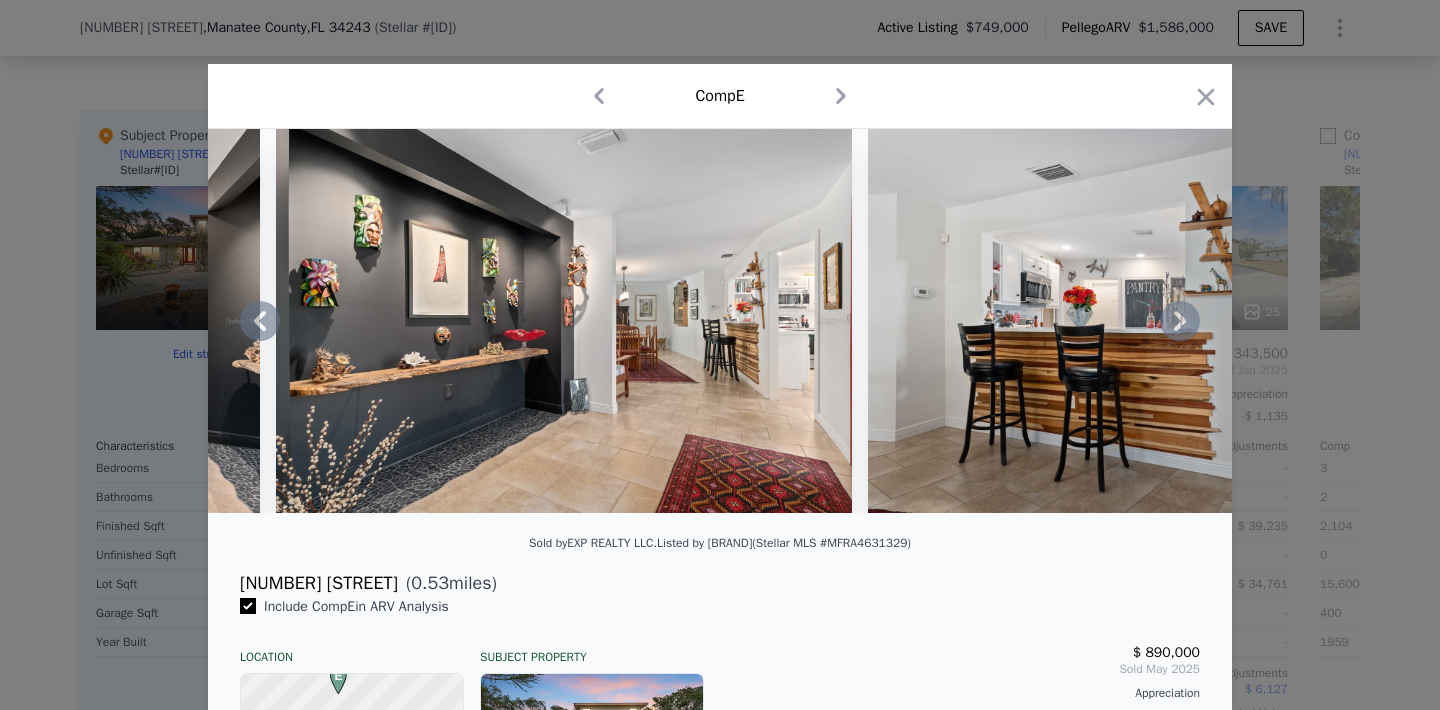 click 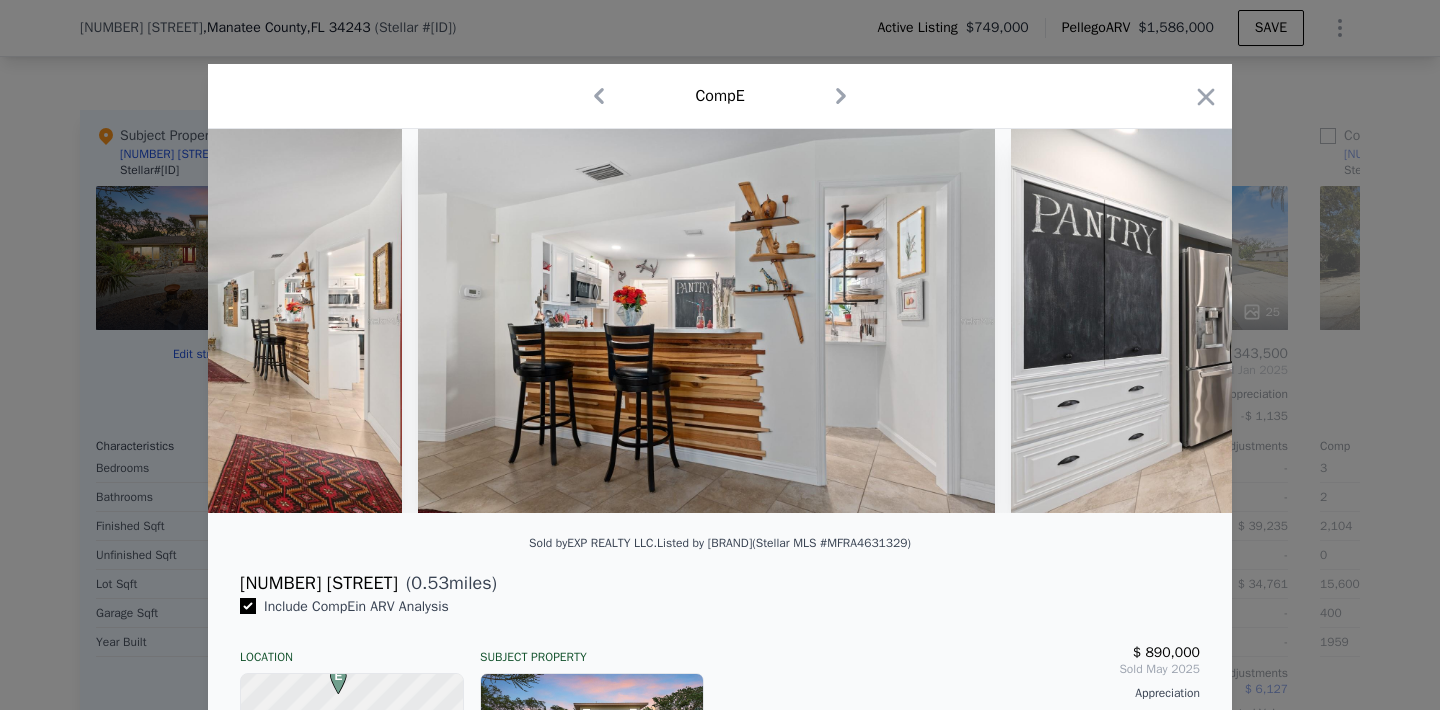 scroll, scrollTop: 0, scrollLeft: 3840, axis: horizontal 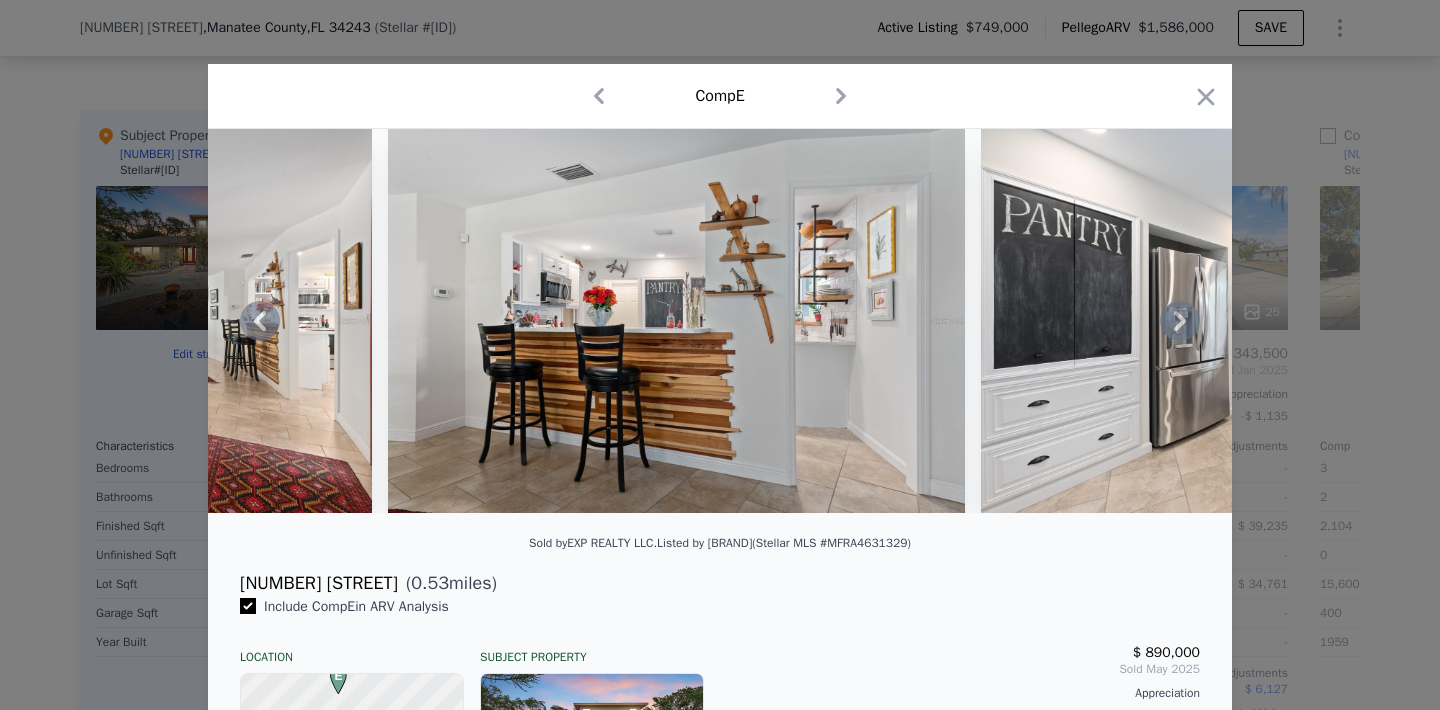 click 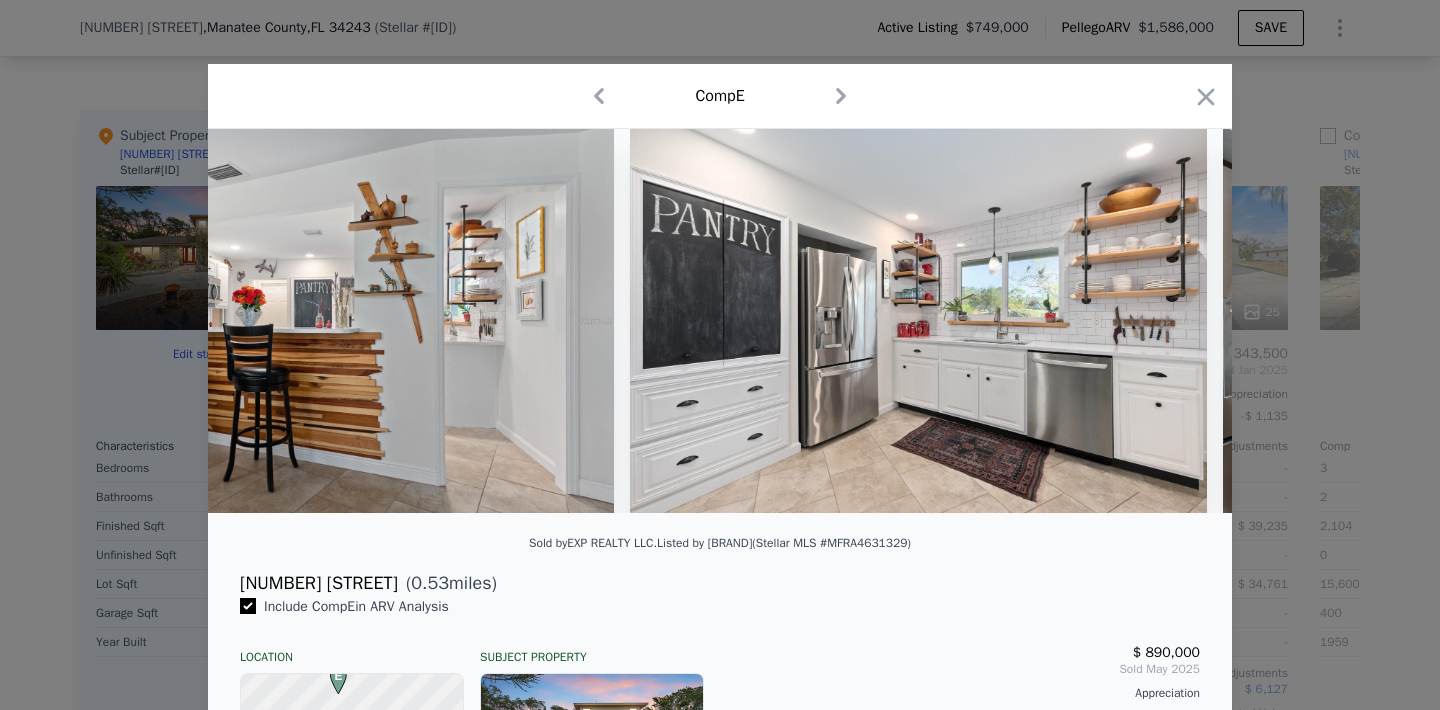 scroll, scrollTop: 0, scrollLeft: 4320, axis: horizontal 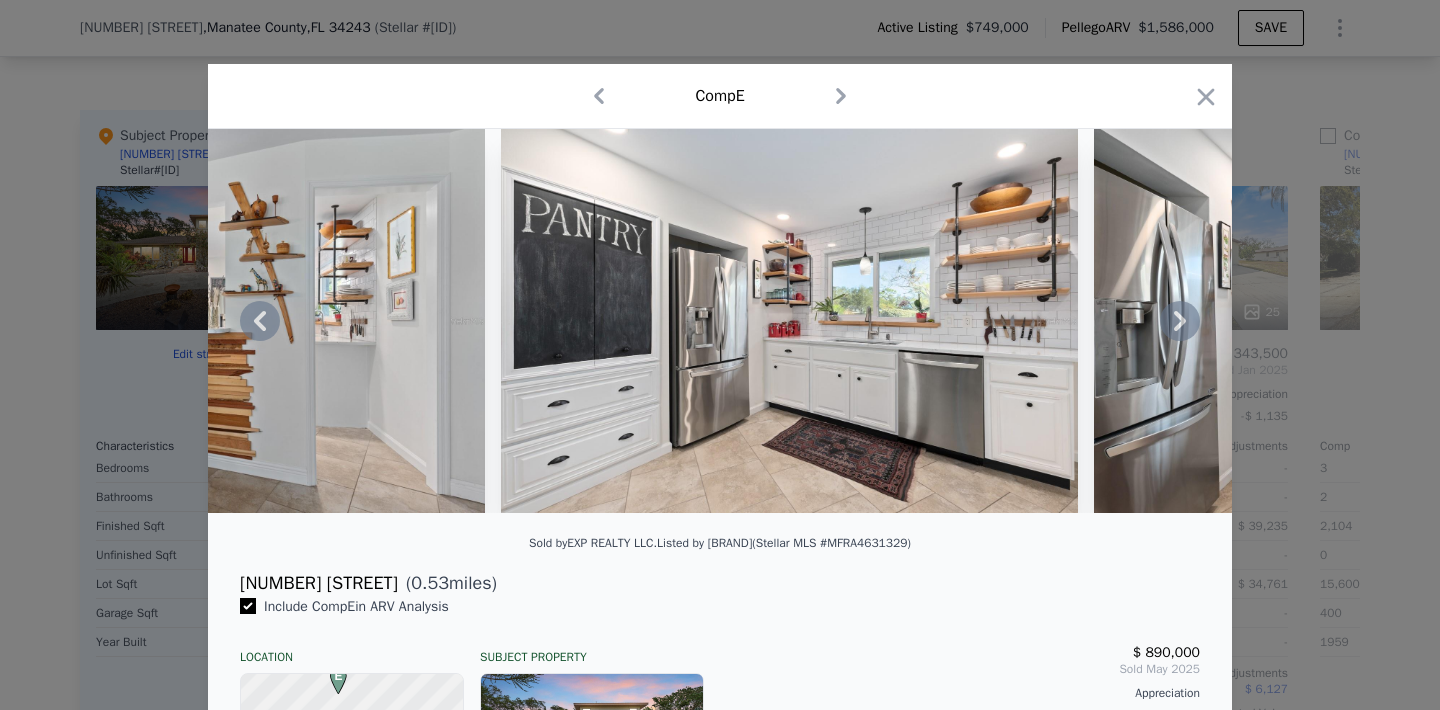 click 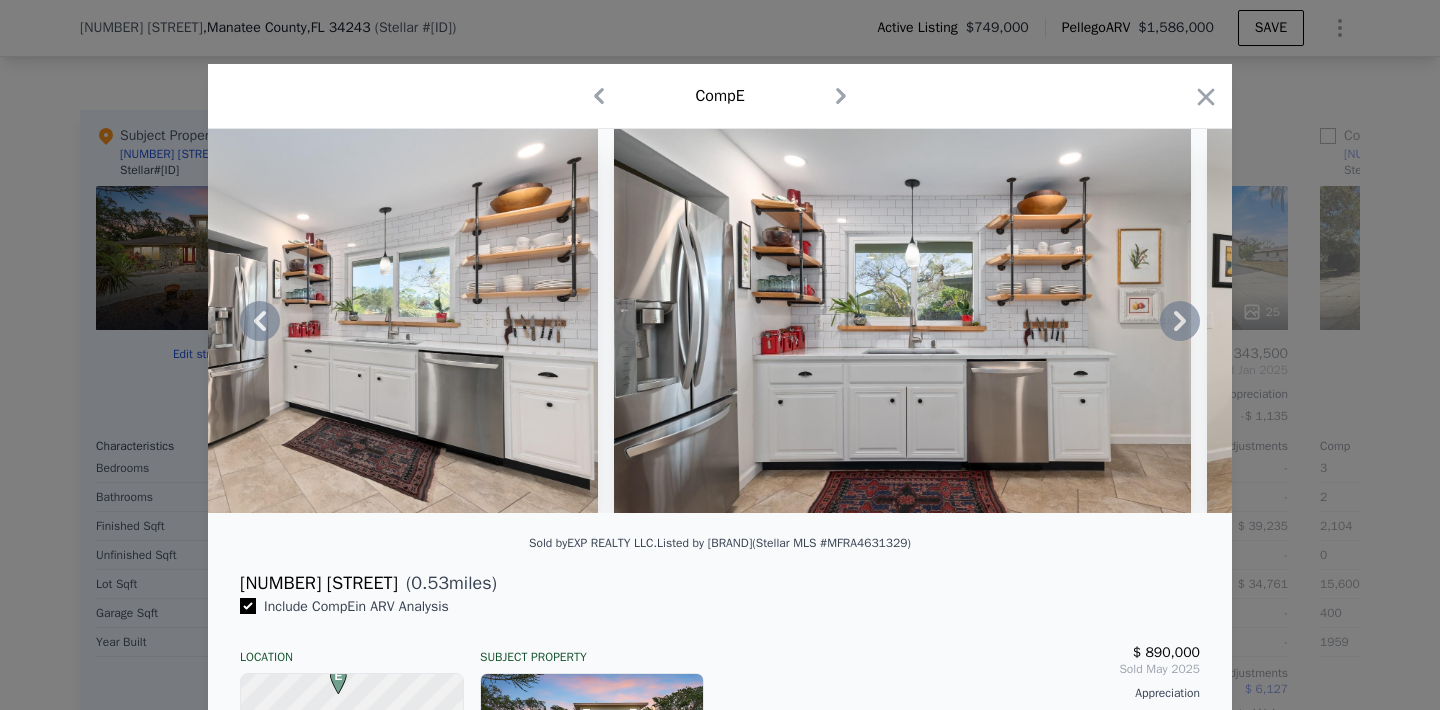 click 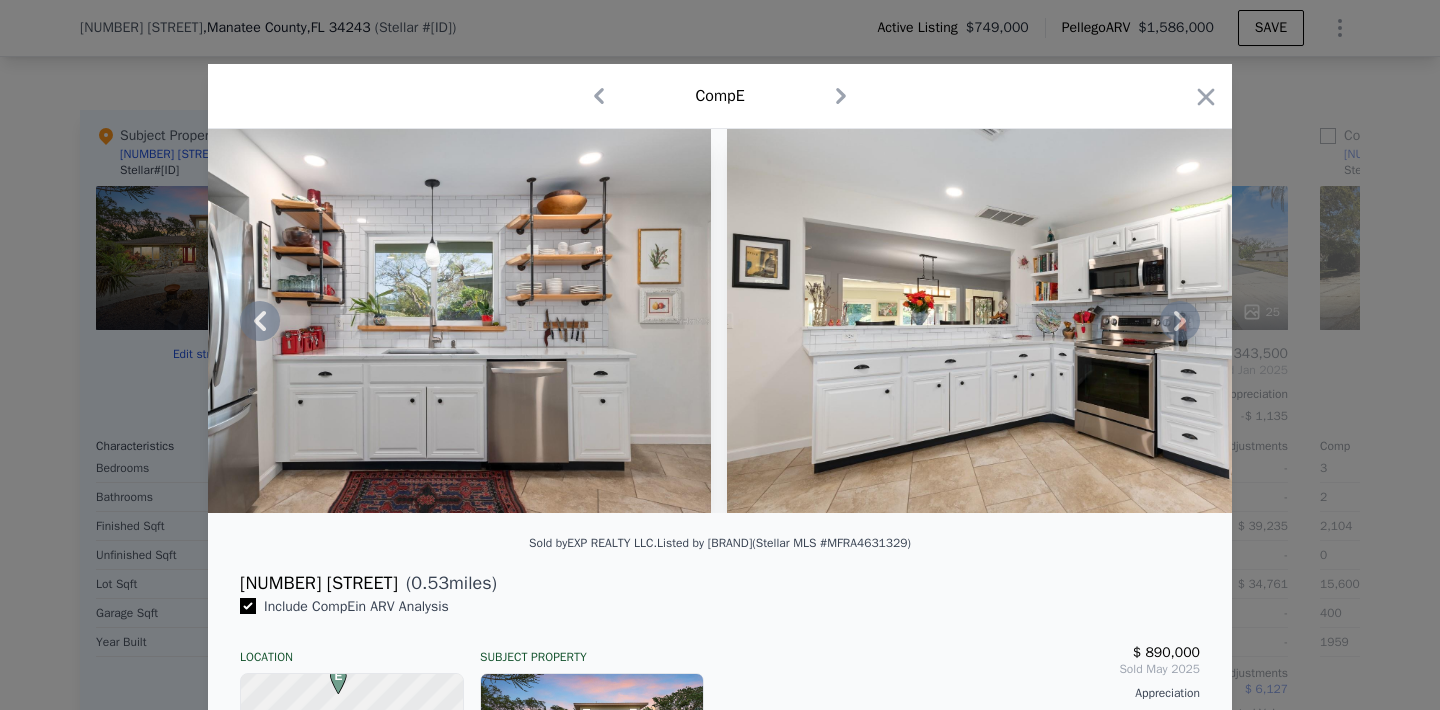 click 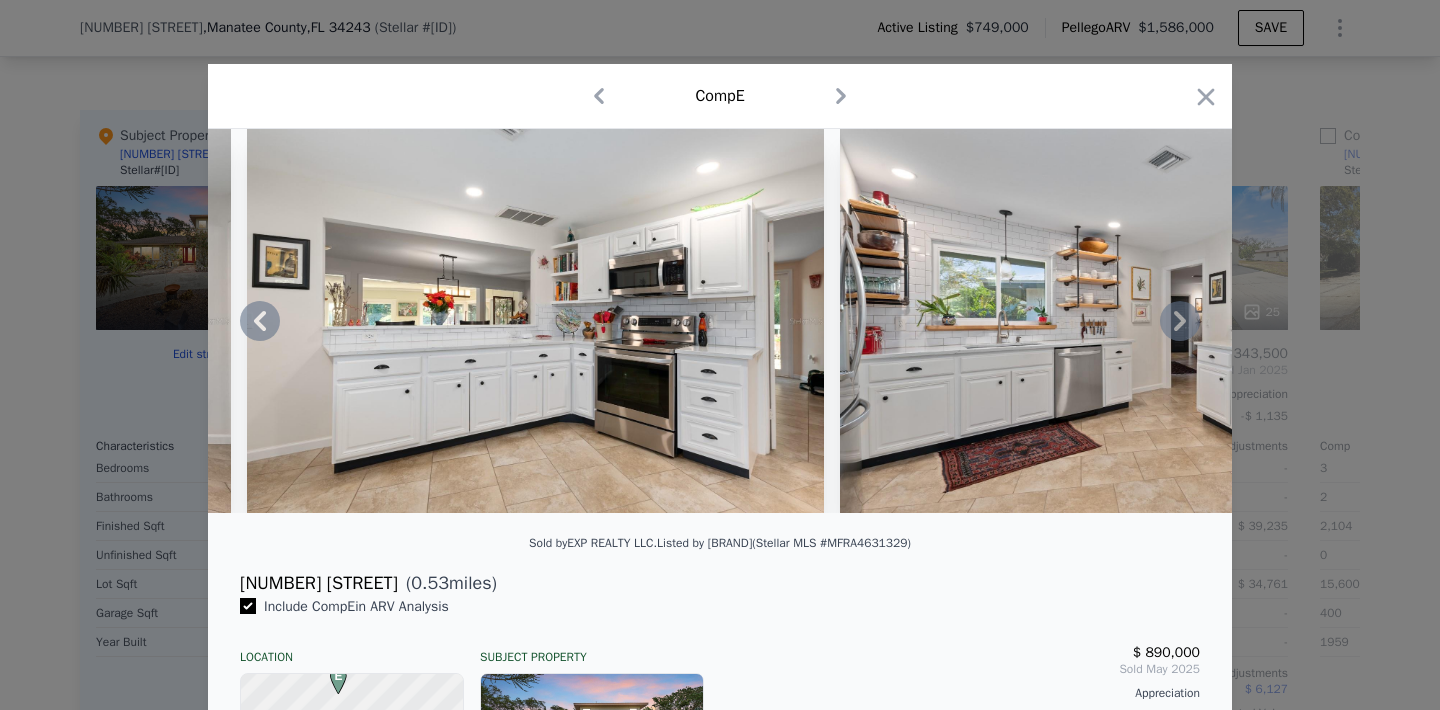 click 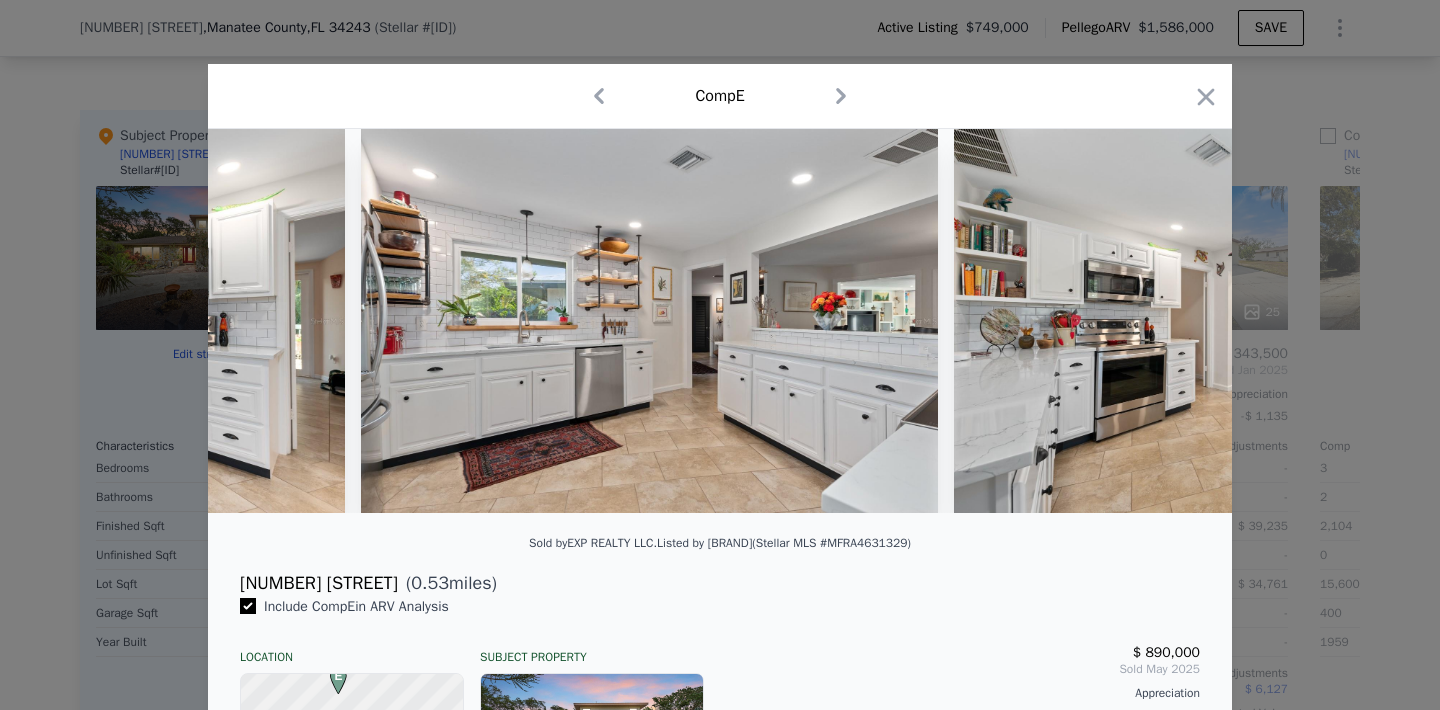 scroll, scrollTop: 0, scrollLeft: 6240, axis: horizontal 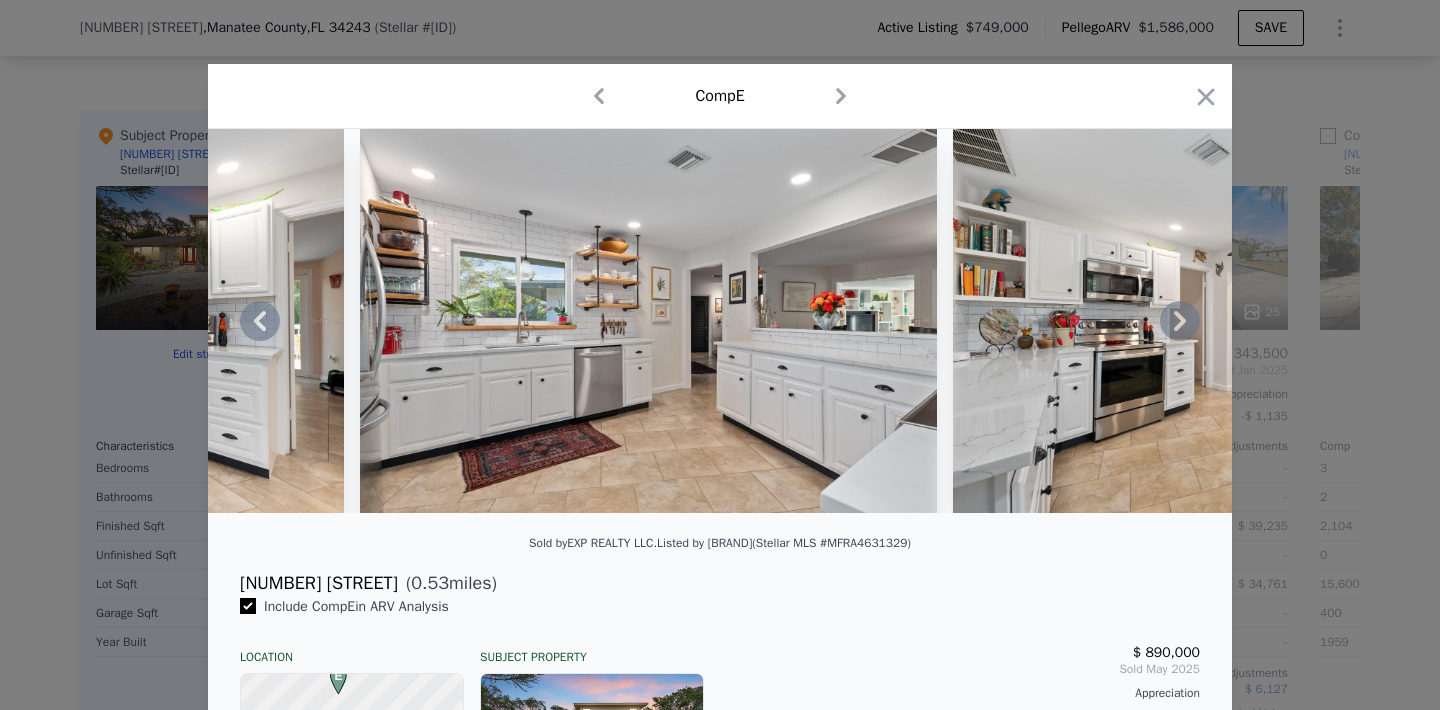 click 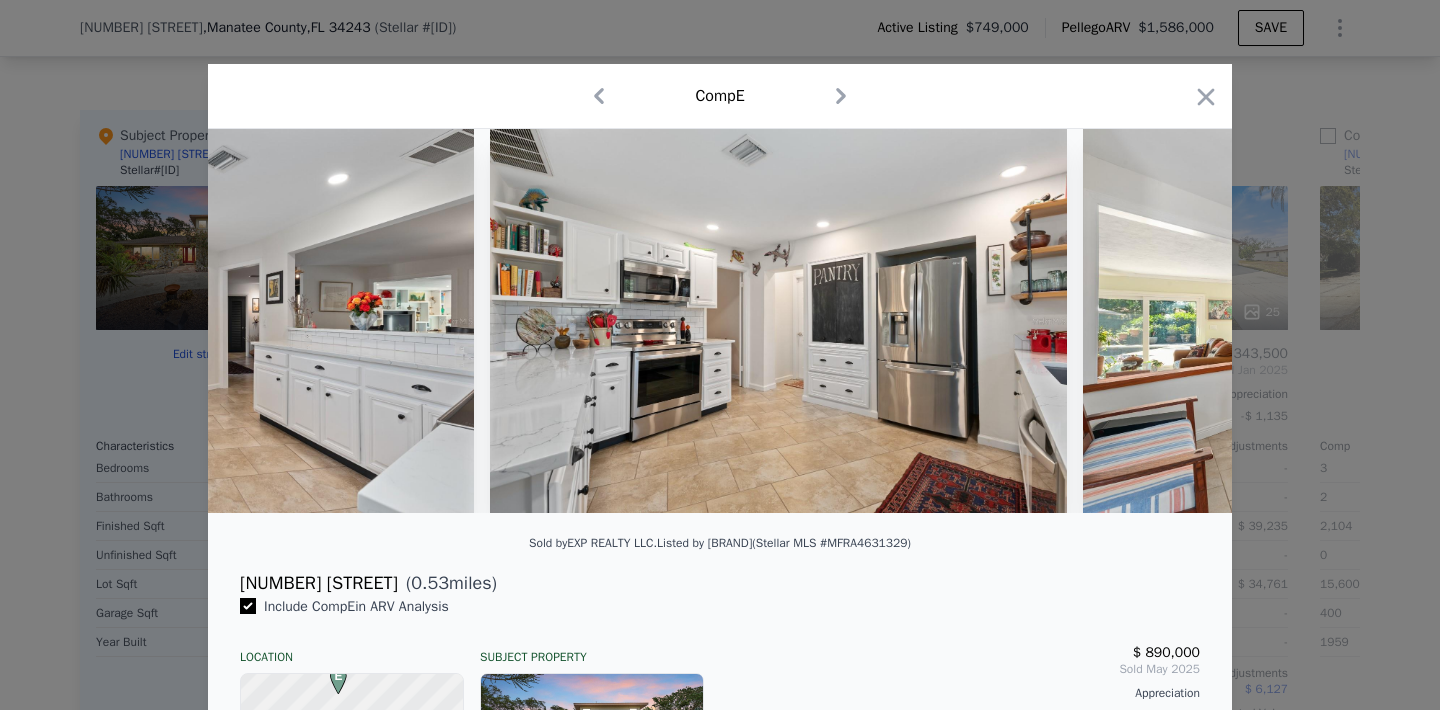 scroll, scrollTop: 0, scrollLeft: 6720, axis: horizontal 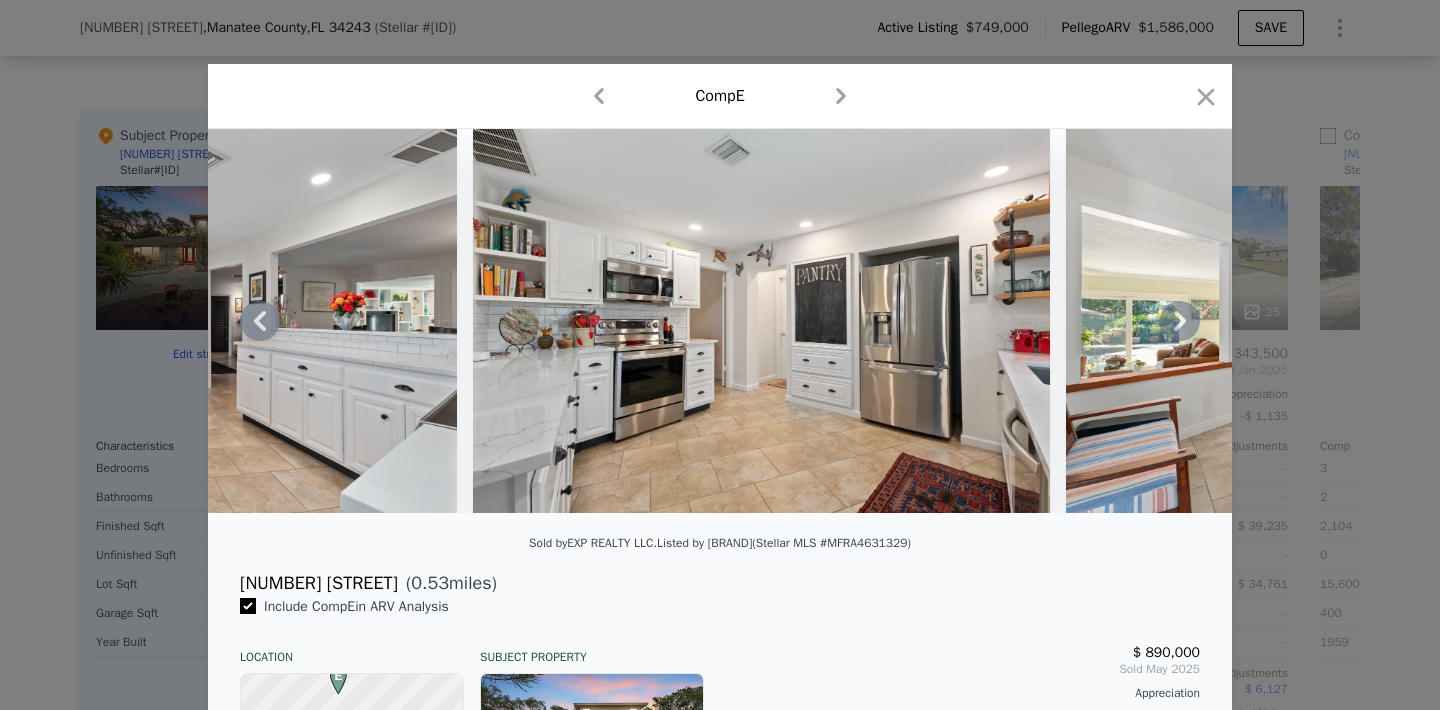 click 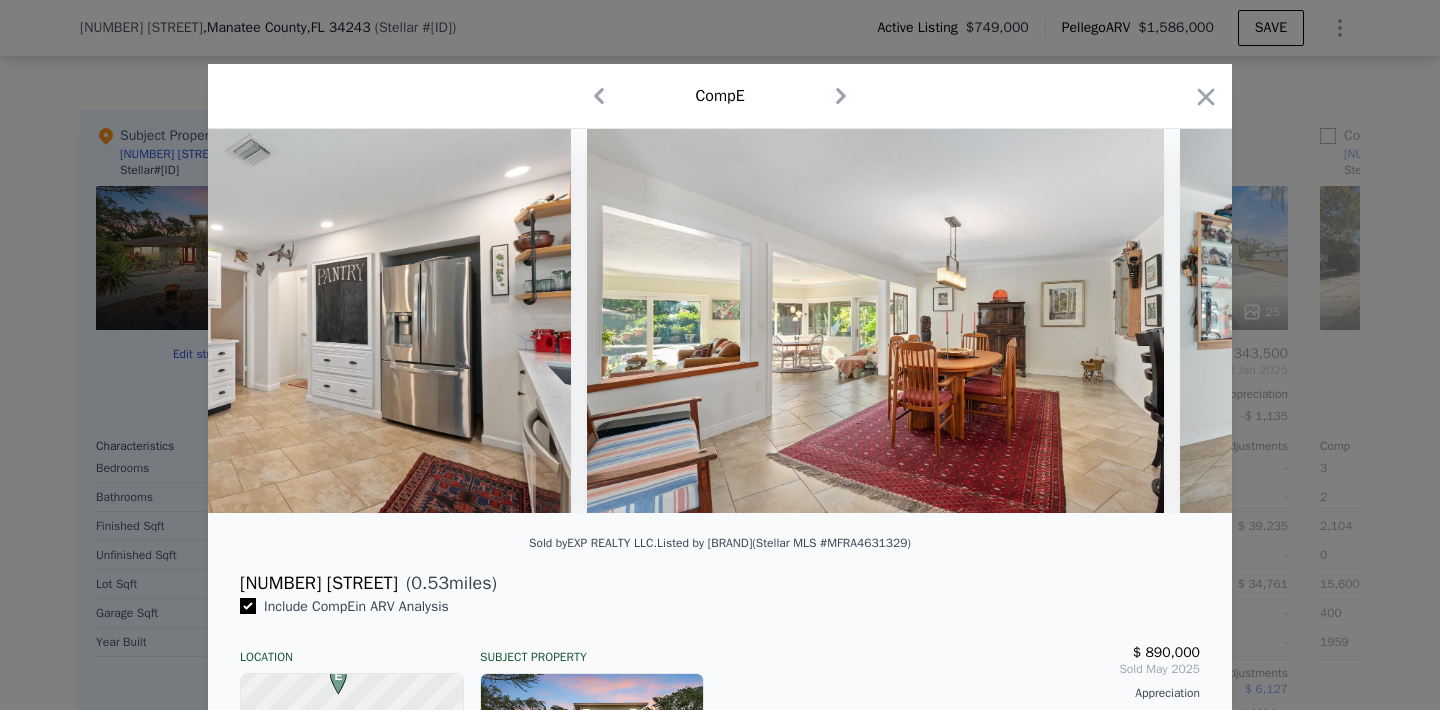 scroll, scrollTop: 0, scrollLeft: 7200, axis: horizontal 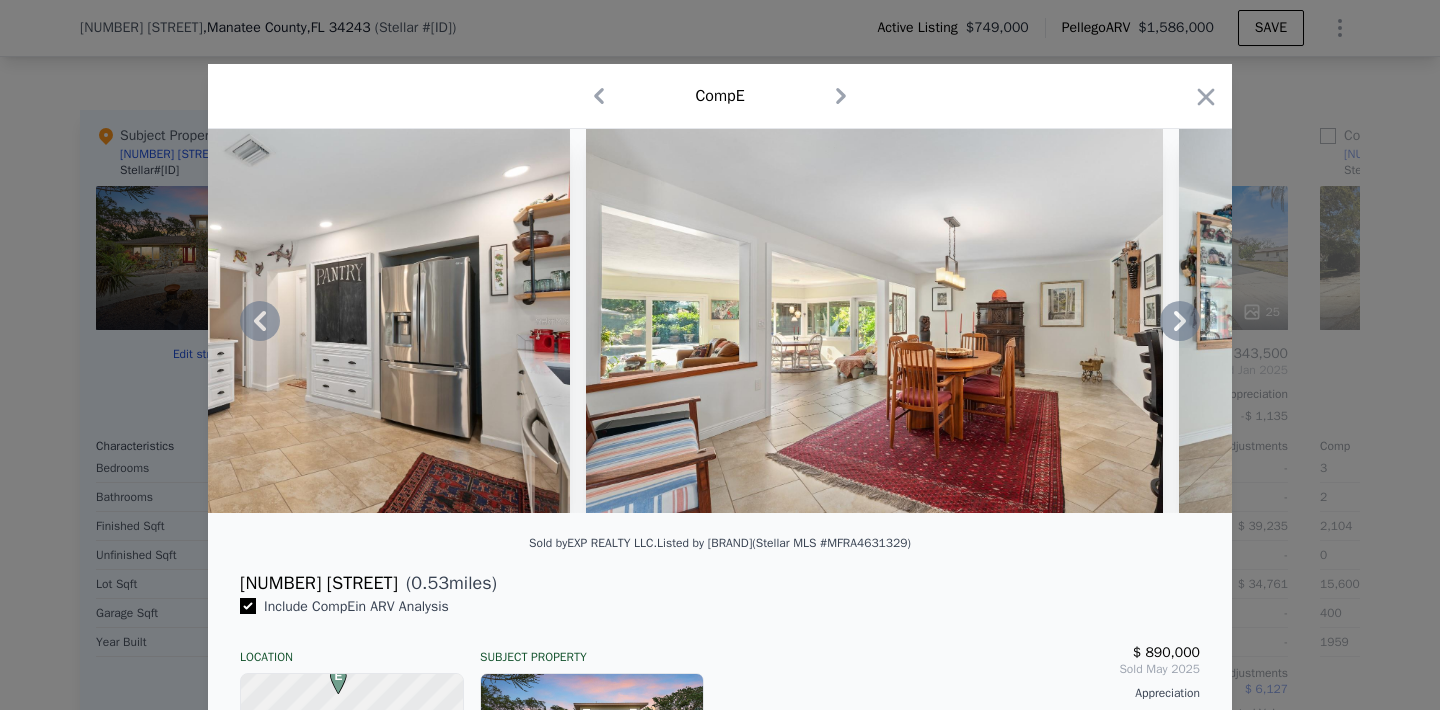 click 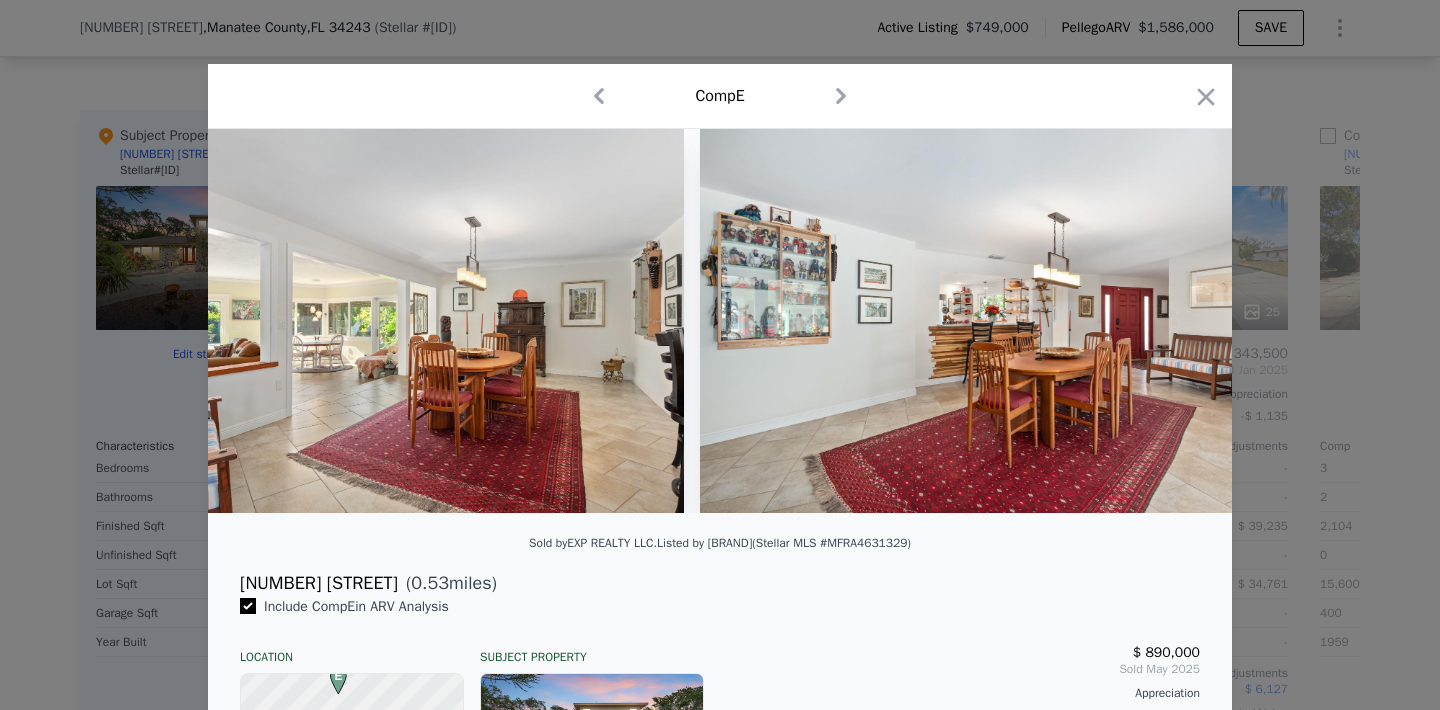 scroll, scrollTop: 0, scrollLeft: 7680, axis: horizontal 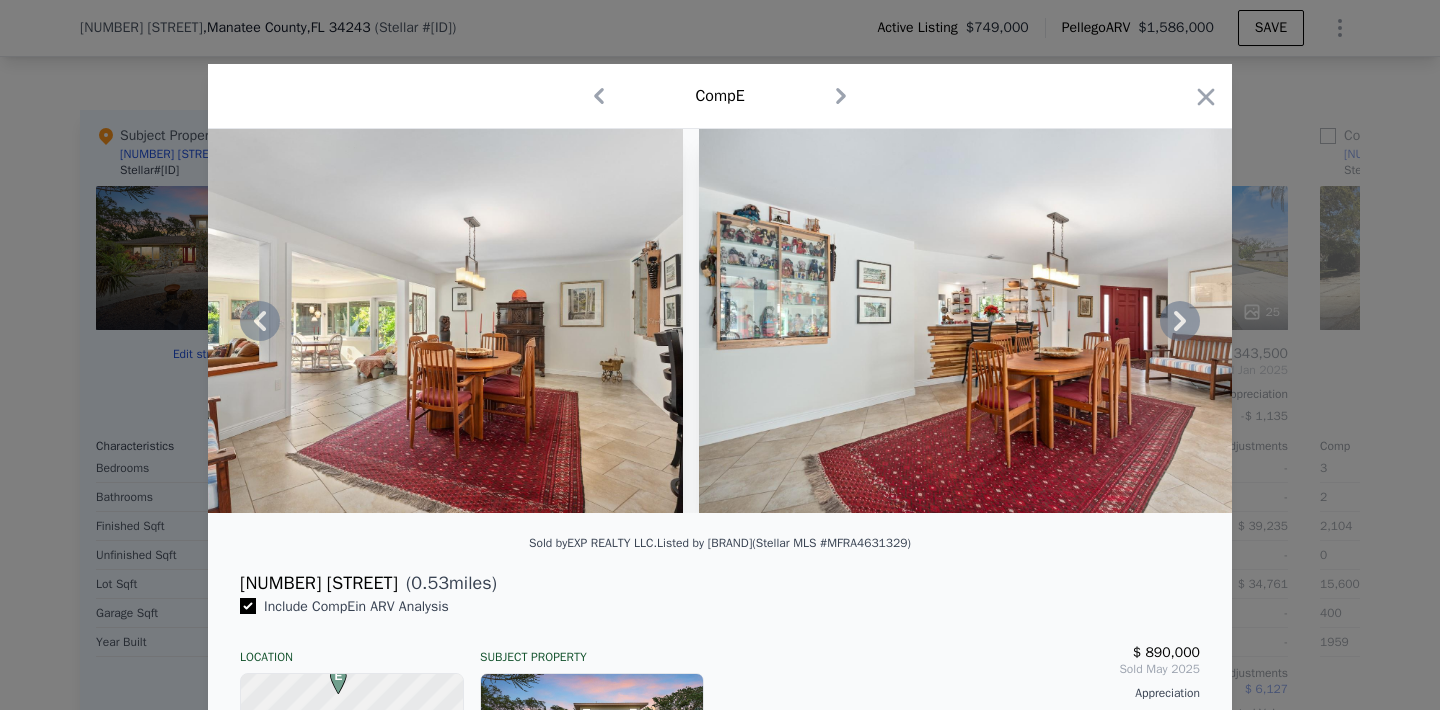 click 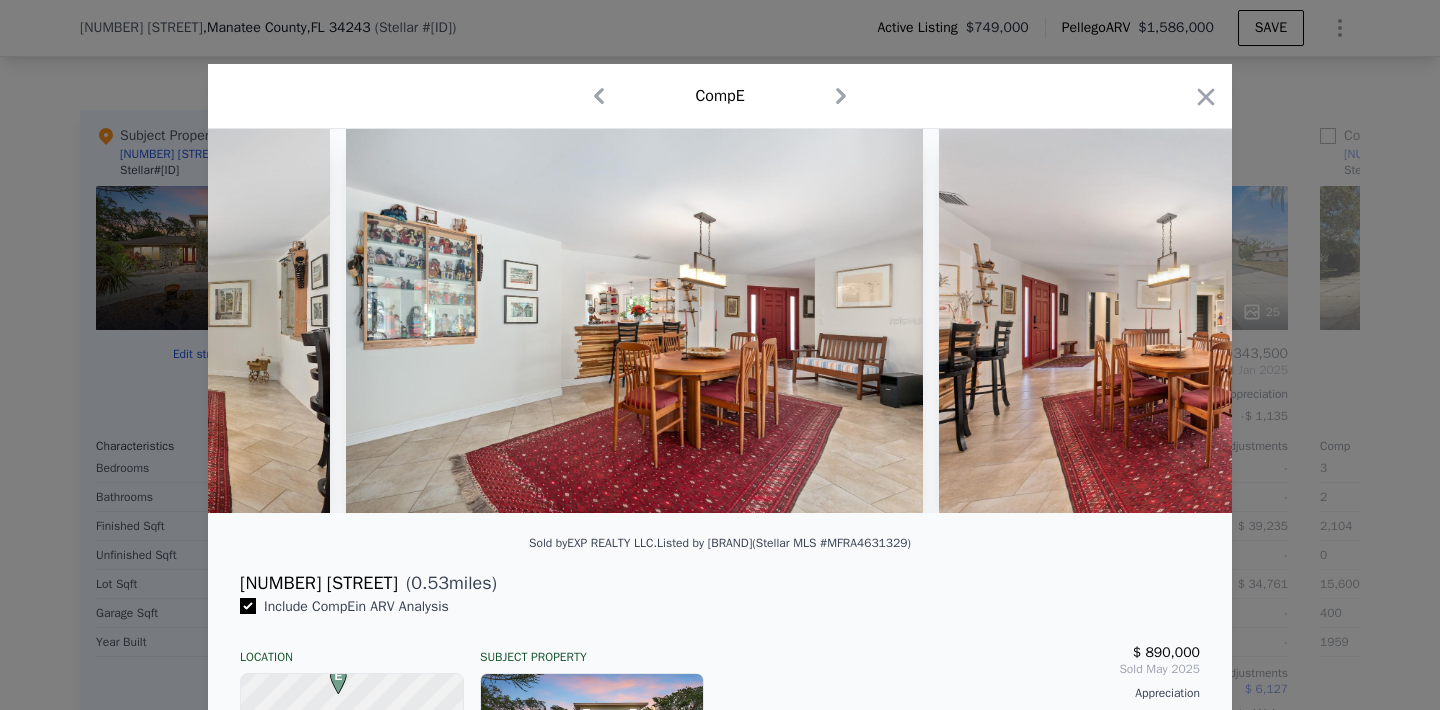 scroll, scrollTop: 0, scrollLeft: 8160, axis: horizontal 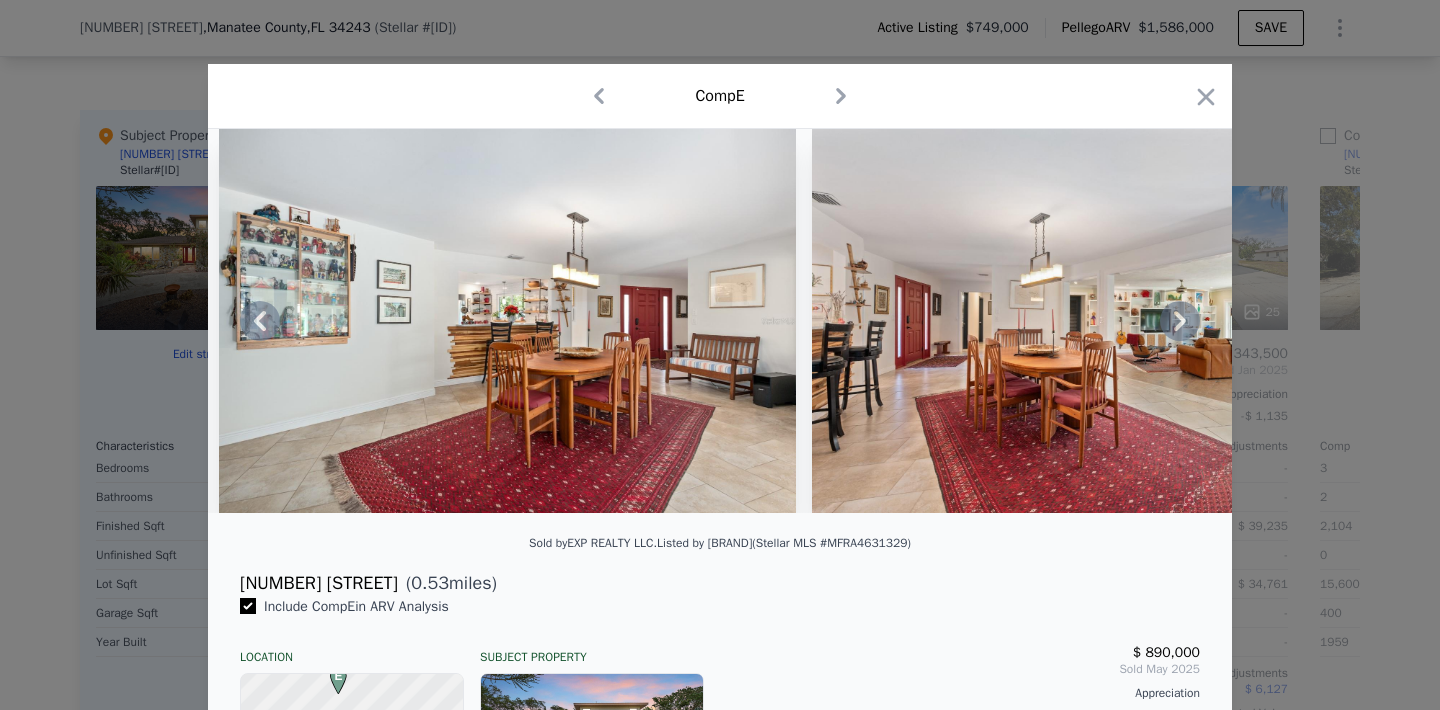 click 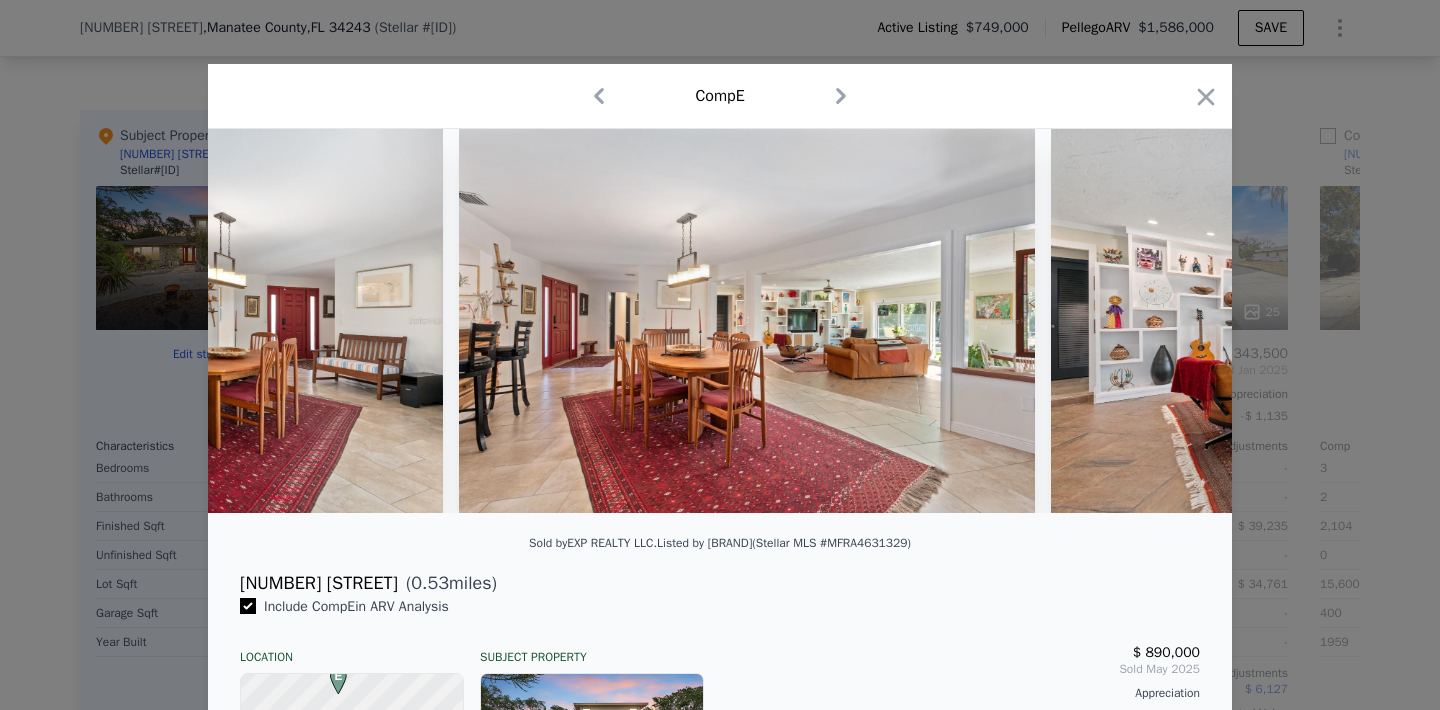 scroll, scrollTop: 0, scrollLeft: 8640, axis: horizontal 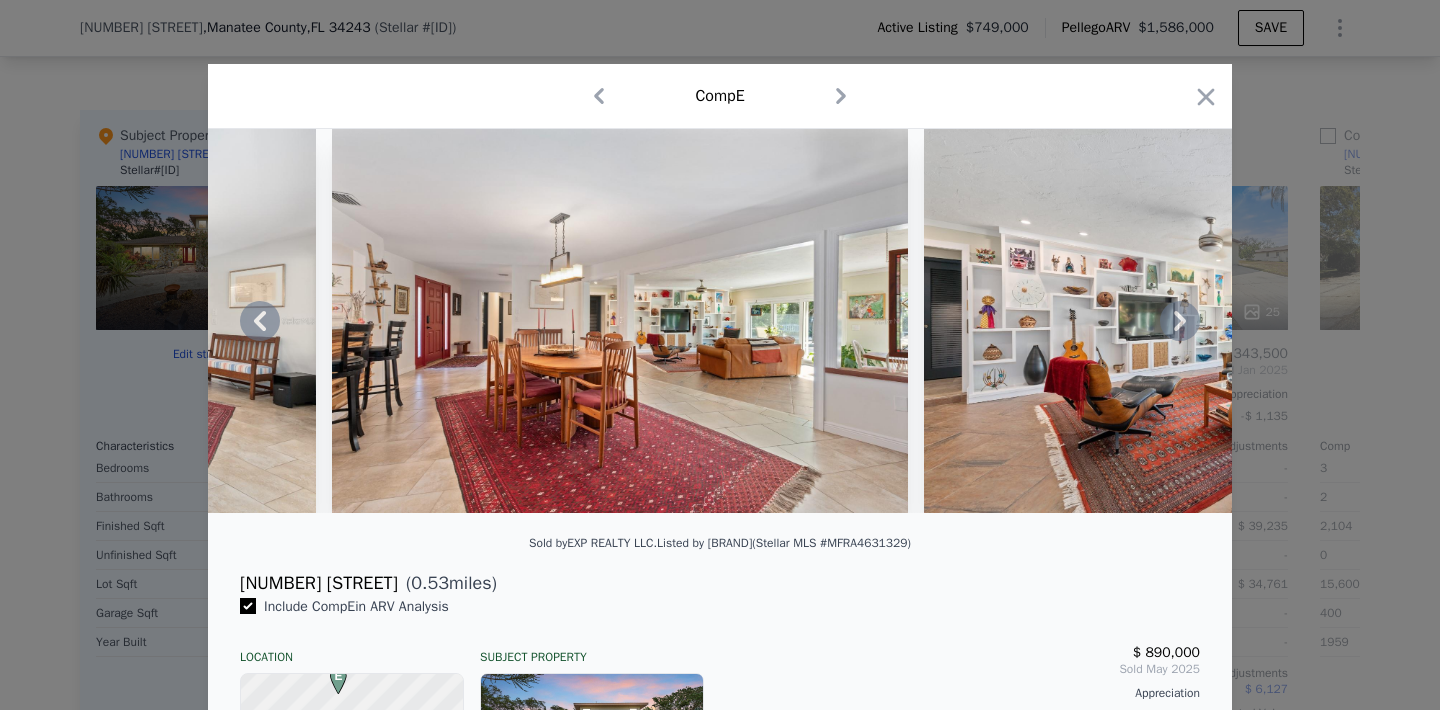 click 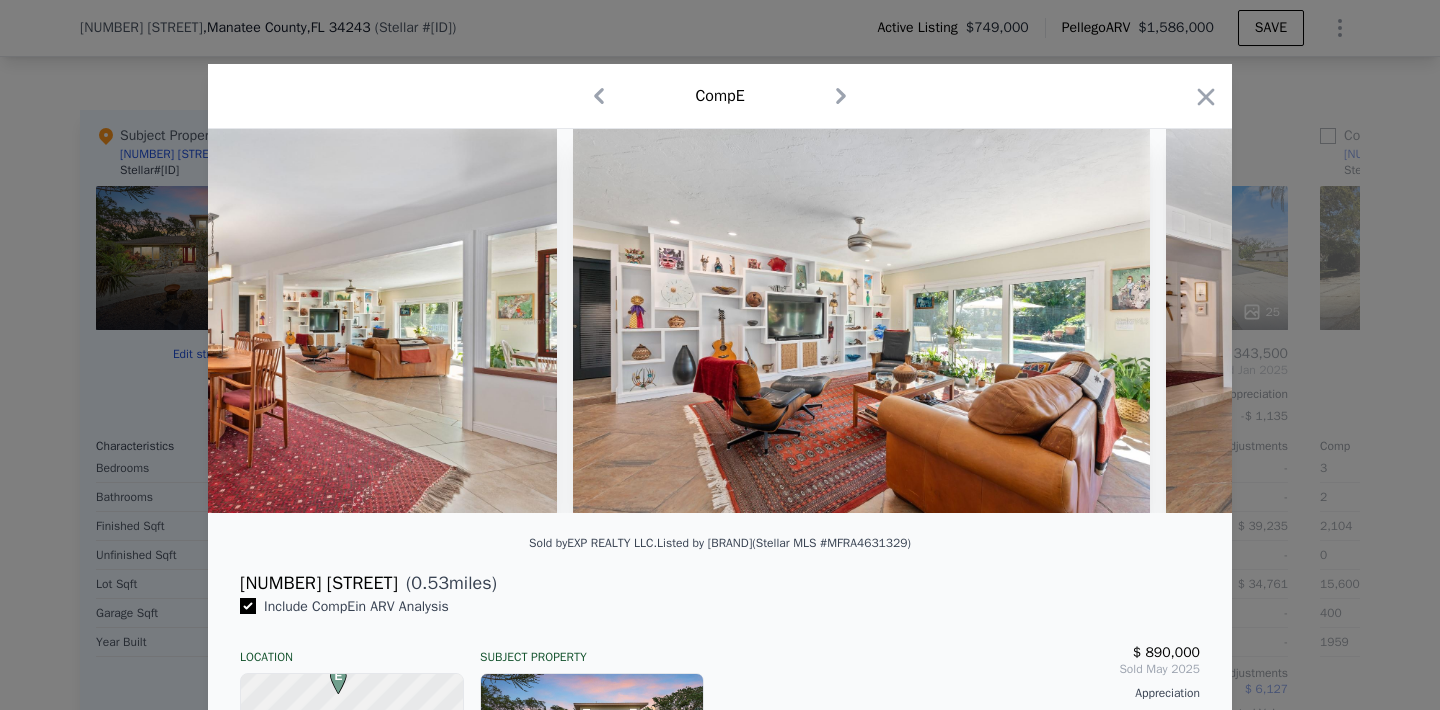 scroll, scrollTop: 0, scrollLeft: 9120, axis: horizontal 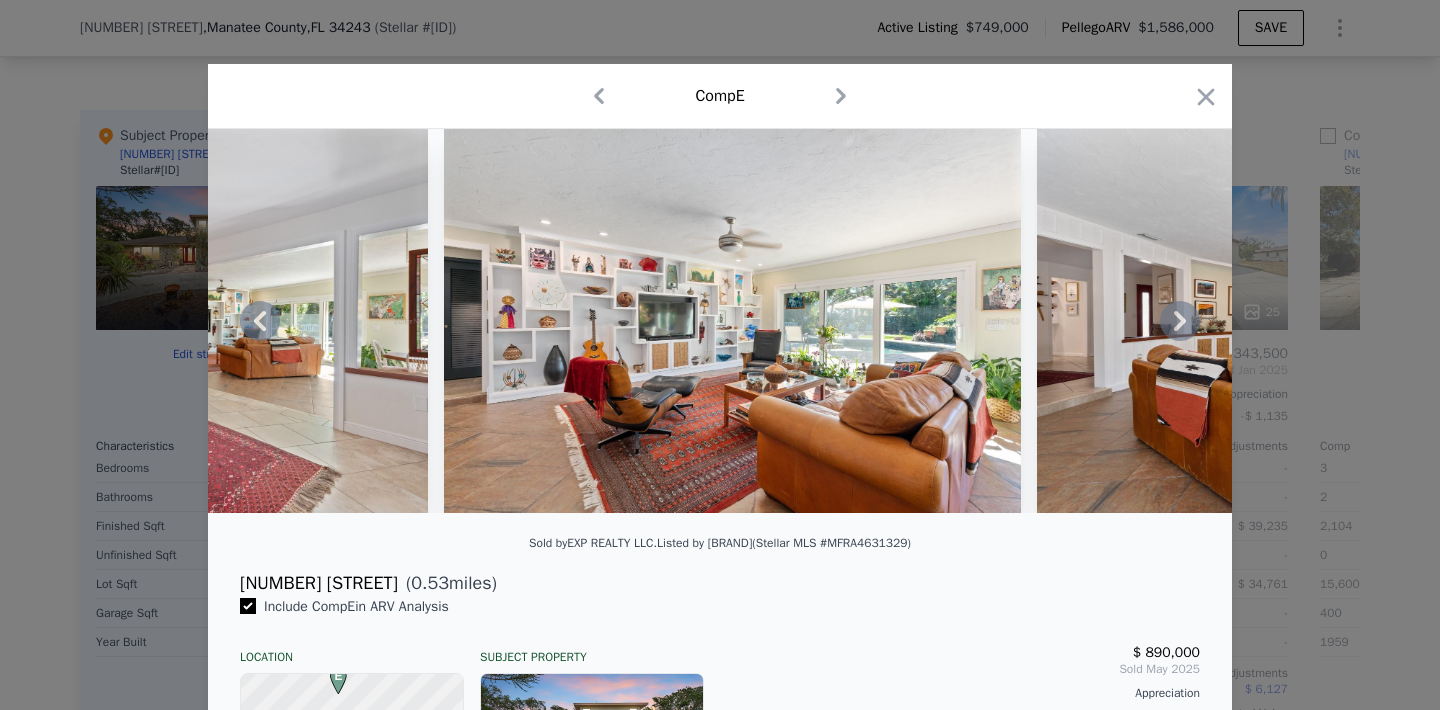 click 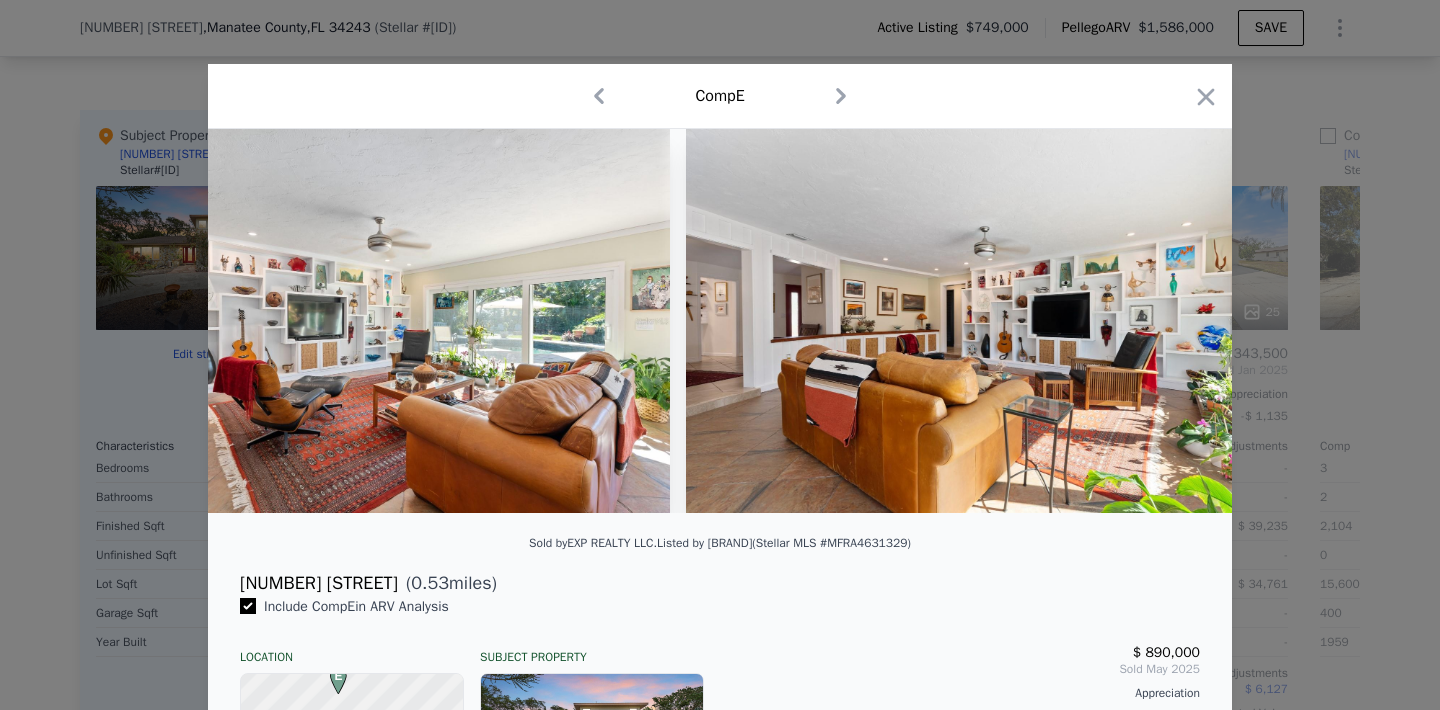 scroll, scrollTop: 0, scrollLeft: 9600, axis: horizontal 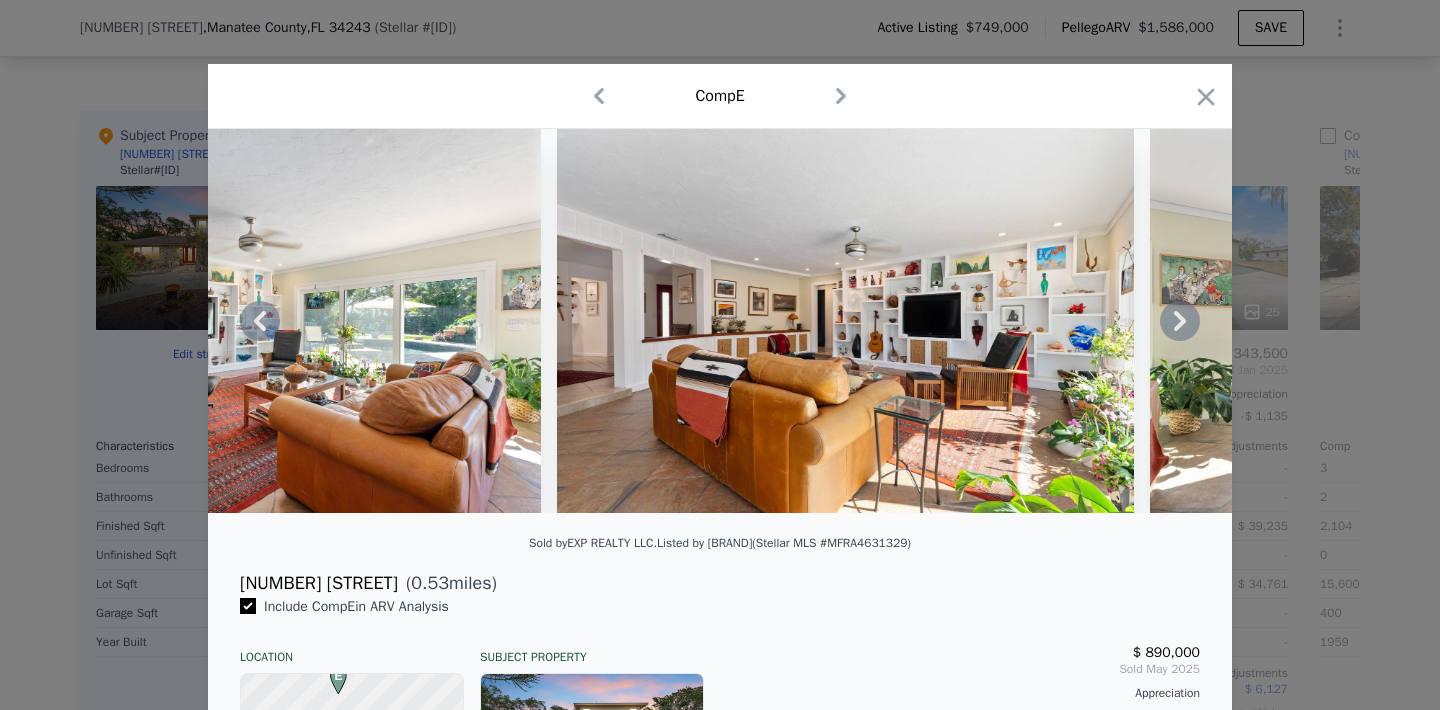 click 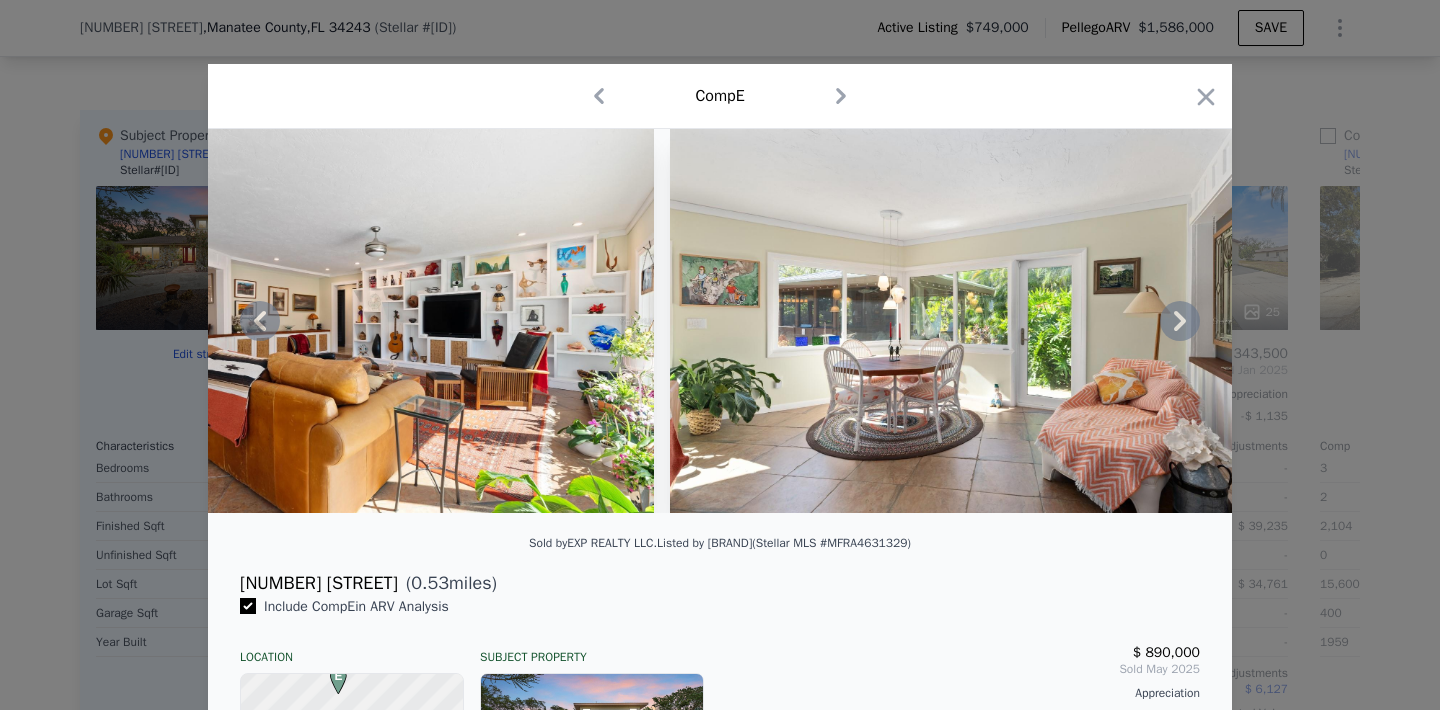 click 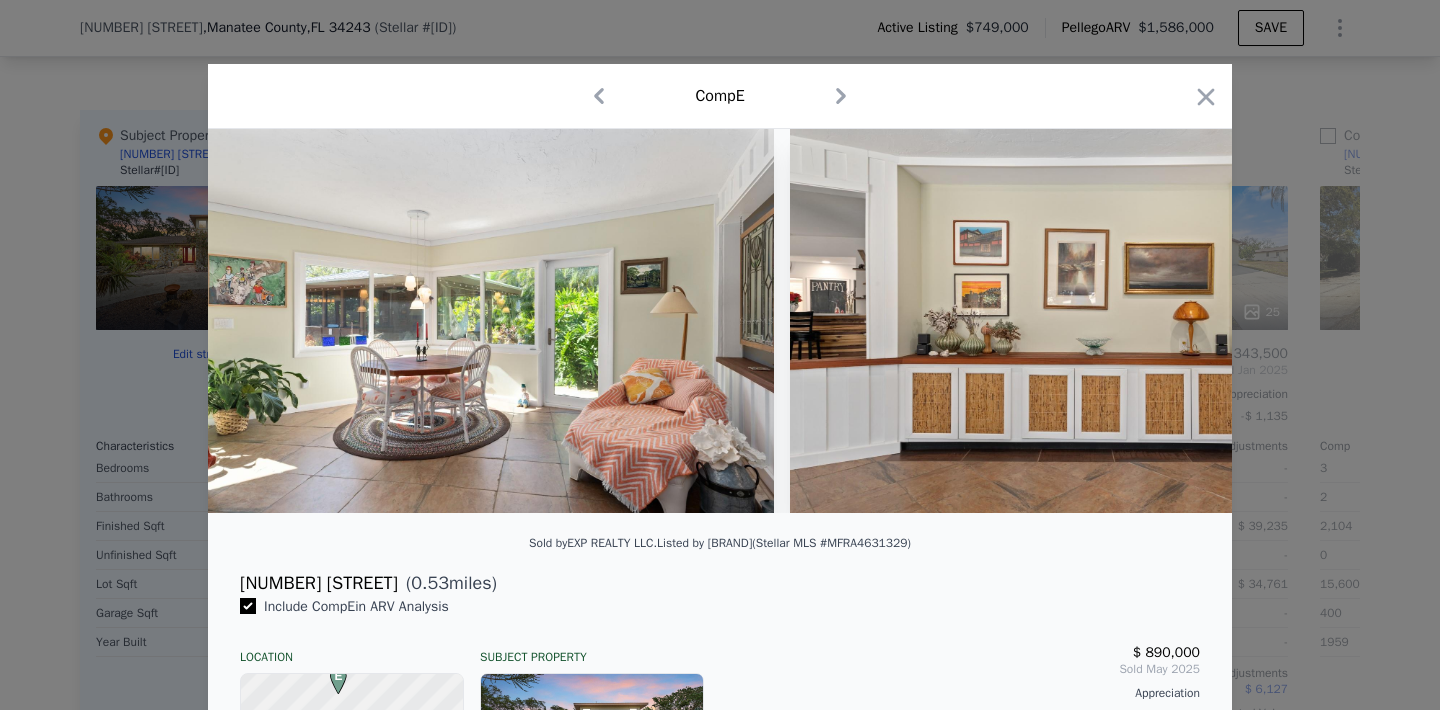 scroll, scrollTop: 0, scrollLeft: 10560, axis: horizontal 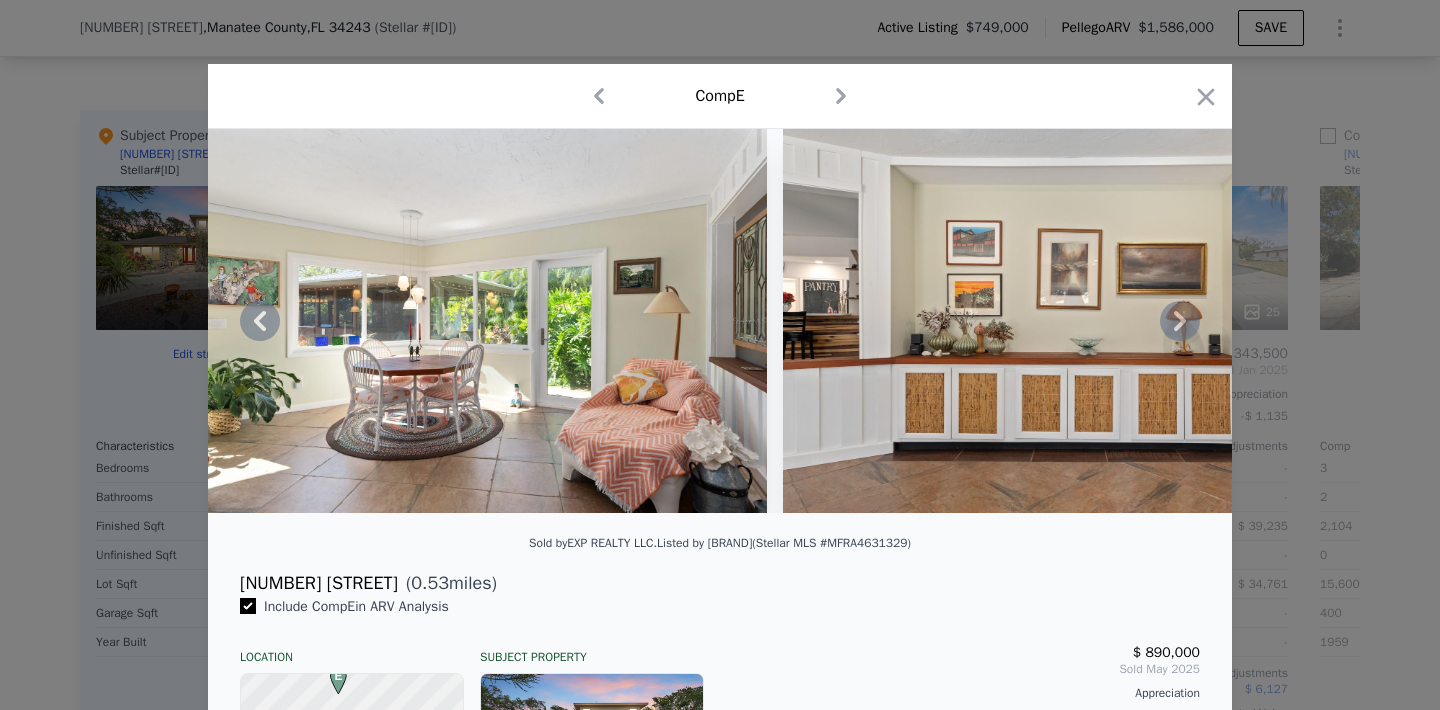 click at bounding box center [720, 321] 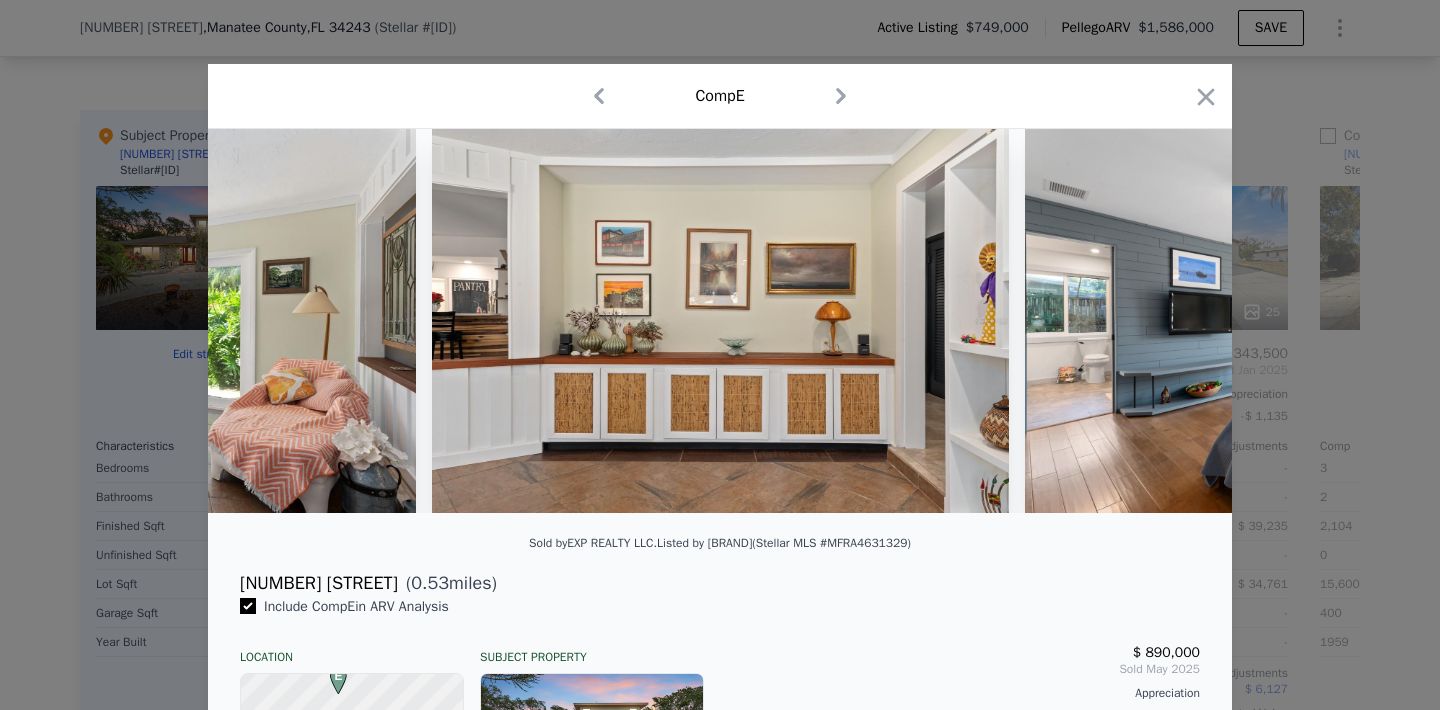 scroll, scrollTop: 0, scrollLeft: 11040, axis: horizontal 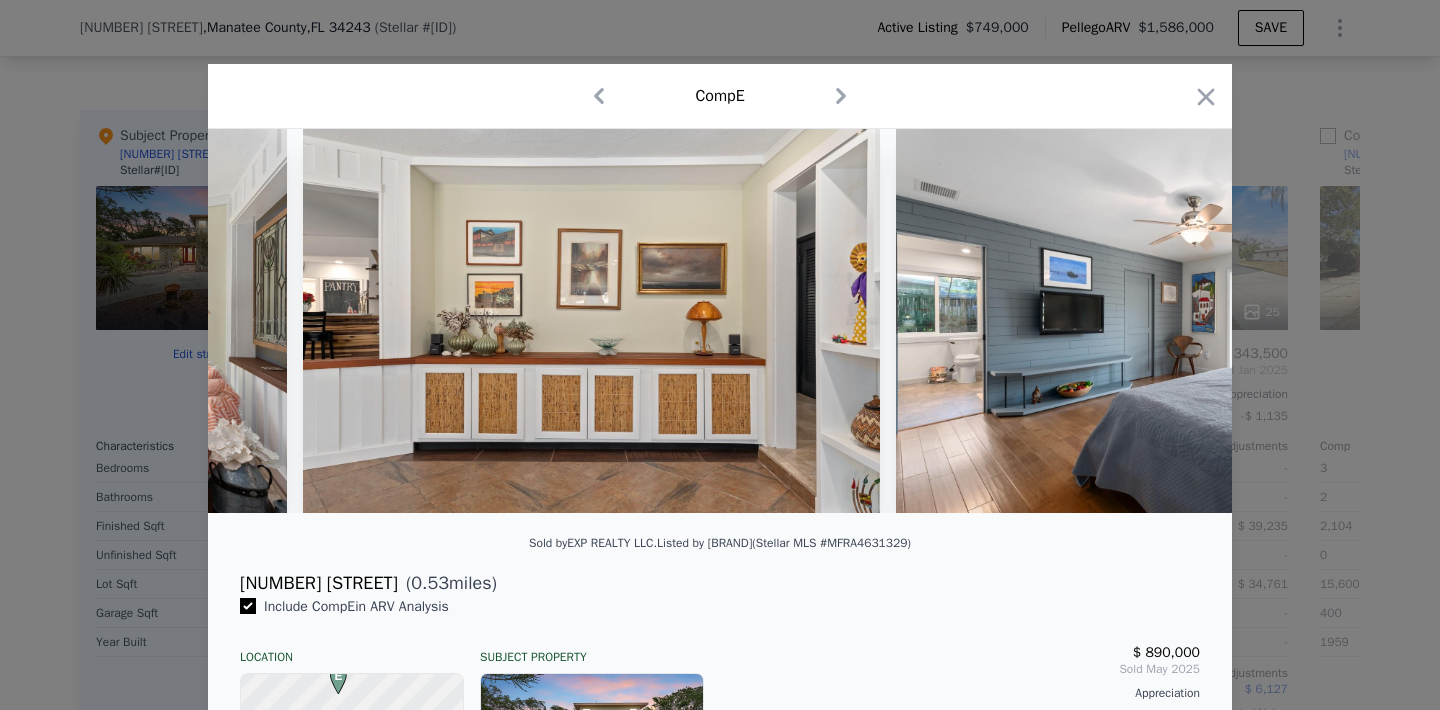 click at bounding box center [720, 321] 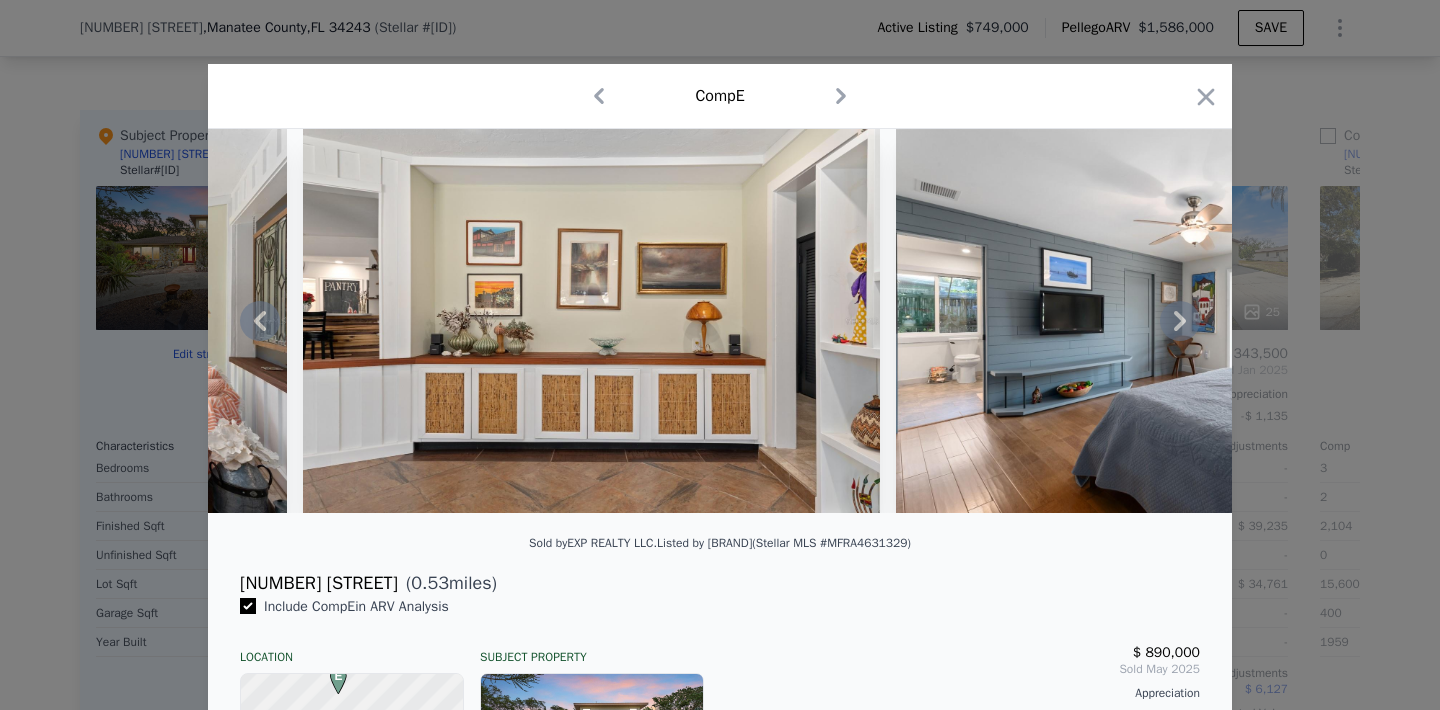 click 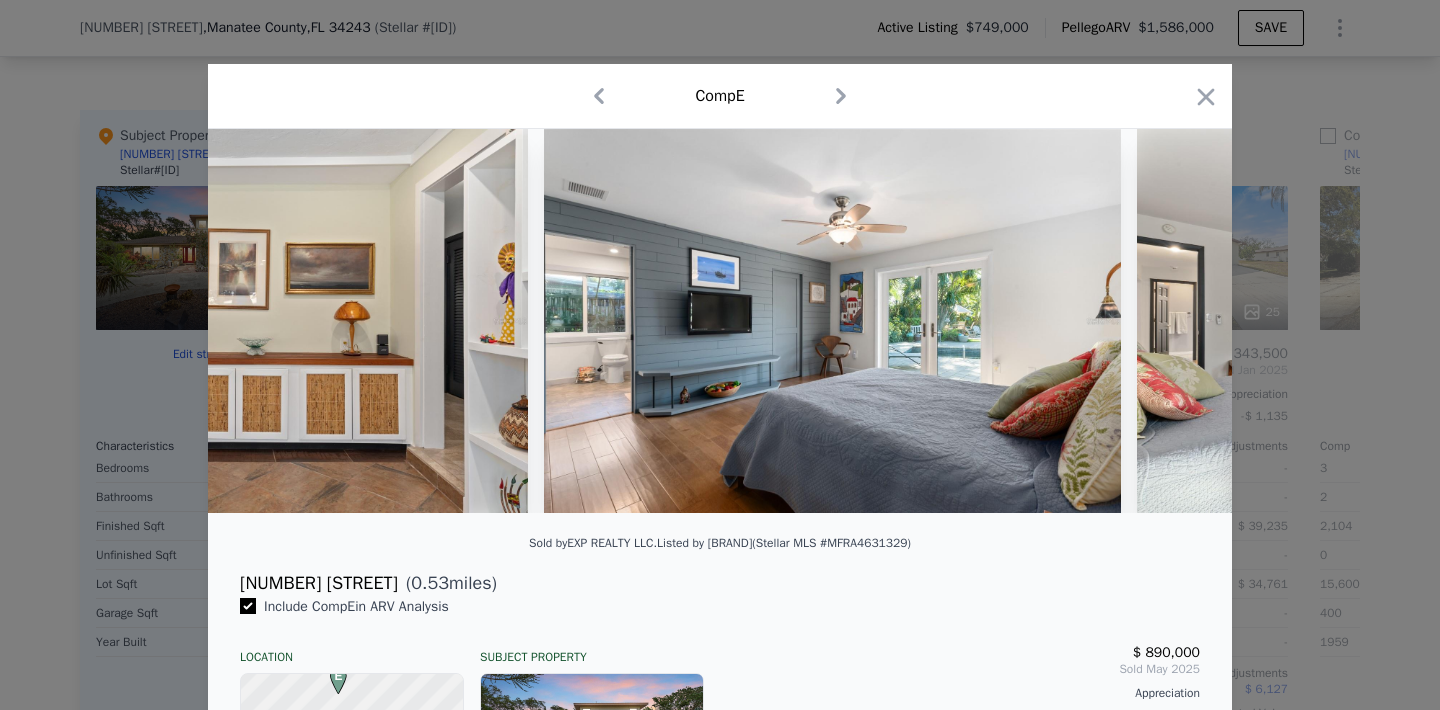 scroll, scrollTop: 0, scrollLeft: 11520, axis: horizontal 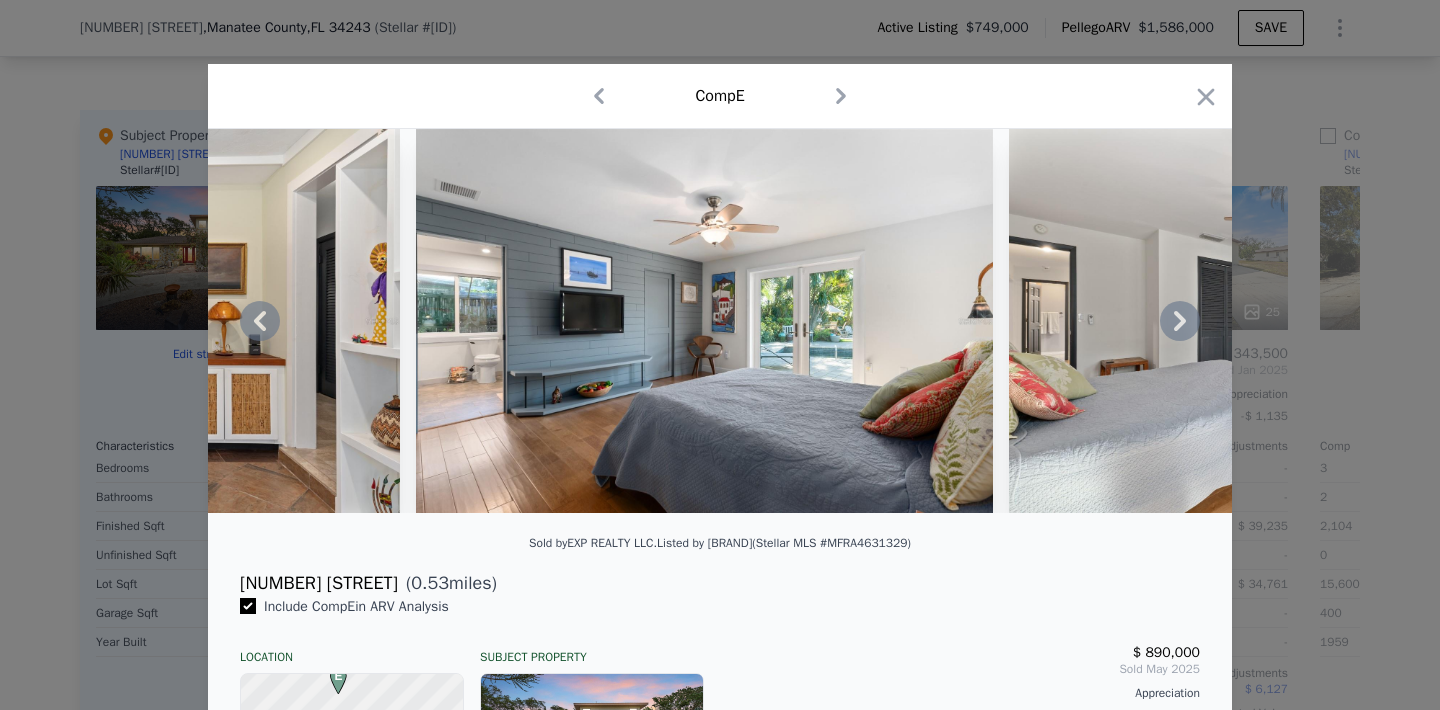 click 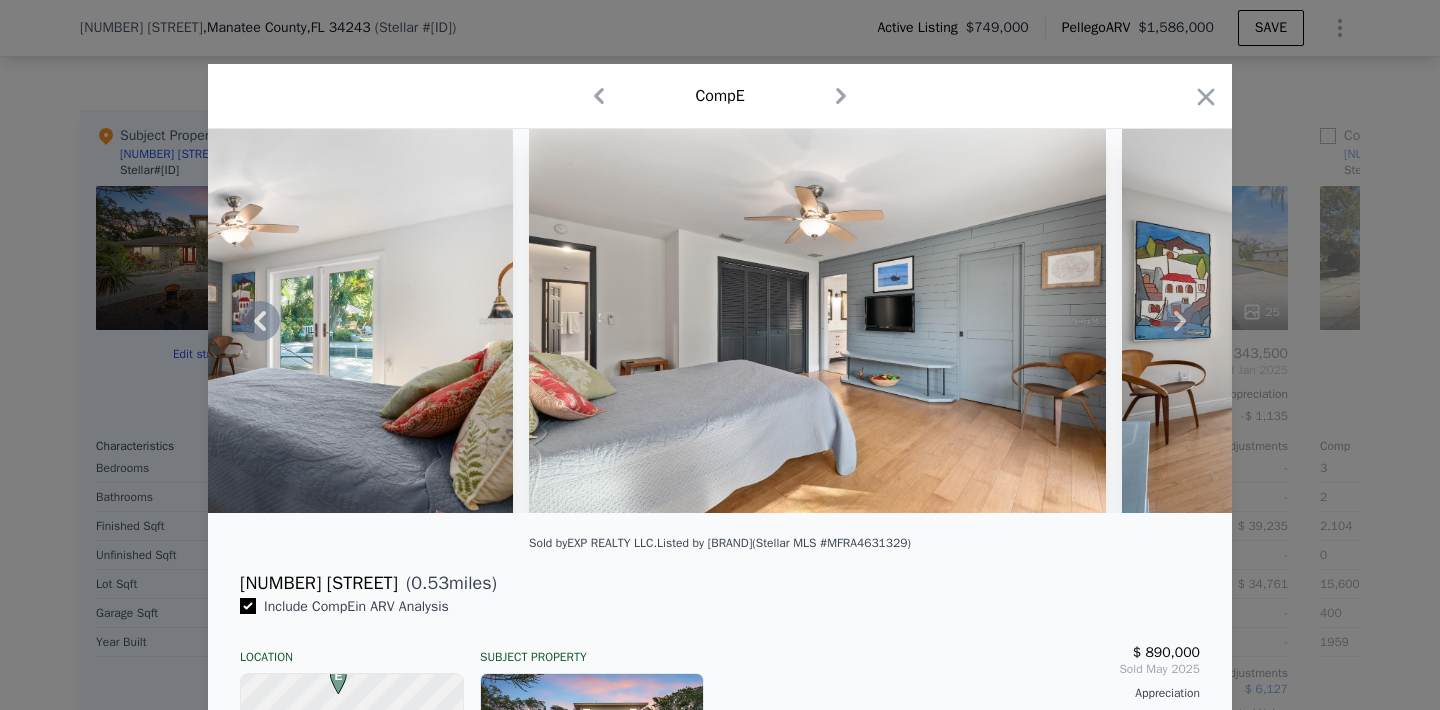 click 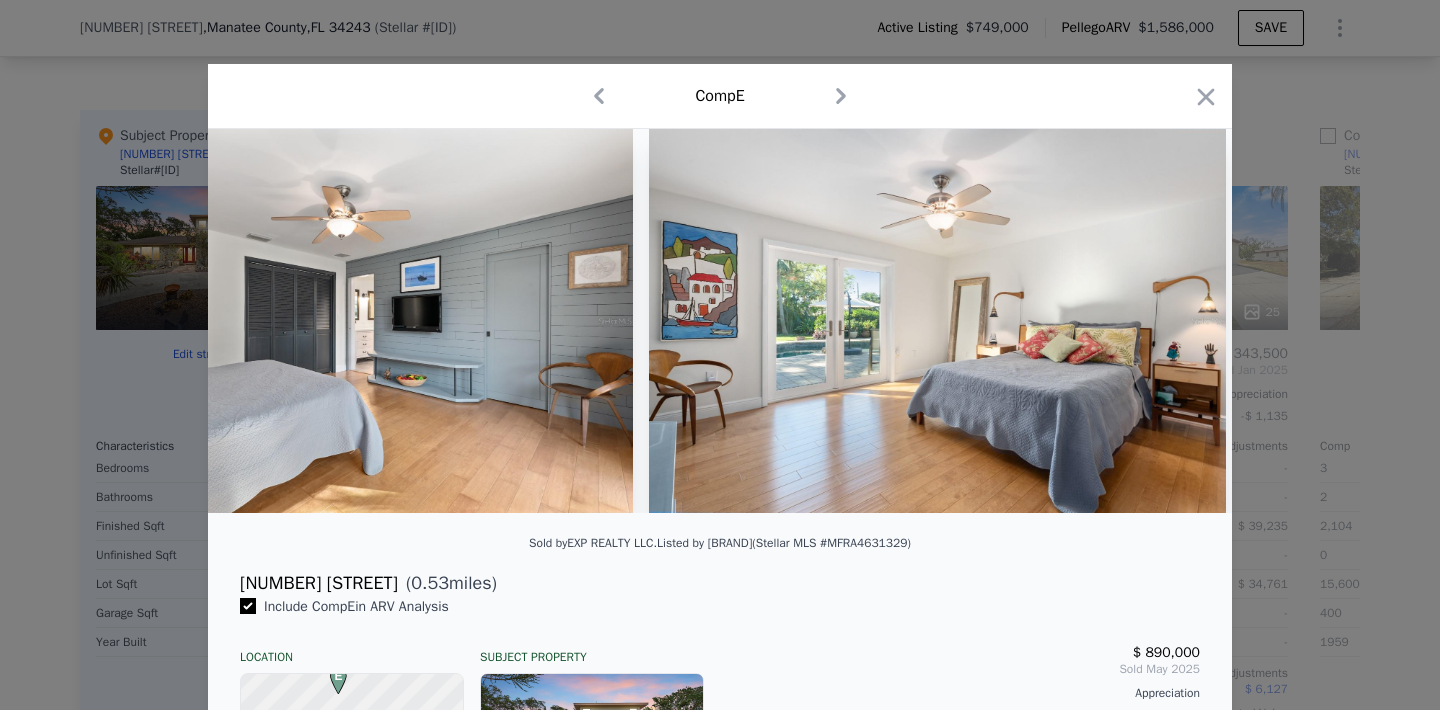 scroll, scrollTop: 0, scrollLeft: 12480, axis: horizontal 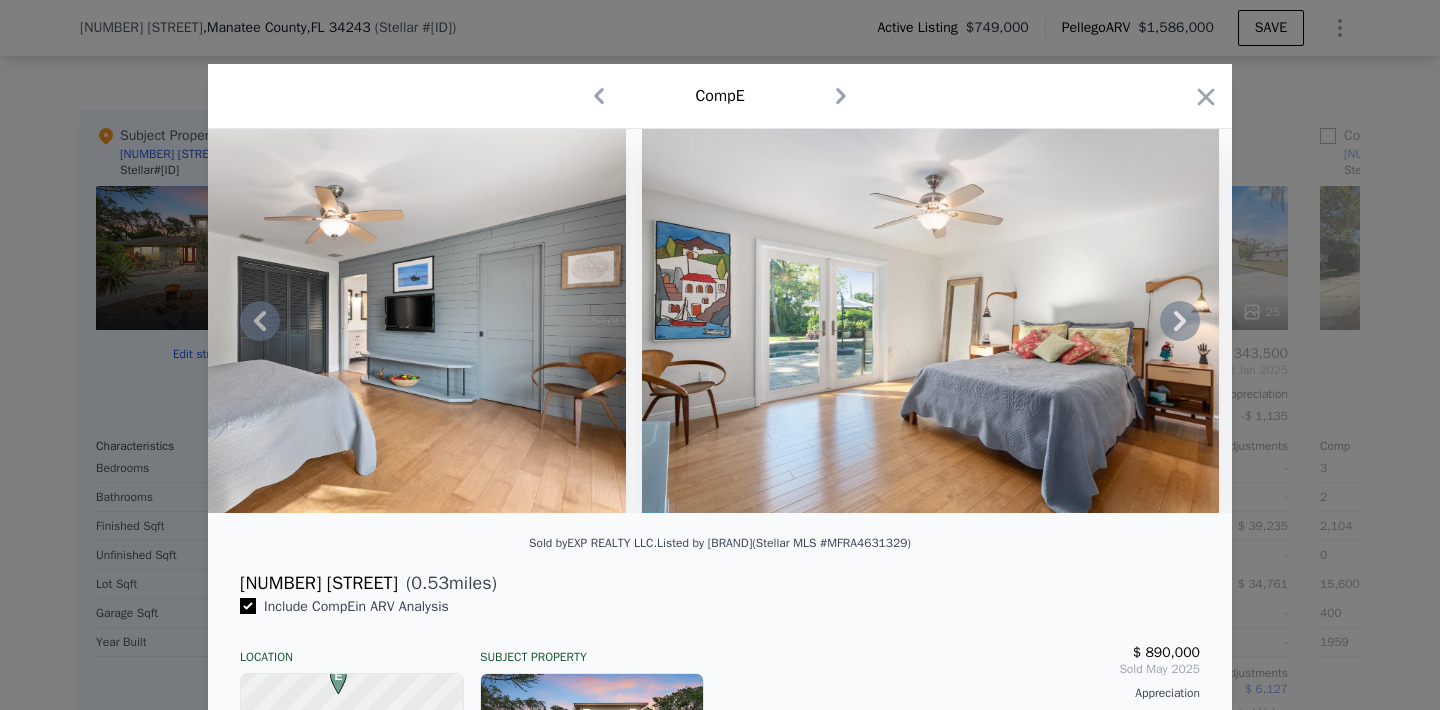 click 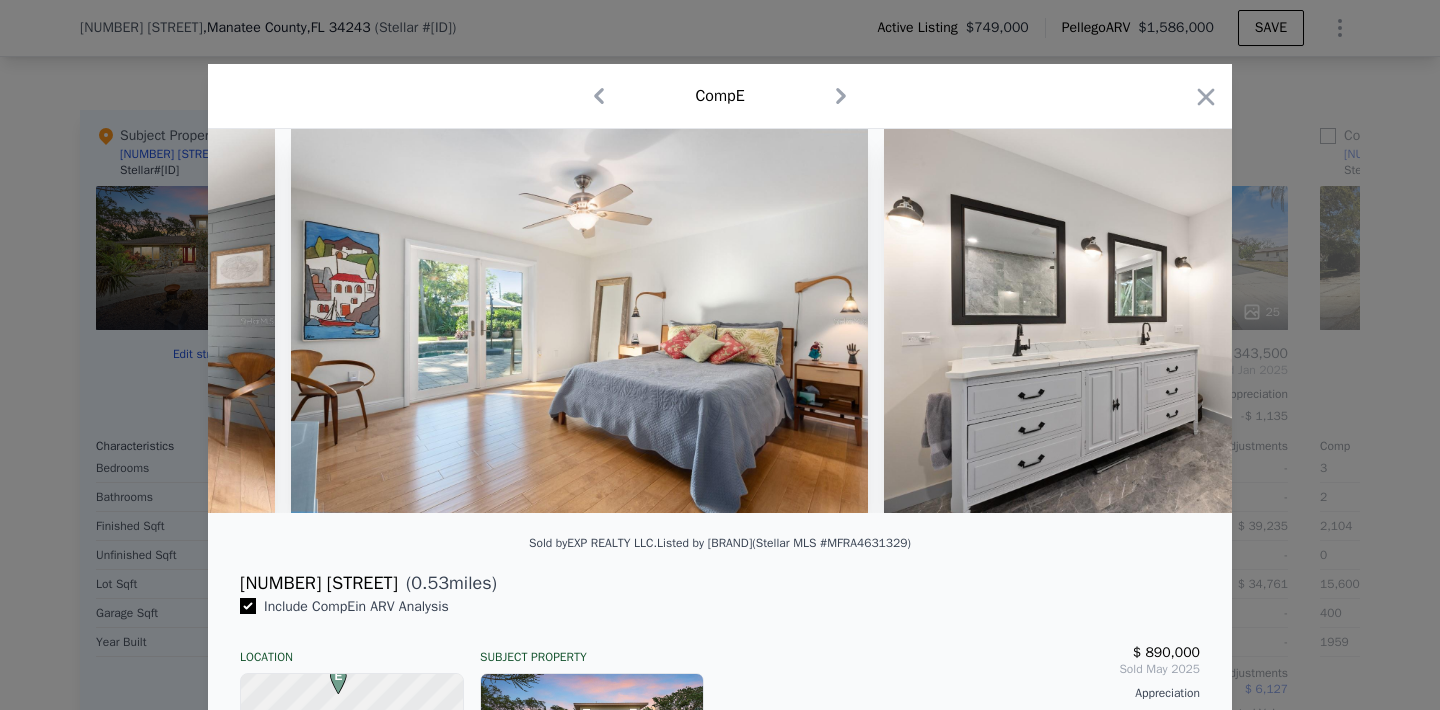 scroll, scrollTop: 0, scrollLeft: 12960, axis: horizontal 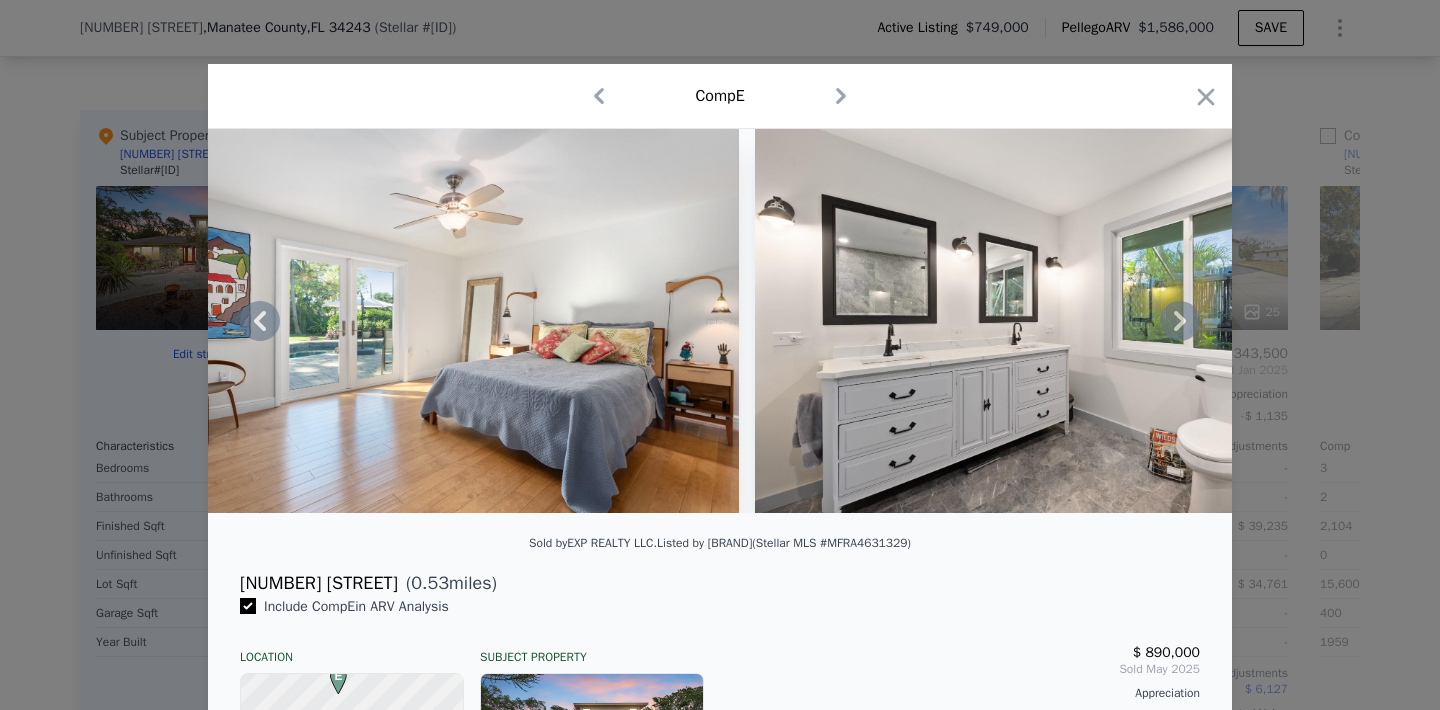 click 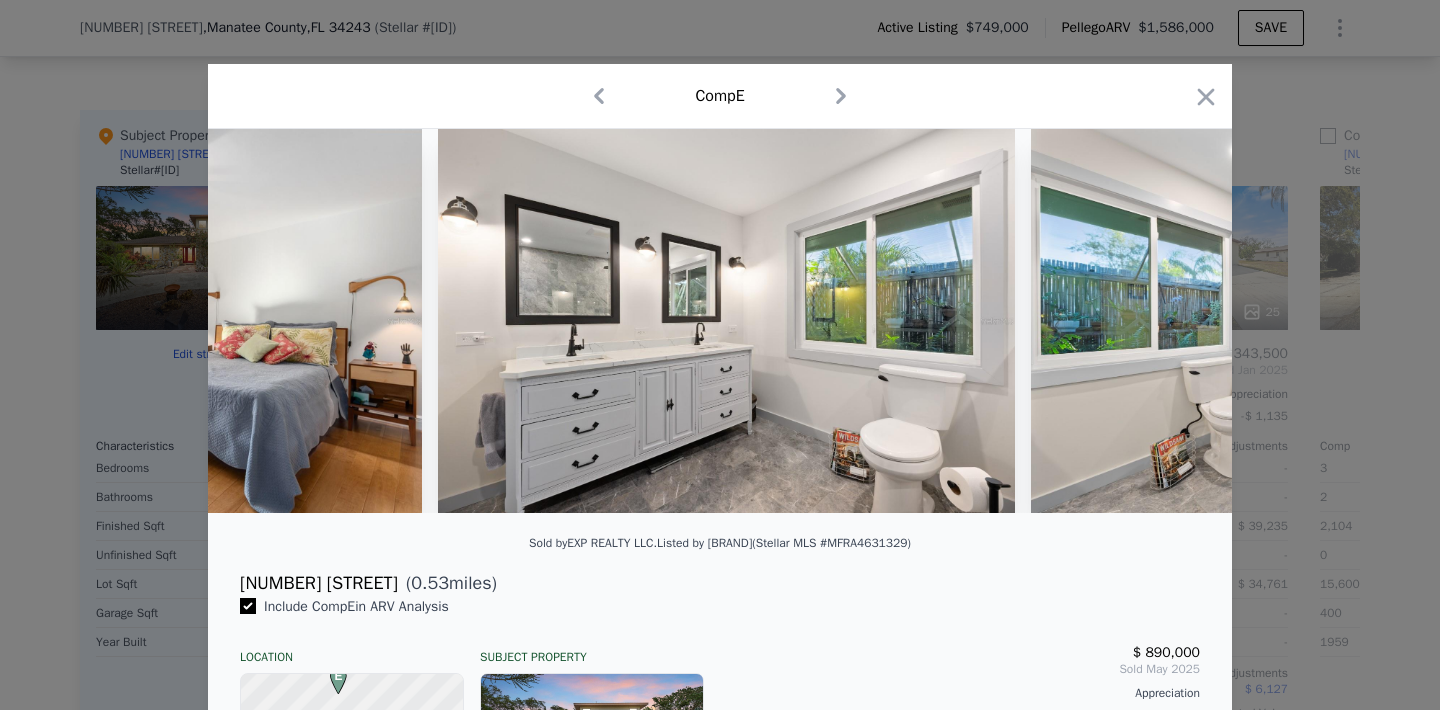 scroll, scrollTop: 0, scrollLeft: 13440, axis: horizontal 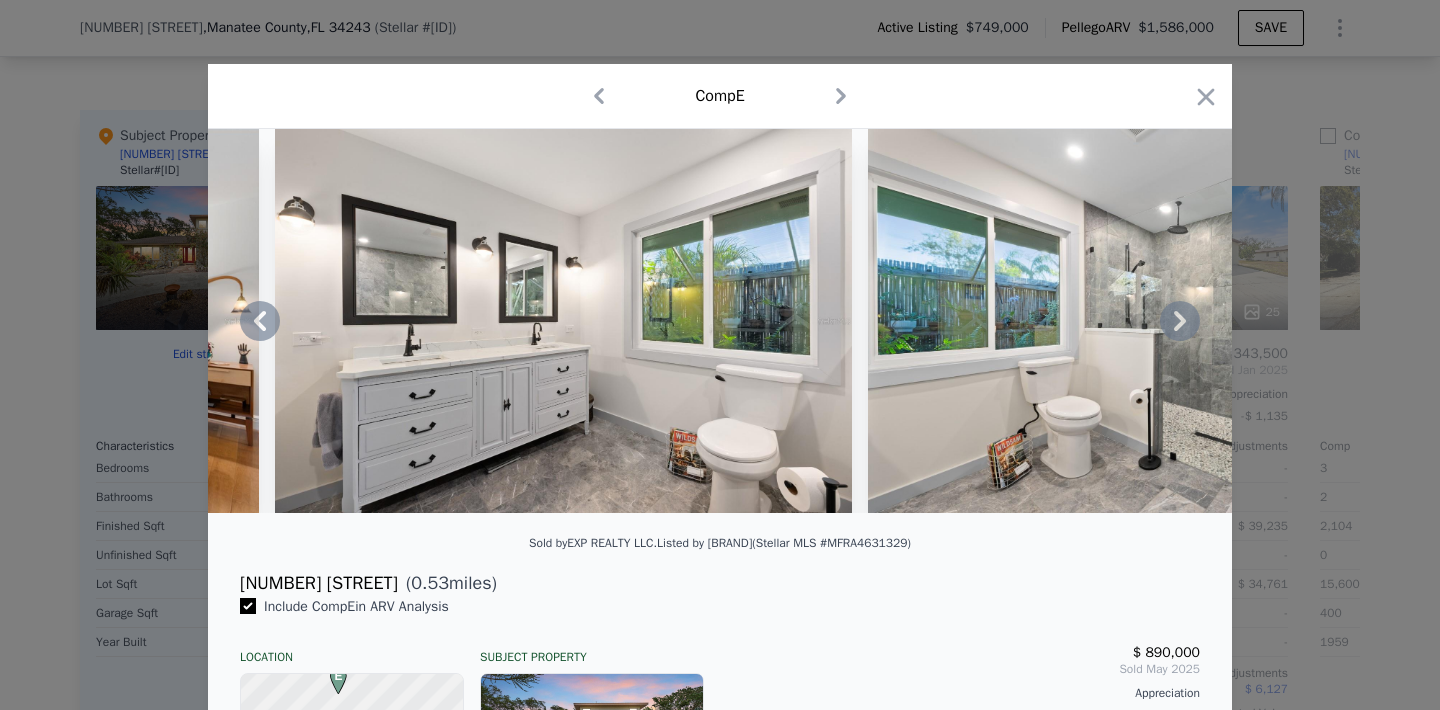 click 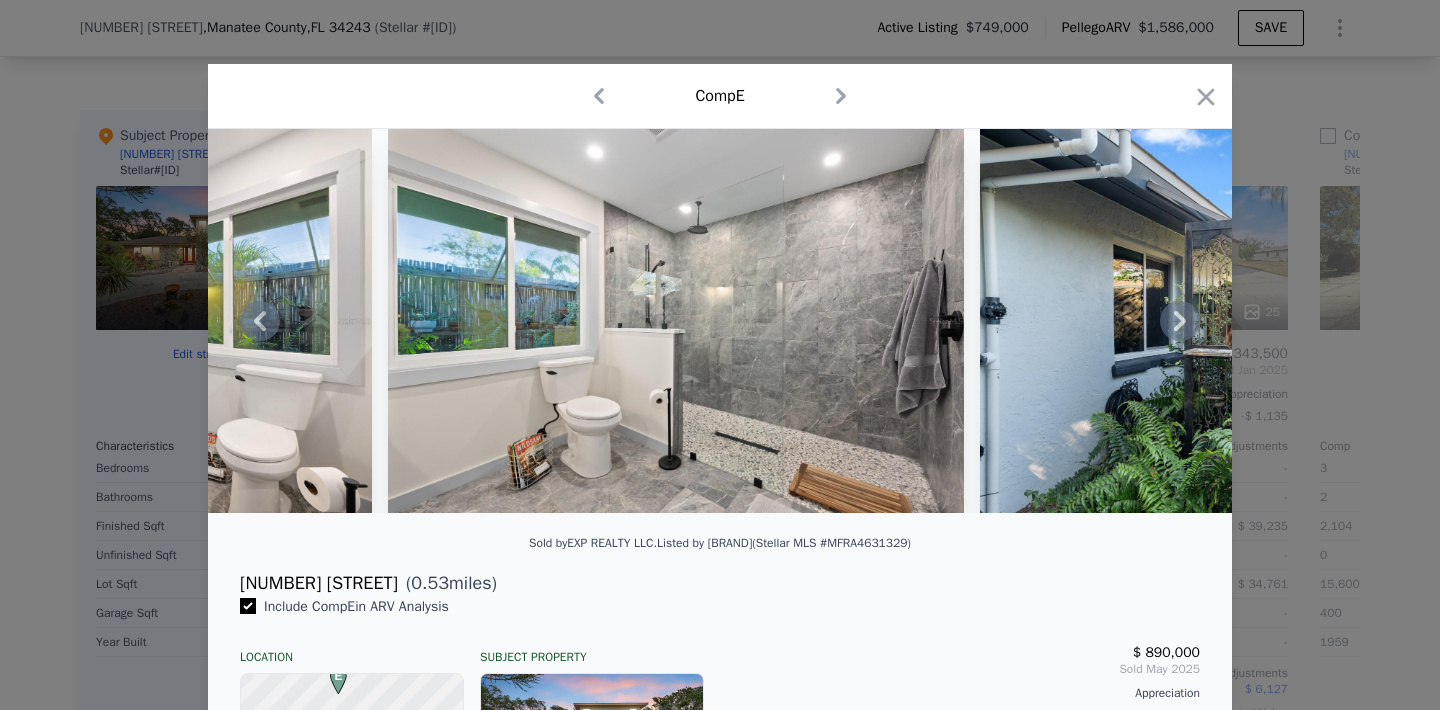 click 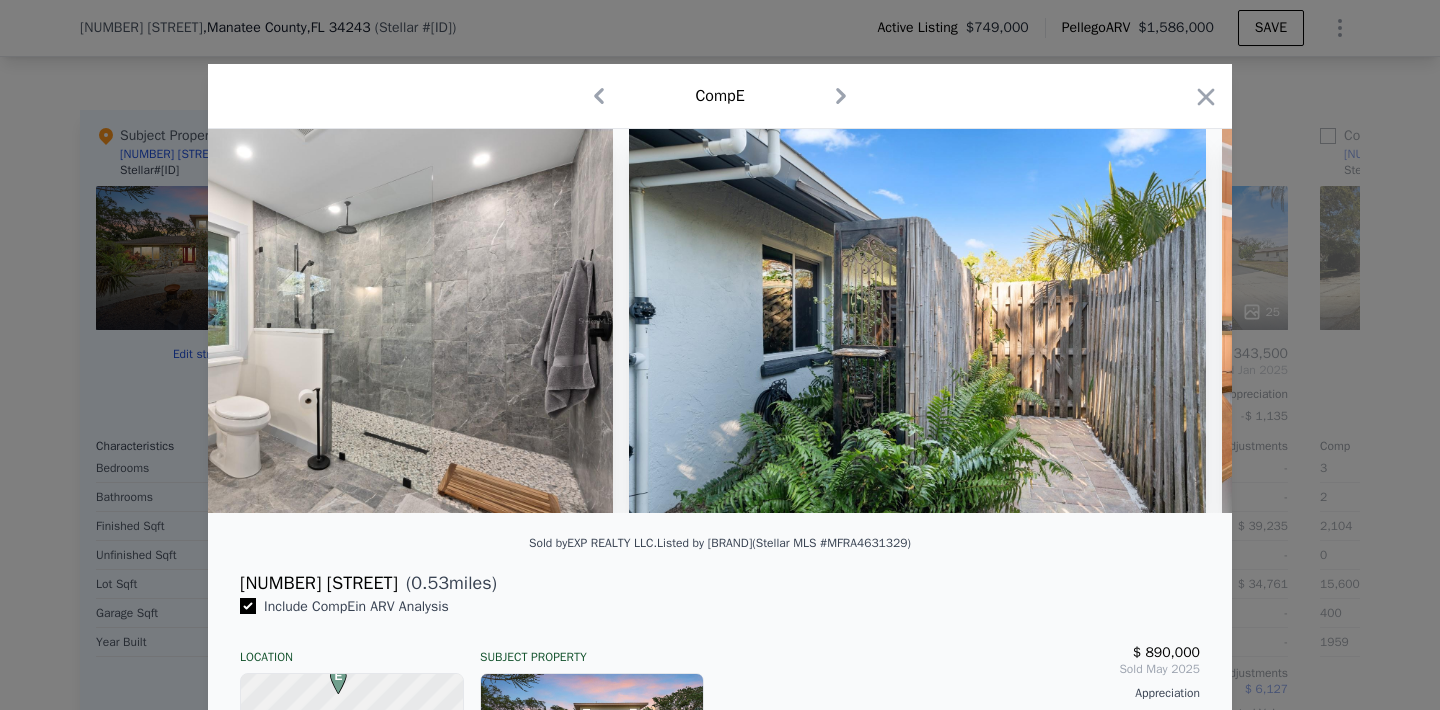 scroll, scrollTop: 0, scrollLeft: 14400, axis: horizontal 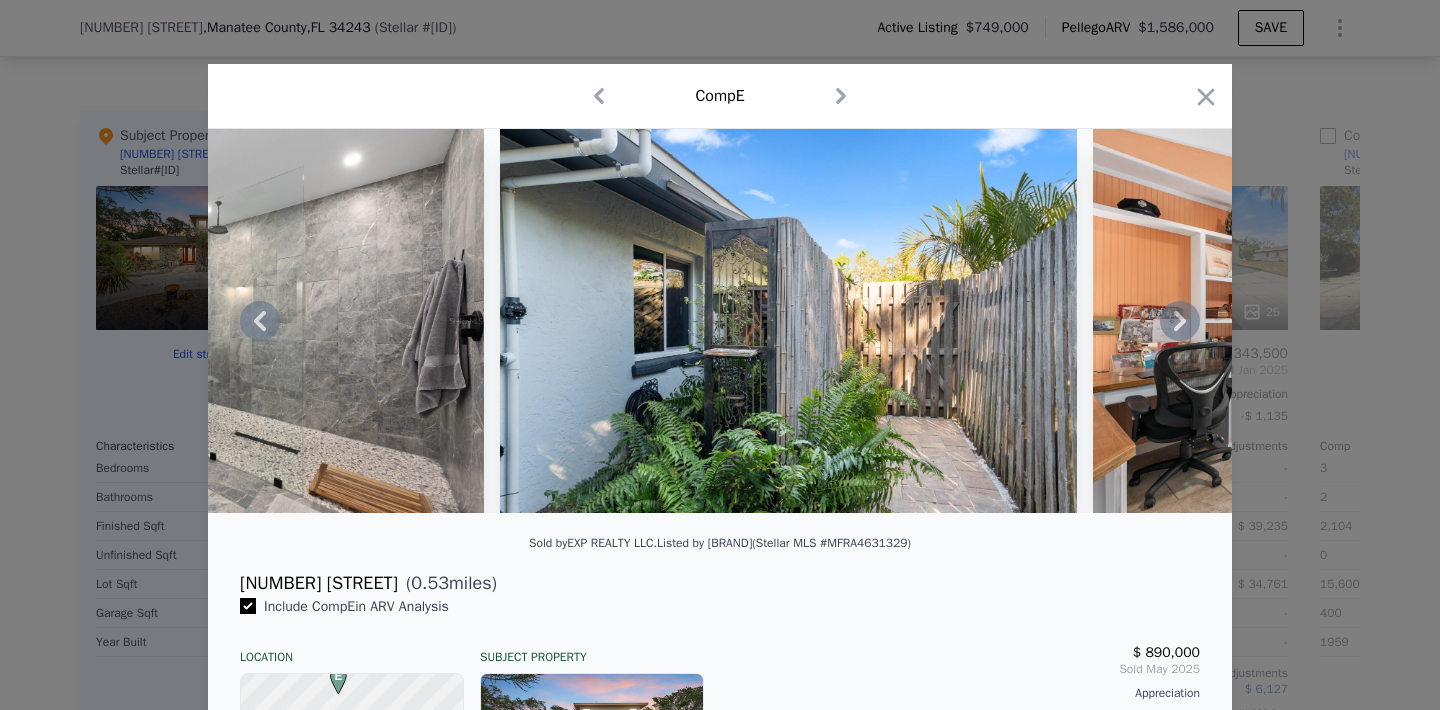 click 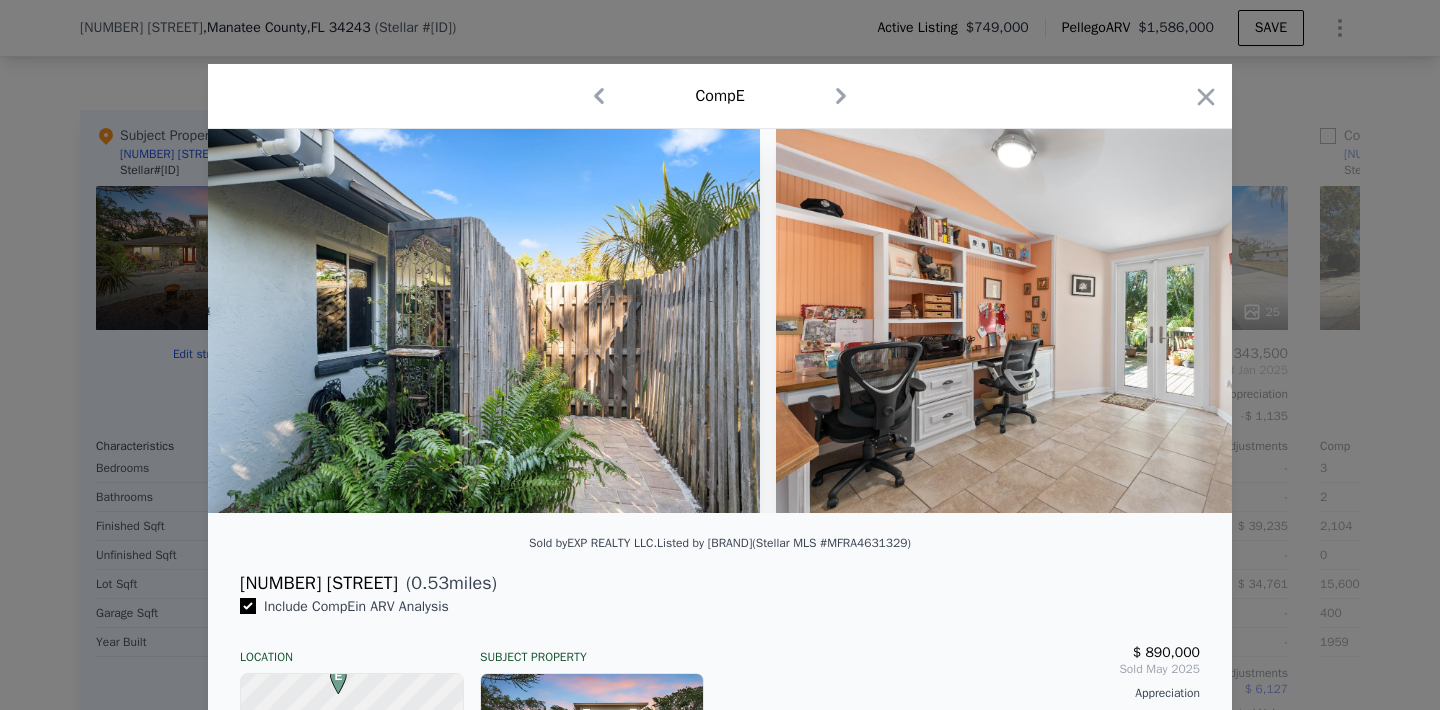 scroll, scrollTop: 0, scrollLeft: 14880, axis: horizontal 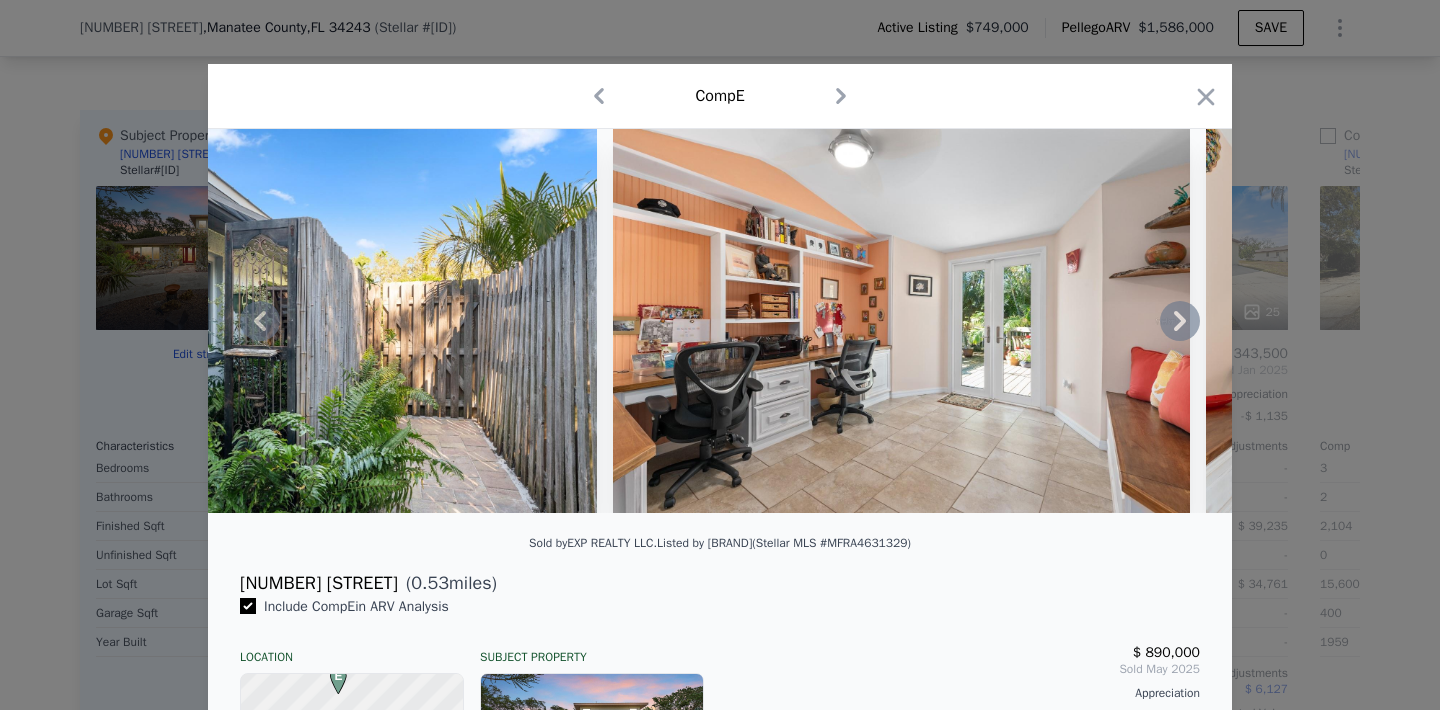 click 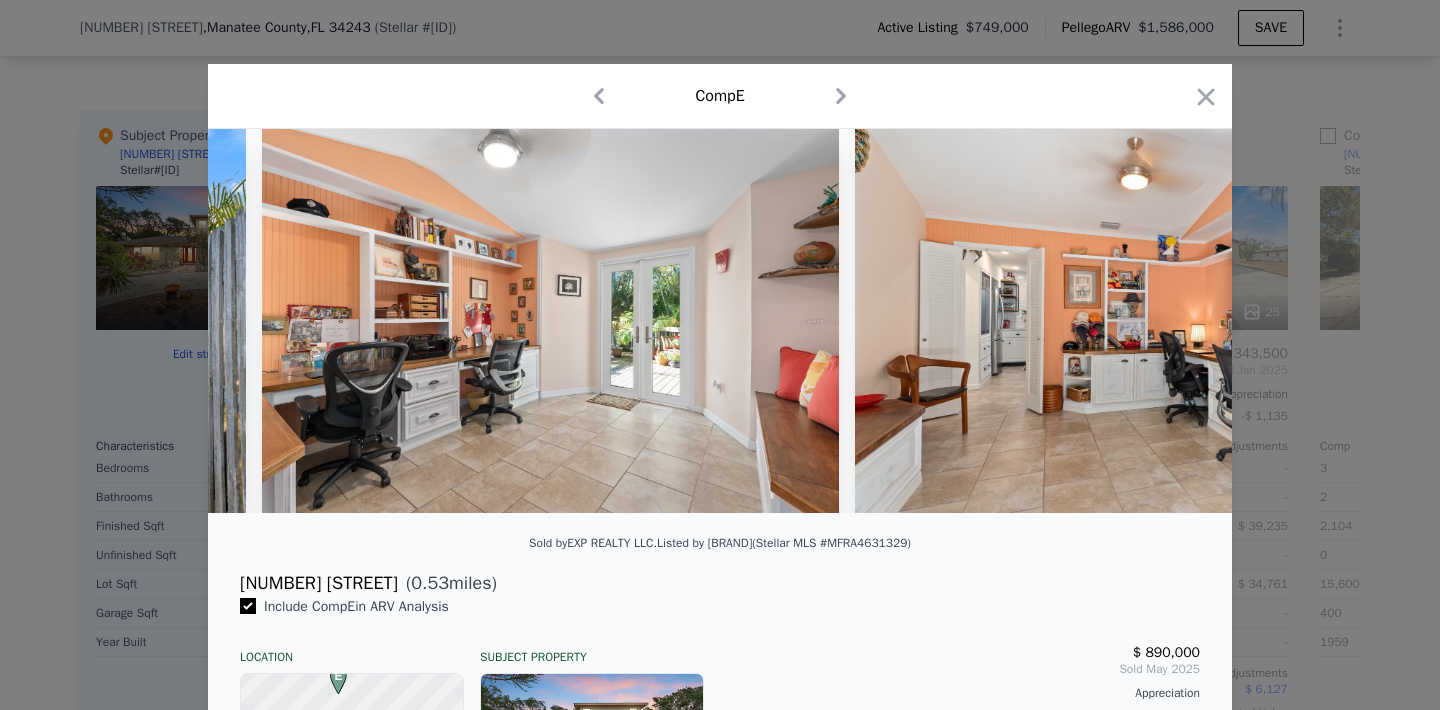 scroll, scrollTop: 0, scrollLeft: 15360, axis: horizontal 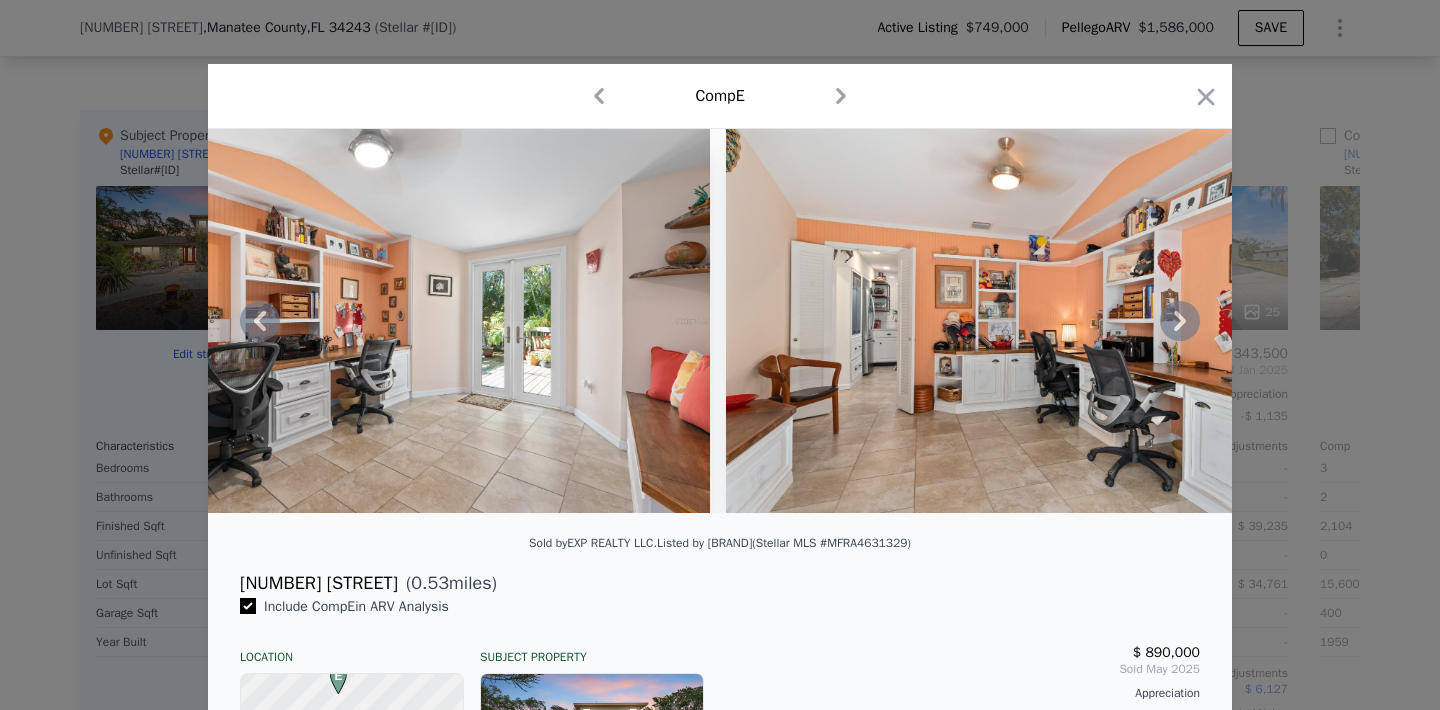 click 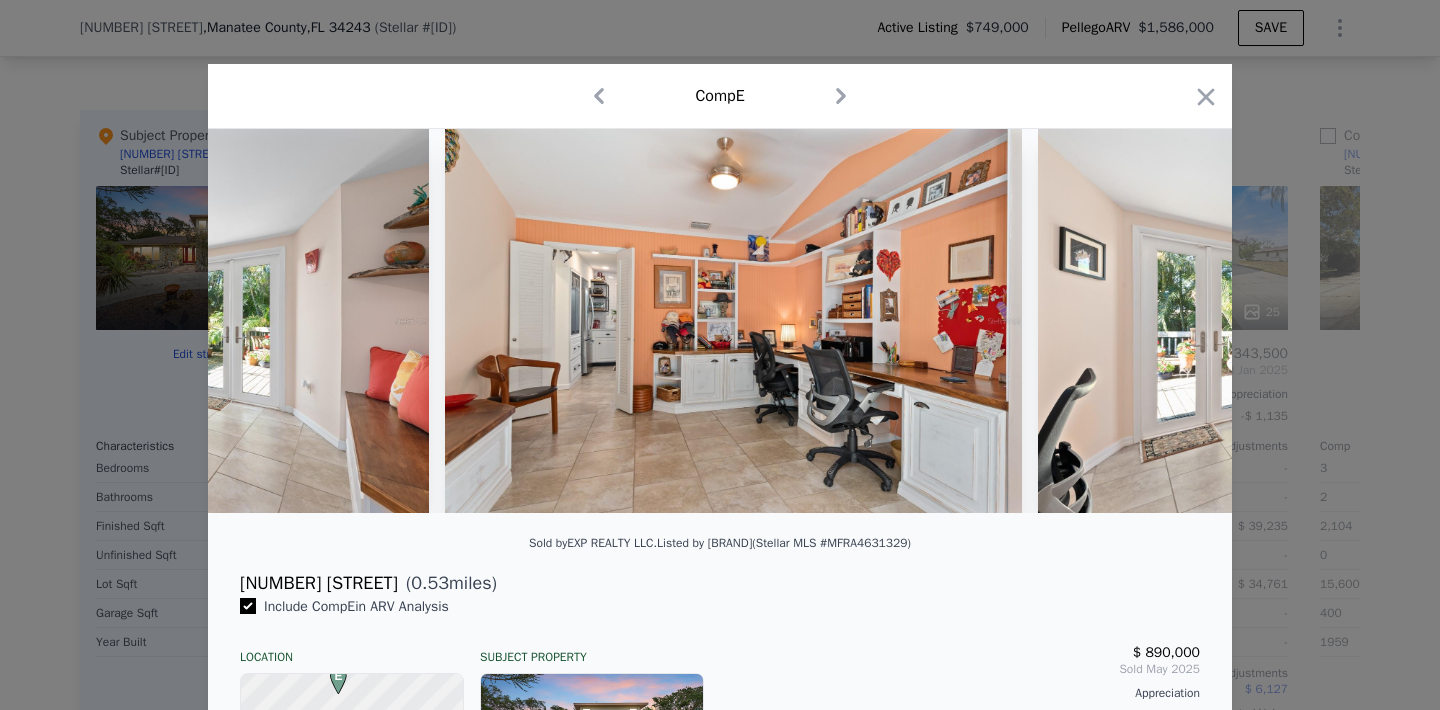 scroll, scrollTop: 0, scrollLeft: 15840, axis: horizontal 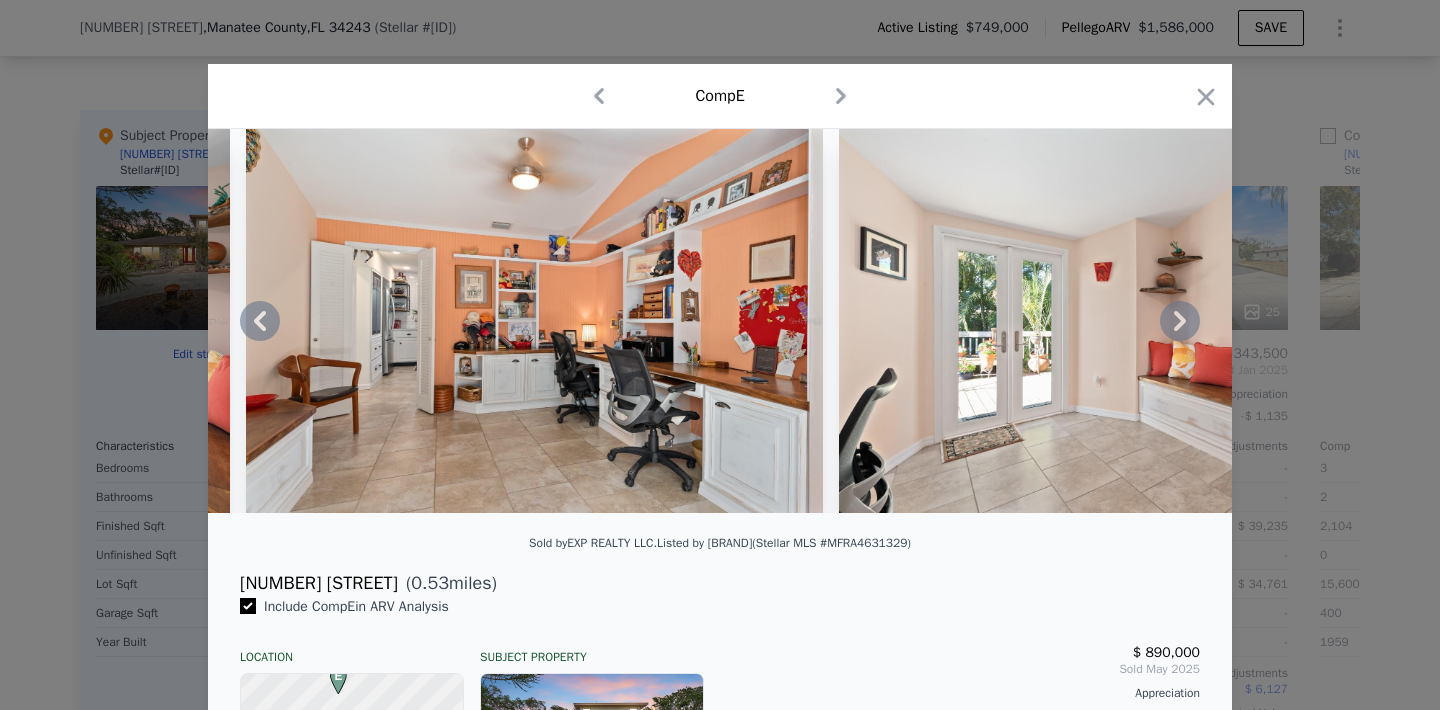 click 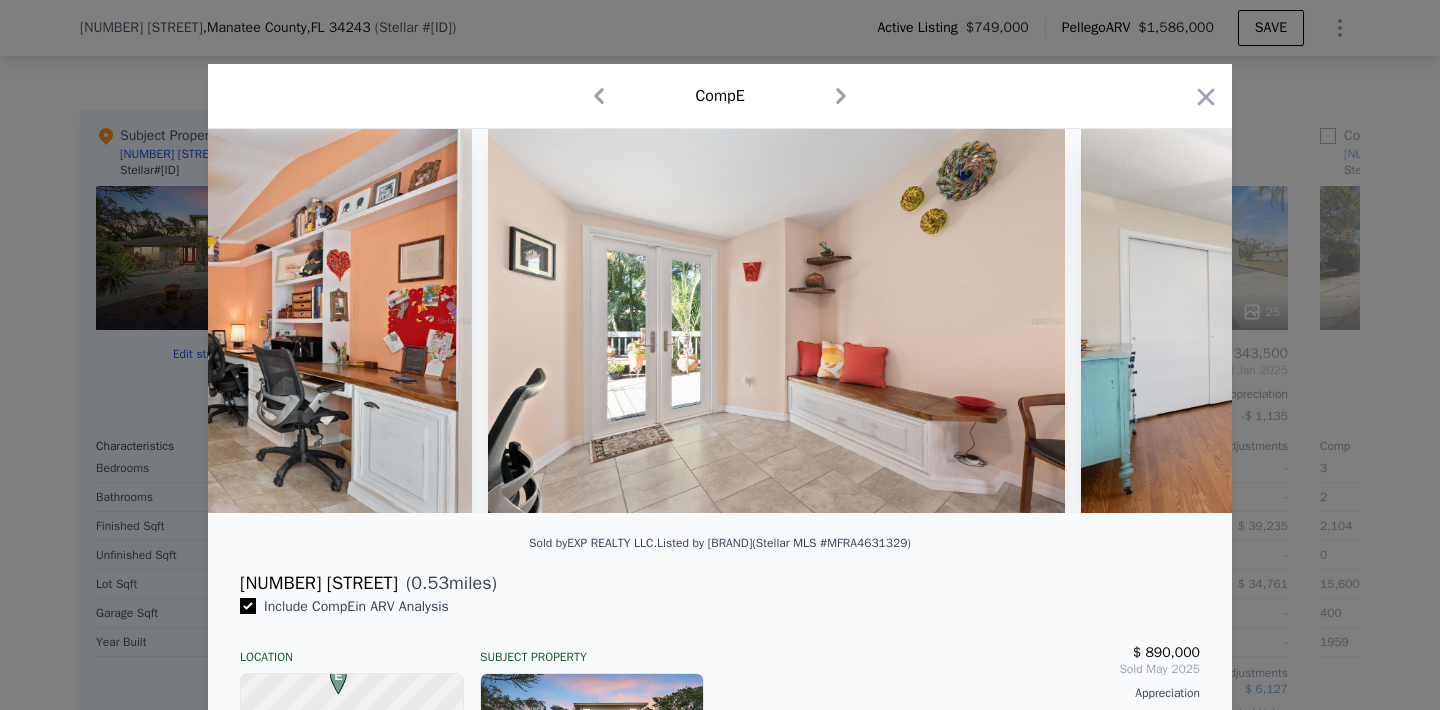 scroll, scrollTop: 0, scrollLeft: 16320, axis: horizontal 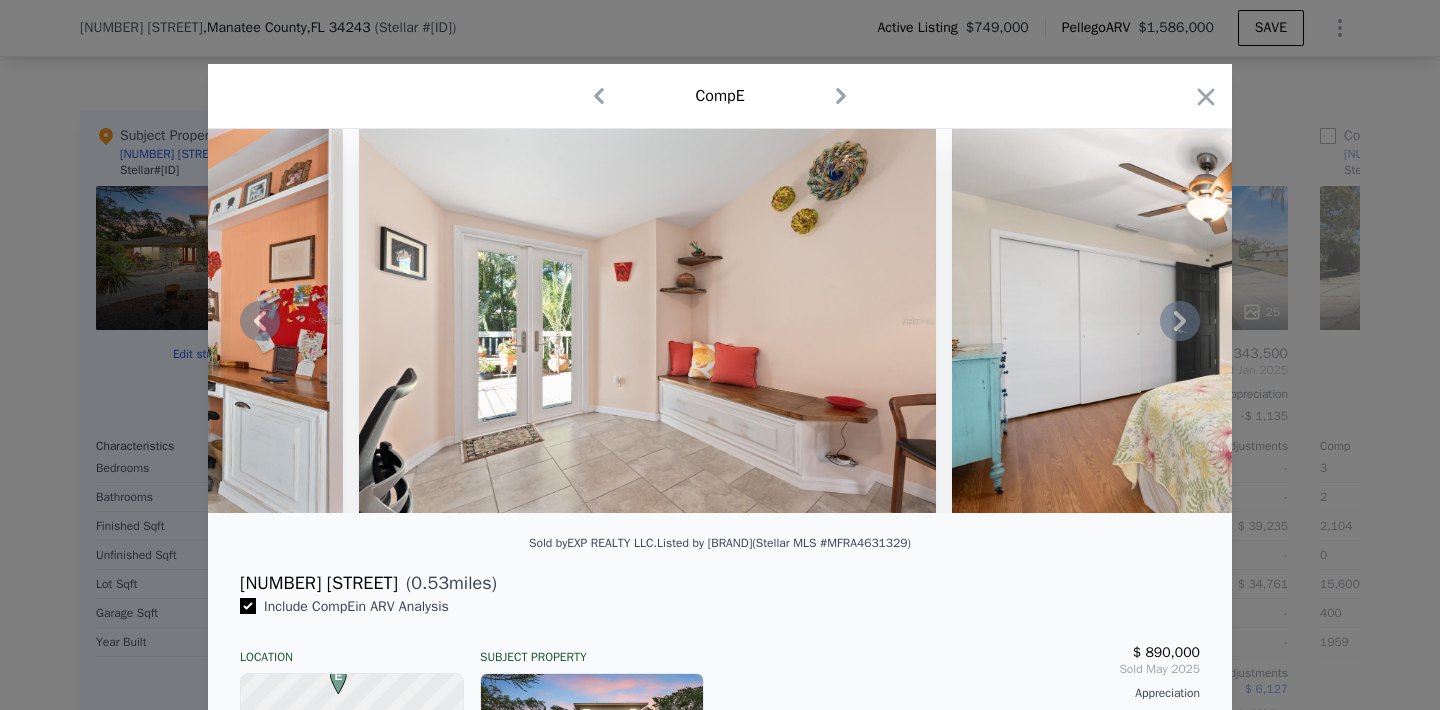 click 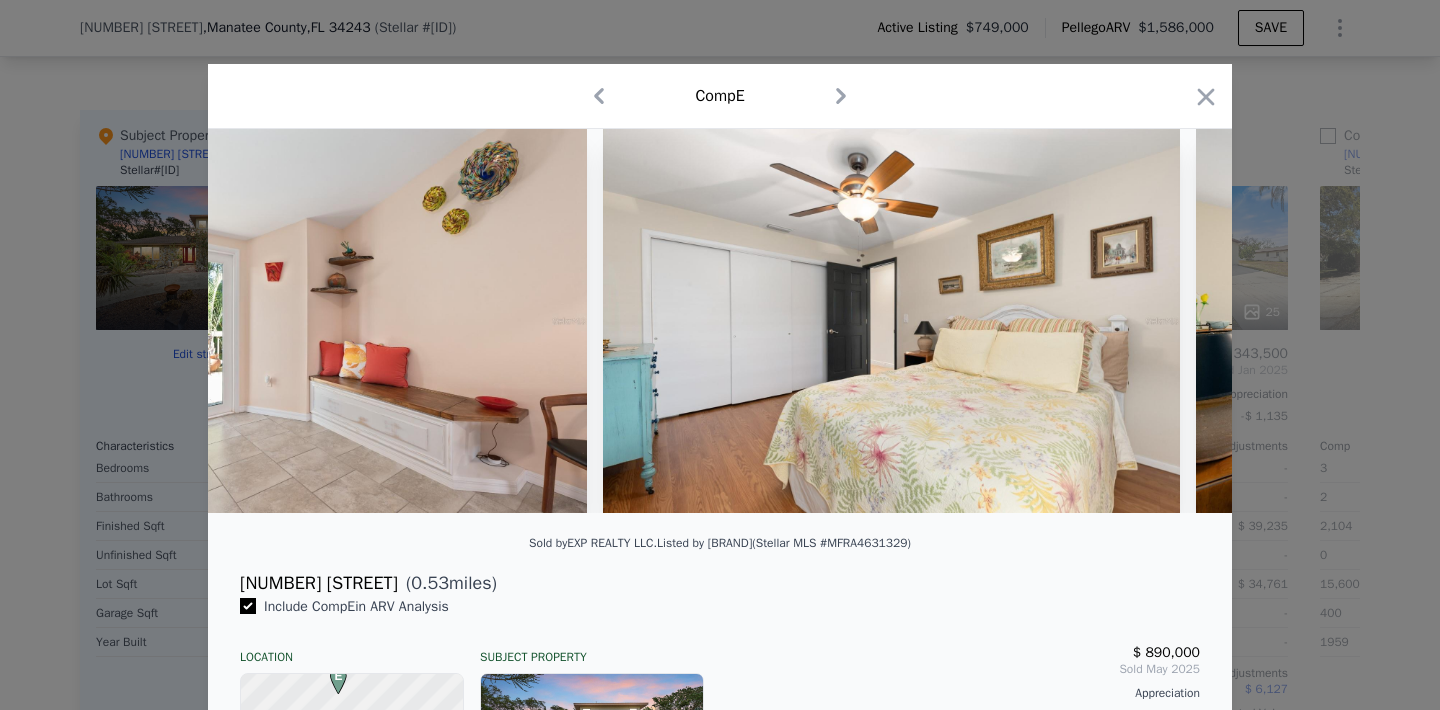 scroll, scrollTop: 0, scrollLeft: 16800, axis: horizontal 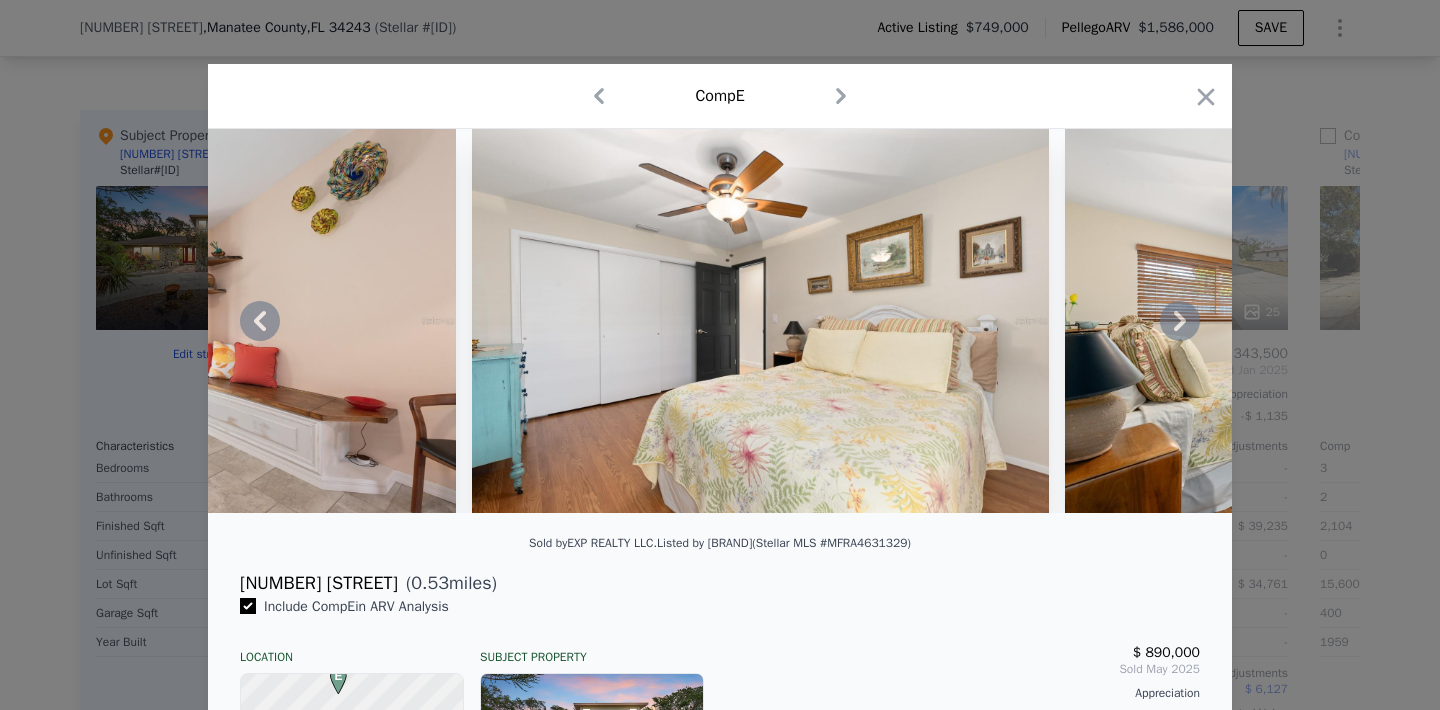 click 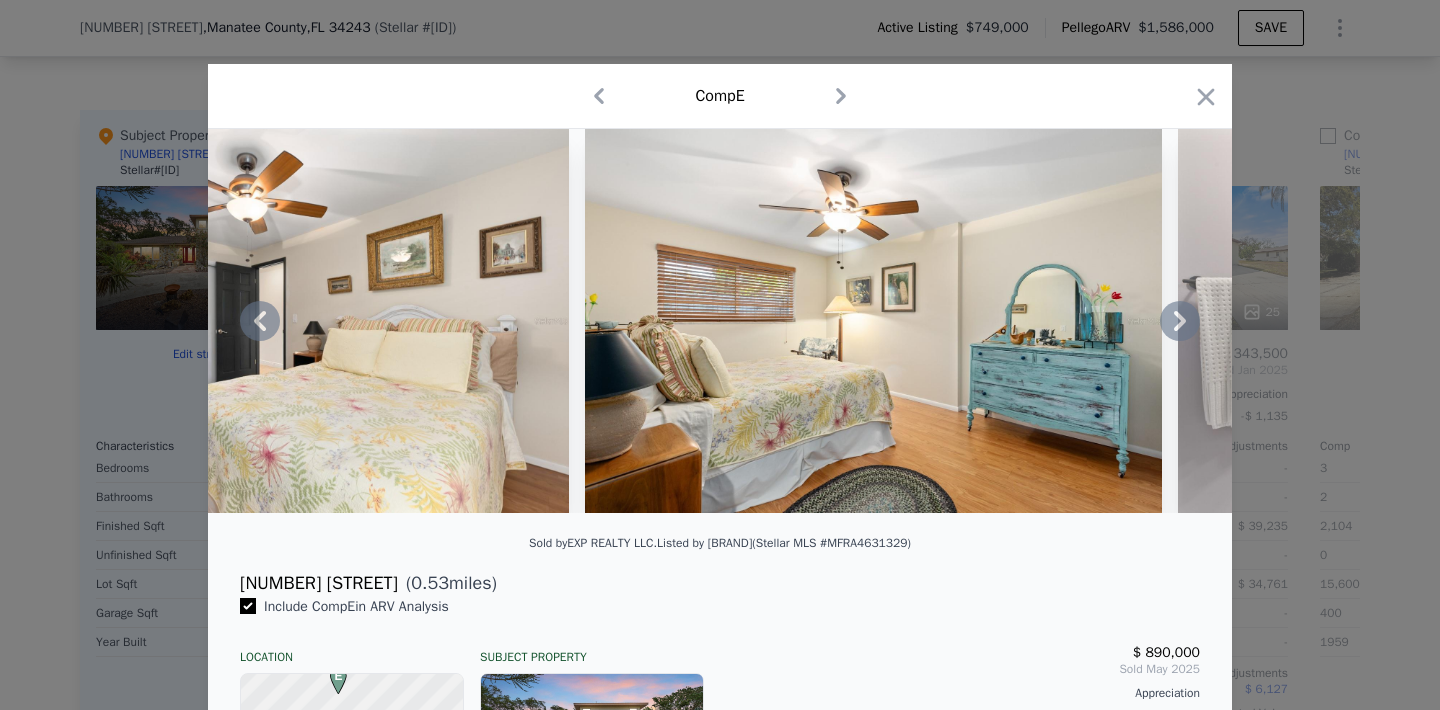 click 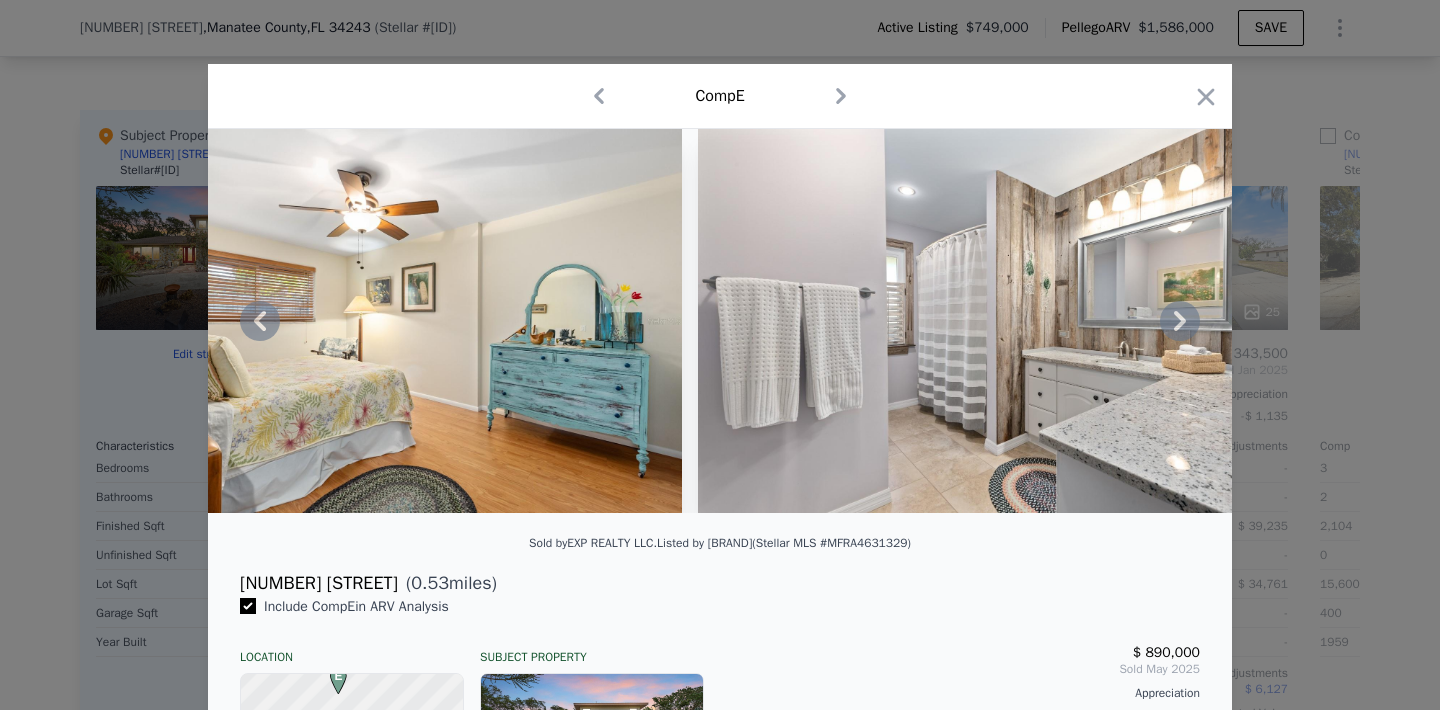 click 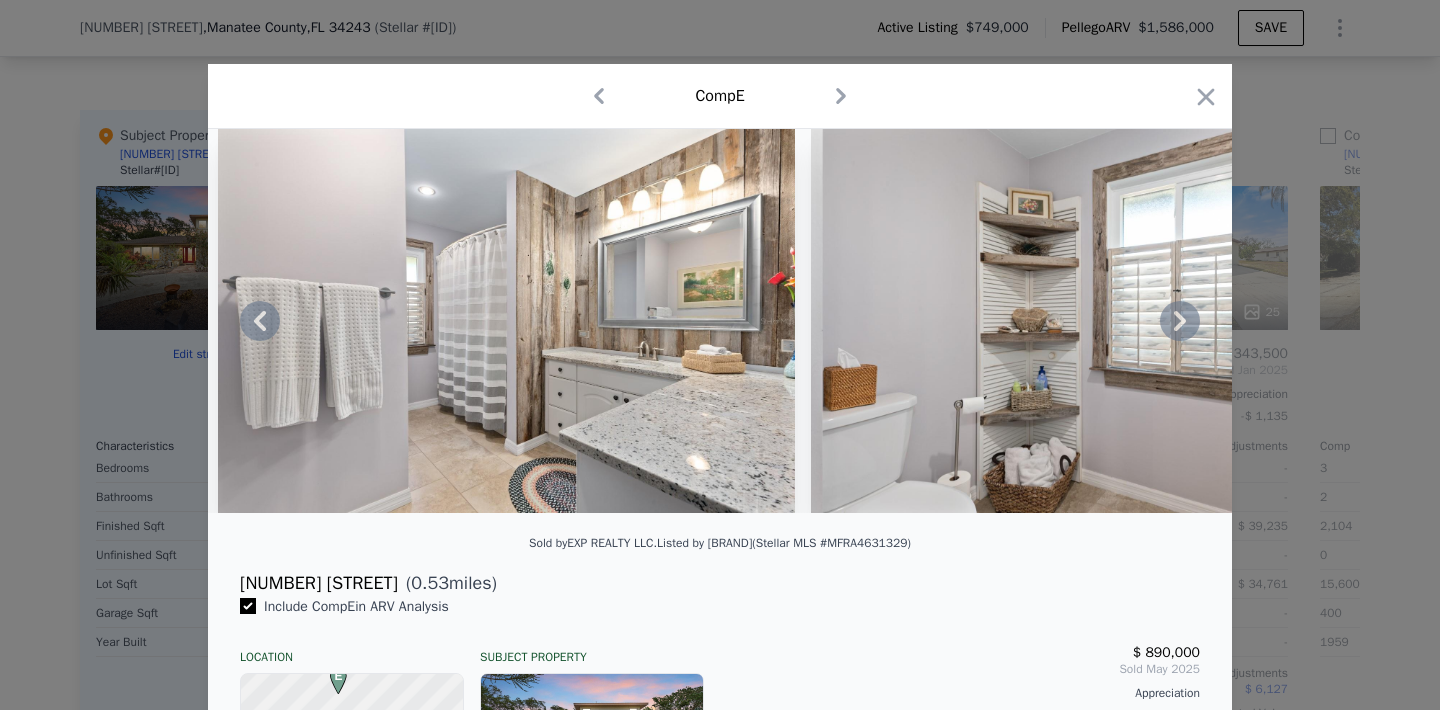 click 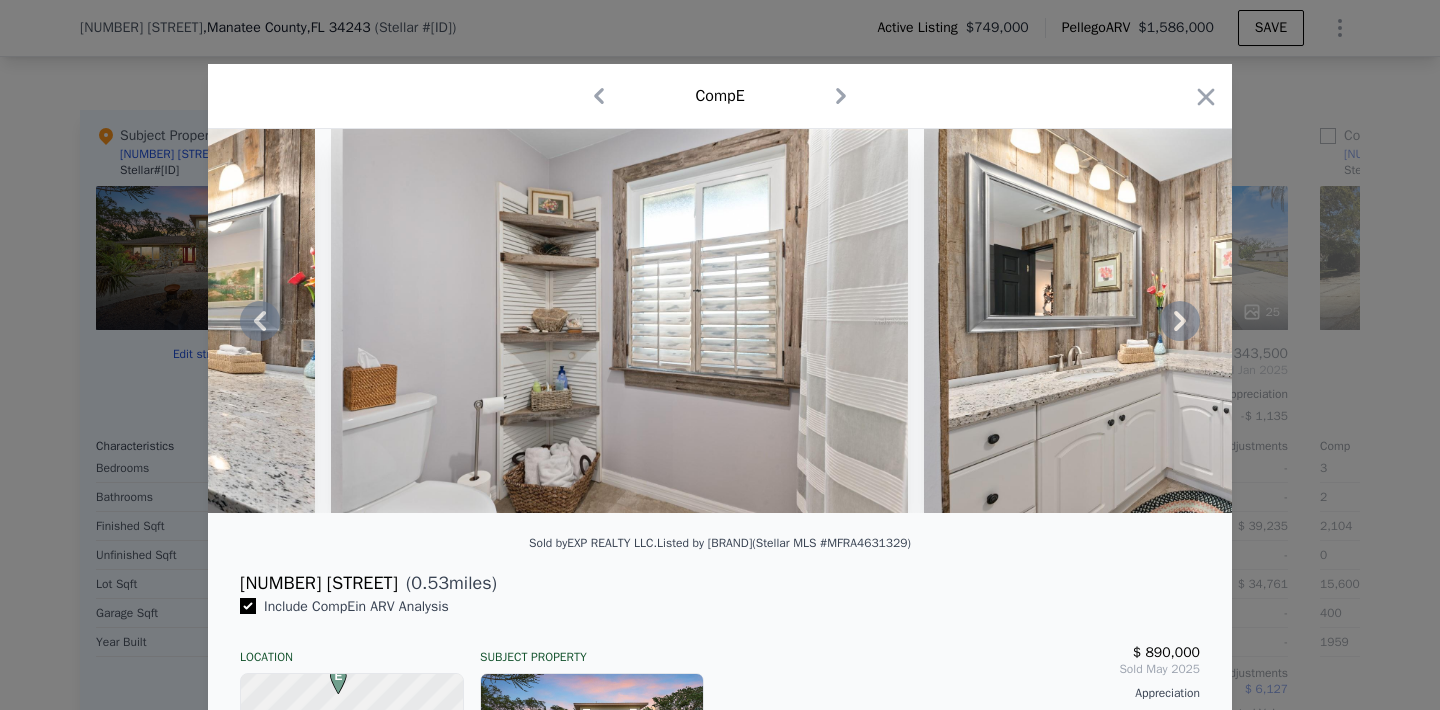 click 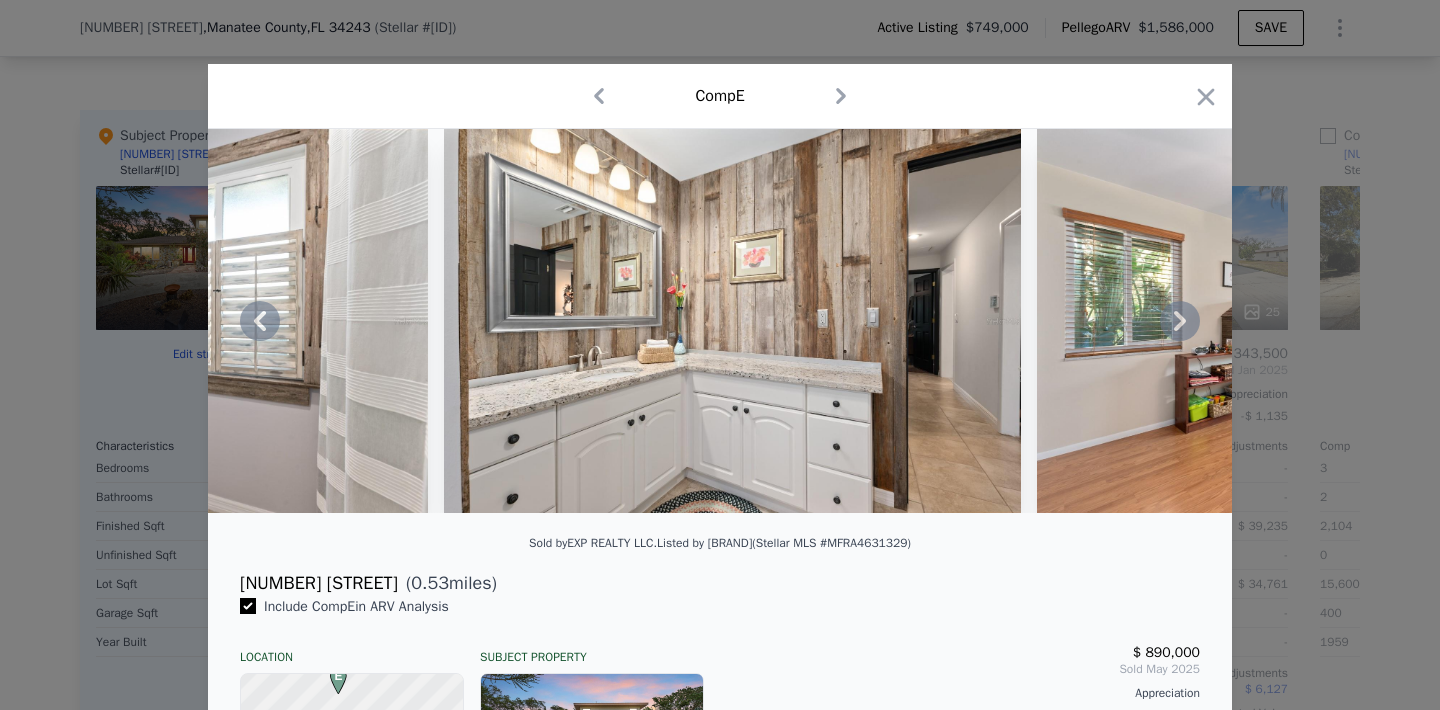 click 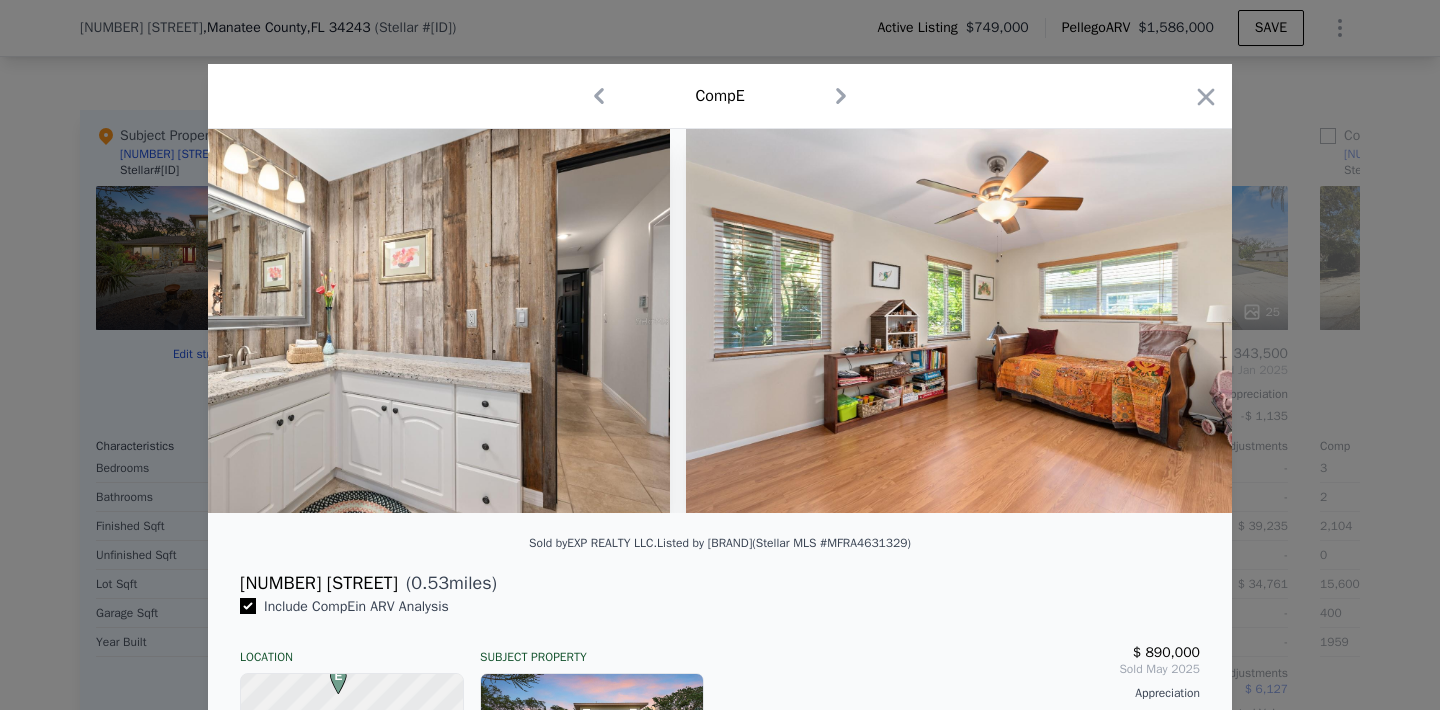 scroll, scrollTop: 0, scrollLeft: 19680, axis: horizontal 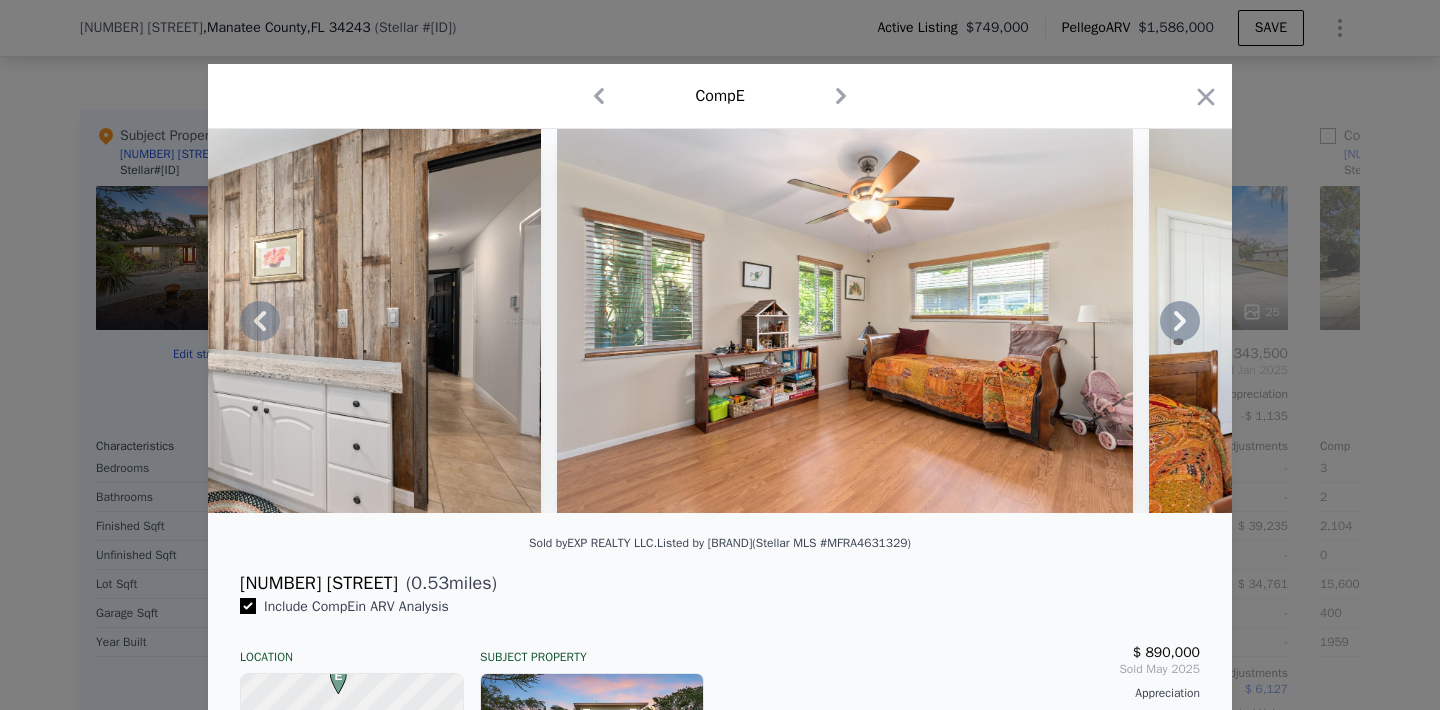 click 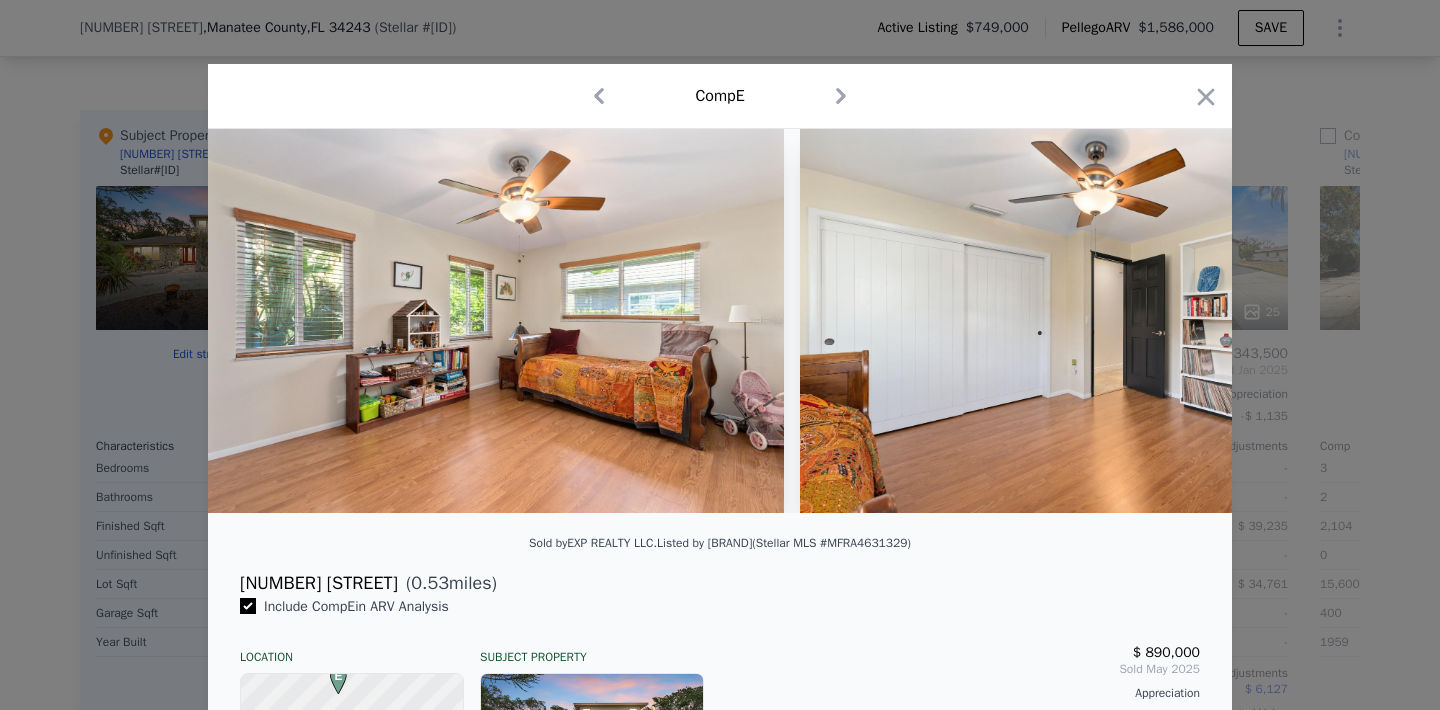 scroll, scrollTop: 0, scrollLeft: 20160, axis: horizontal 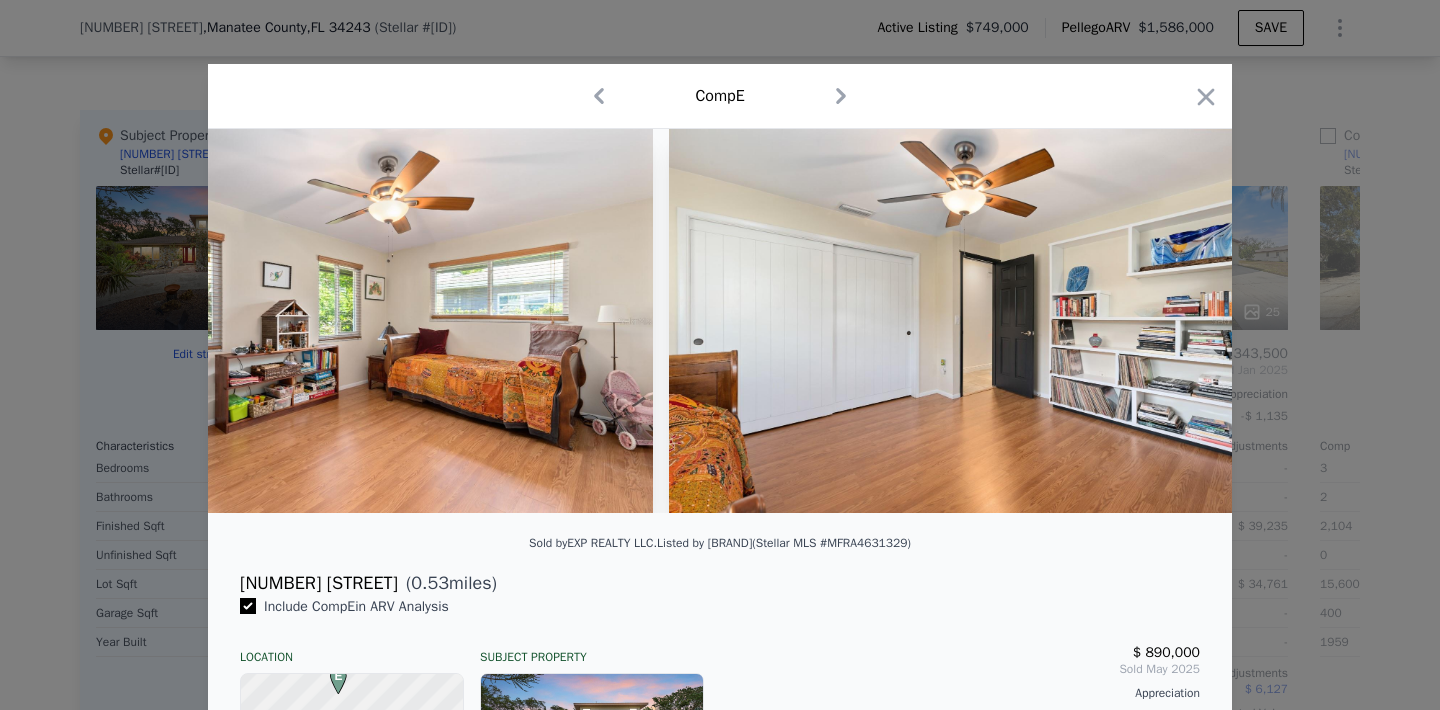click at bounding box center [720, 321] 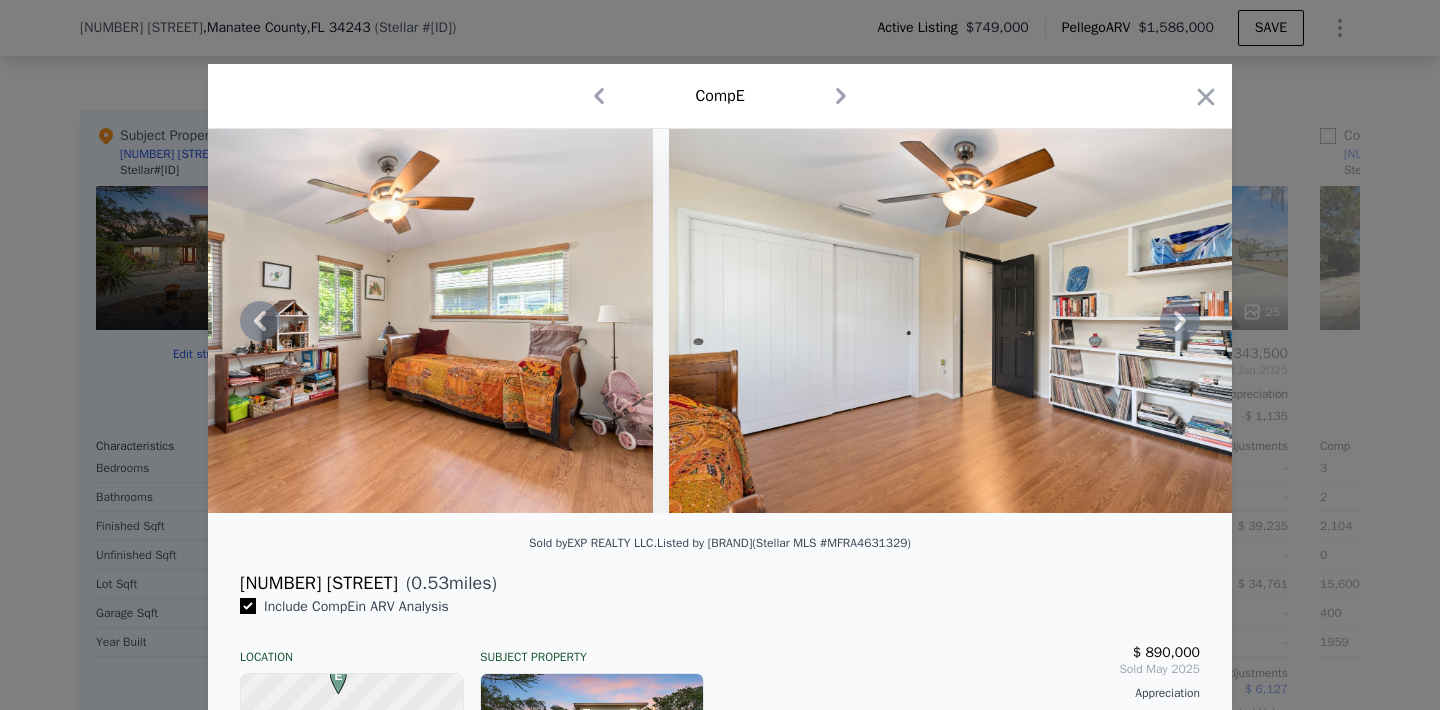 click 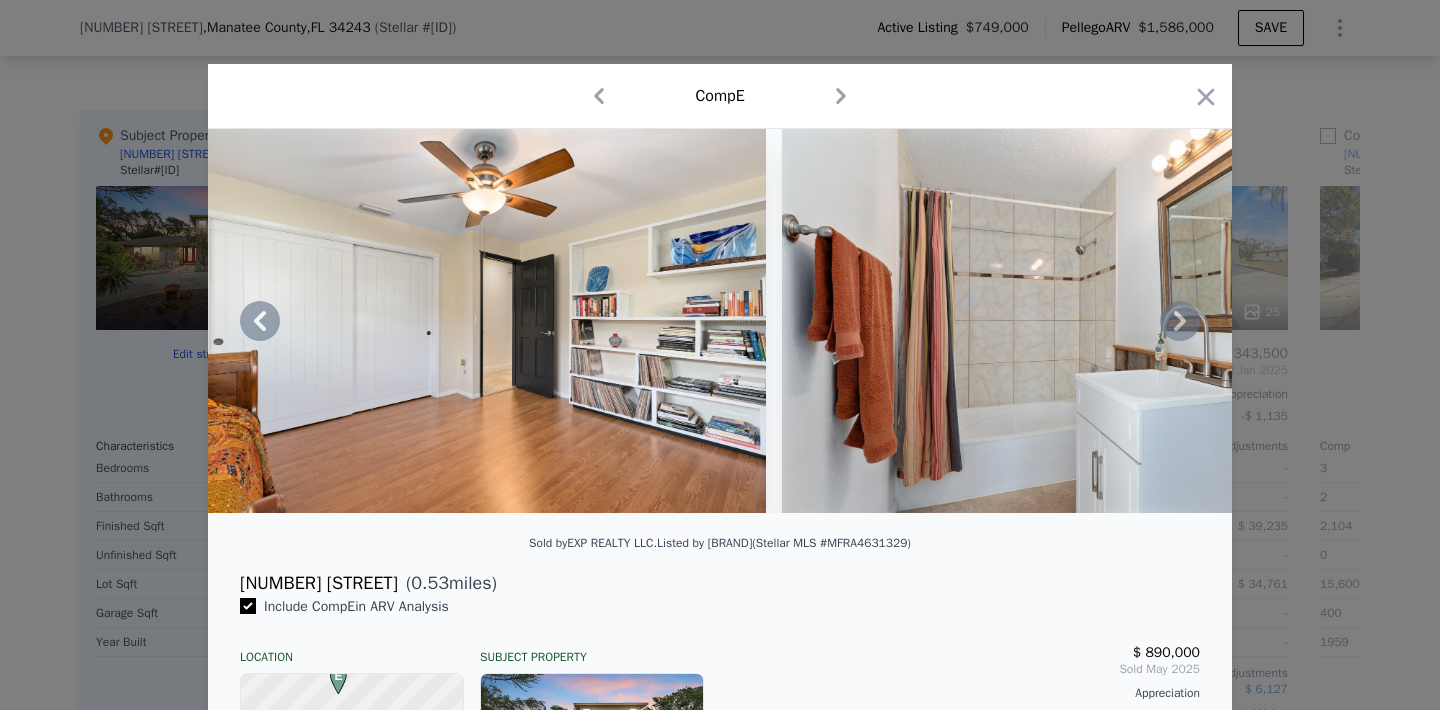 click 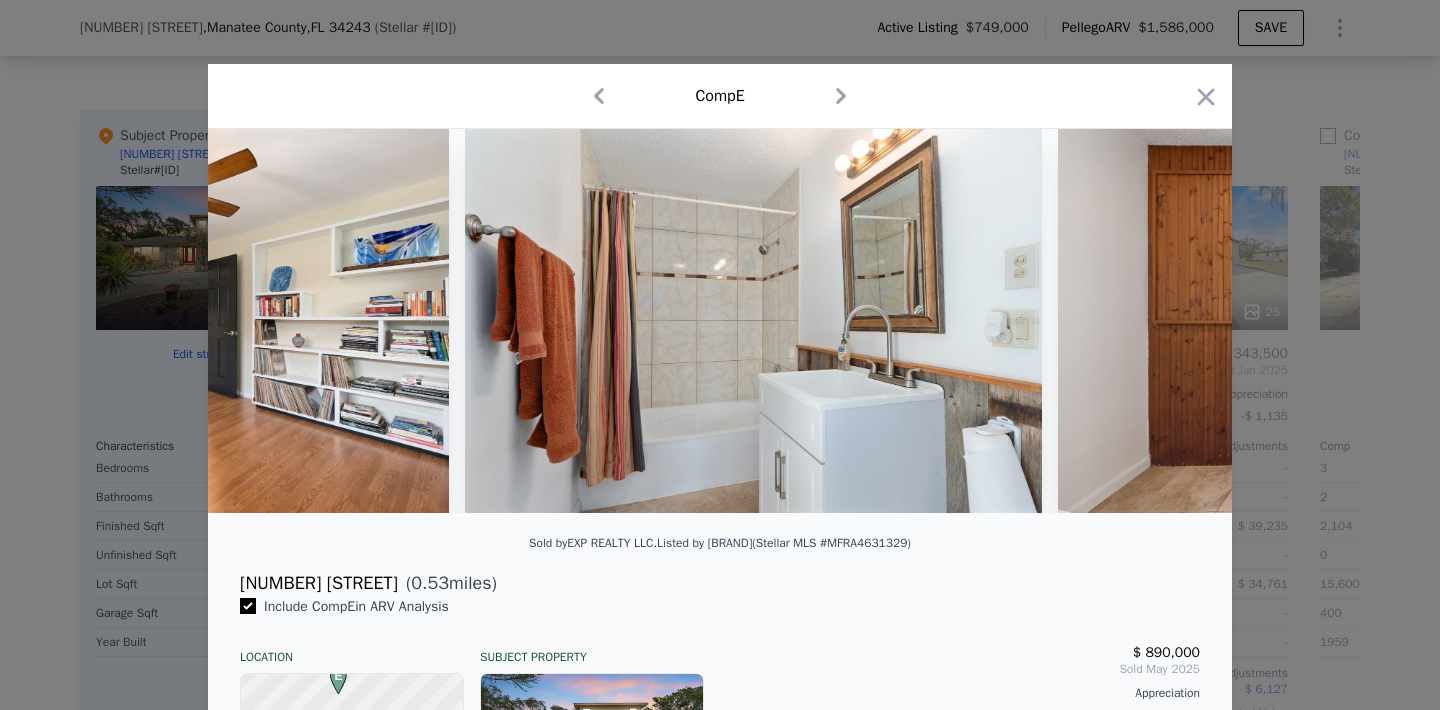 scroll, scrollTop: 0, scrollLeft: 21120, axis: horizontal 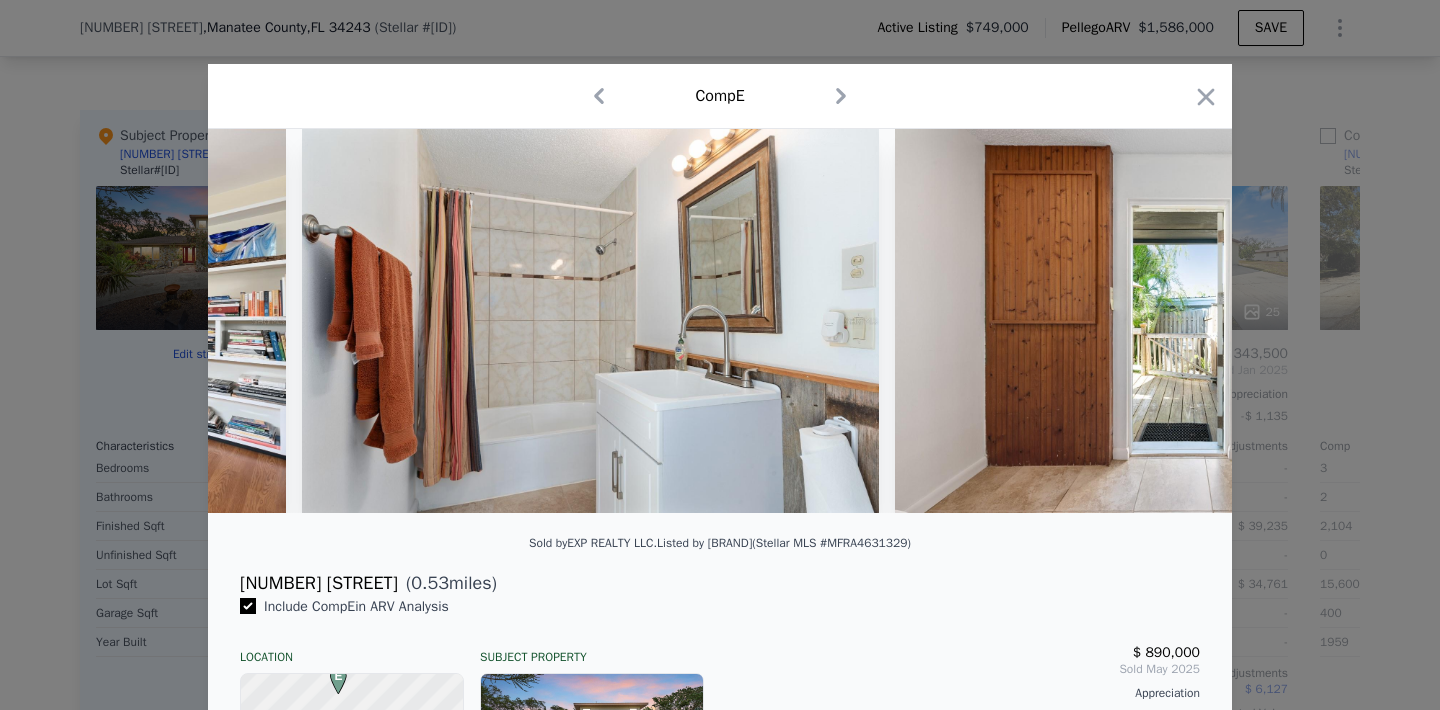 click at bounding box center [720, 321] 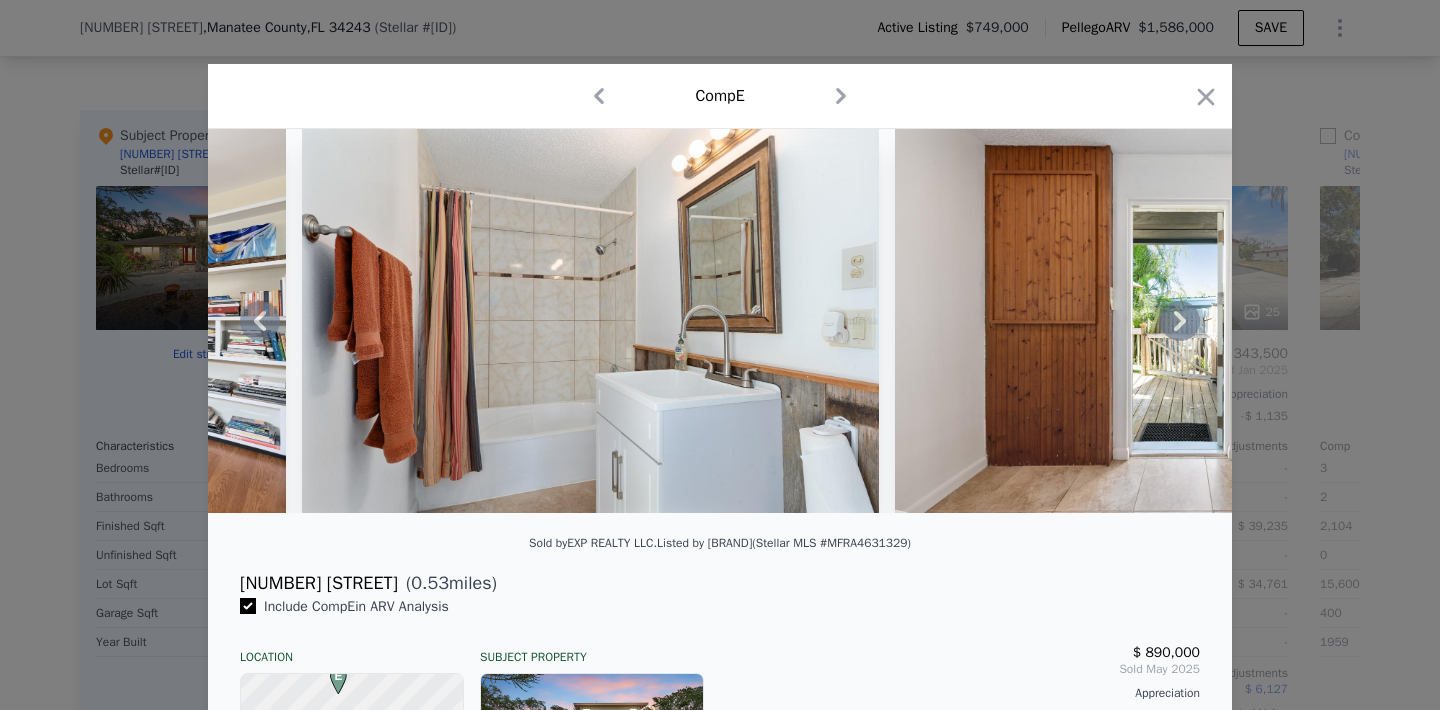 click 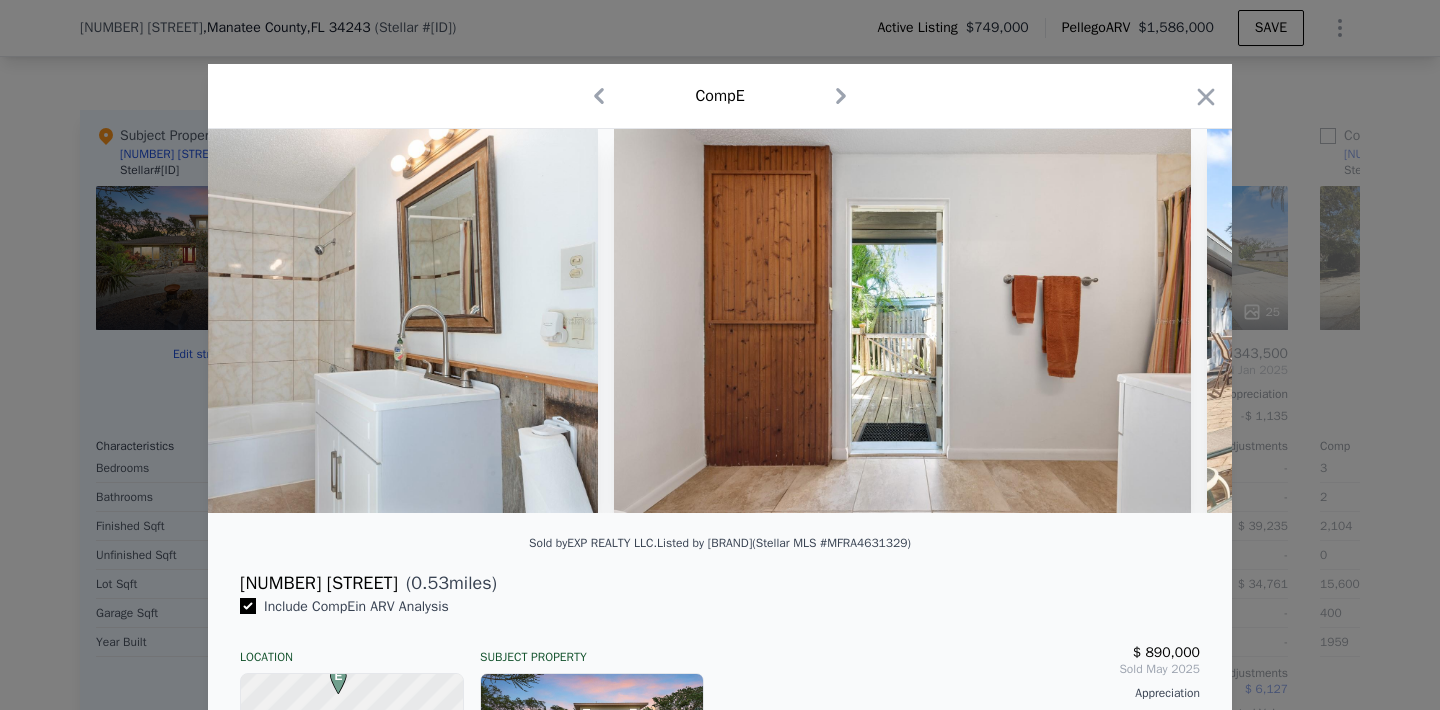 scroll, scrollTop: 0, scrollLeft: 21600, axis: horizontal 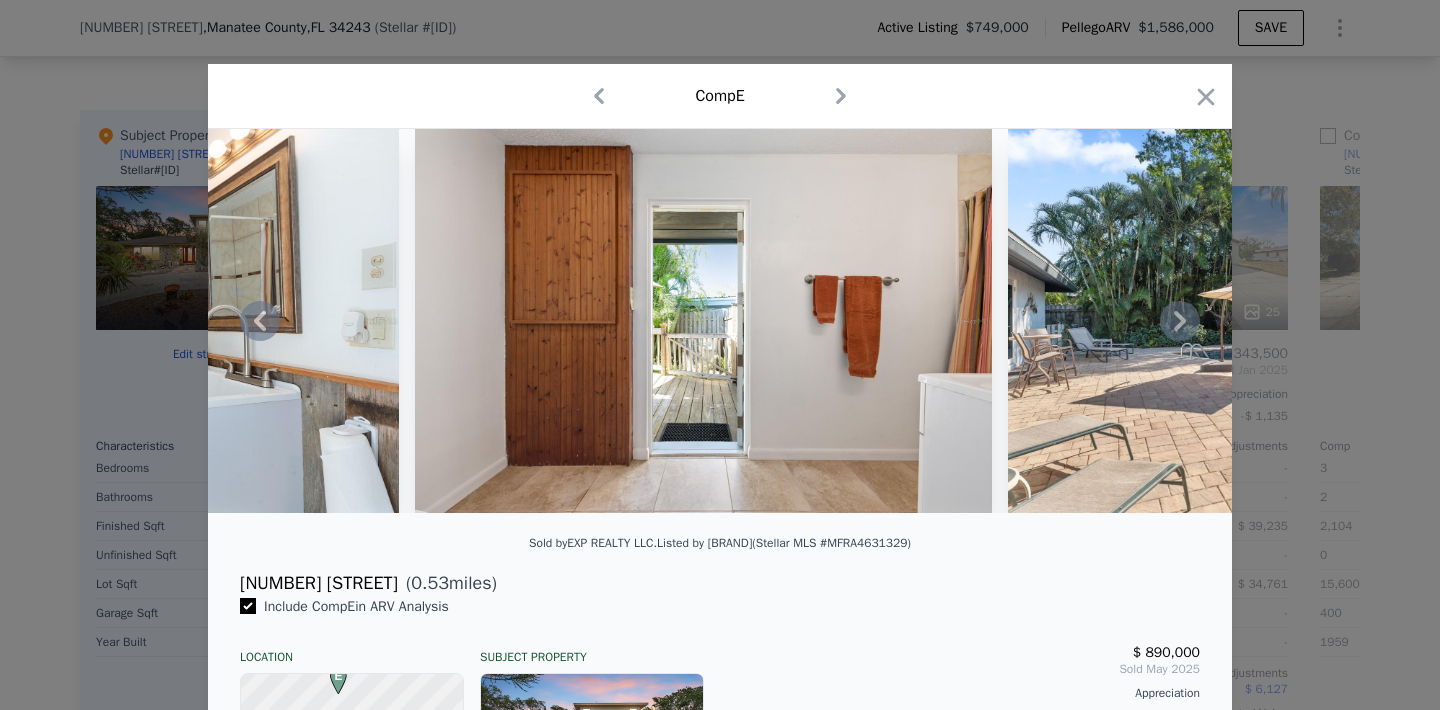 click 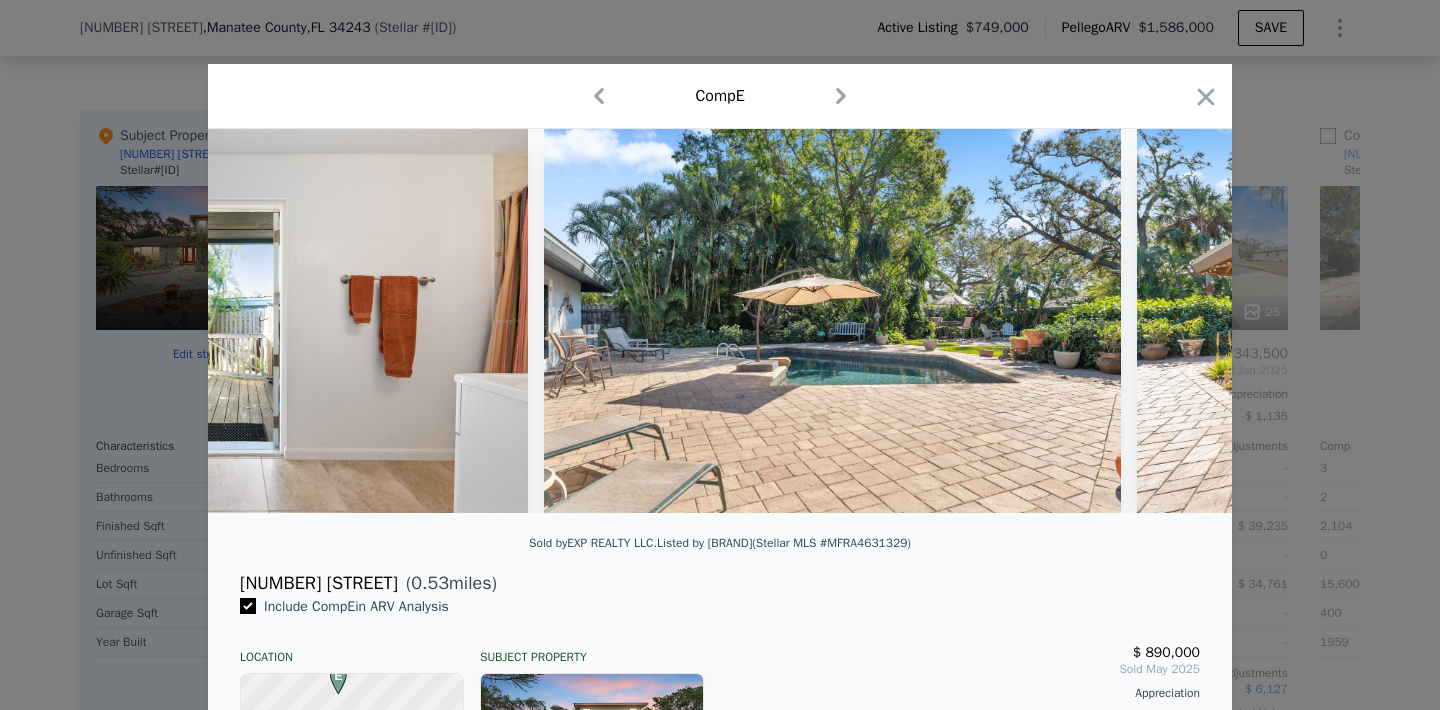scroll, scrollTop: 0, scrollLeft: 22080, axis: horizontal 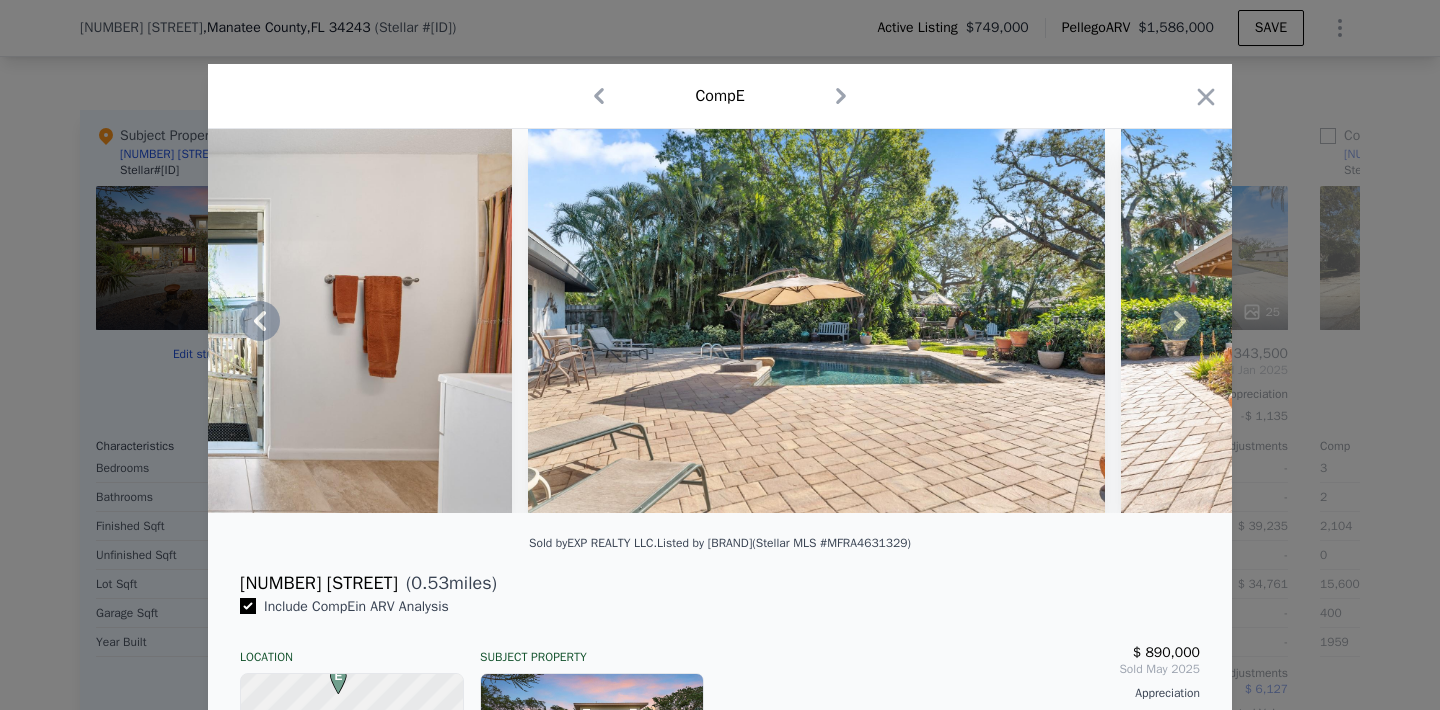 click 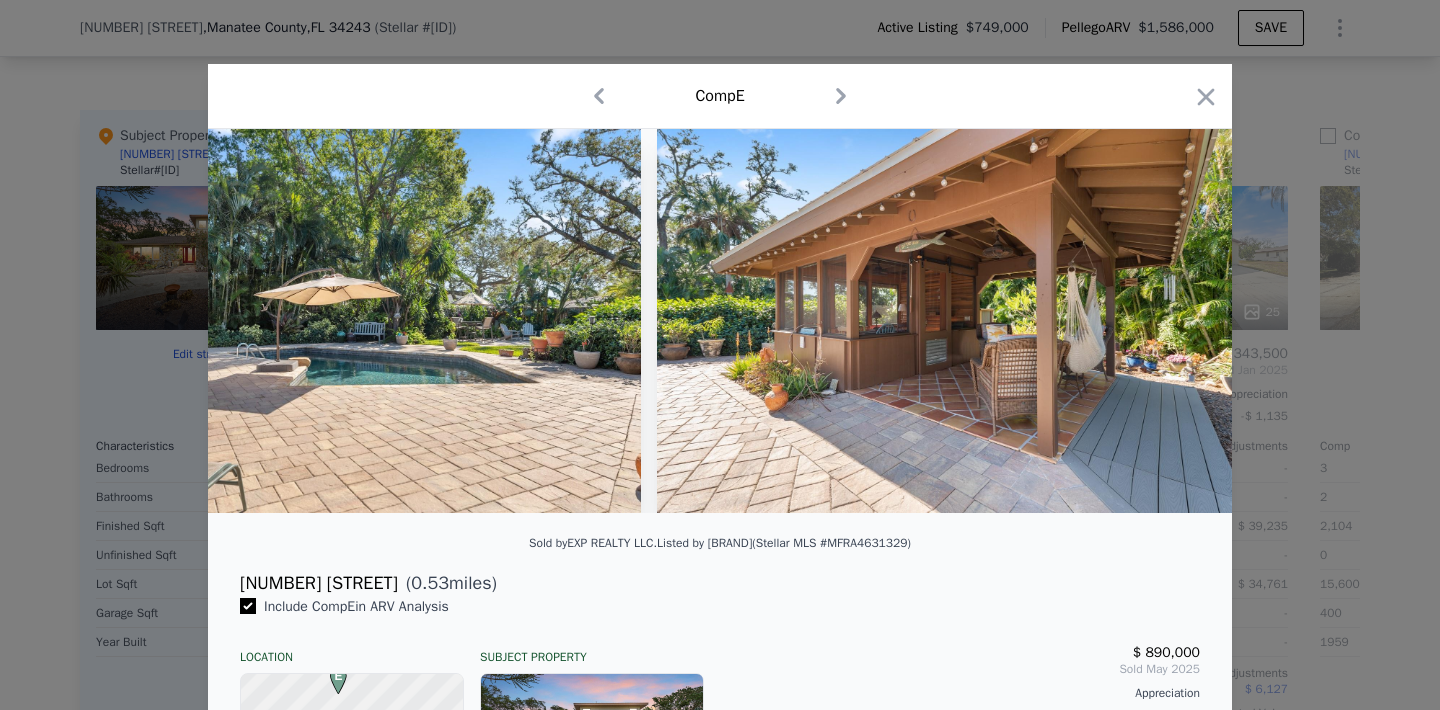 scroll, scrollTop: 0, scrollLeft: 22560, axis: horizontal 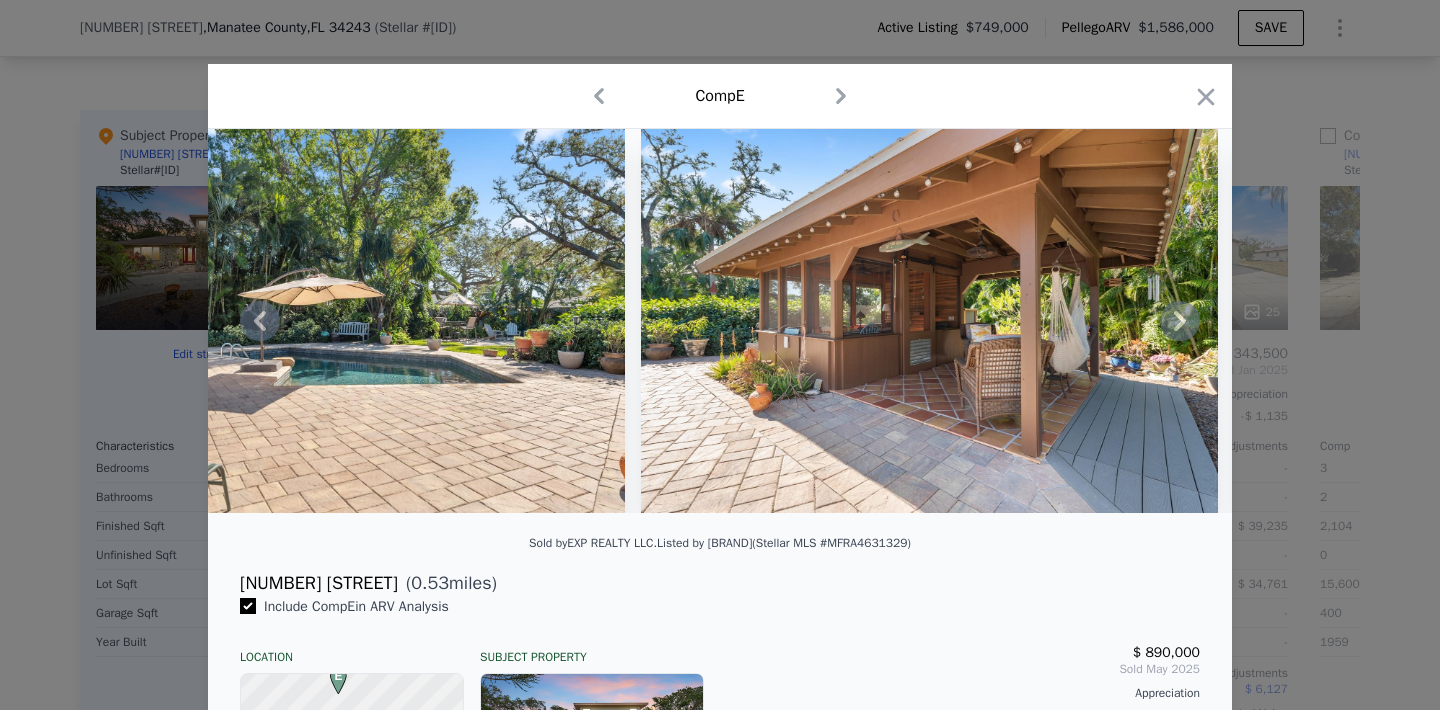 click 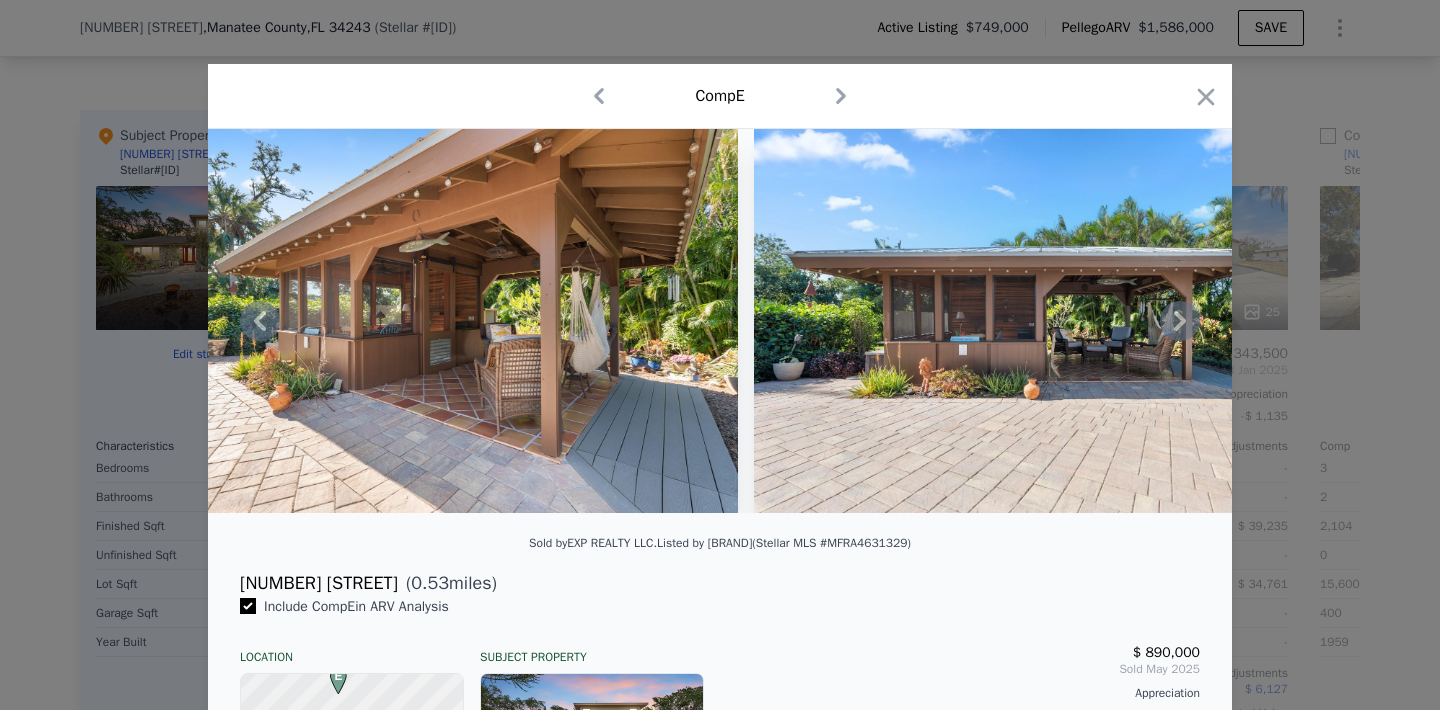 click 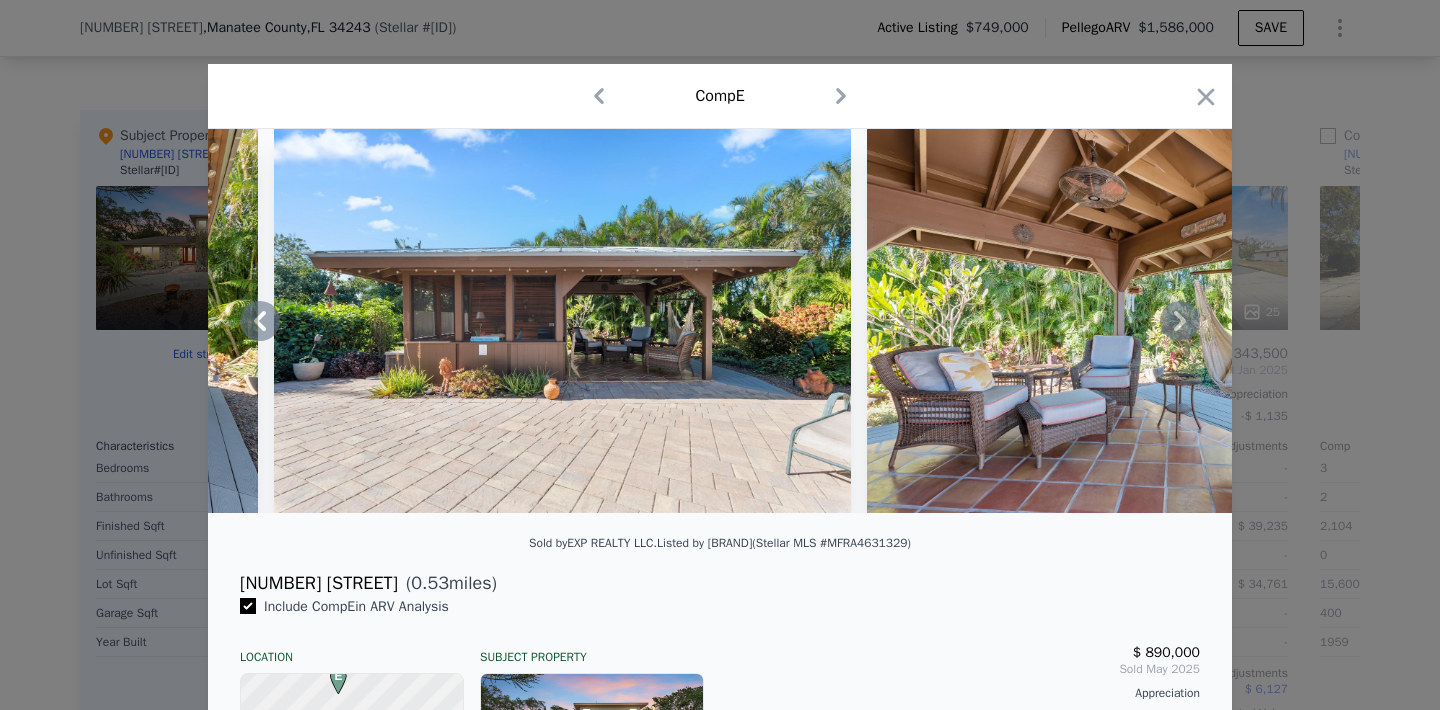 click 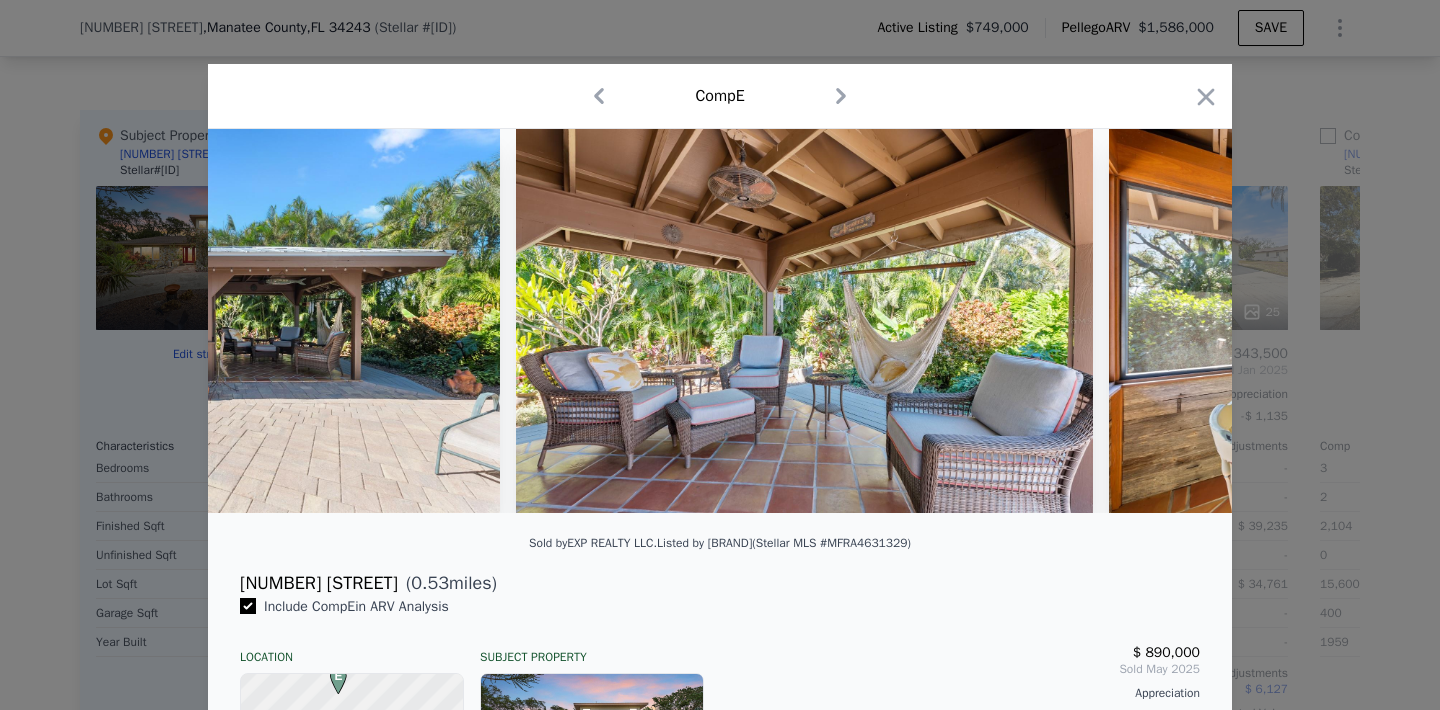scroll, scrollTop: 0, scrollLeft: 24000, axis: horizontal 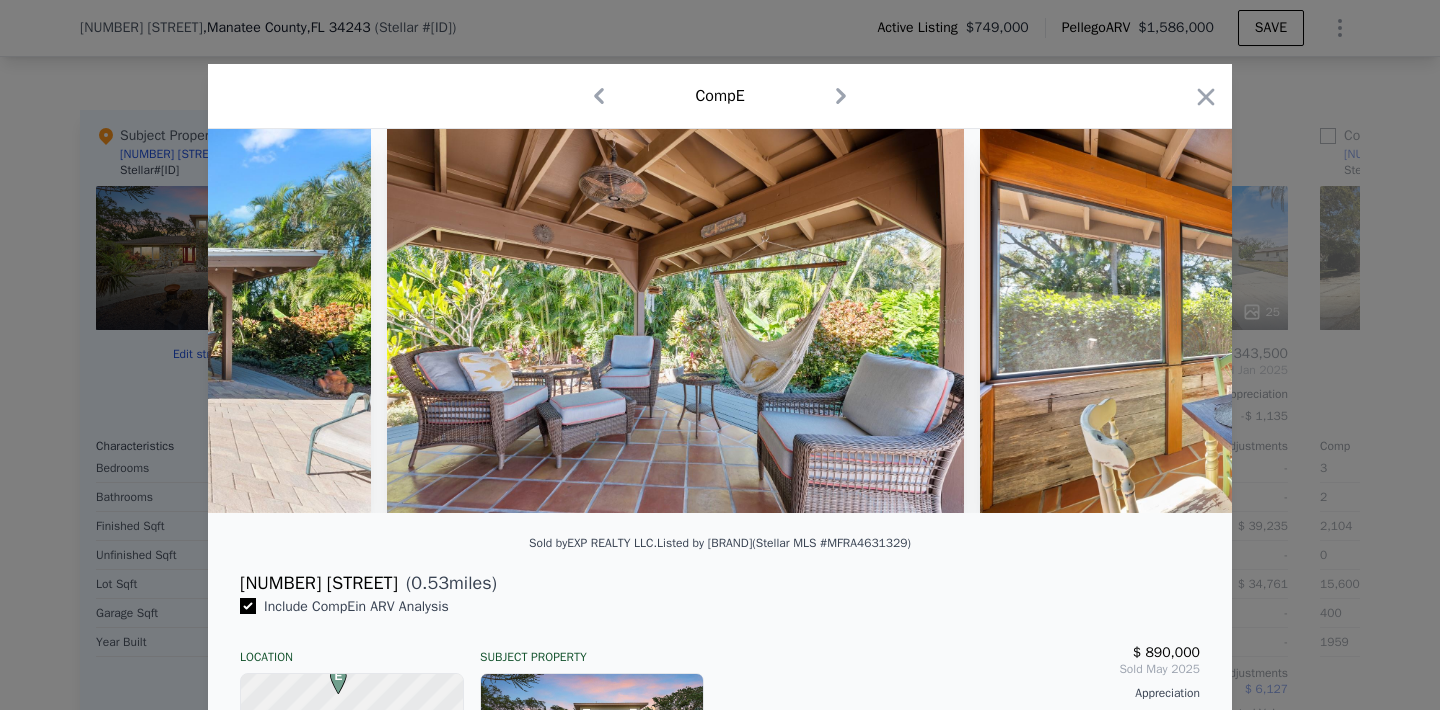 click at bounding box center (720, 321) 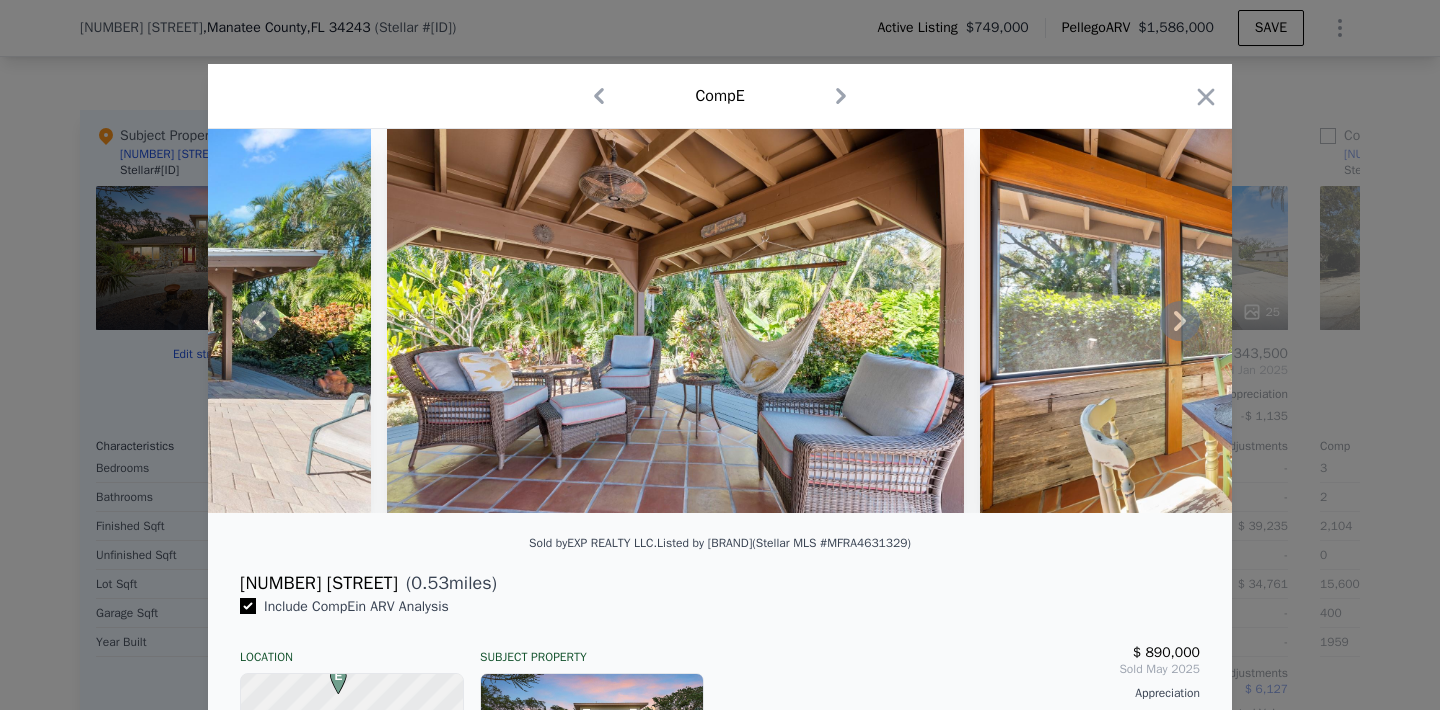 click 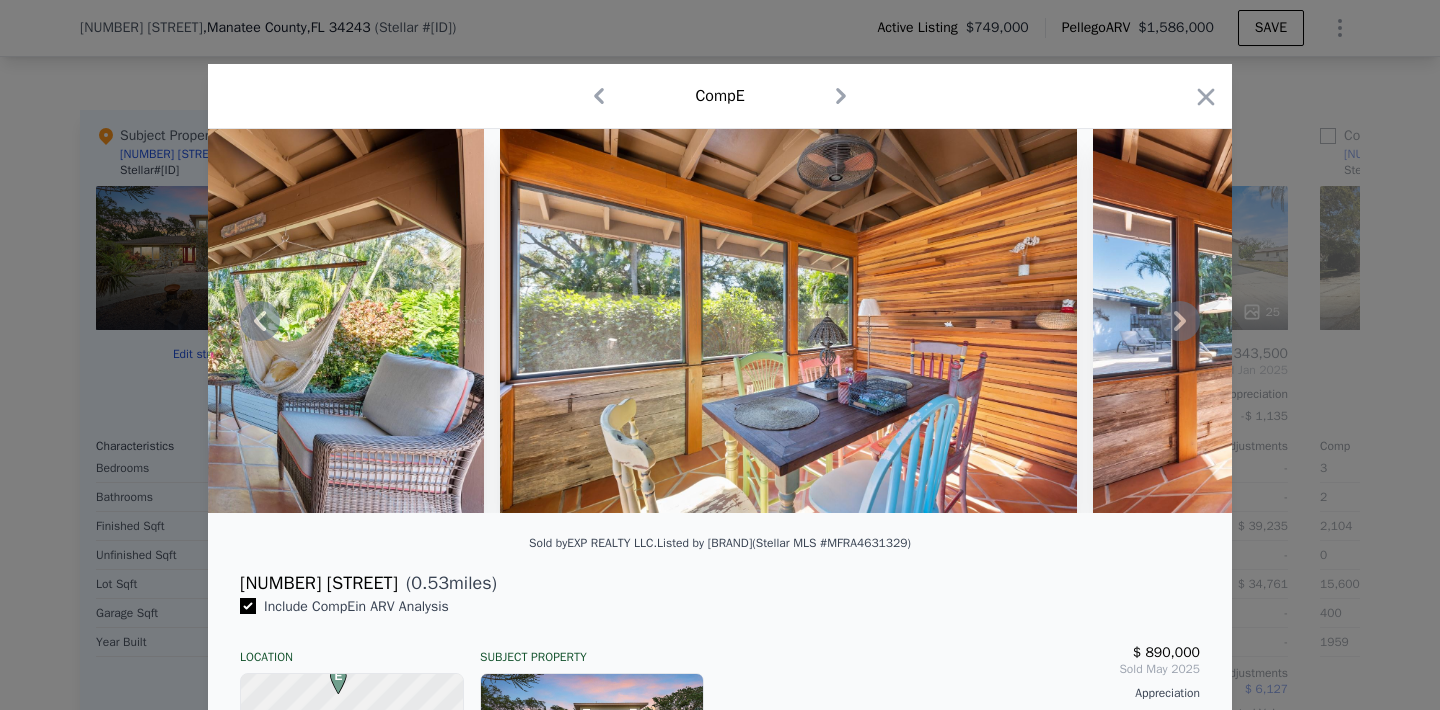 click 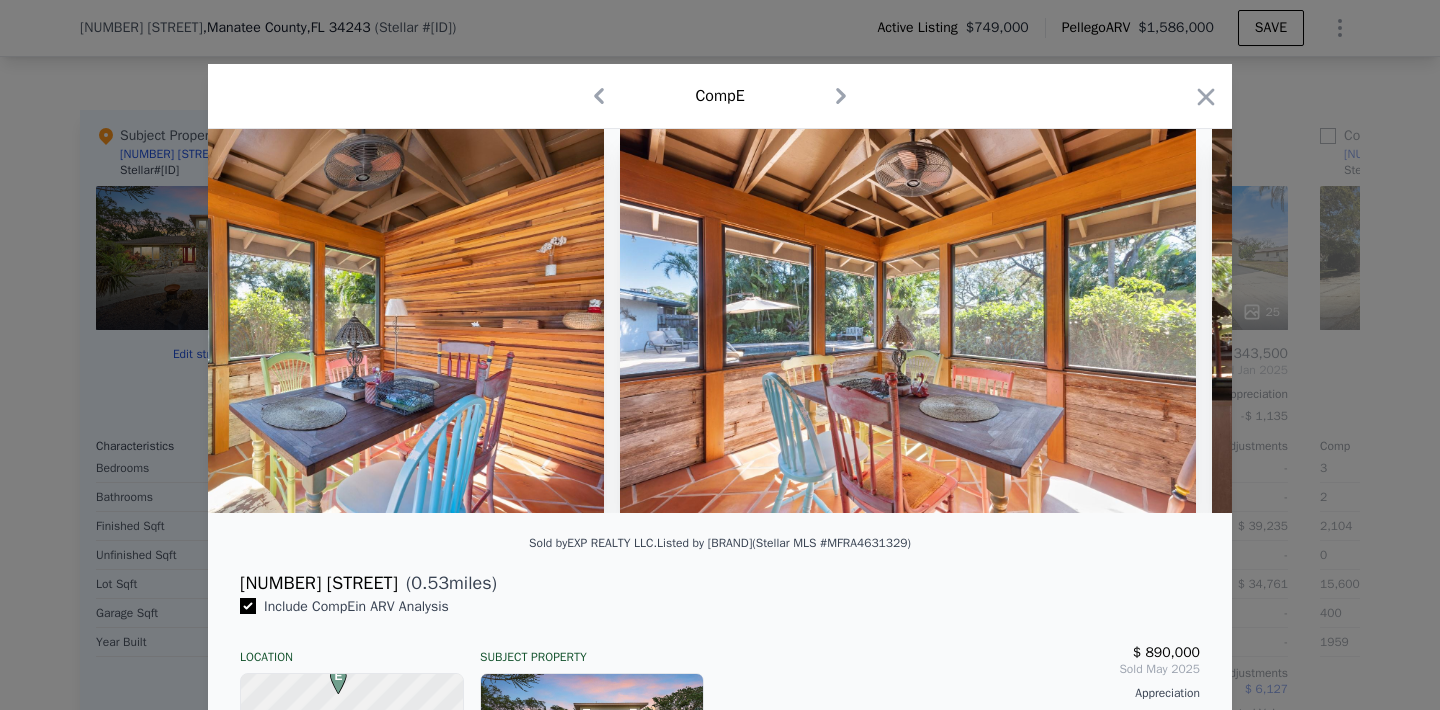 scroll, scrollTop: 0, scrollLeft: 24960, axis: horizontal 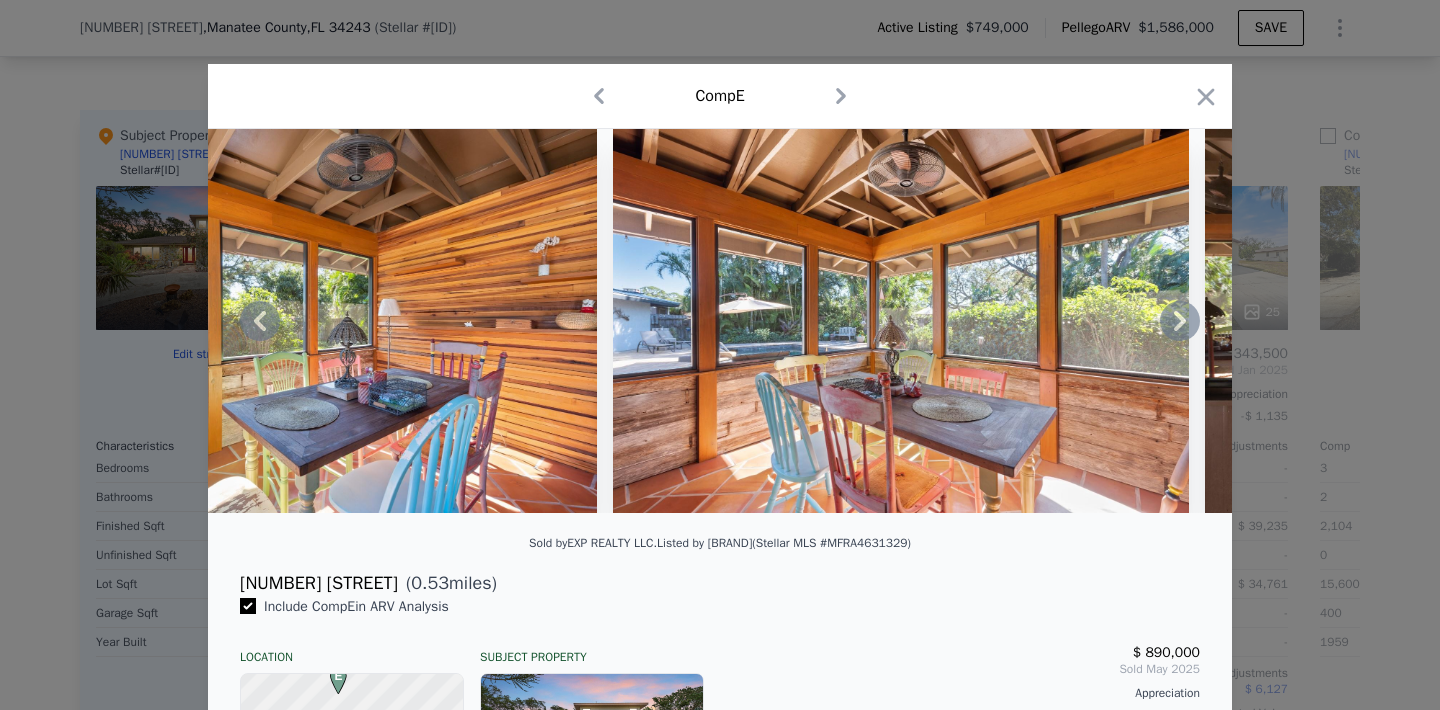 click at bounding box center (720, 321) 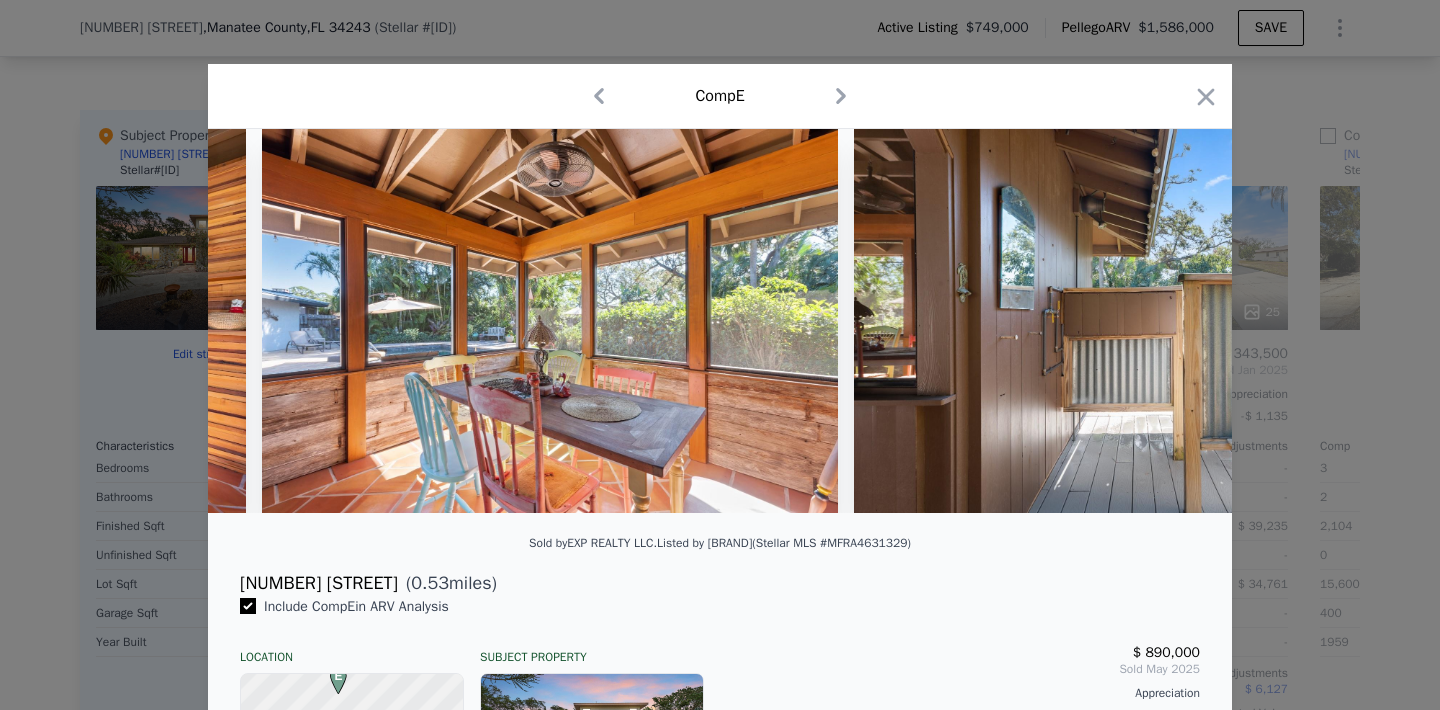 scroll, scrollTop: 0, scrollLeft: 25440, axis: horizontal 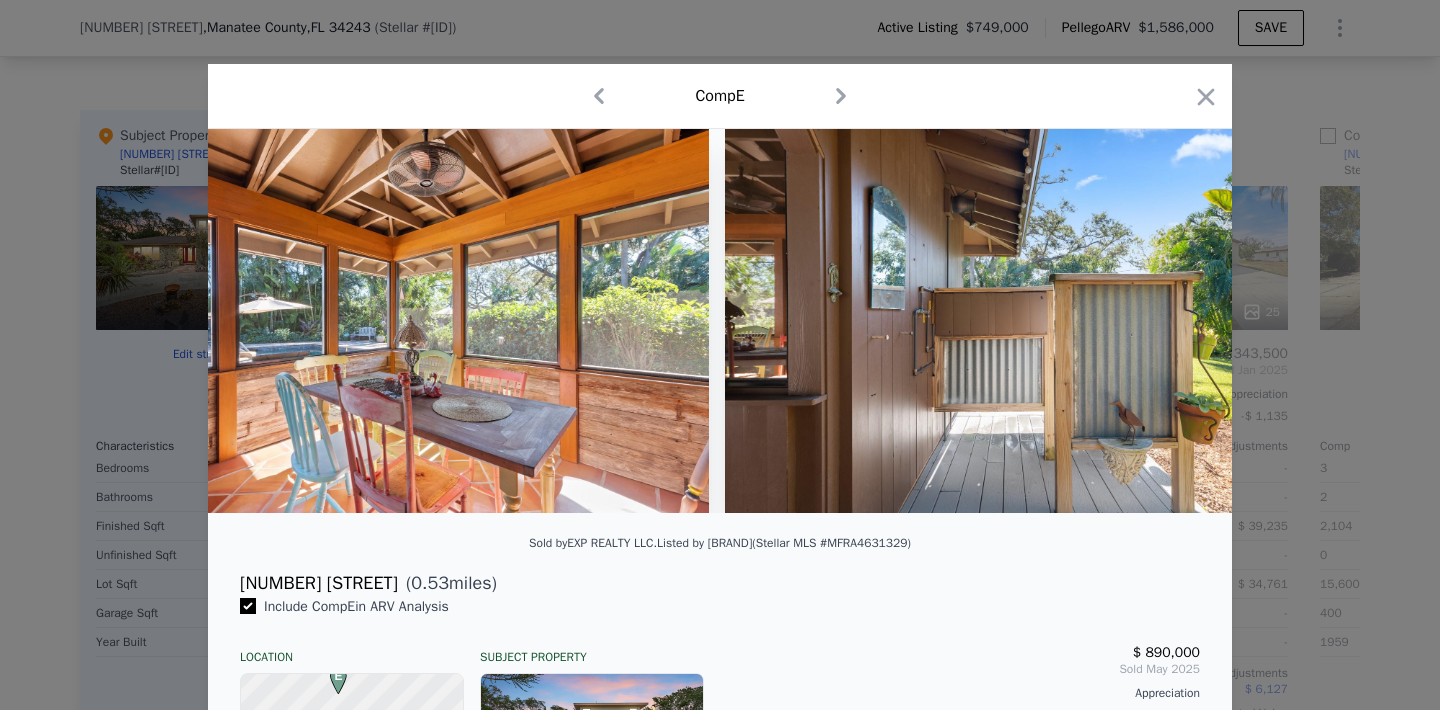 click at bounding box center (720, 321) 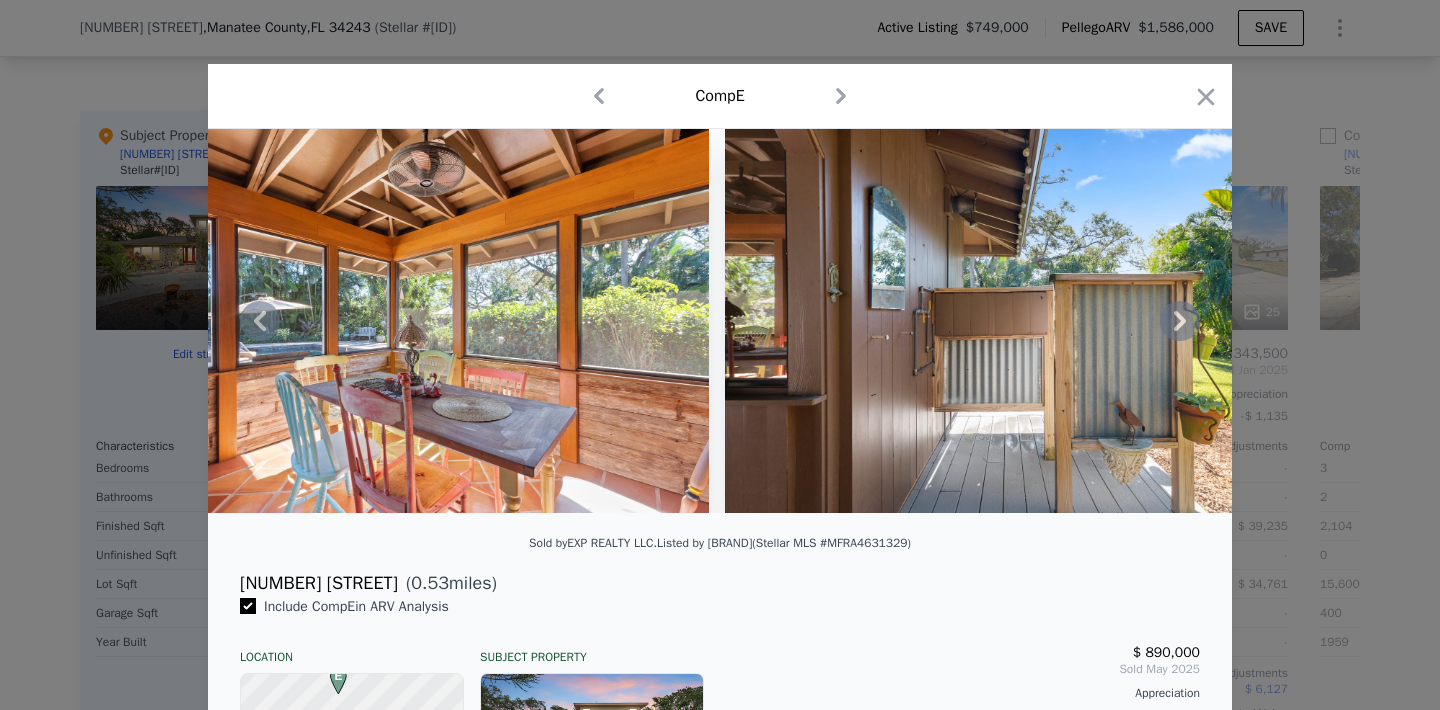 click 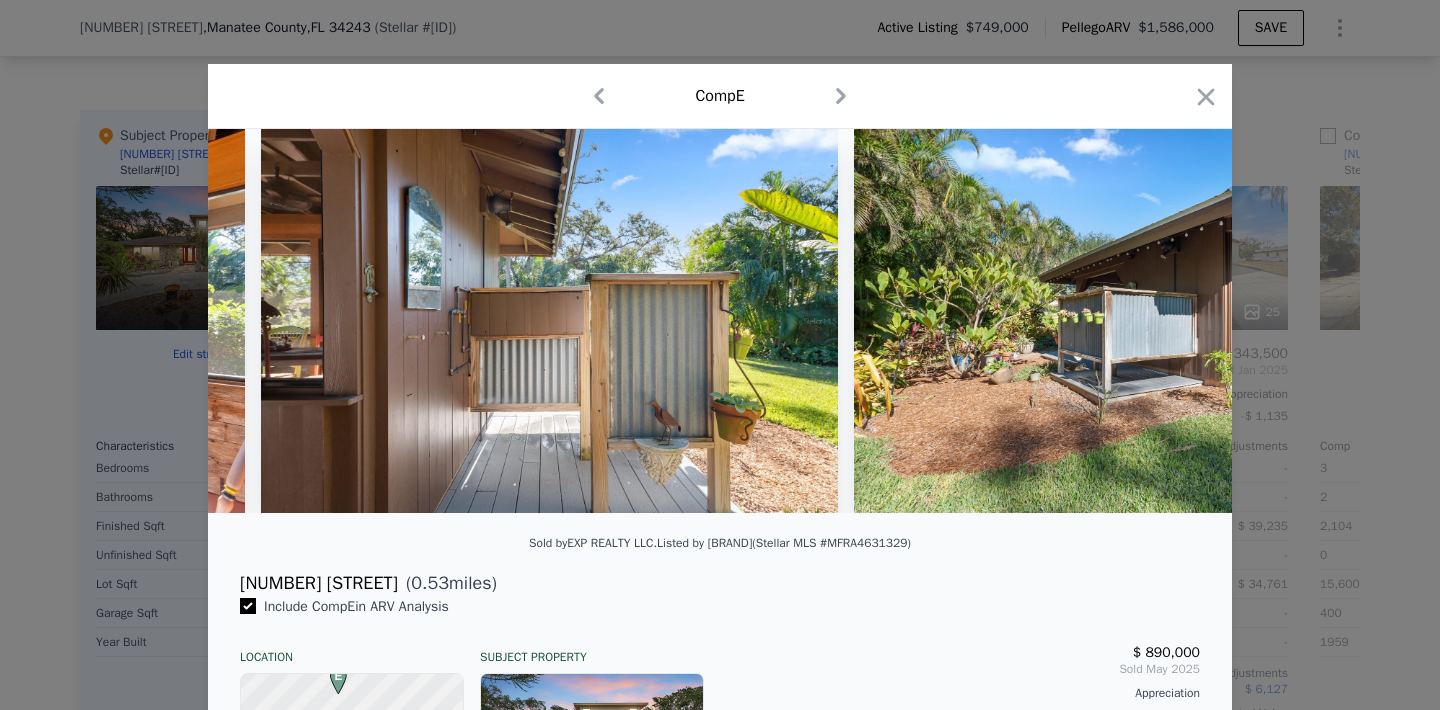 scroll, scrollTop: 0, scrollLeft: 25920, axis: horizontal 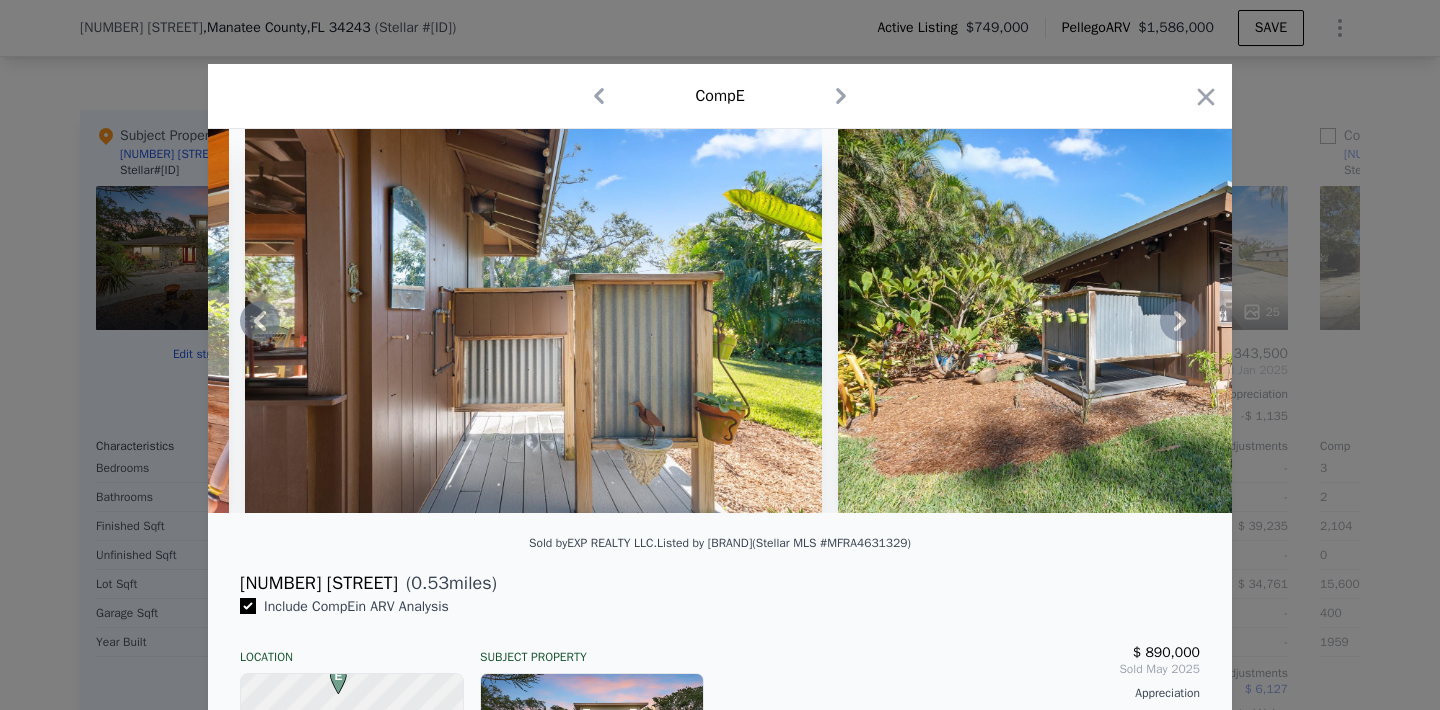 click 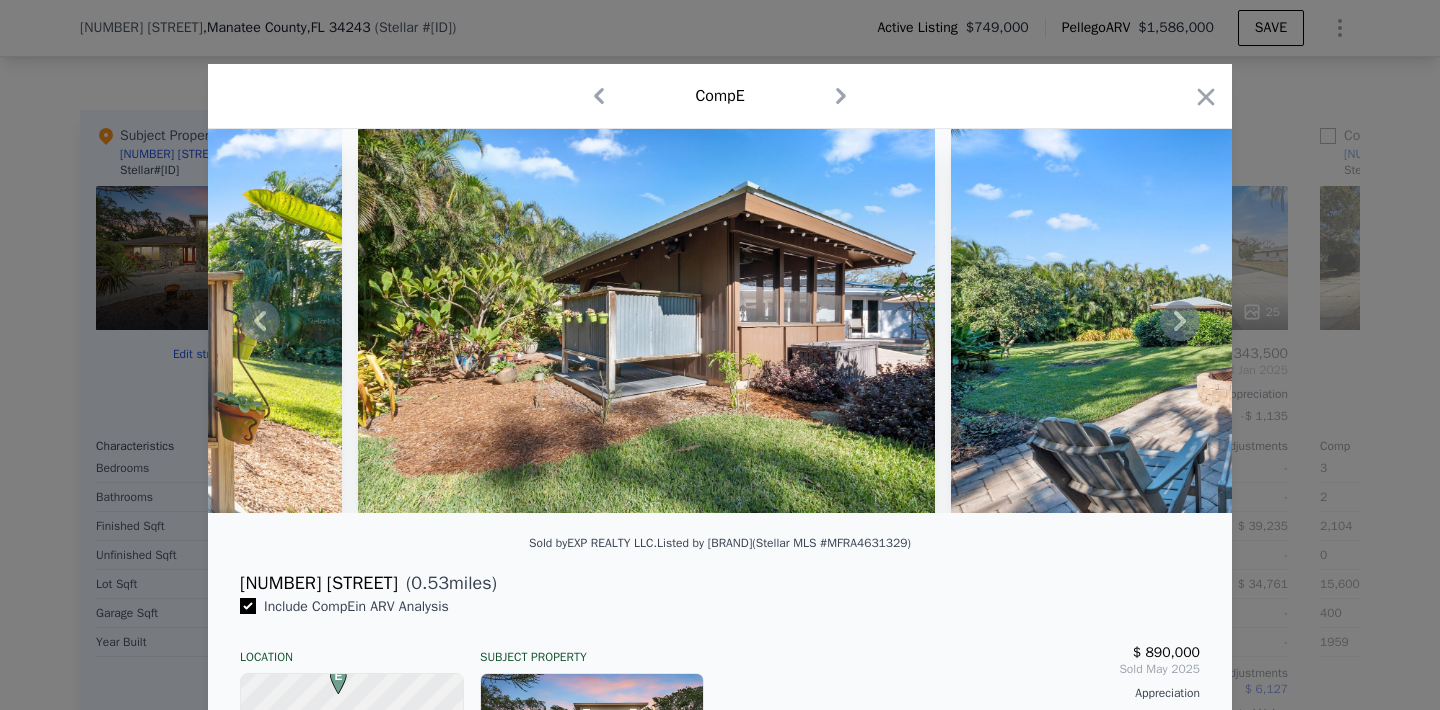 click 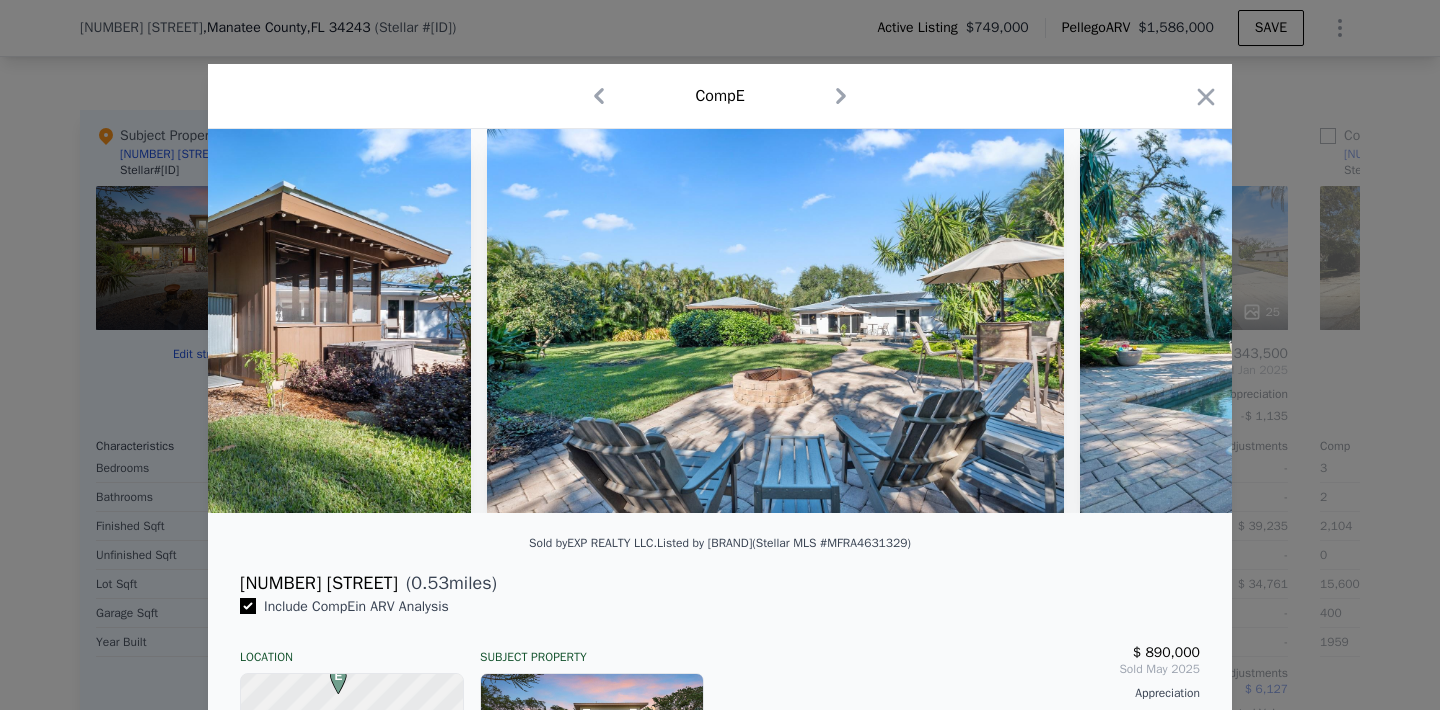 scroll, scrollTop: 0, scrollLeft: 26880, axis: horizontal 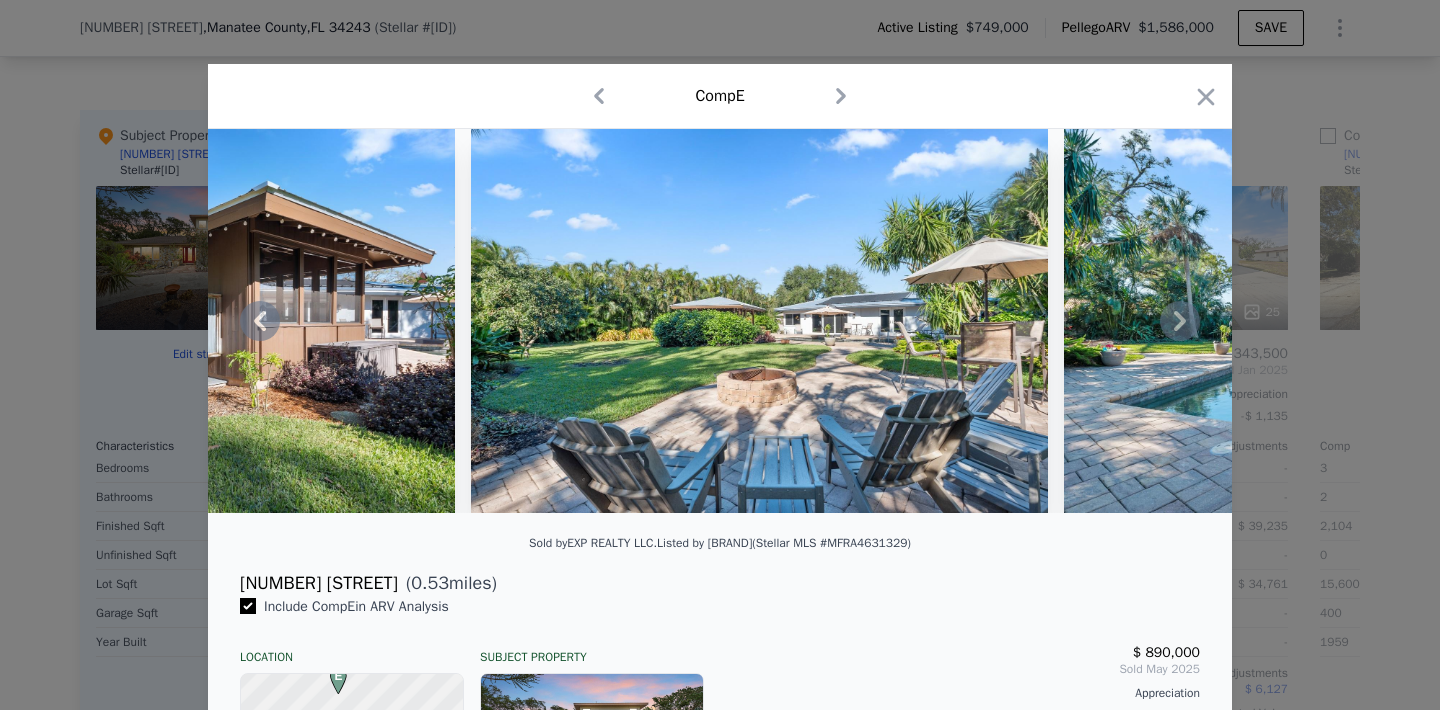 click 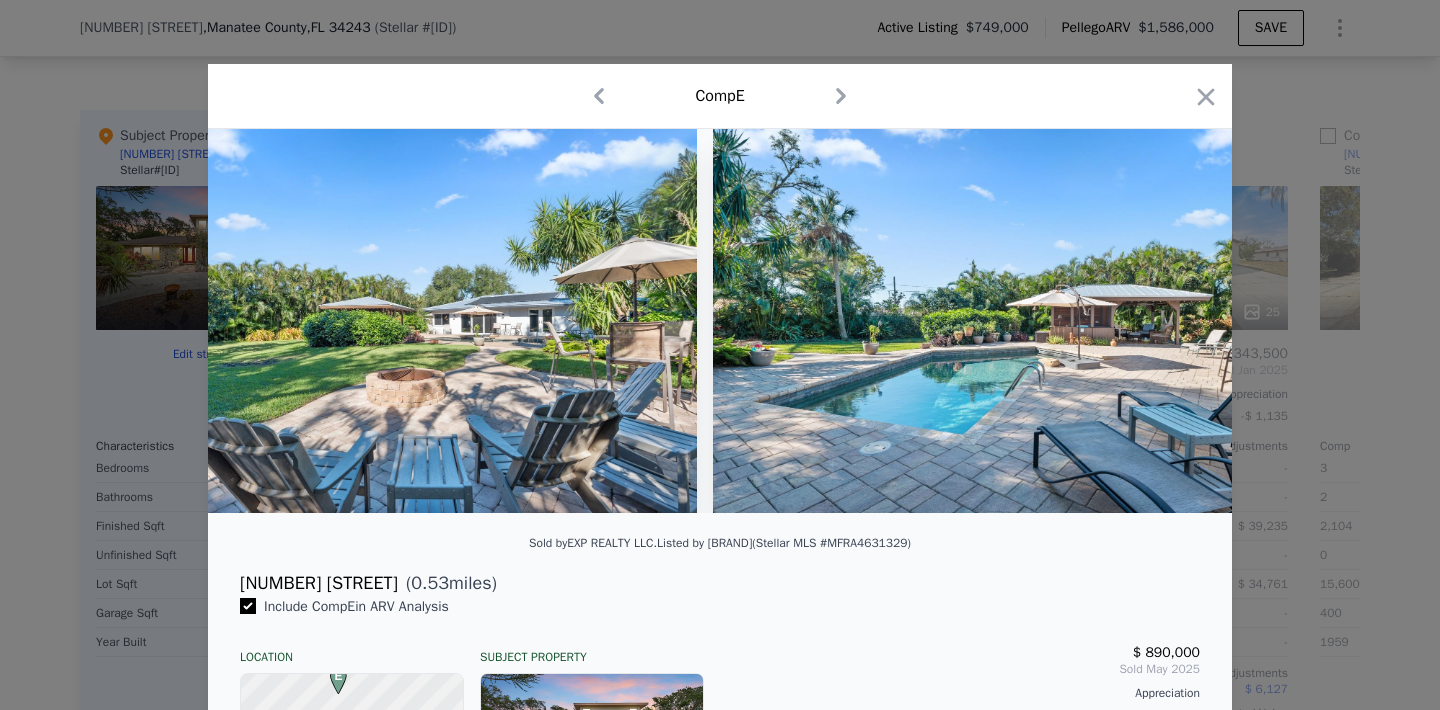 scroll, scrollTop: 0, scrollLeft: 27360, axis: horizontal 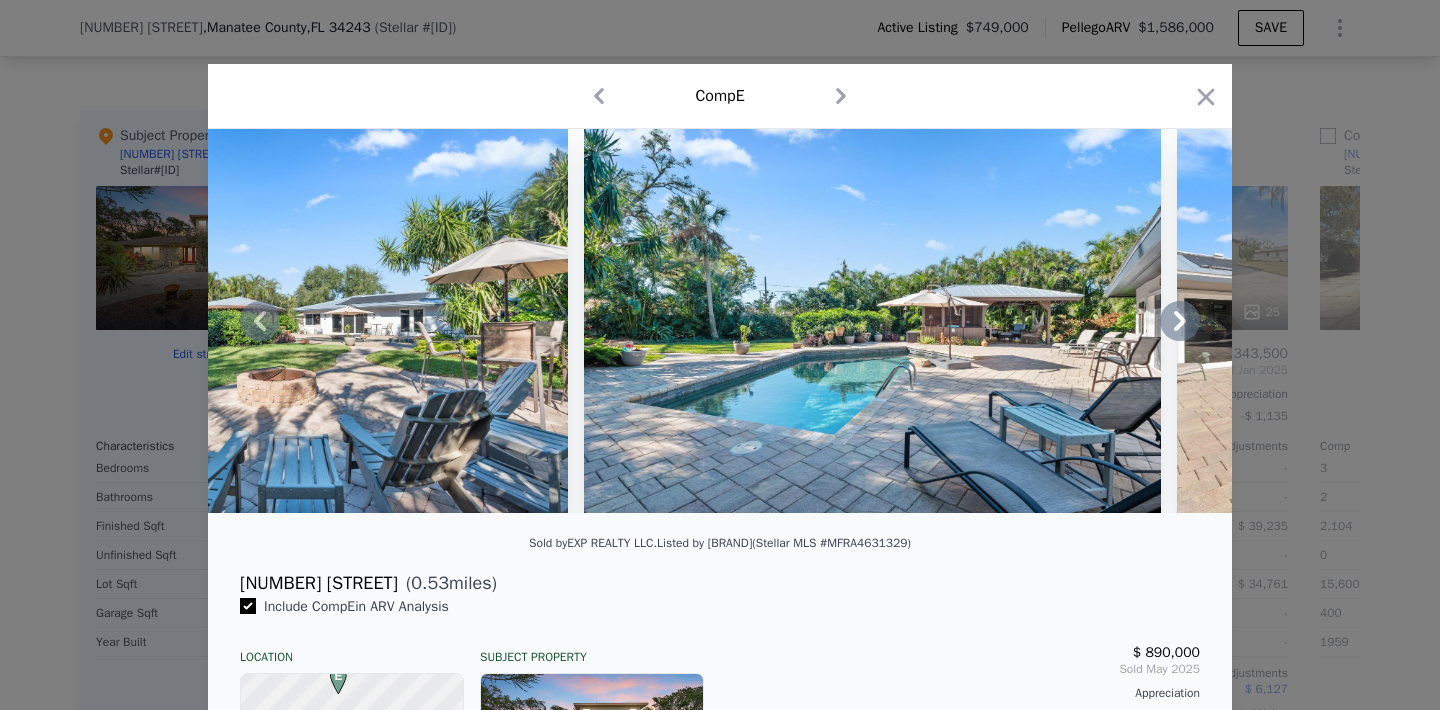 click 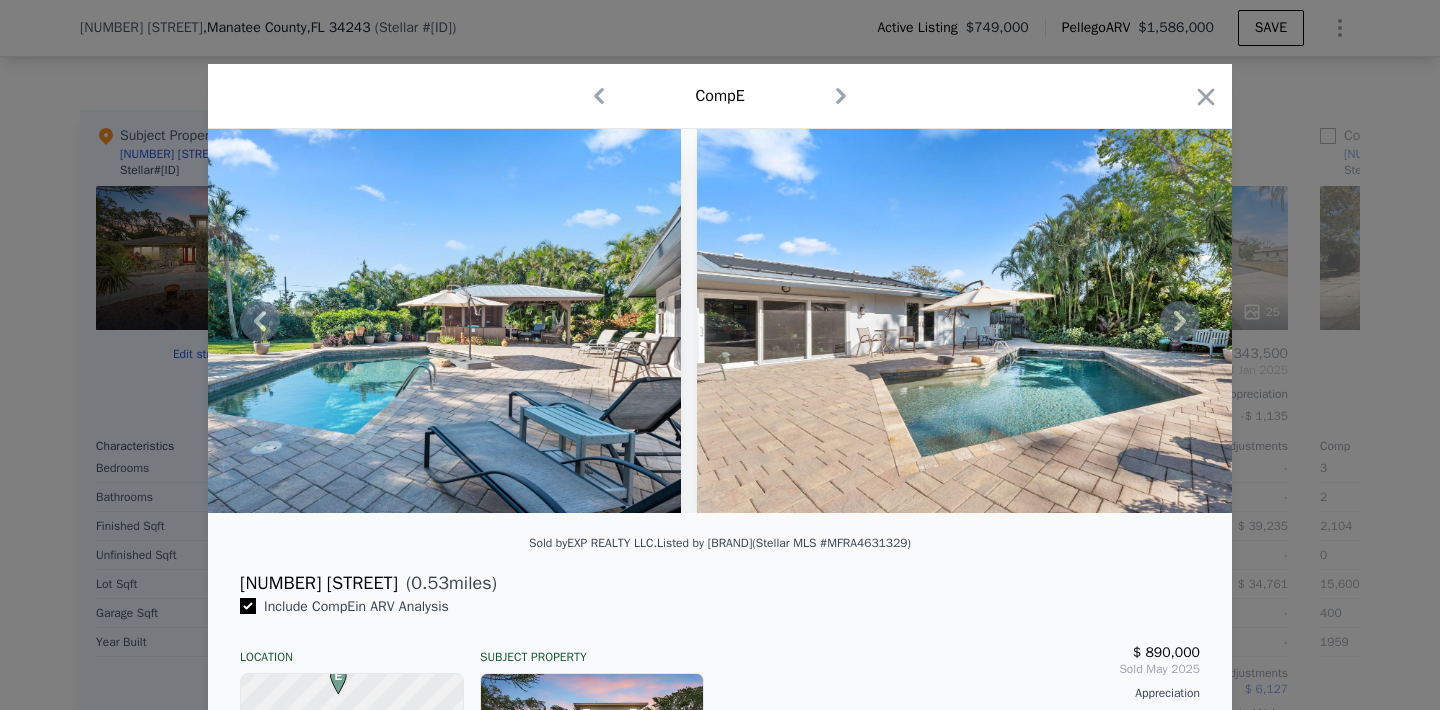 click 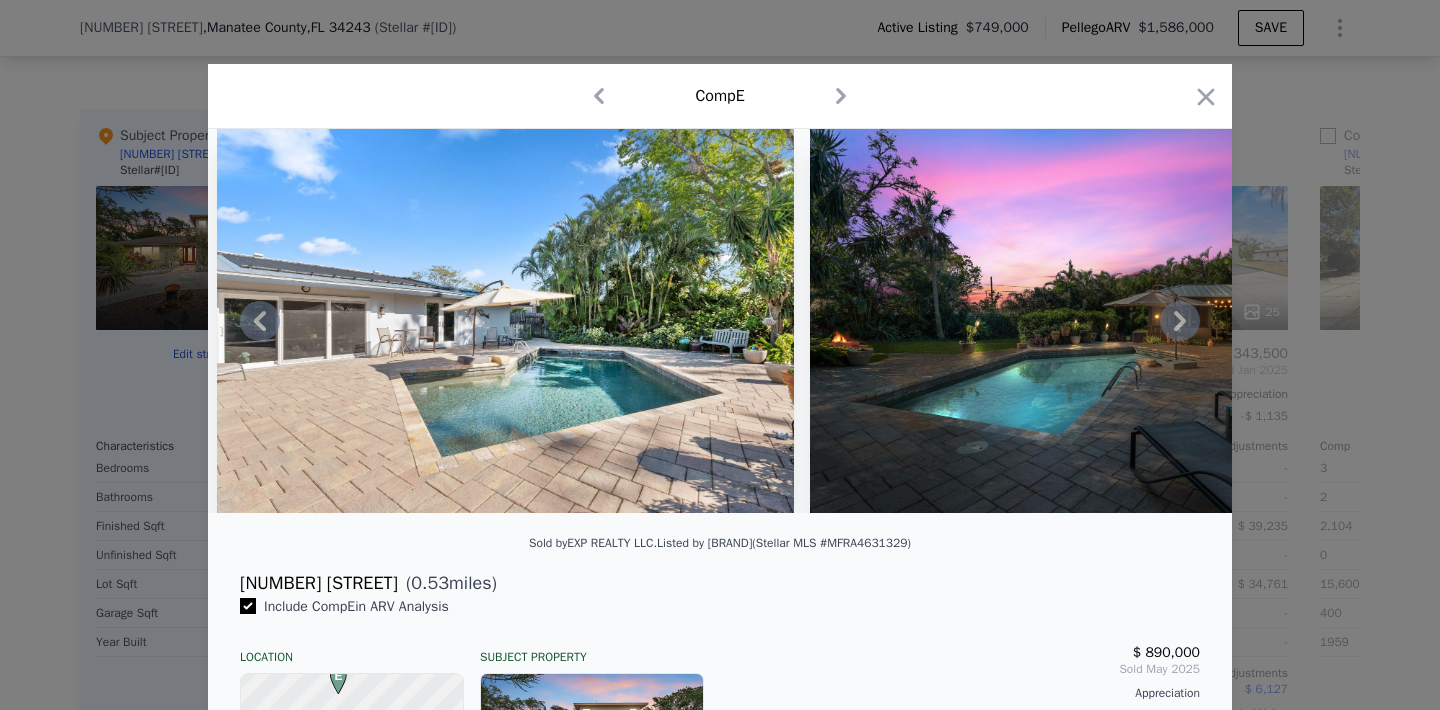 click 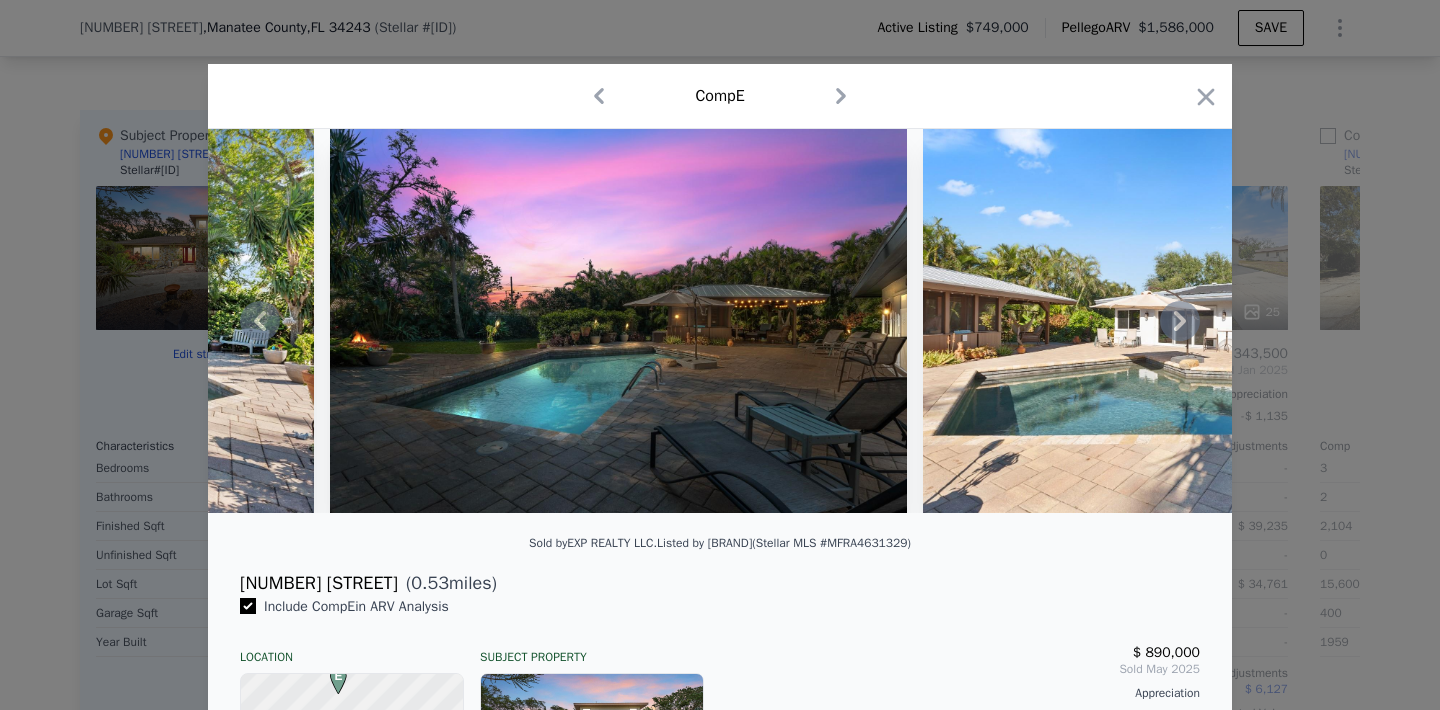 click 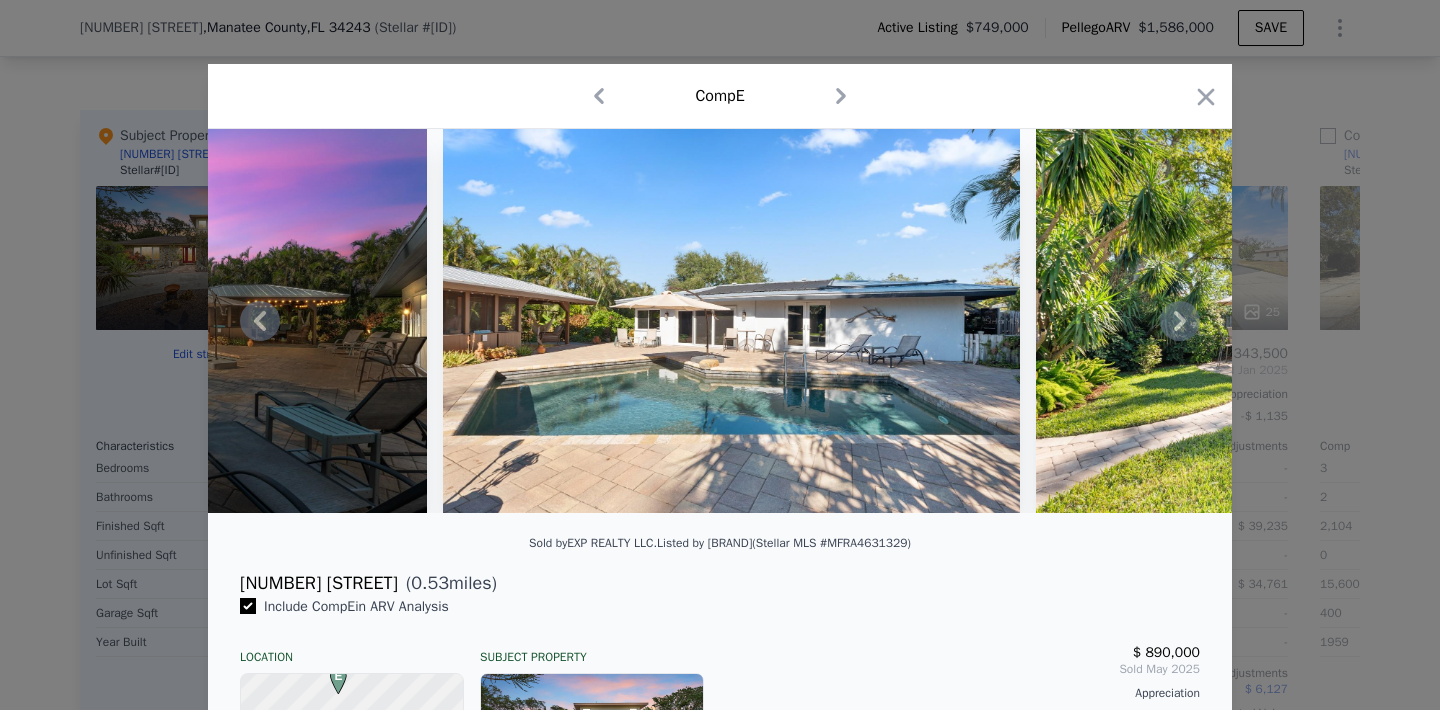 click 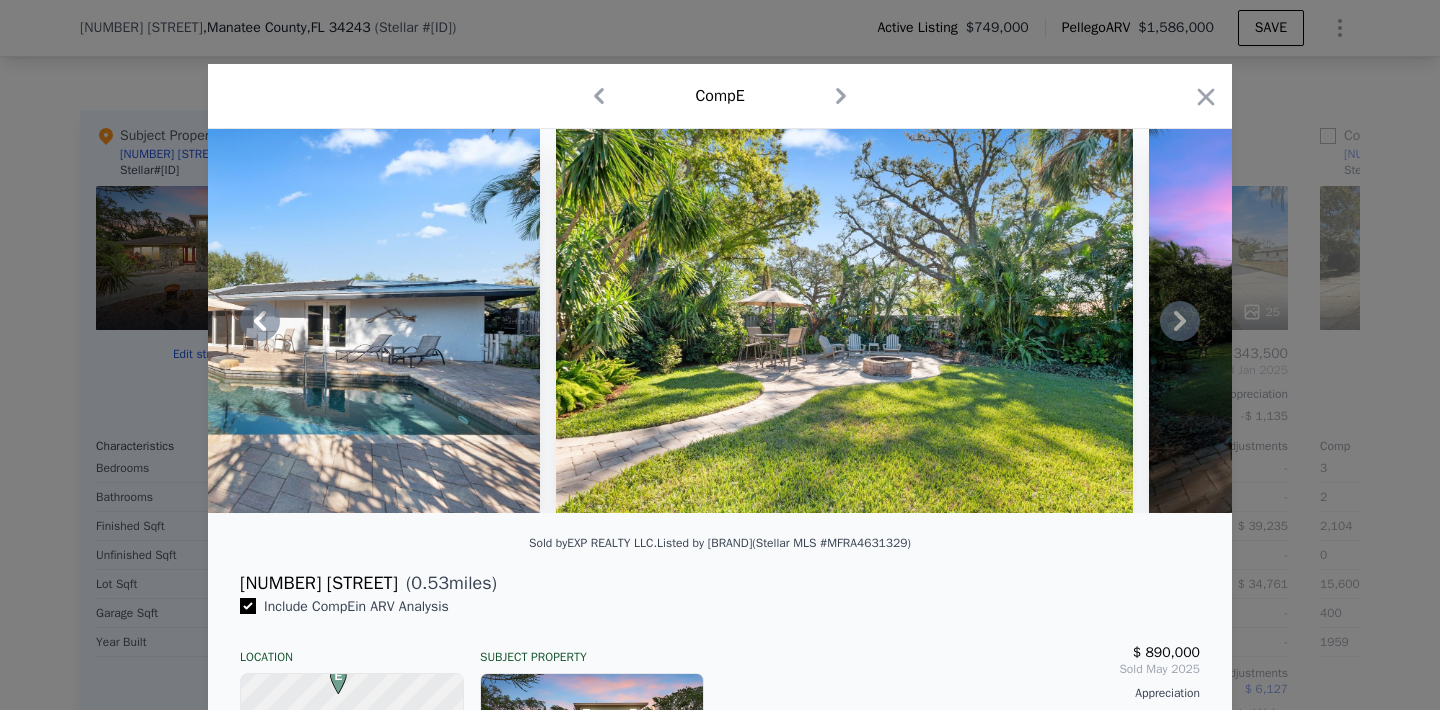 click 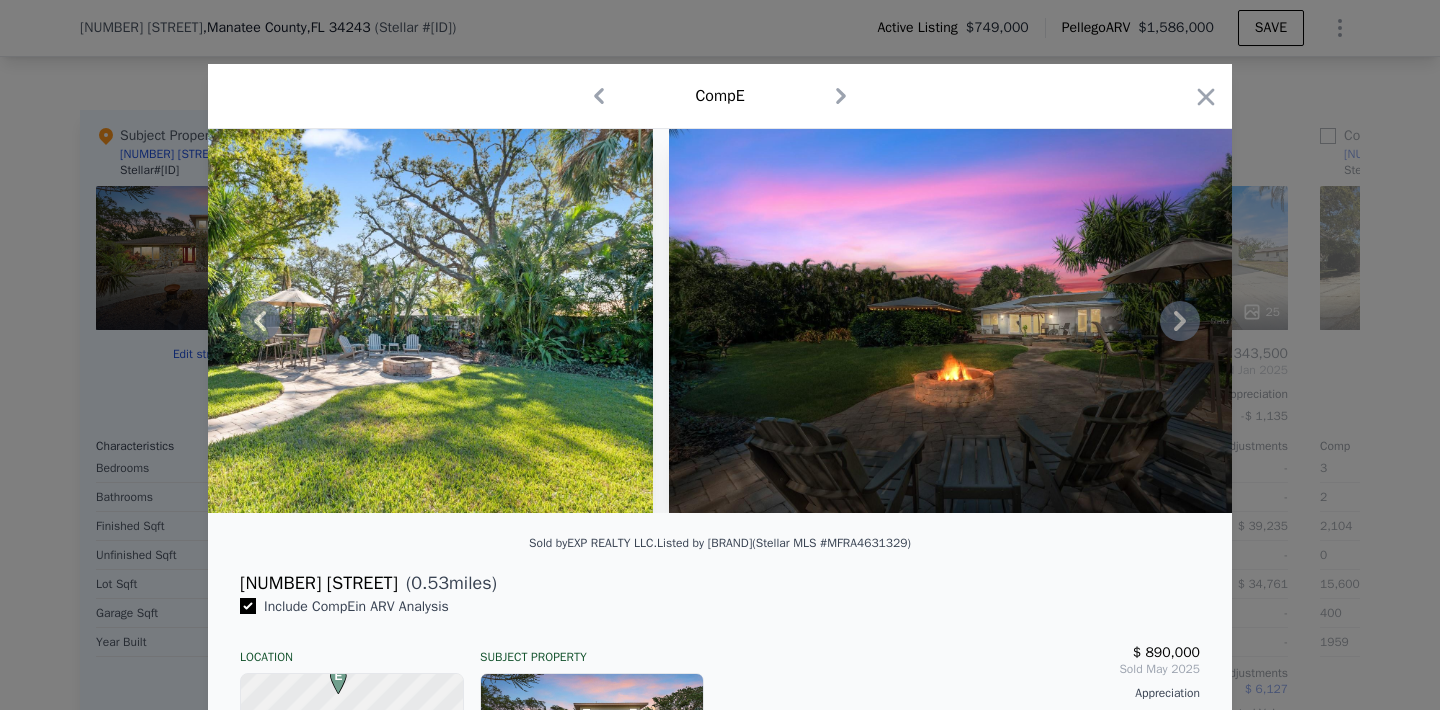 click 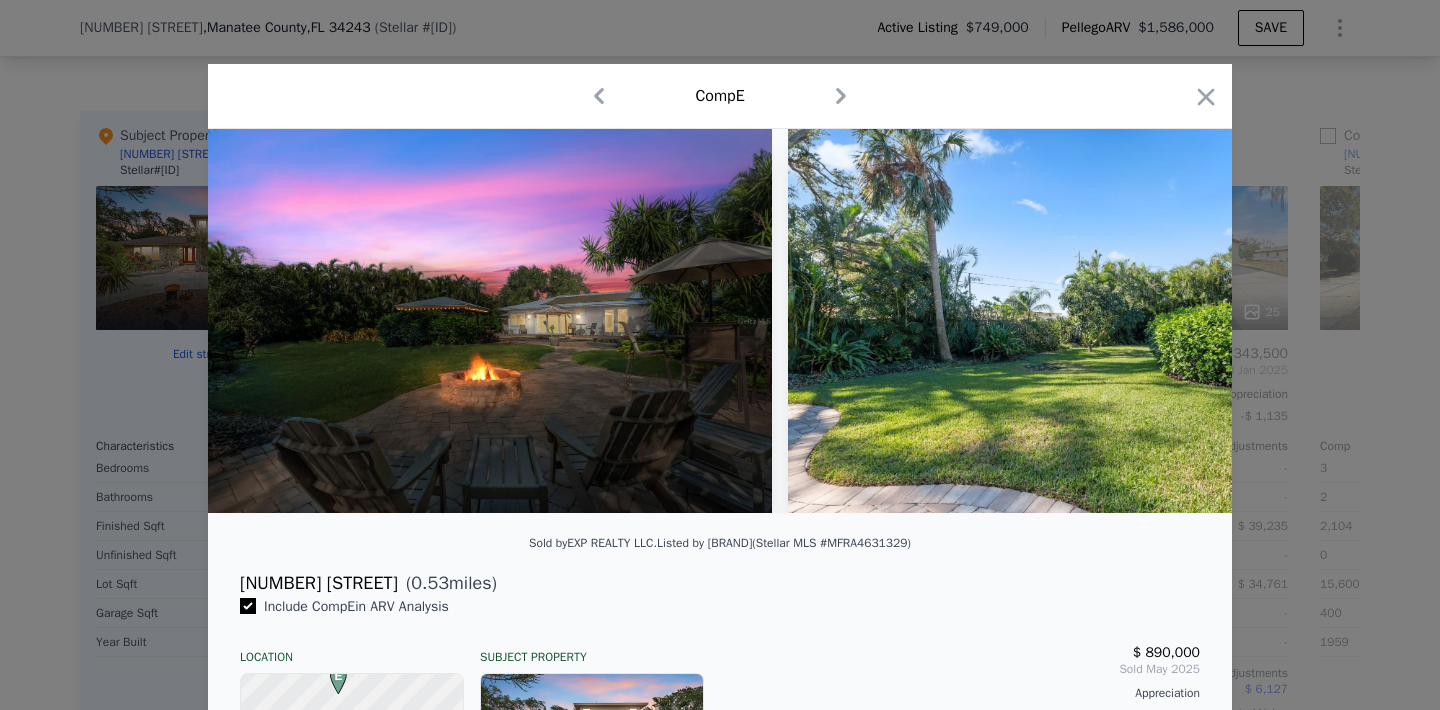 scroll, scrollTop: 0, scrollLeft: 30720, axis: horizontal 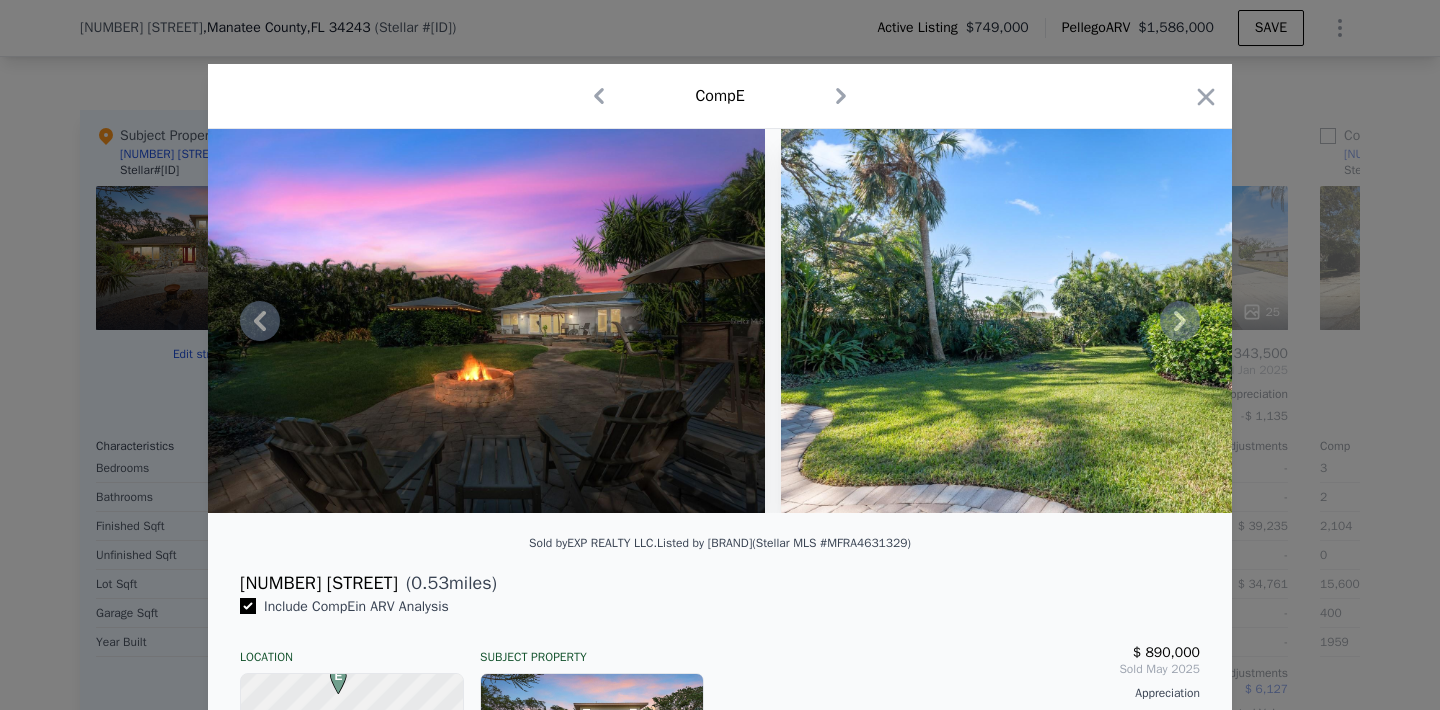 click at bounding box center [720, 321] 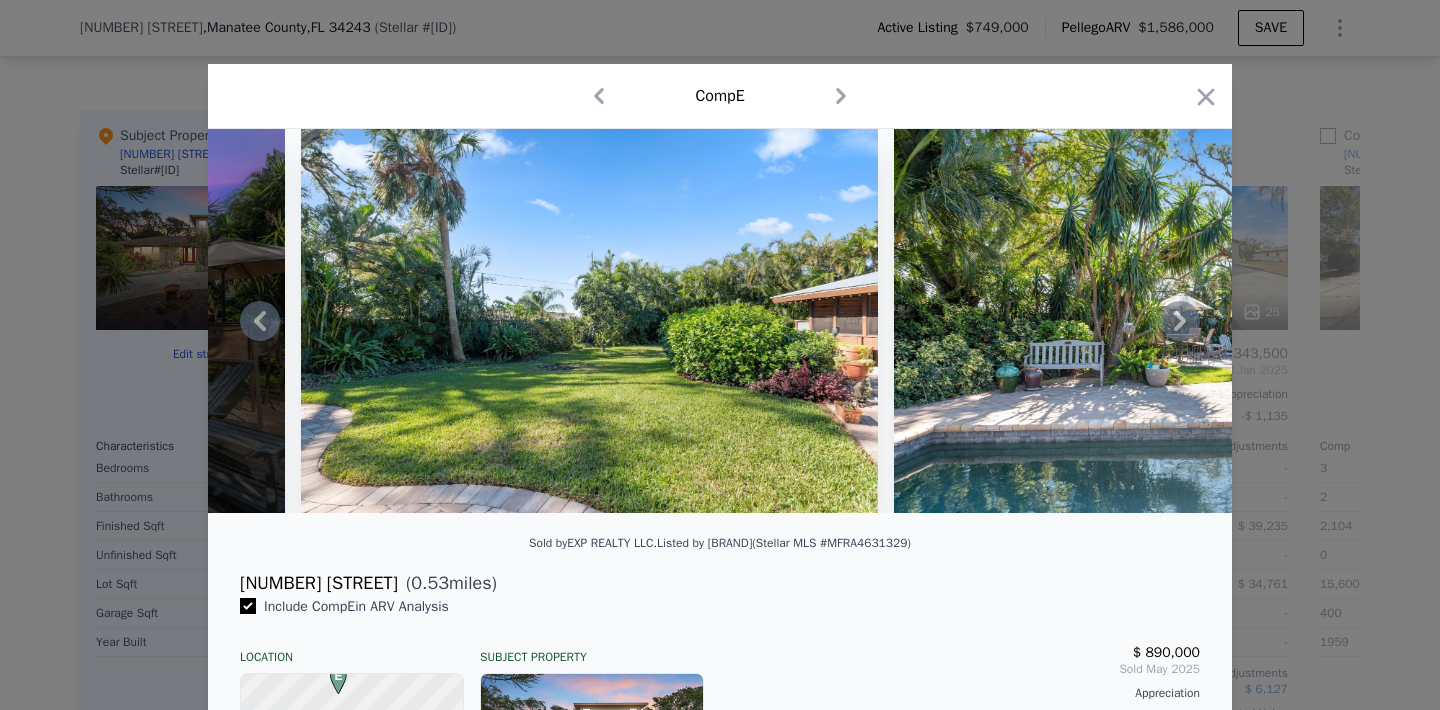 click 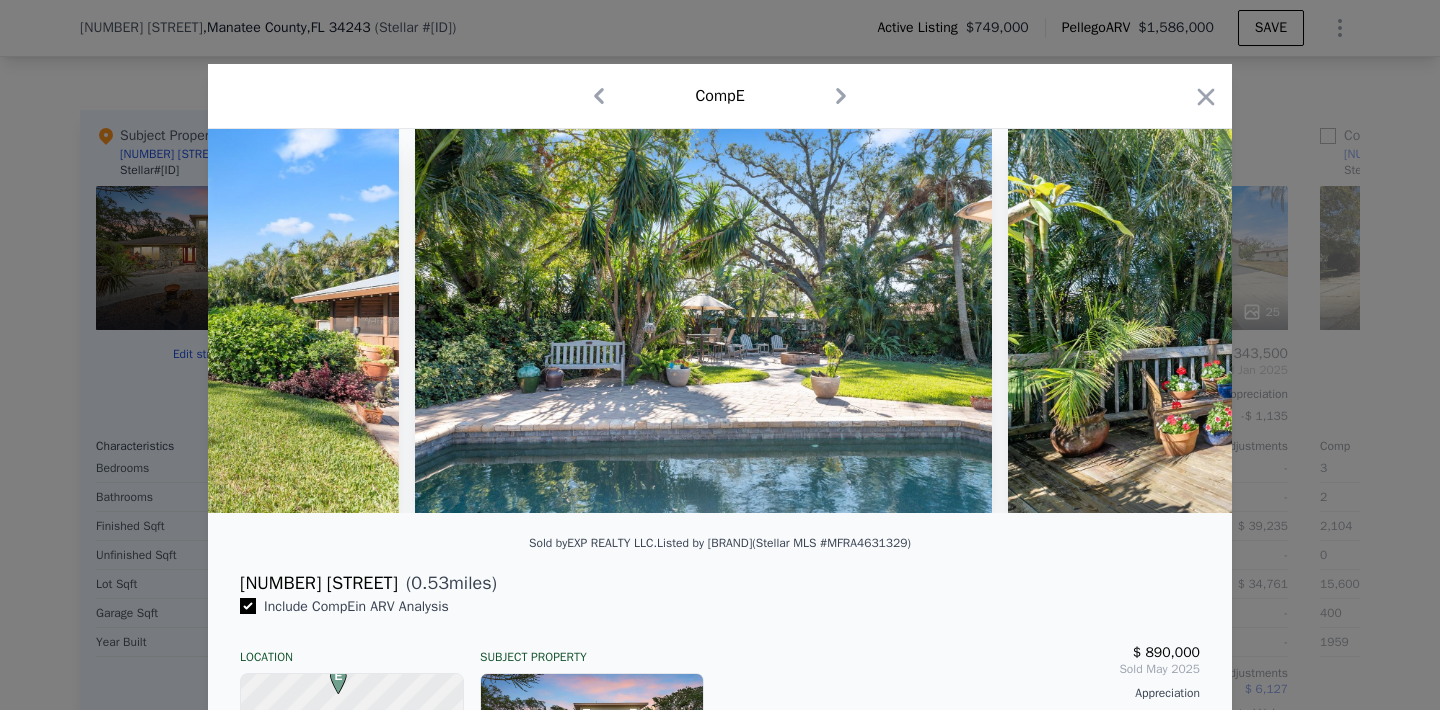 scroll, scrollTop: 0, scrollLeft: 31680, axis: horizontal 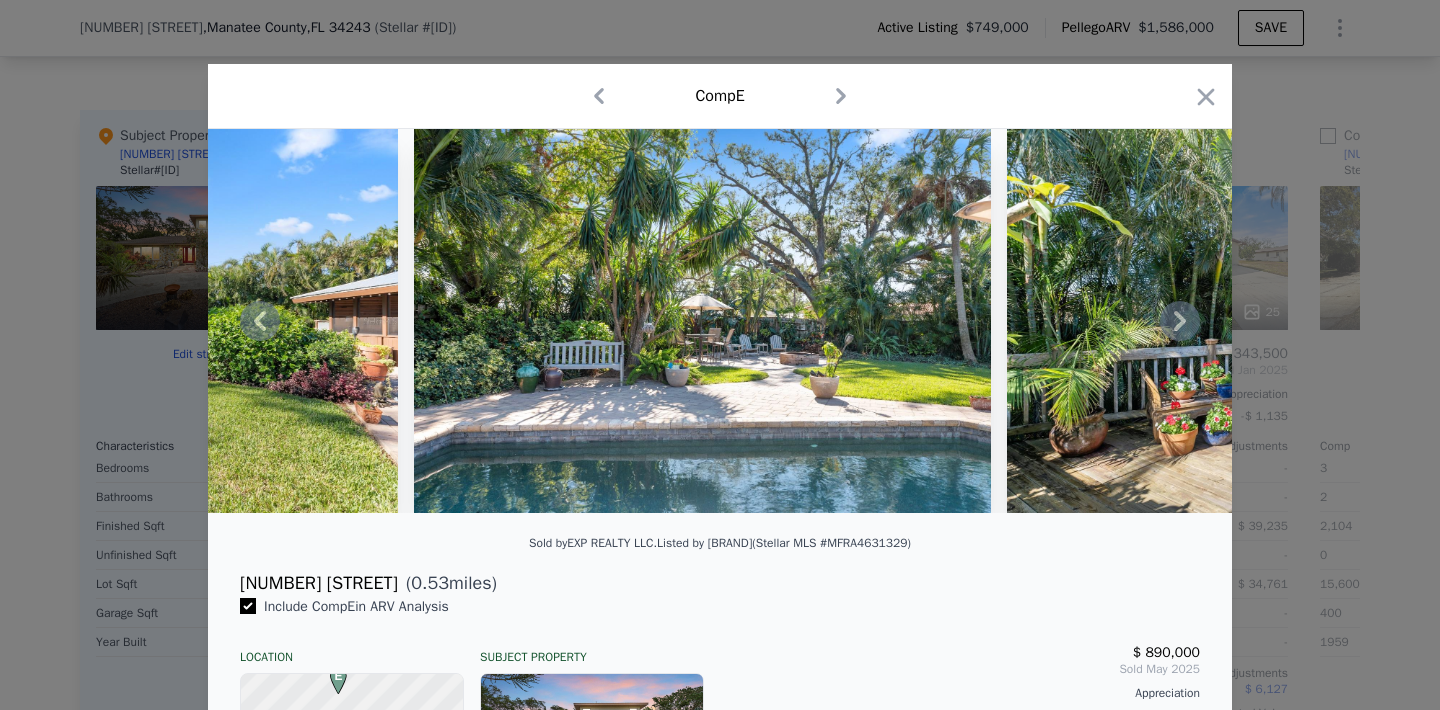 click 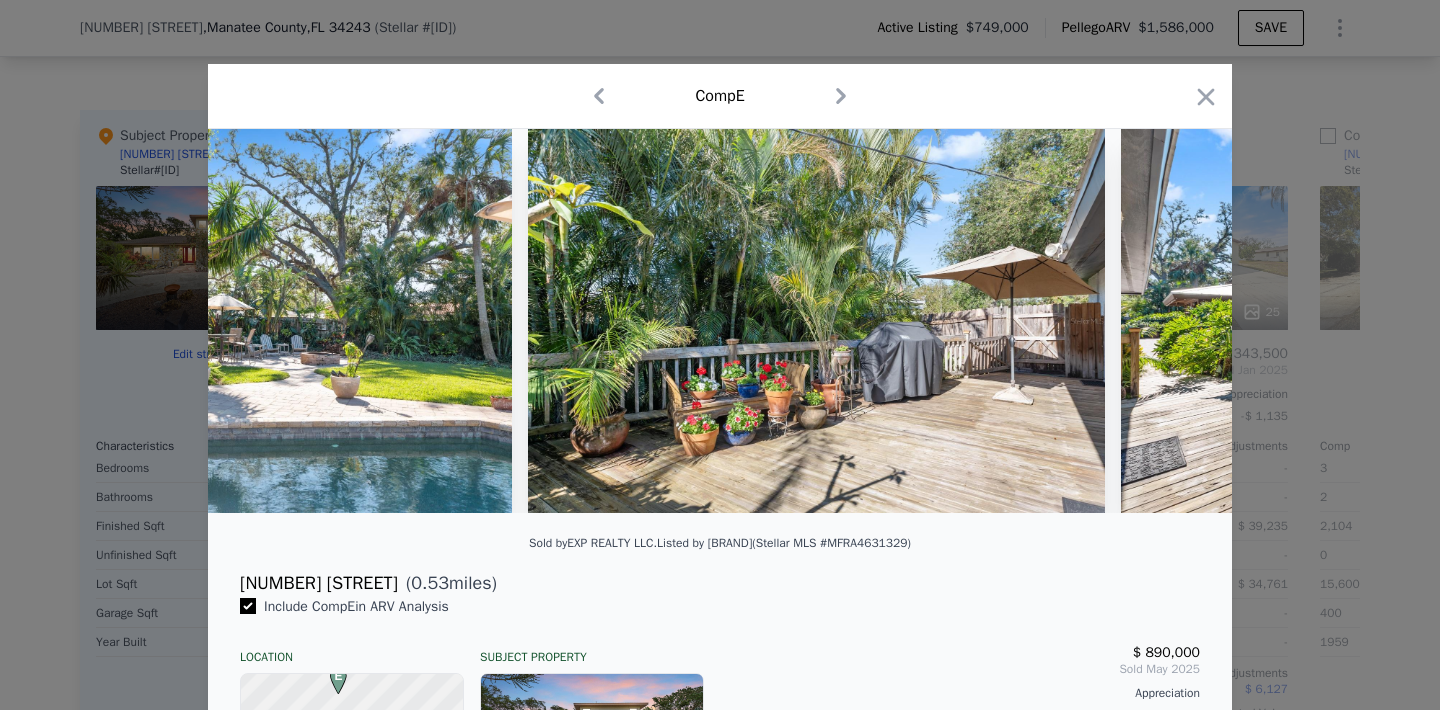 scroll, scrollTop: 0, scrollLeft: 32160, axis: horizontal 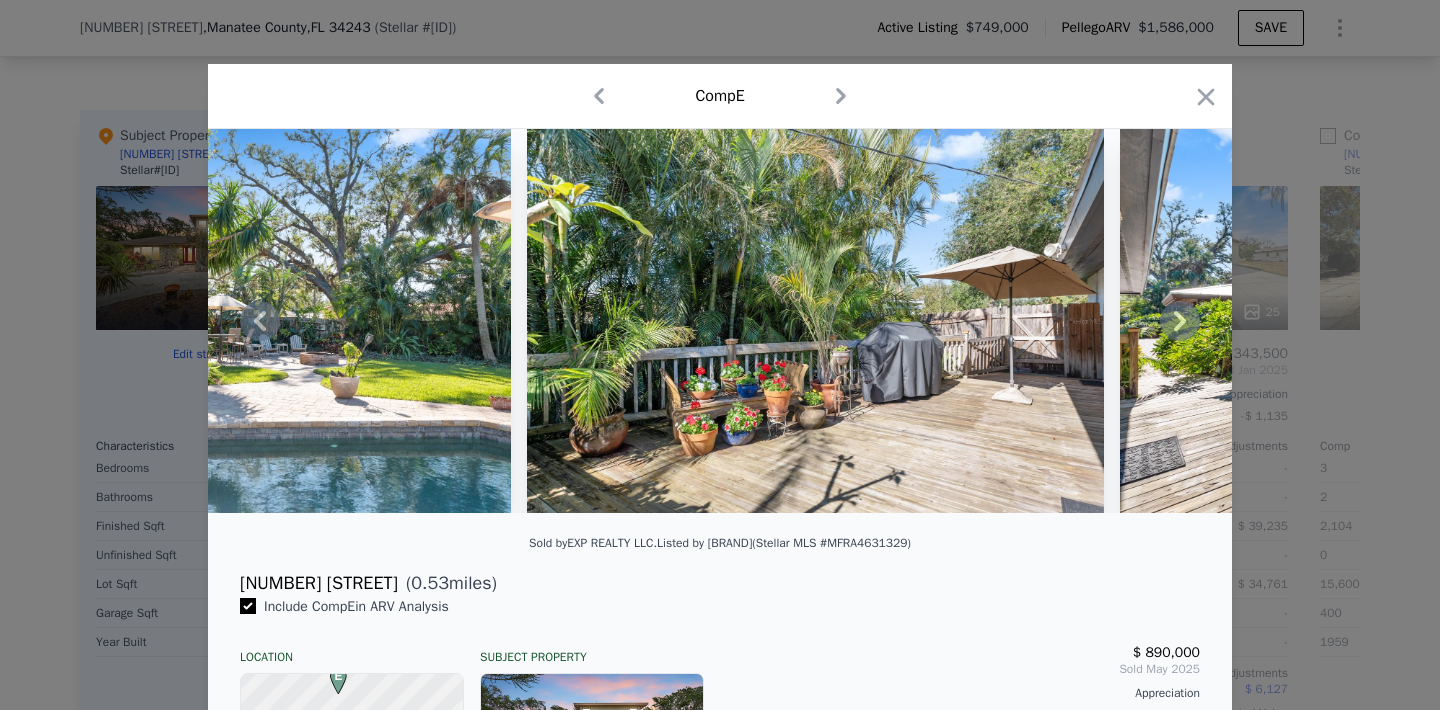 click at bounding box center (720, 321) 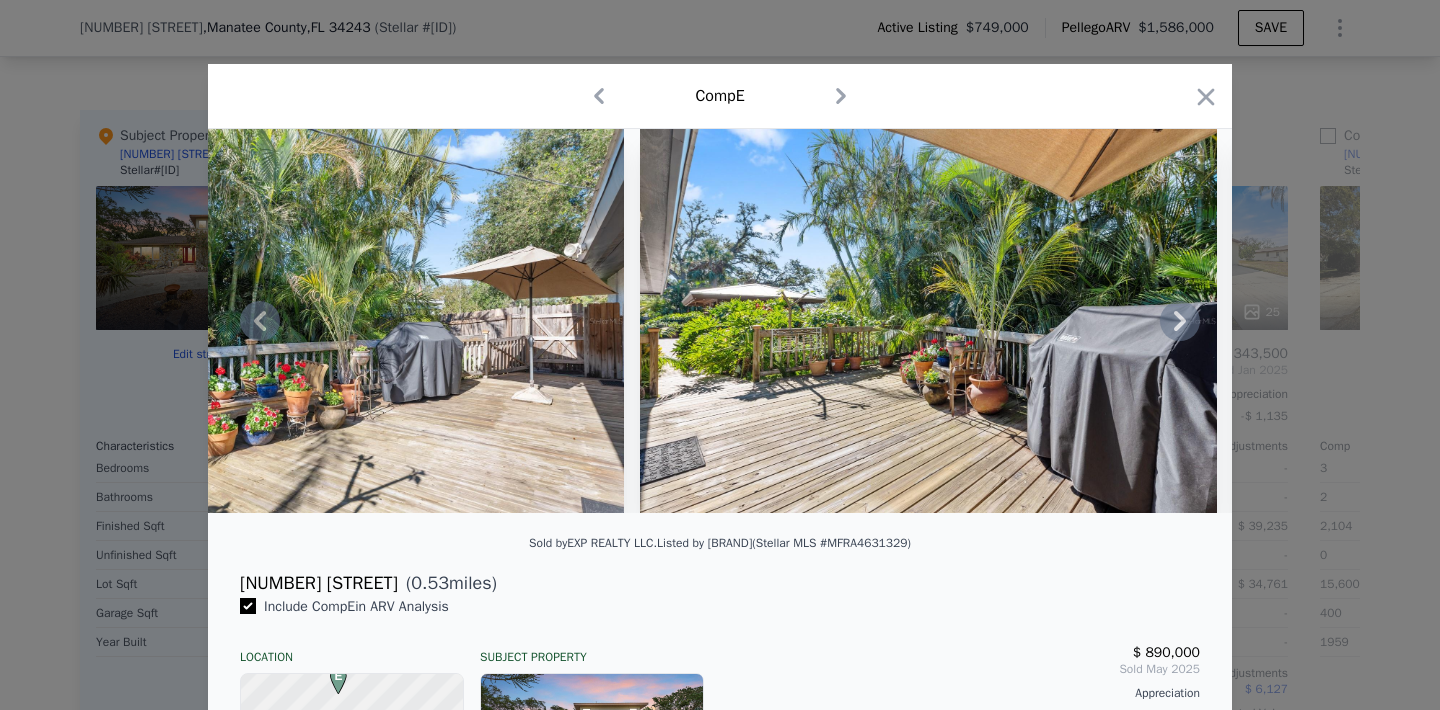 click 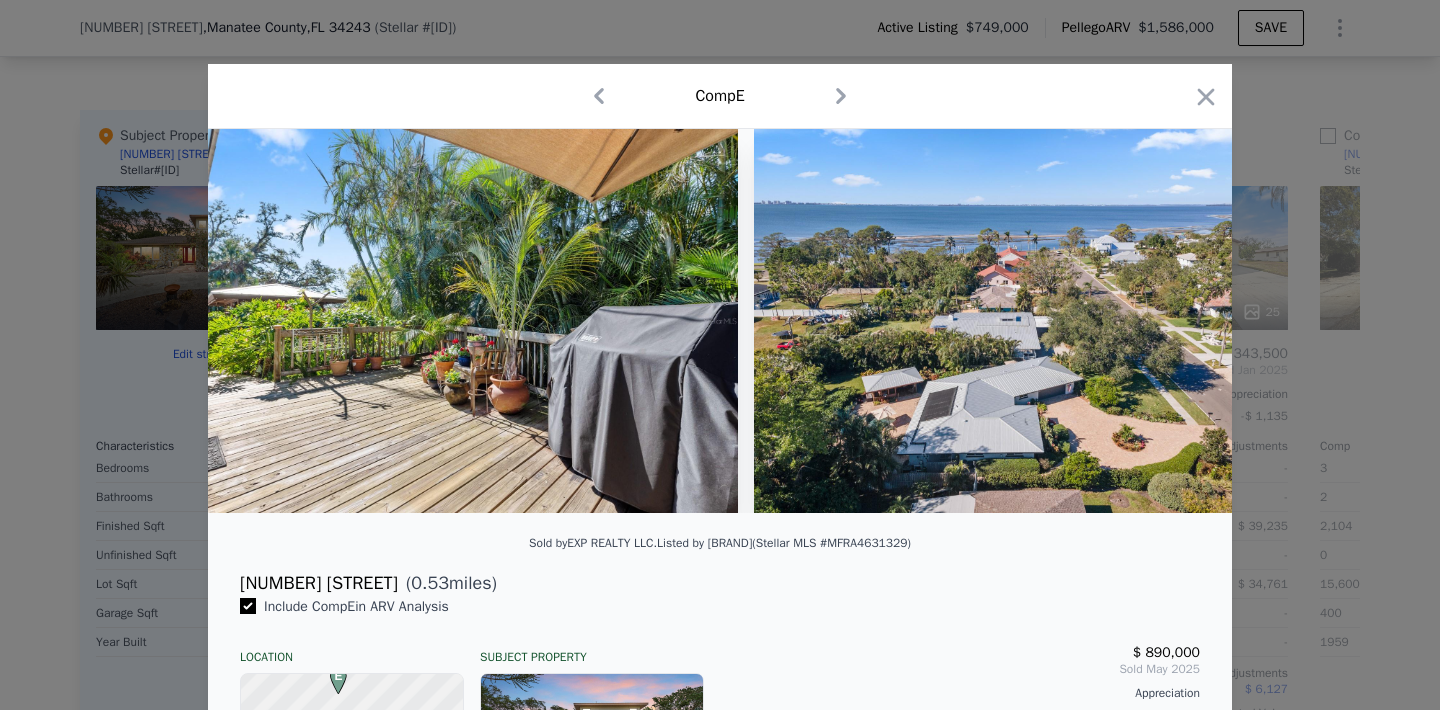 scroll, scrollTop: 0, scrollLeft: 33120, axis: horizontal 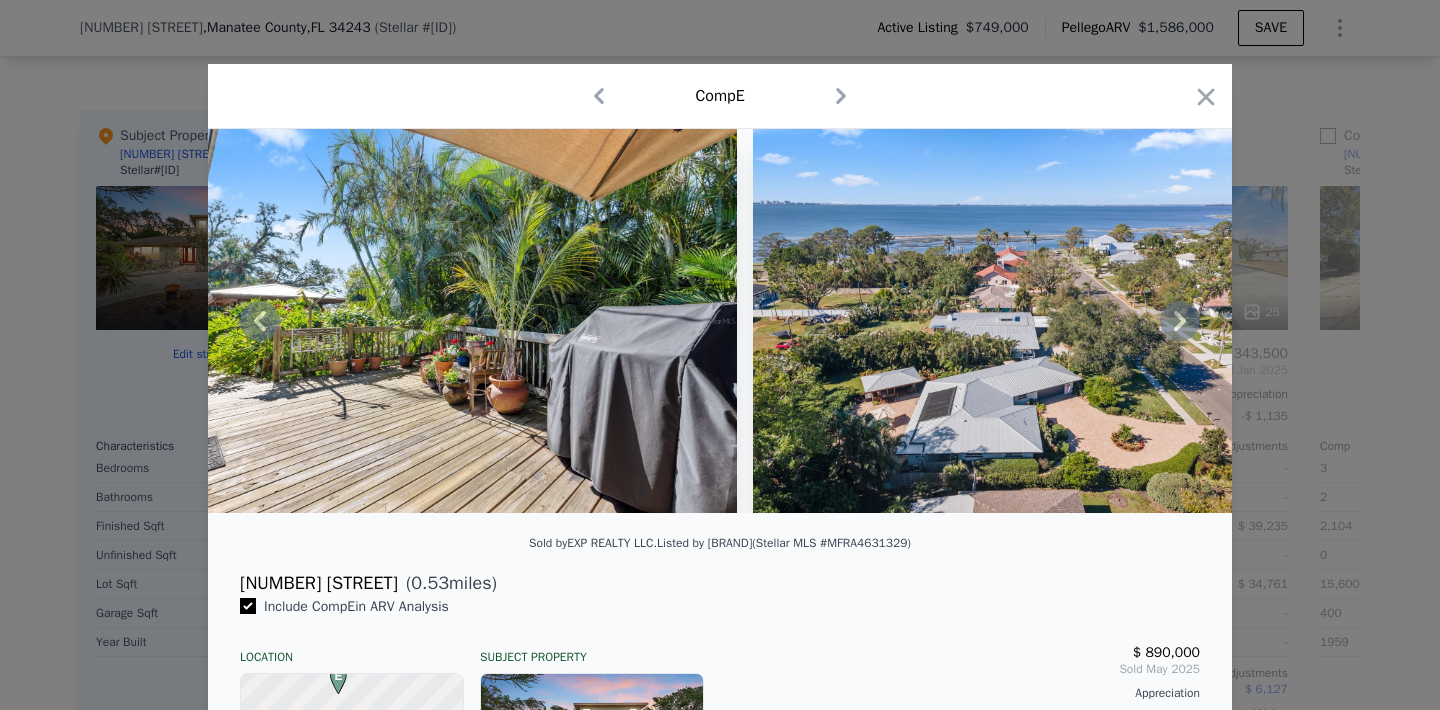 click 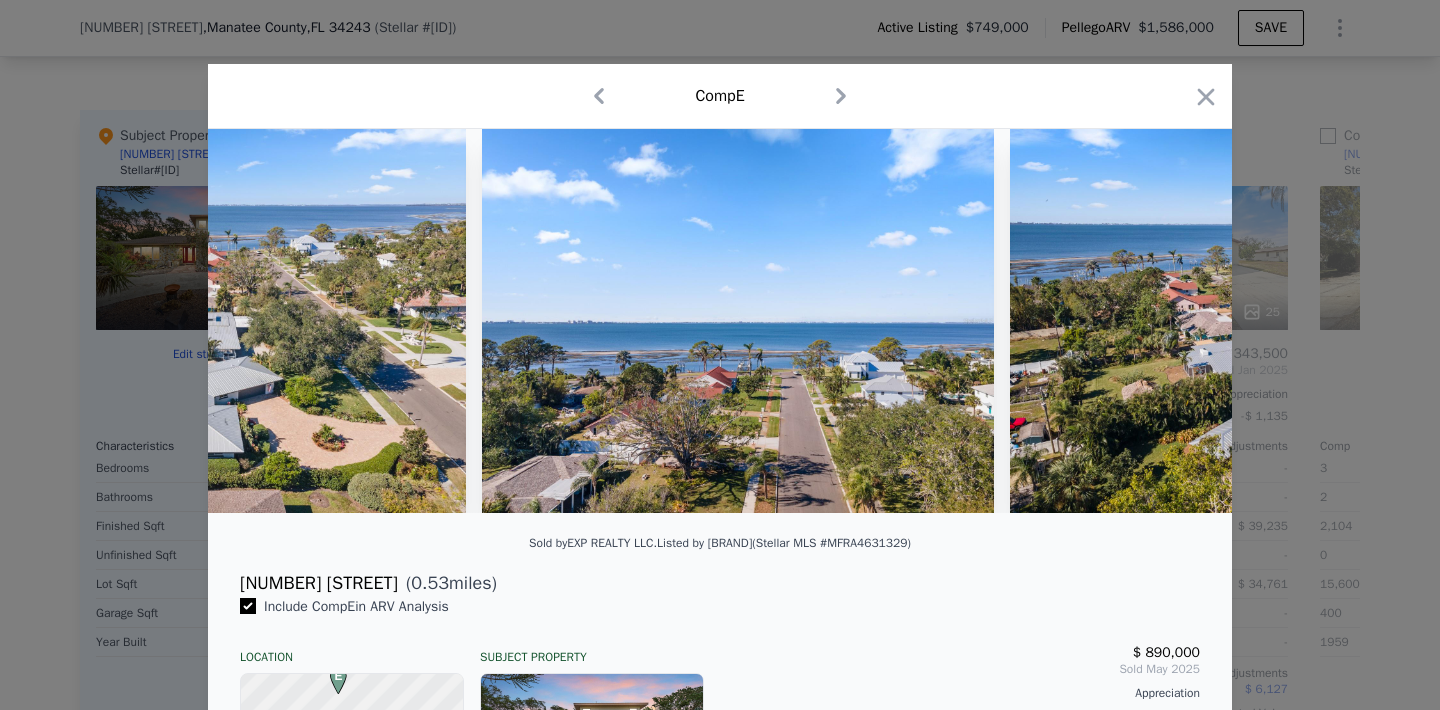 scroll, scrollTop: 0, scrollLeft: 34080, axis: horizontal 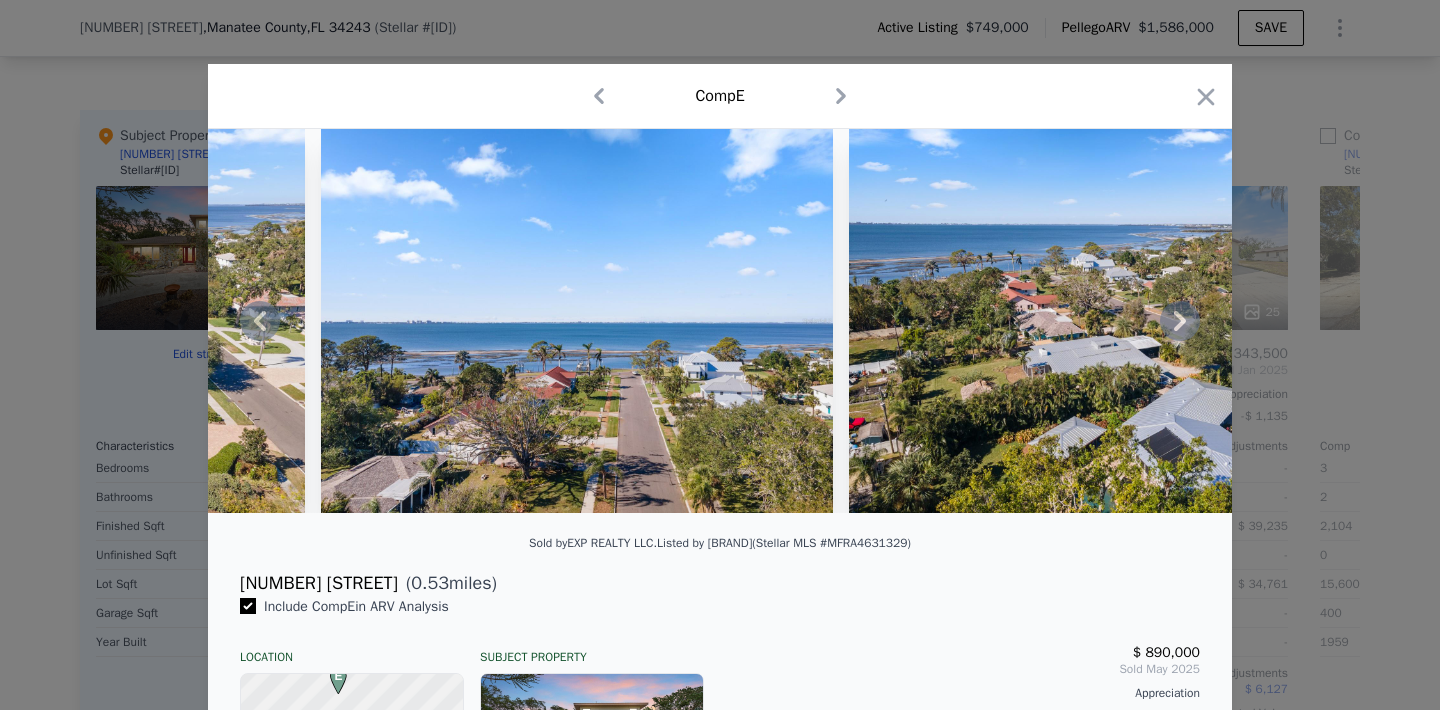 click 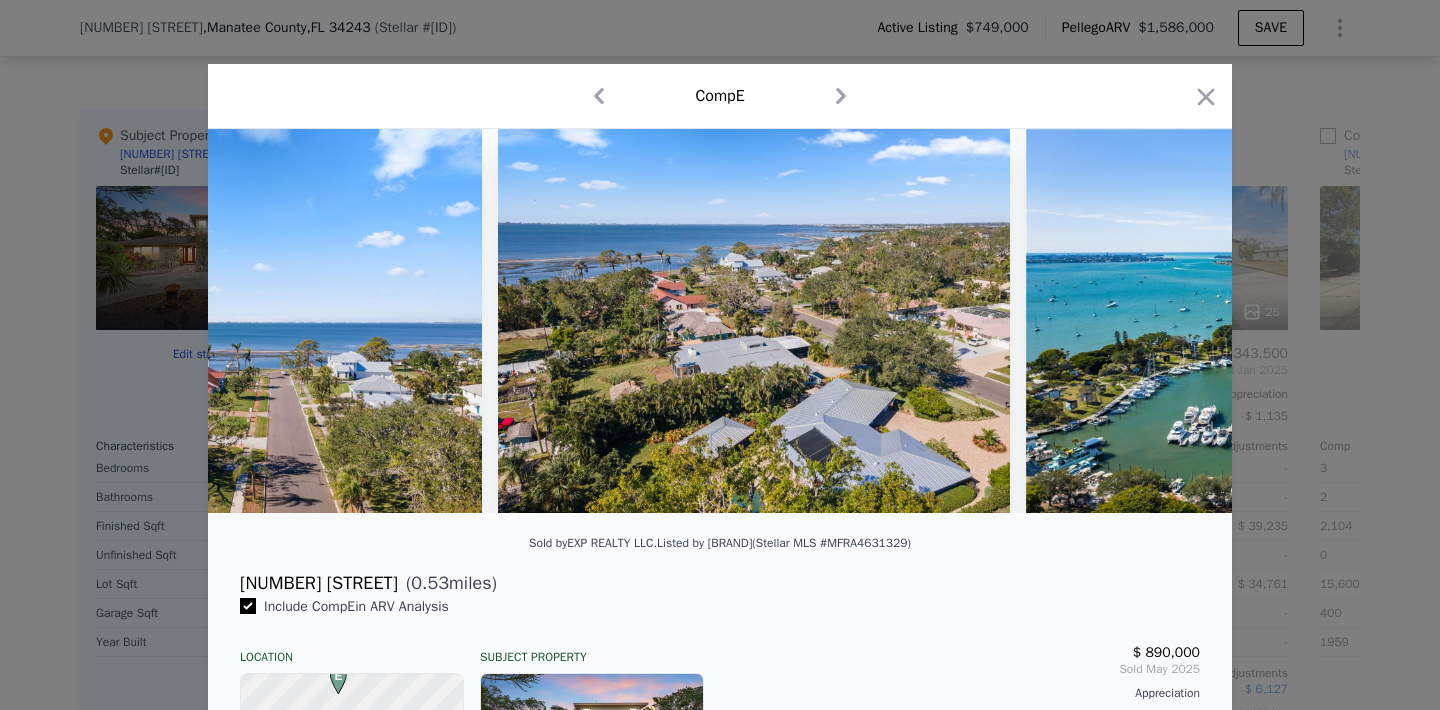 scroll, scrollTop: 0, scrollLeft: 34560, axis: horizontal 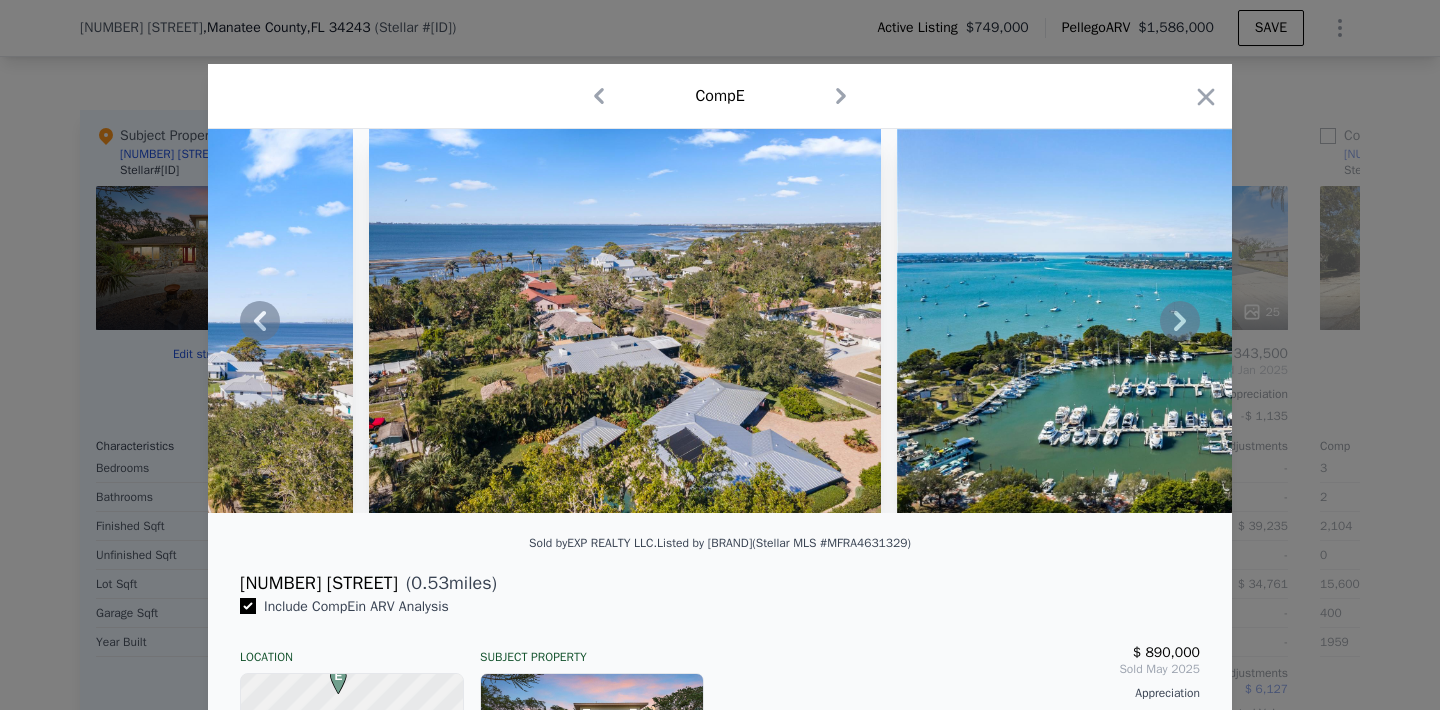 click 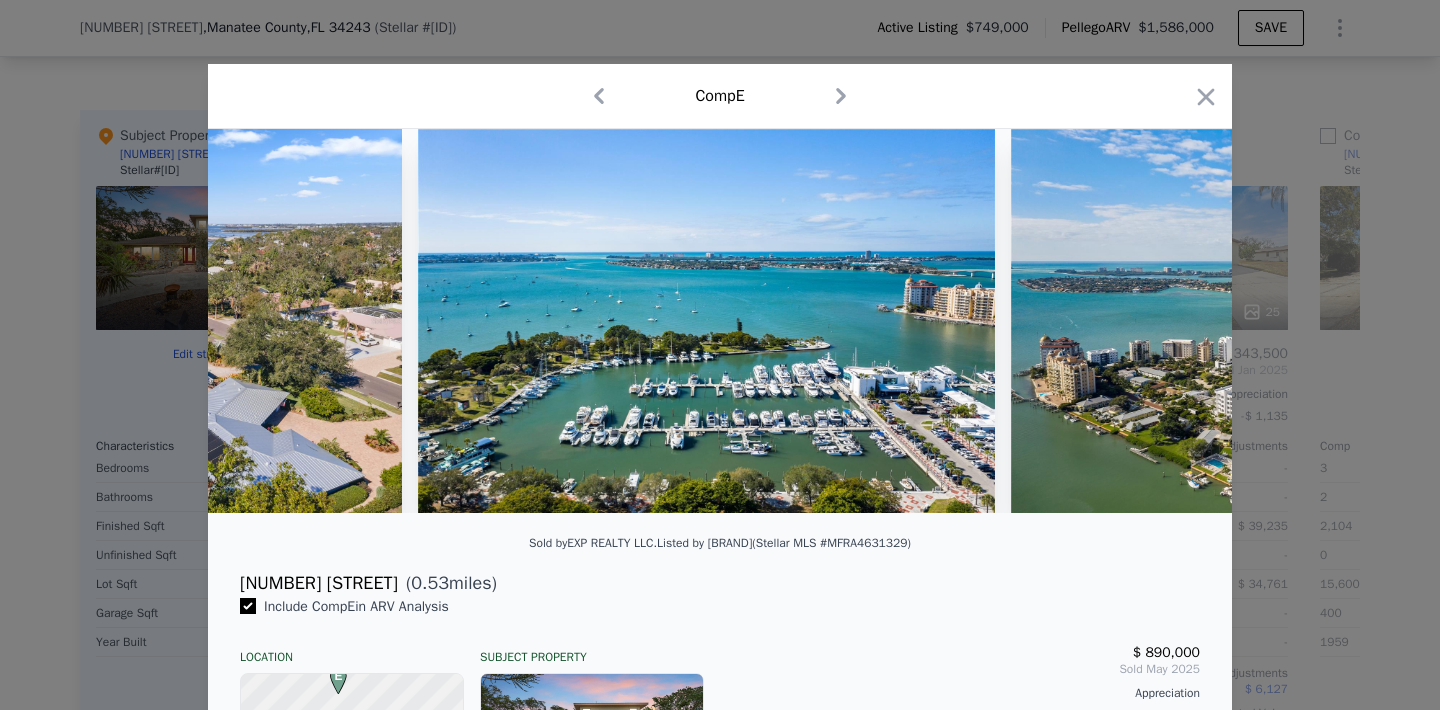 scroll, scrollTop: 0, scrollLeft: 35040, axis: horizontal 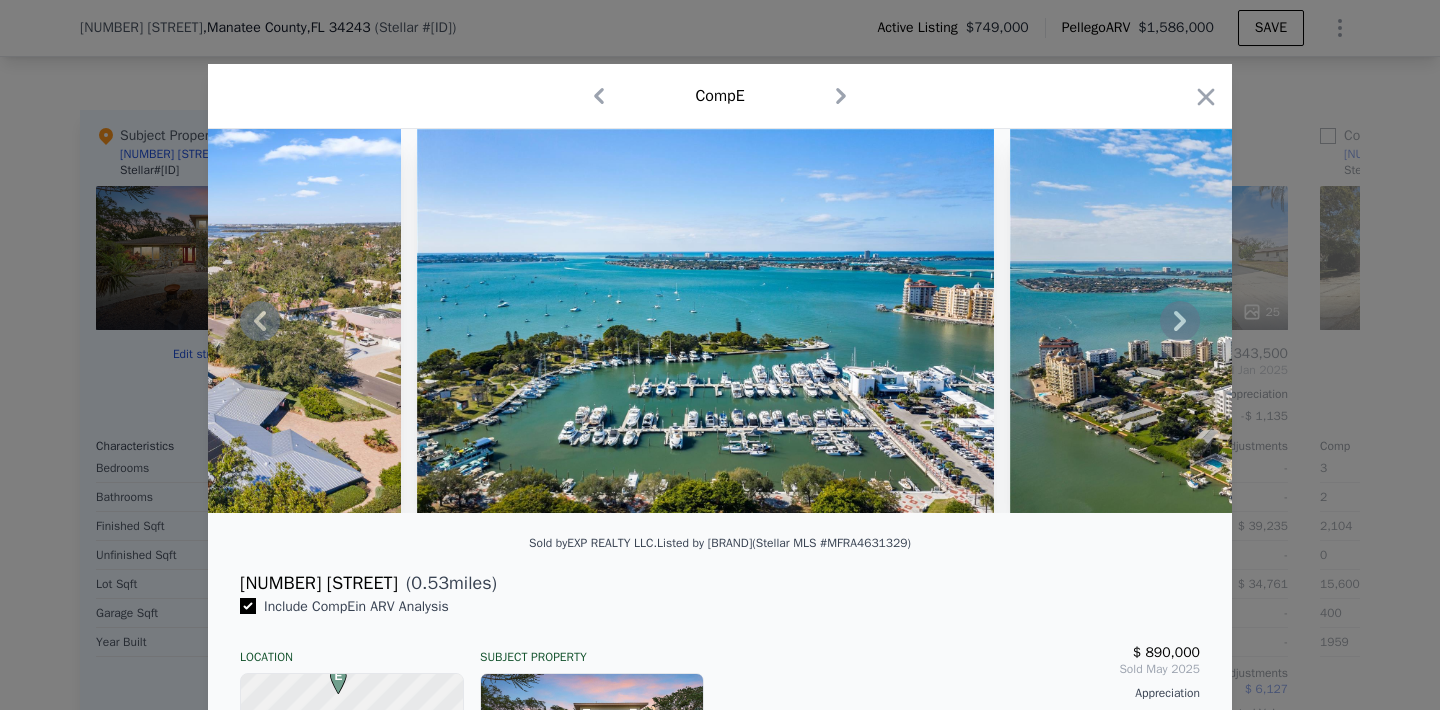 click 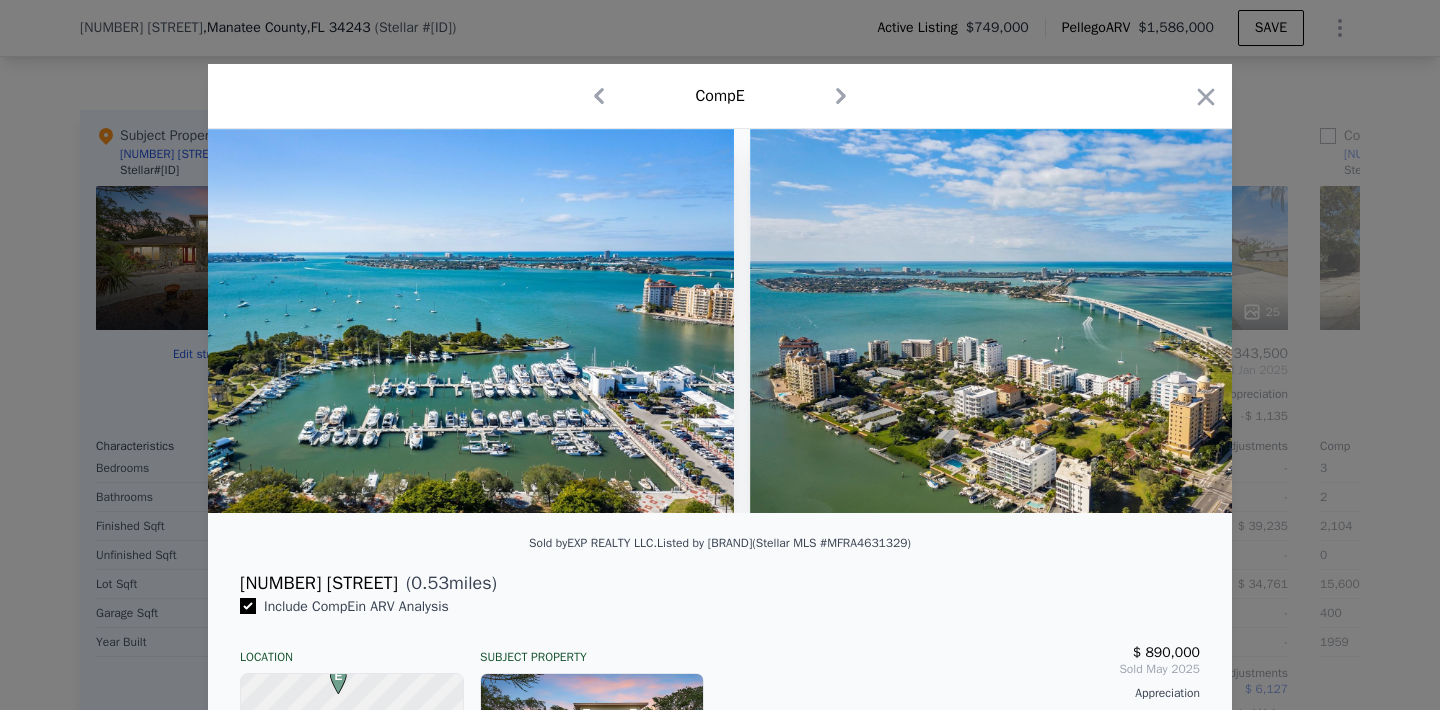 scroll, scrollTop: 0, scrollLeft: 35395, axis: horizontal 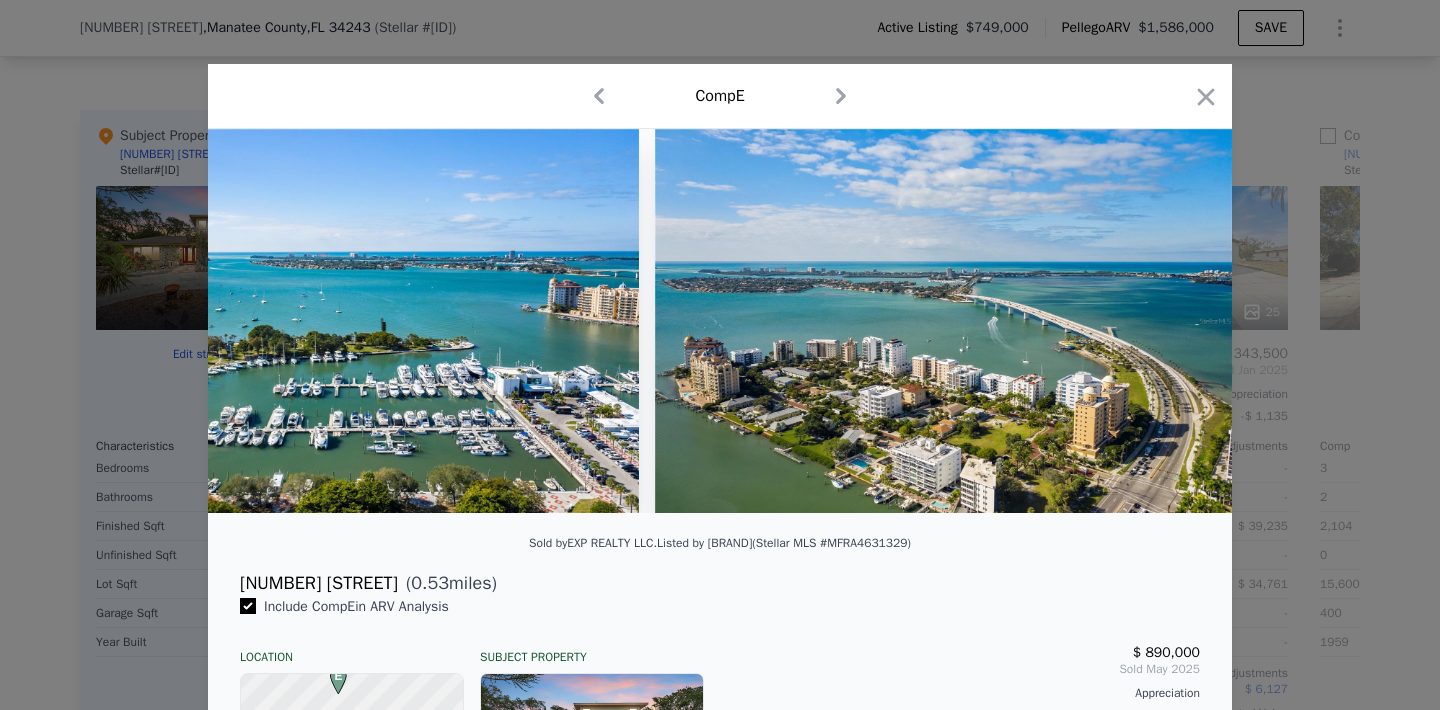 click at bounding box center (943, 321) 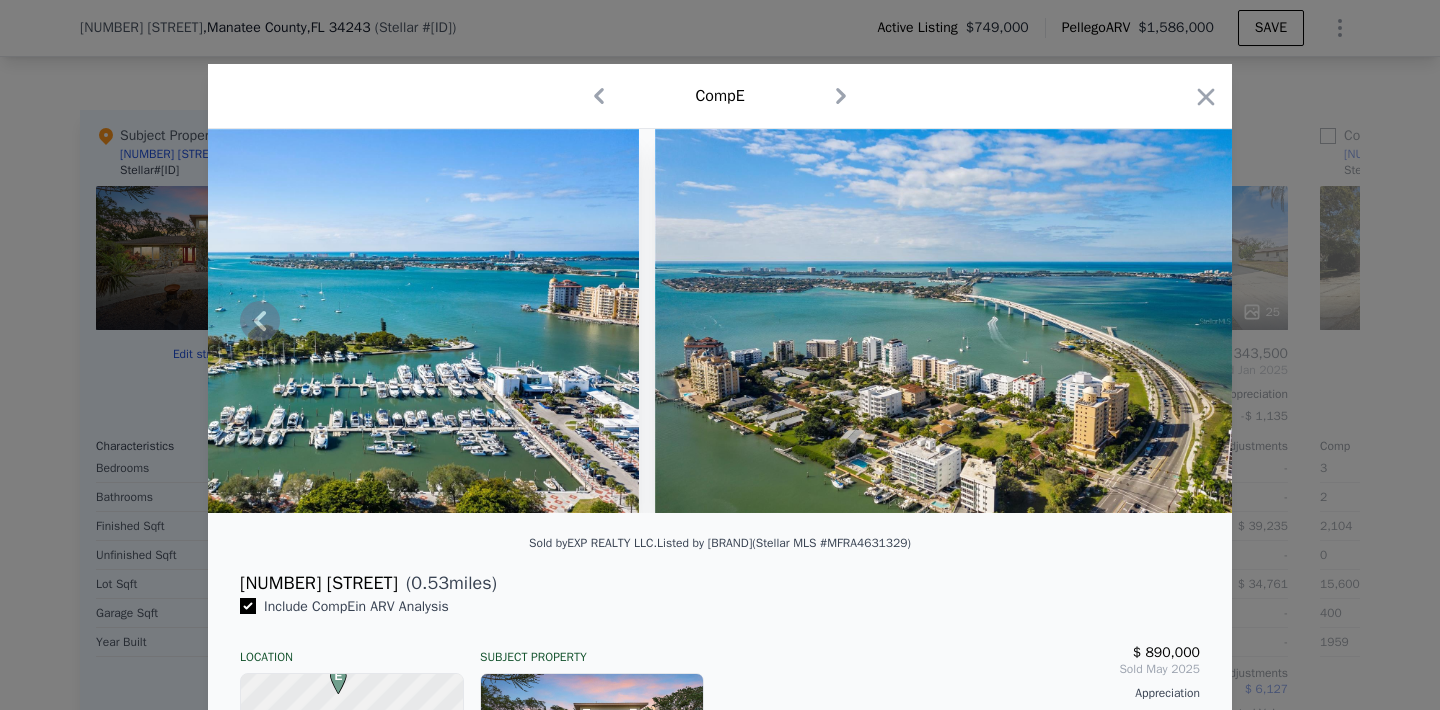 click at bounding box center [943, 321] 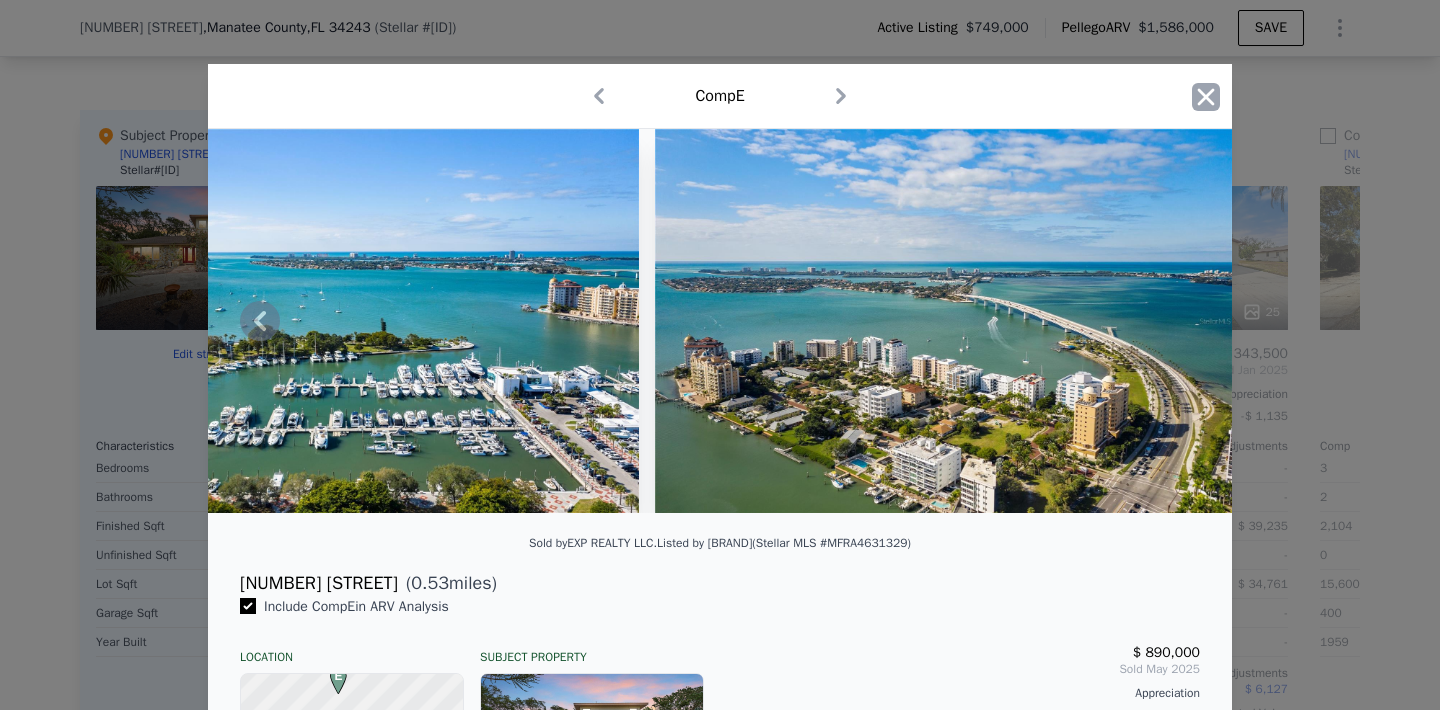 click 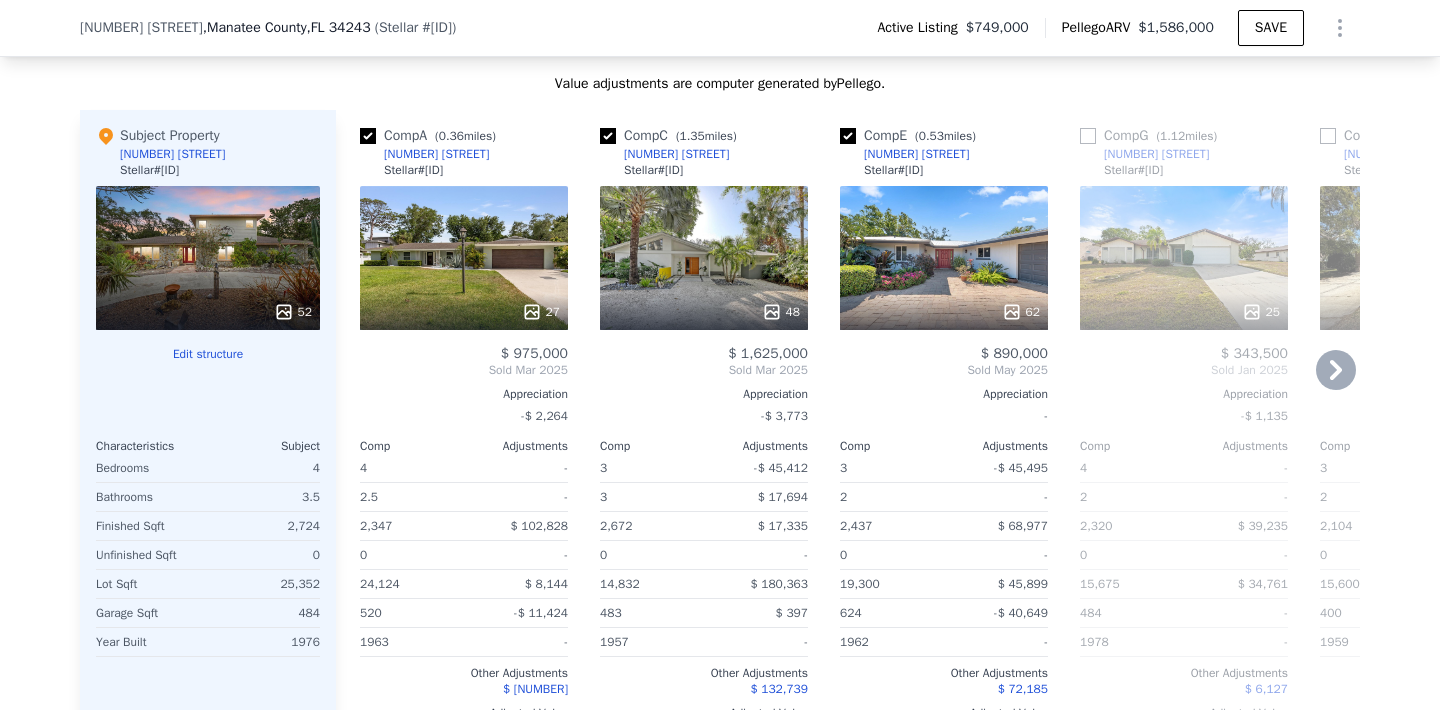 scroll, scrollTop: 2148, scrollLeft: 0, axis: vertical 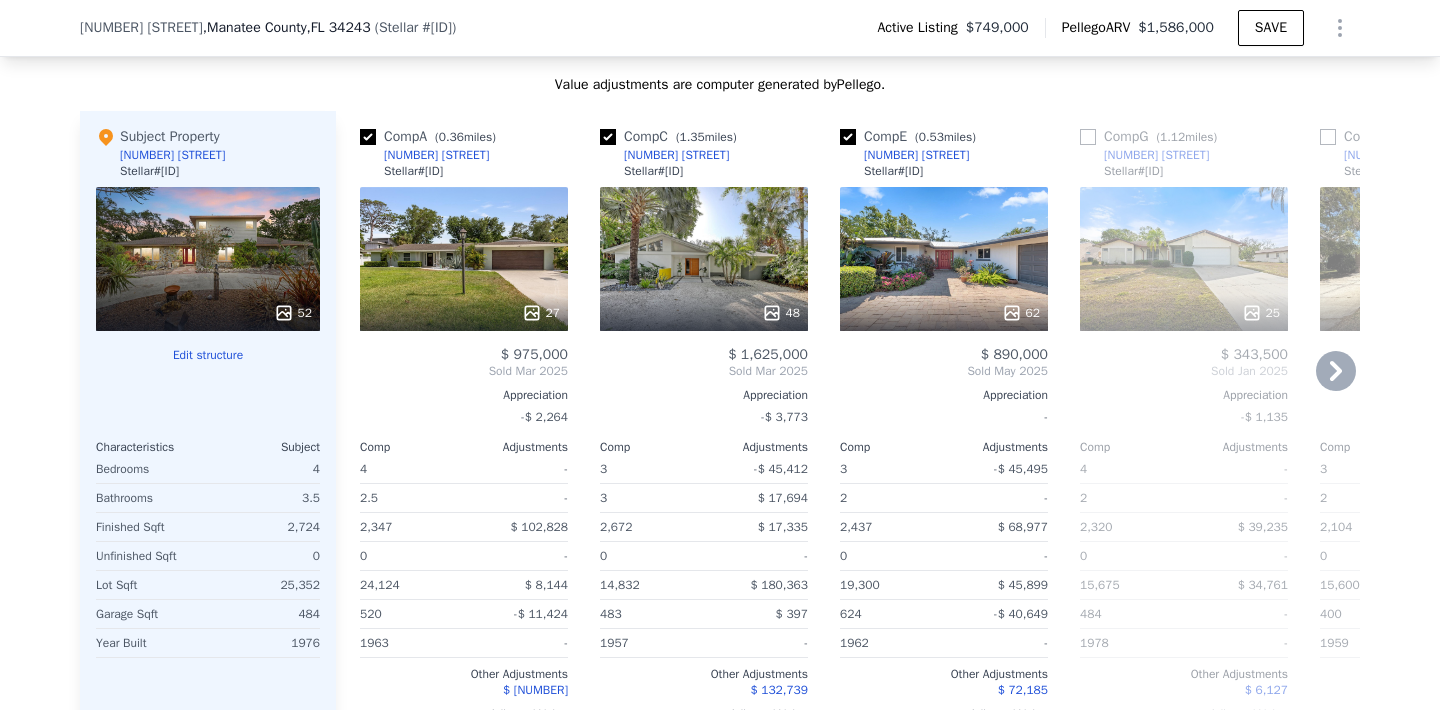 click on "27" at bounding box center [464, 259] 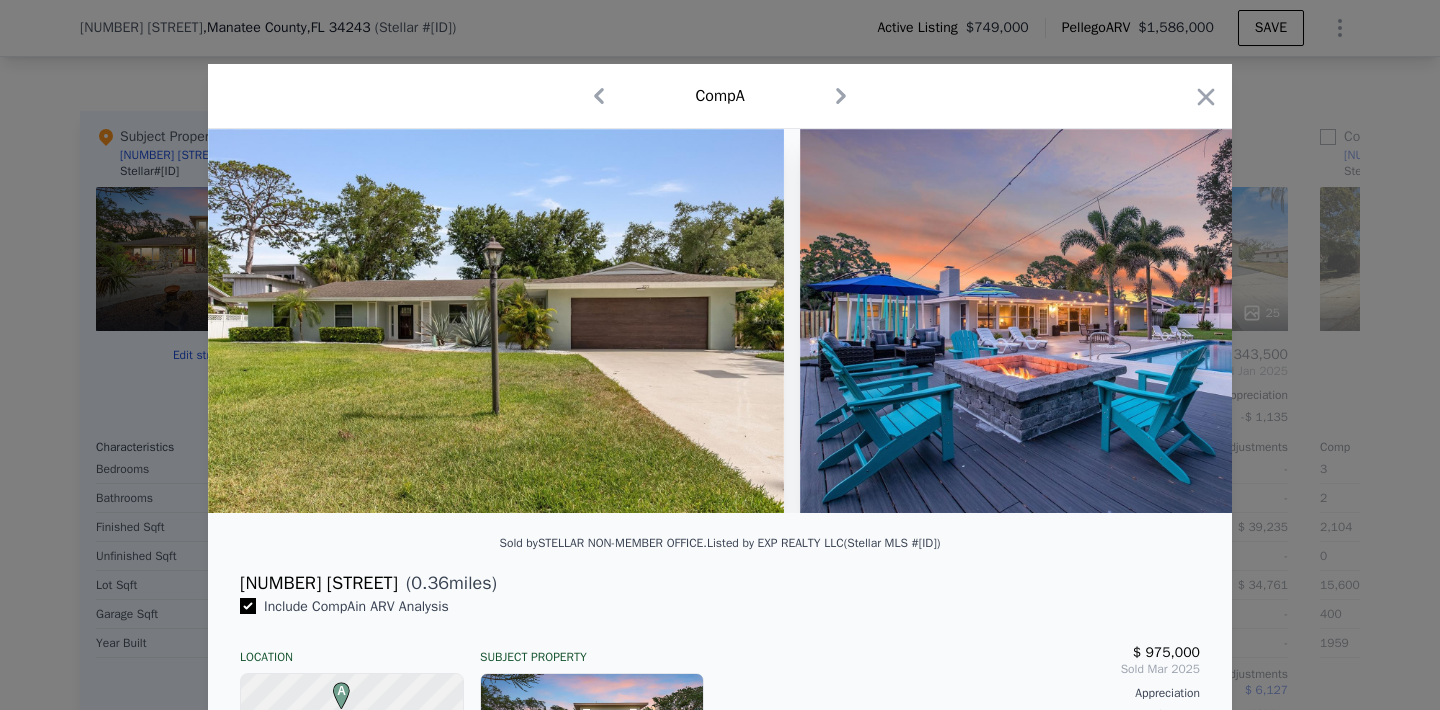 scroll, scrollTop: 0, scrollLeft: 1095, axis: horizontal 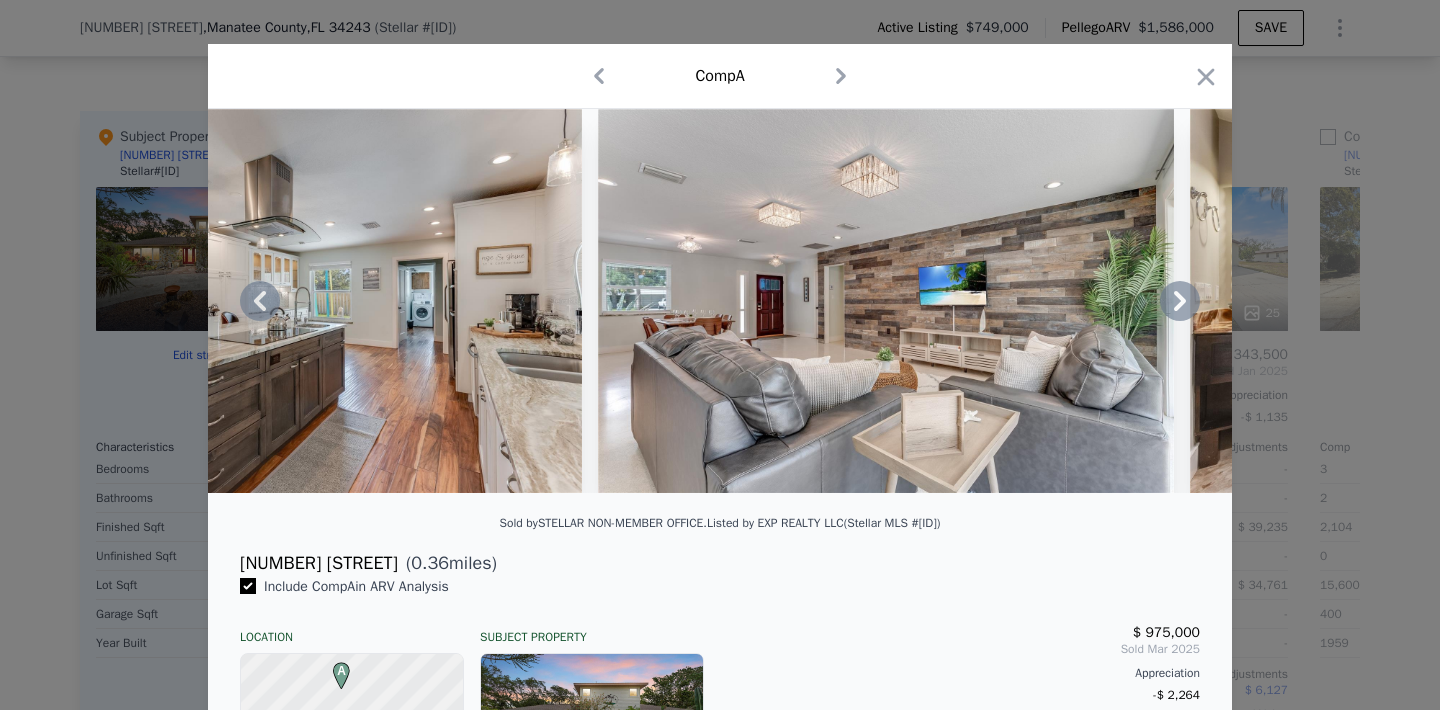 type 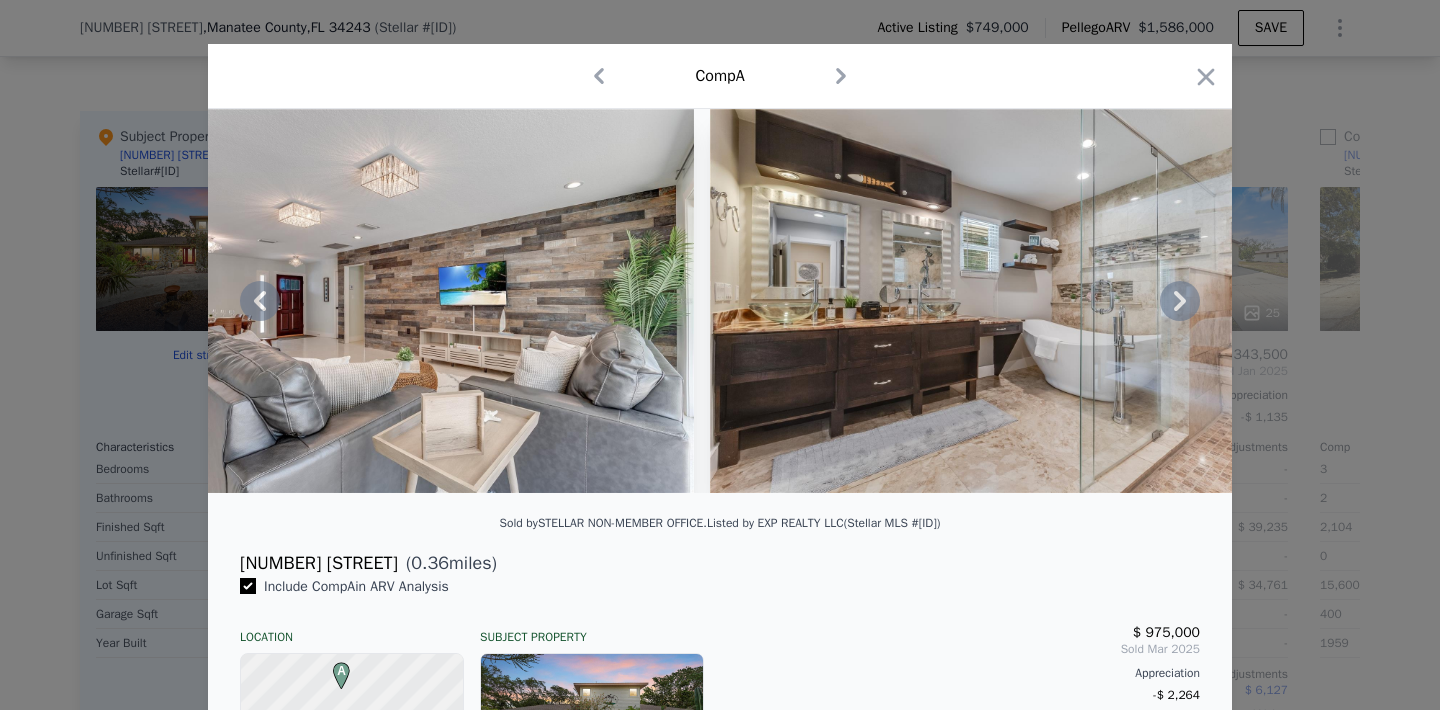 click 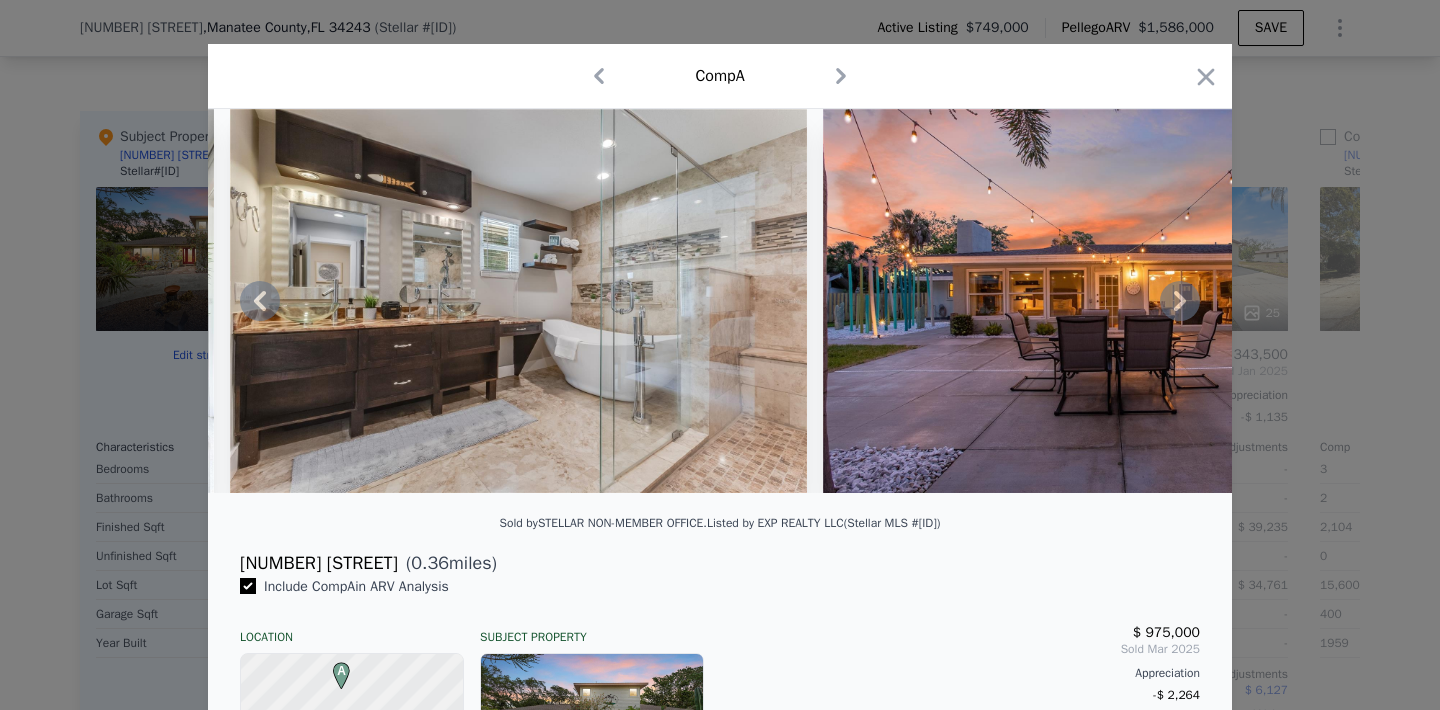 click 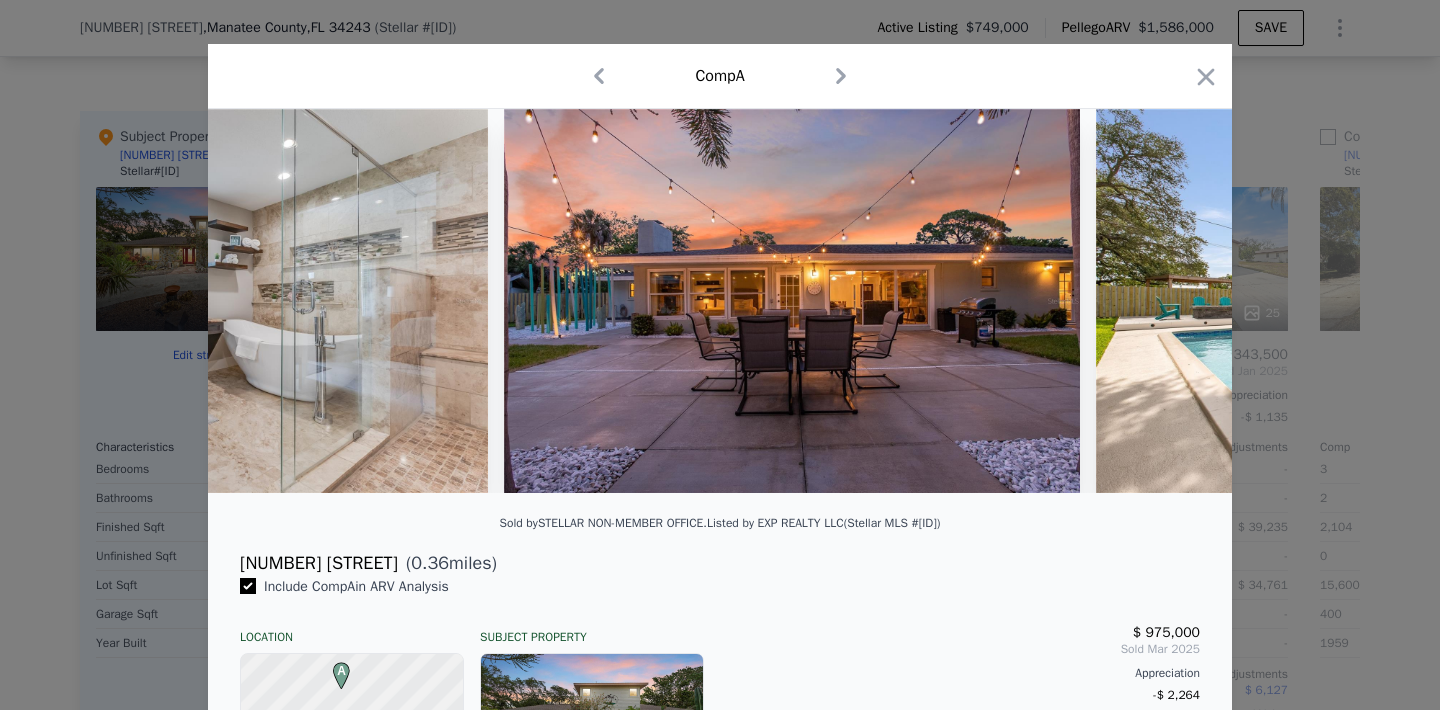 scroll, scrollTop: 0, scrollLeft: 2827, axis: horizontal 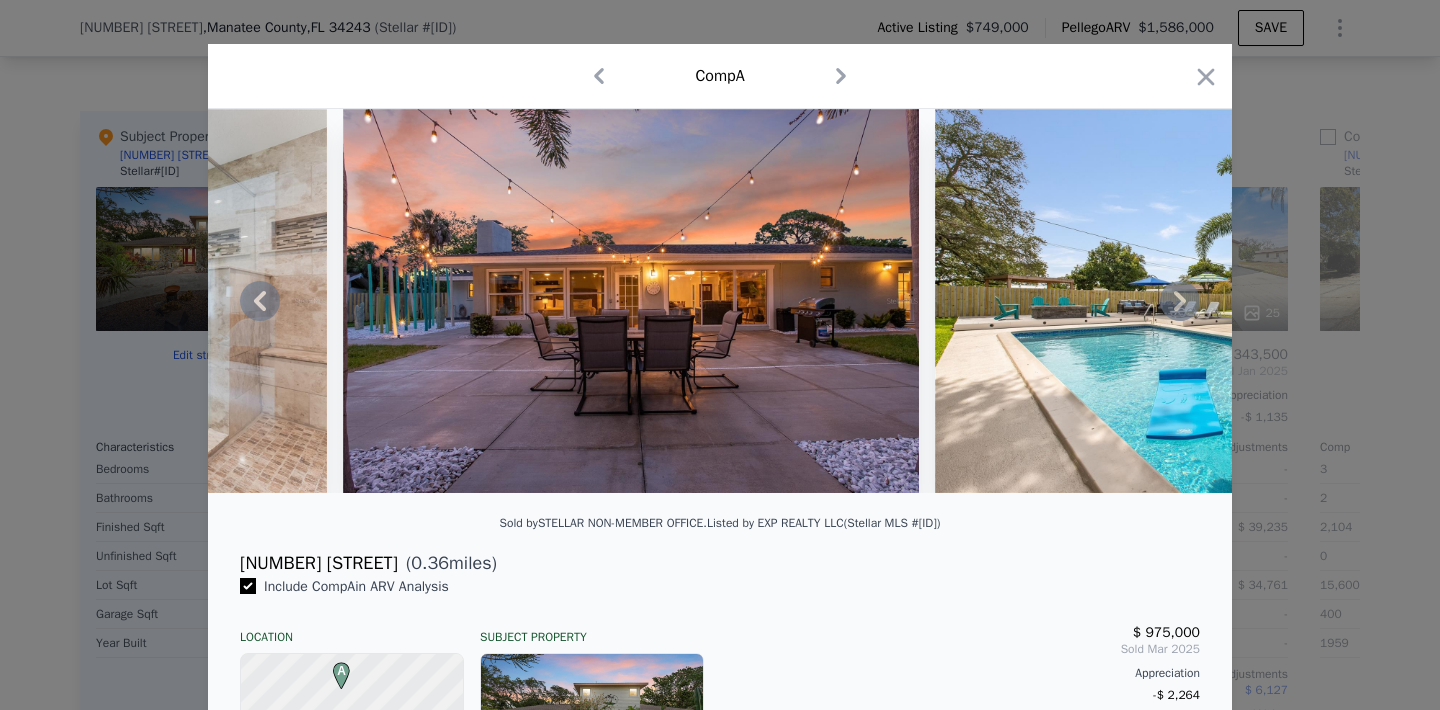 click 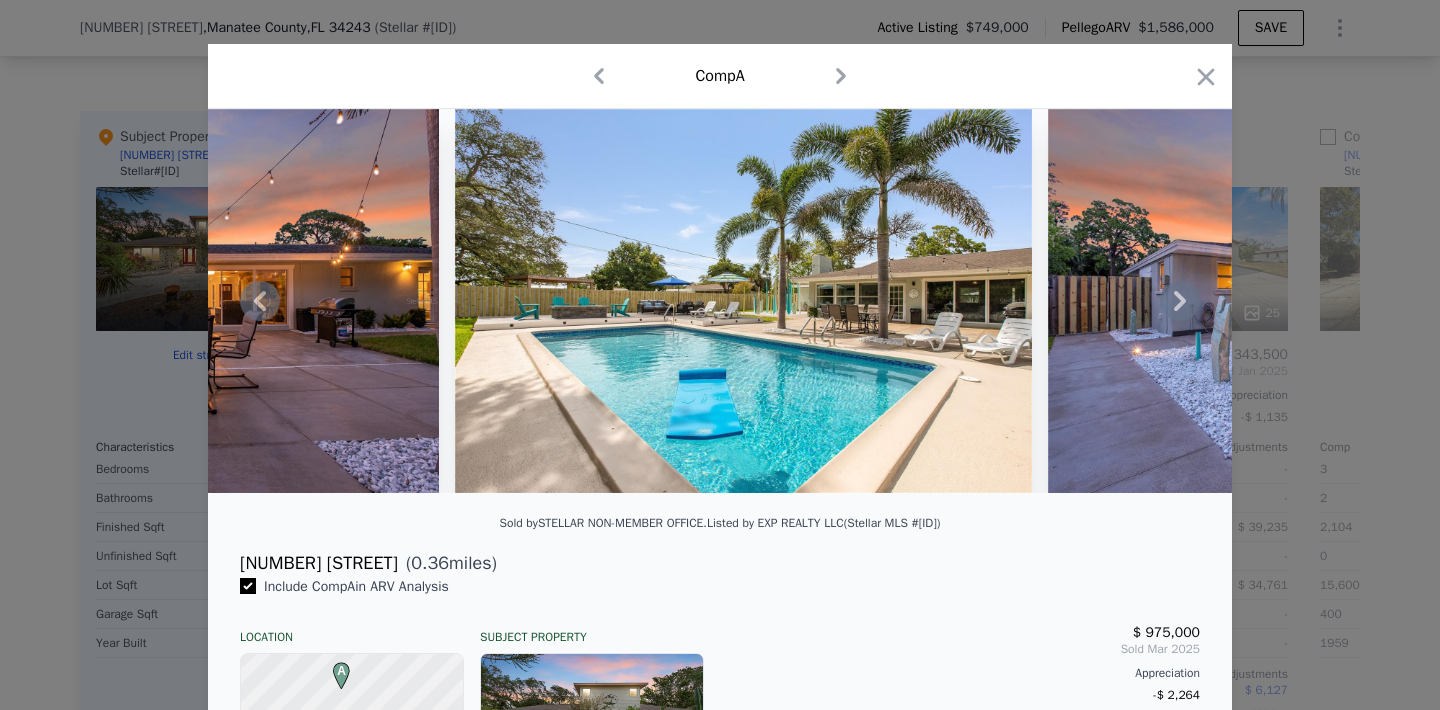click 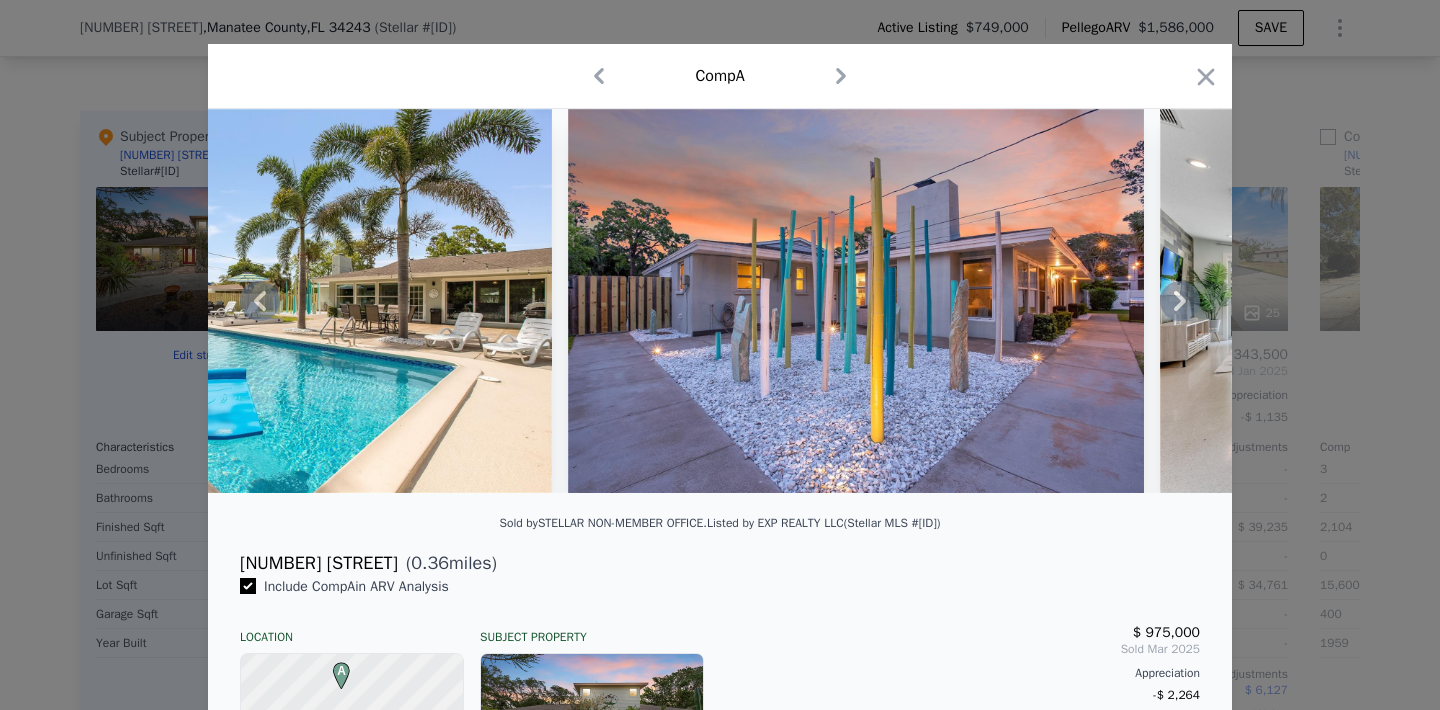 click 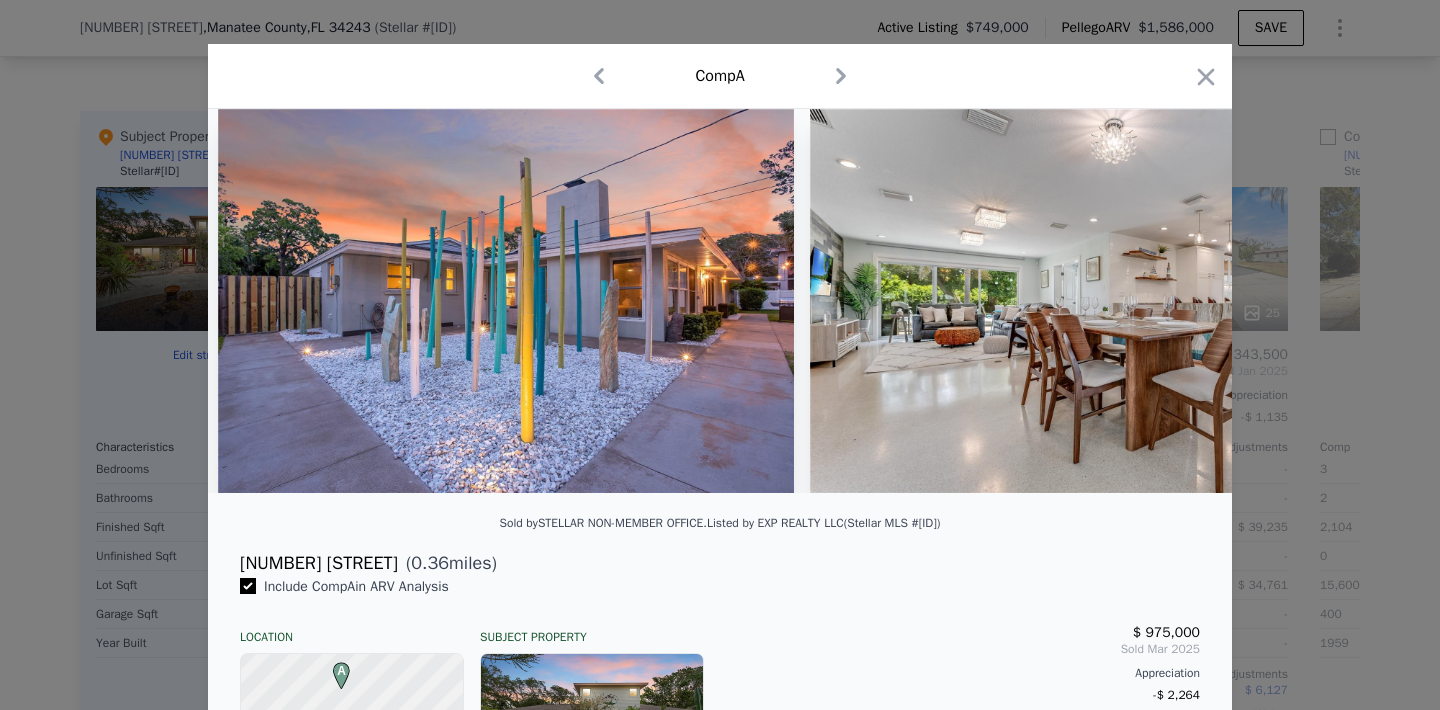 scroll, scrollTop: 0, scrollLeft: 4267, axis: horizontal 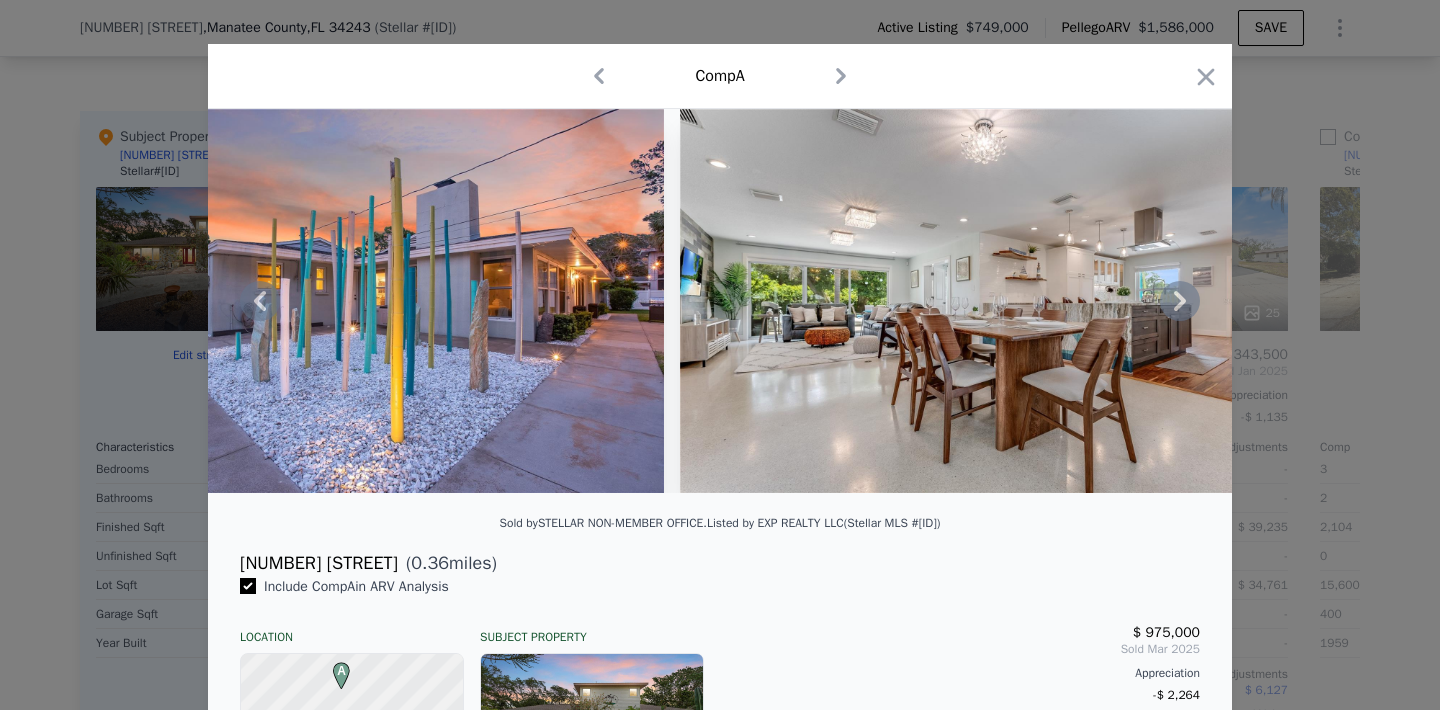 click 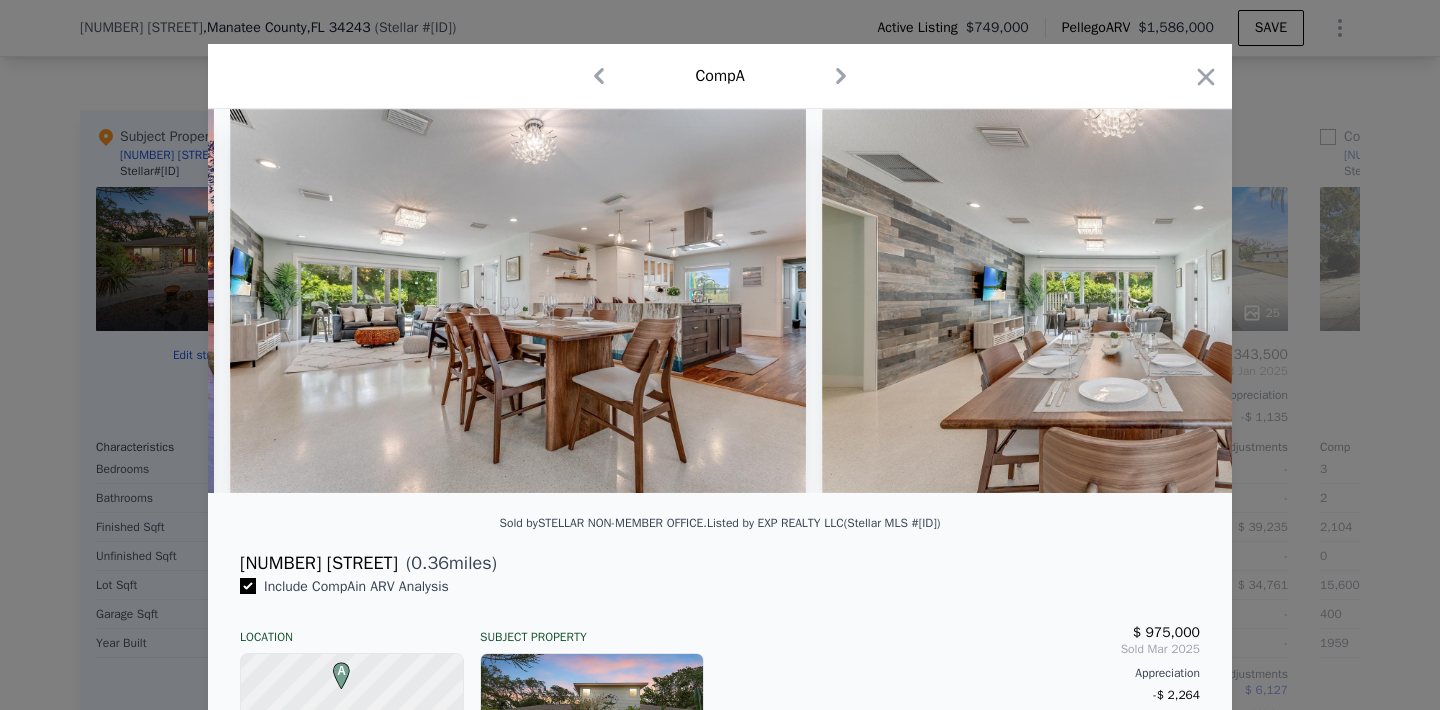 scroll, scrollTop: 0, scrollLeft: 4747, axis: horizontal 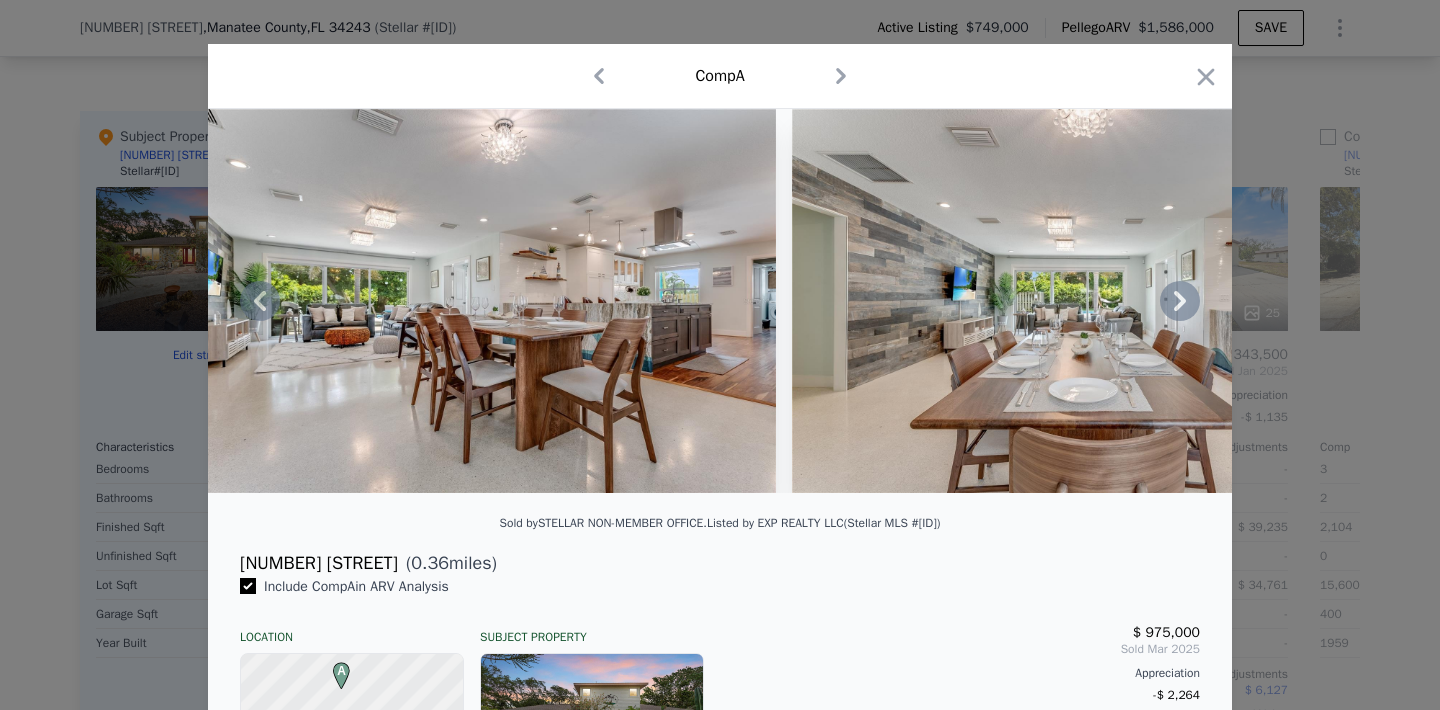 click 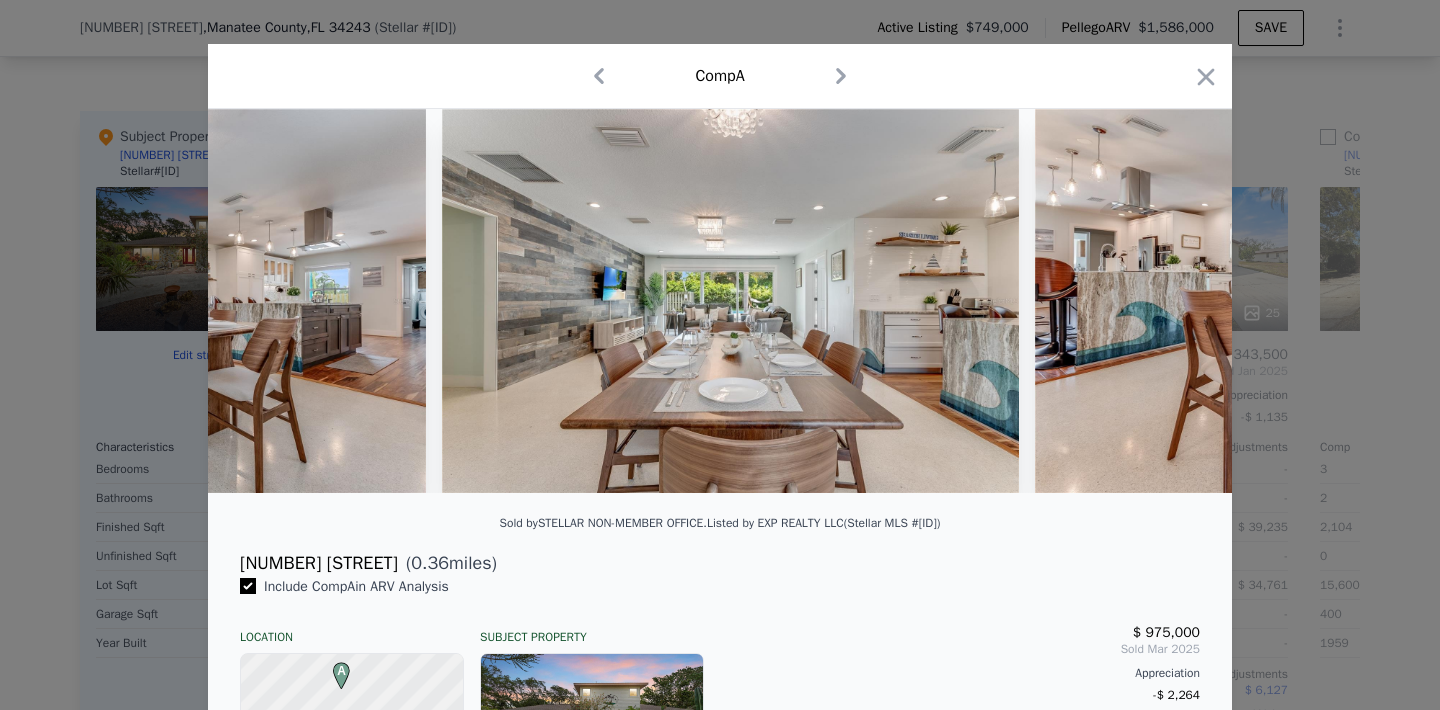 scroll, scrollTop: 0, scrollLeft: 5227, axis: horizontal 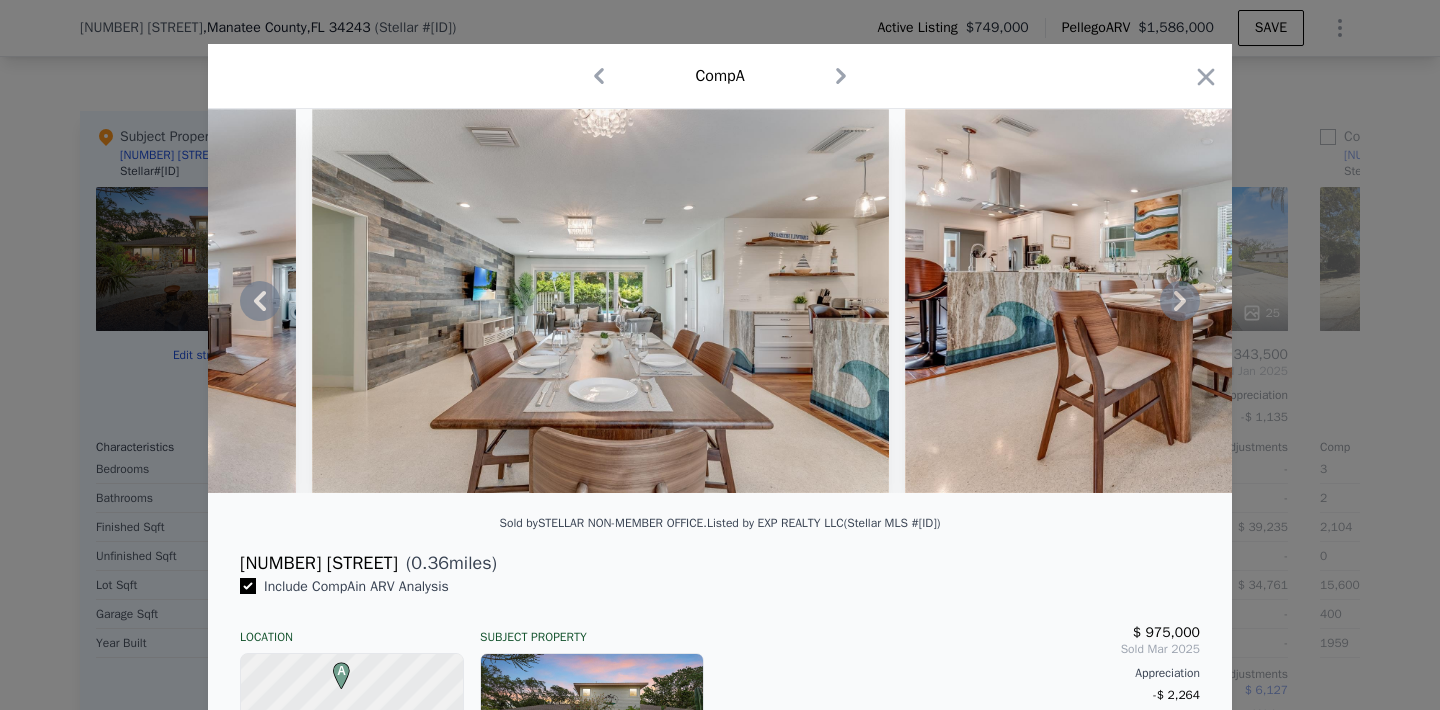 click 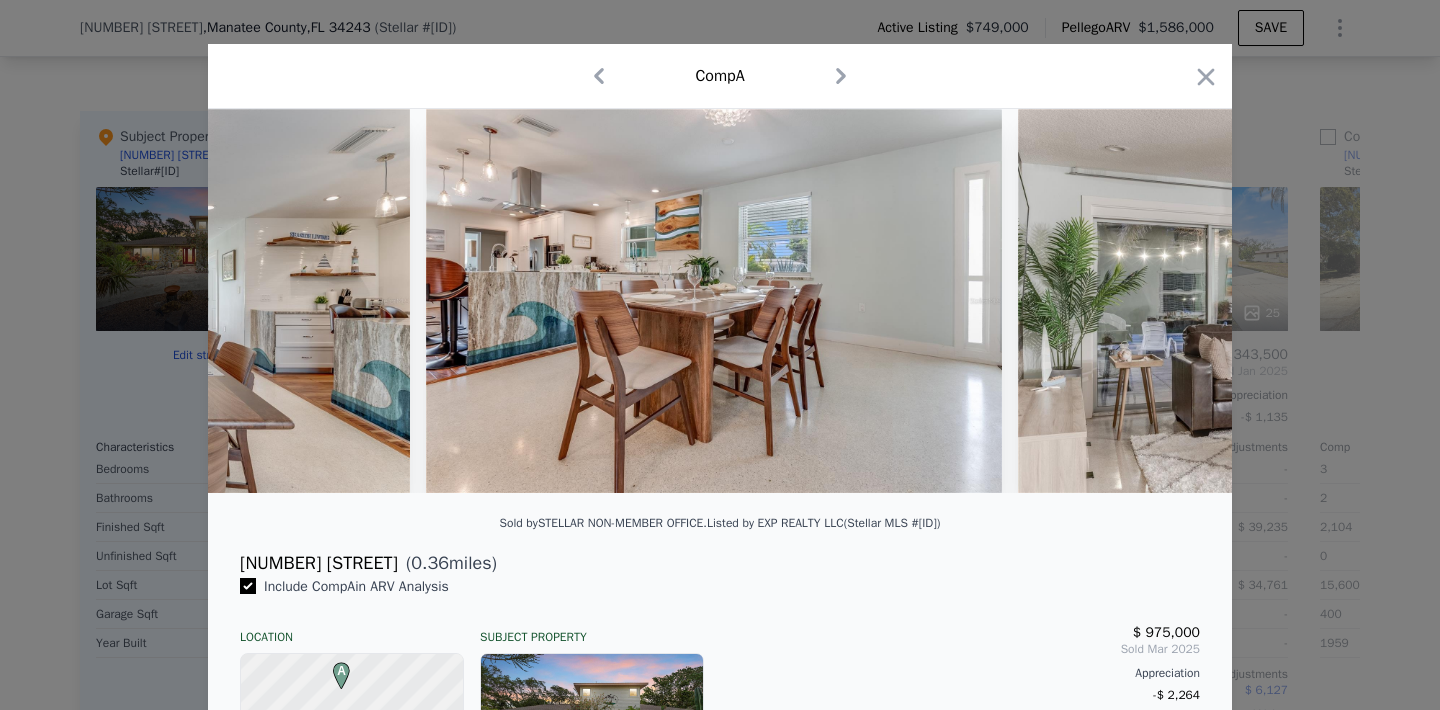 scroll, scrollTop: 0, scrollLeft: 5707, axis: horizontal 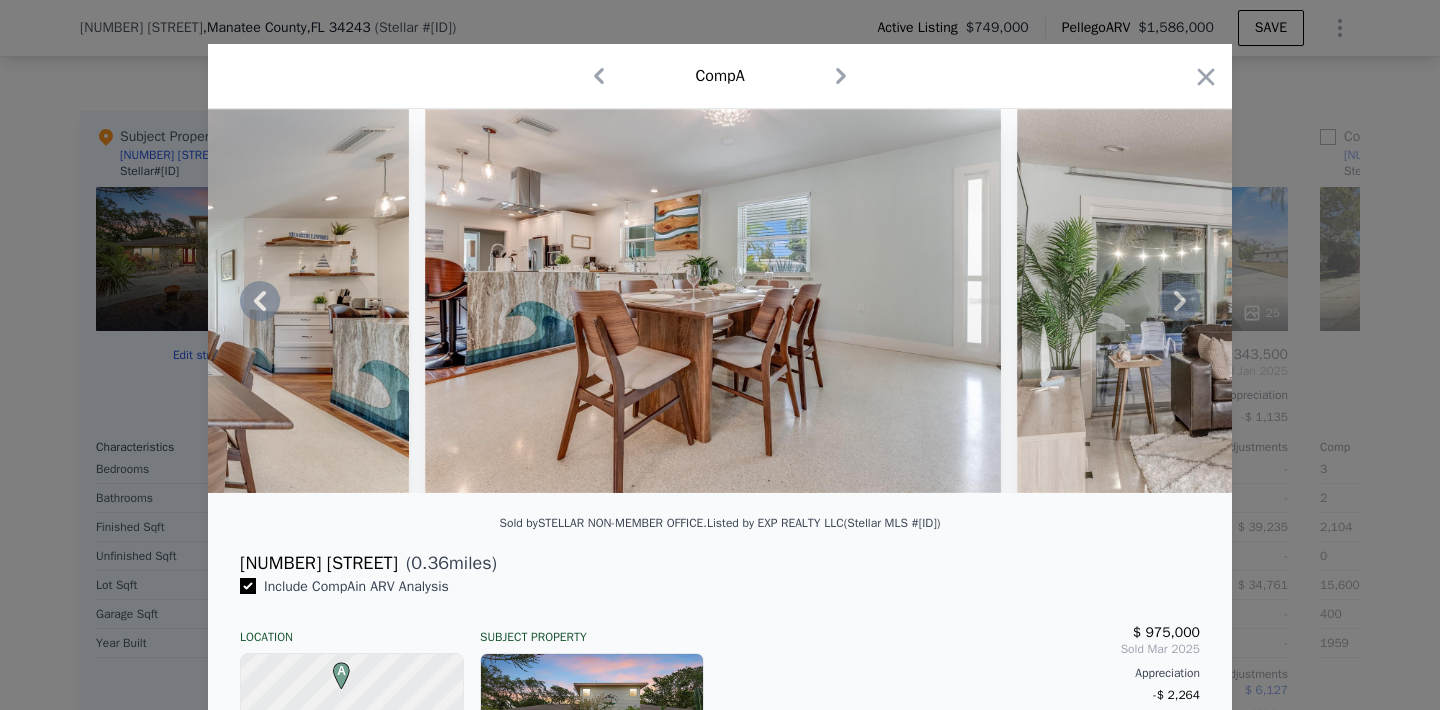 click 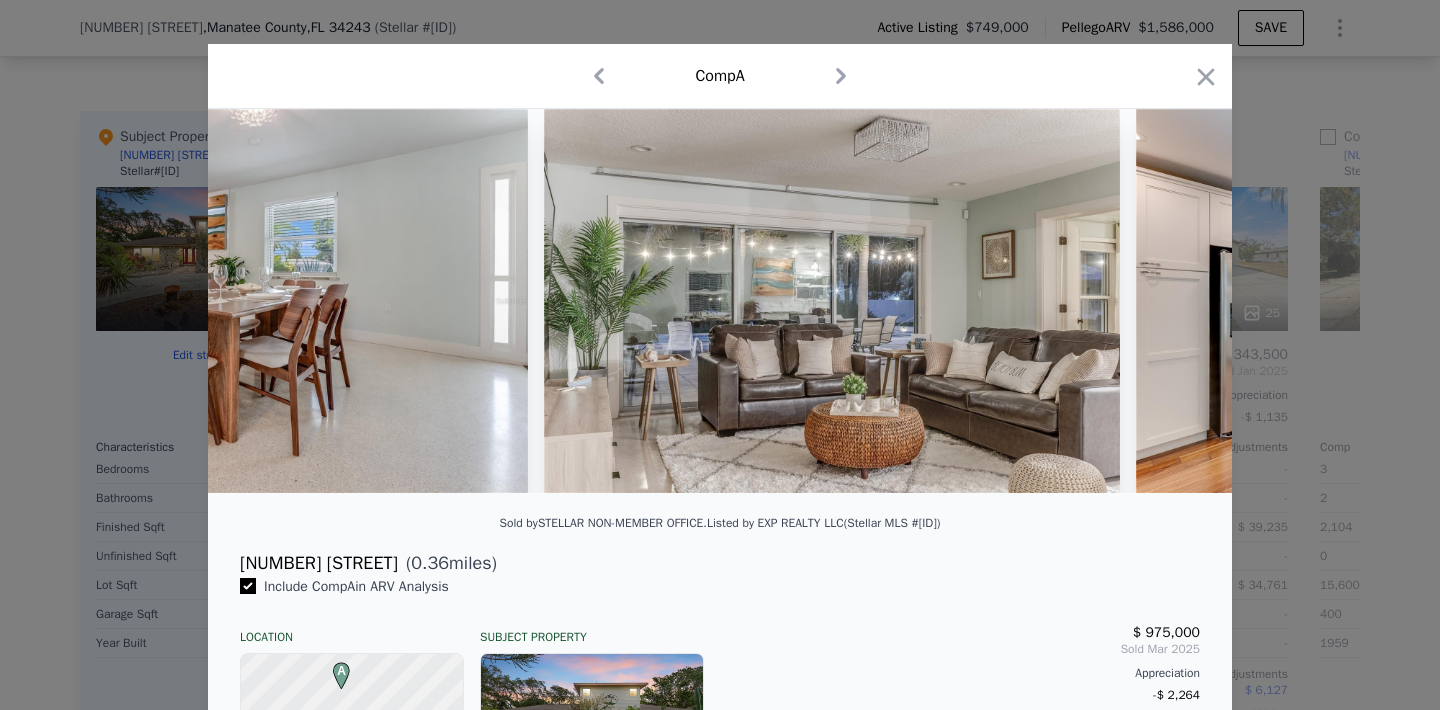 scroll, scrollTop: 0, scrollLeft: 6187, axis: horizontal 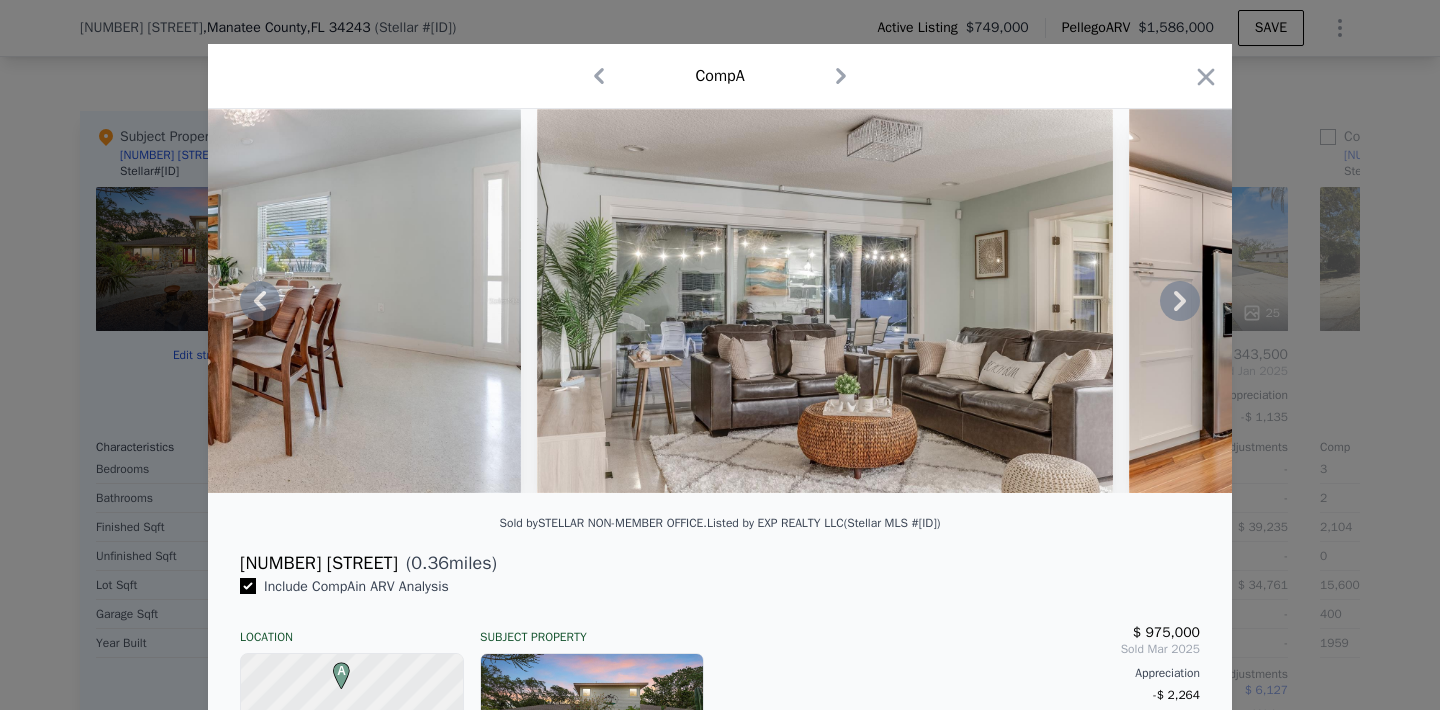 click 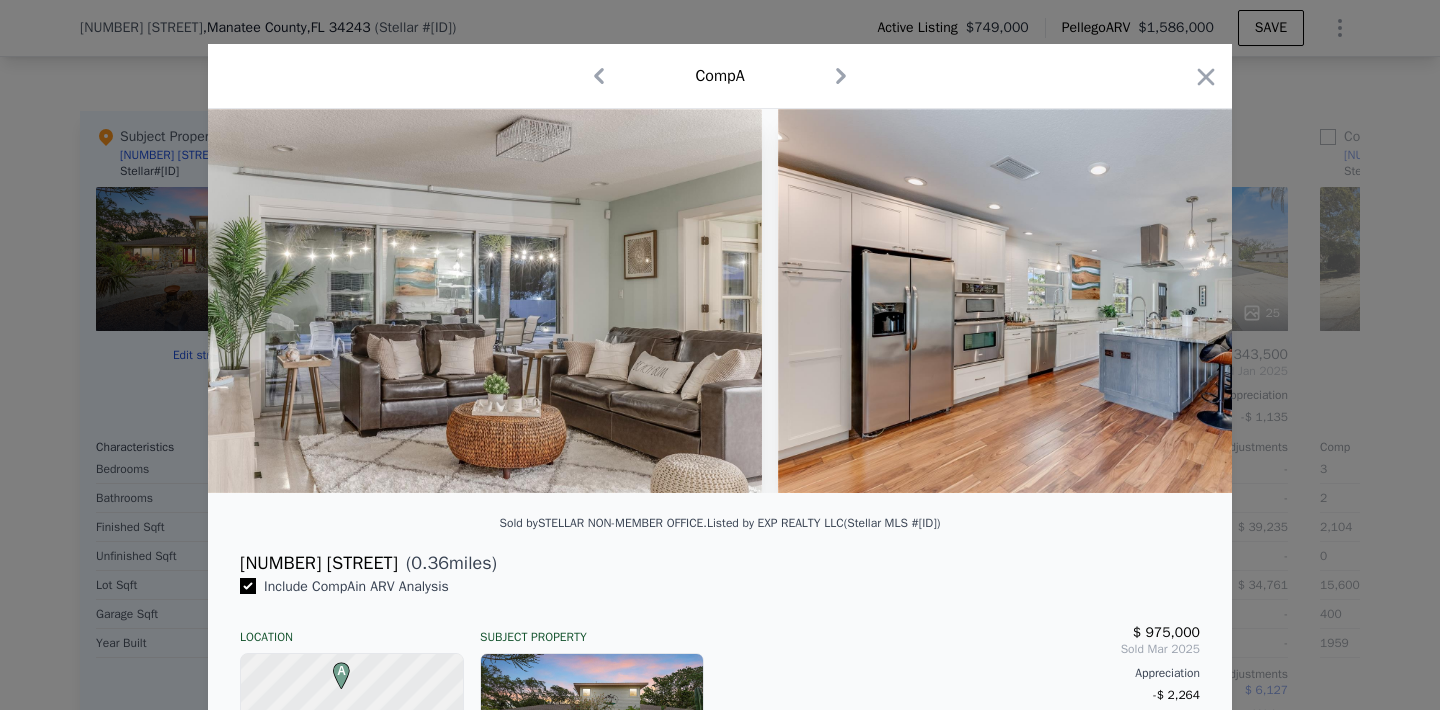 scroll, scrollTop: 0, scrollLeft: 6667, axis: horizontal 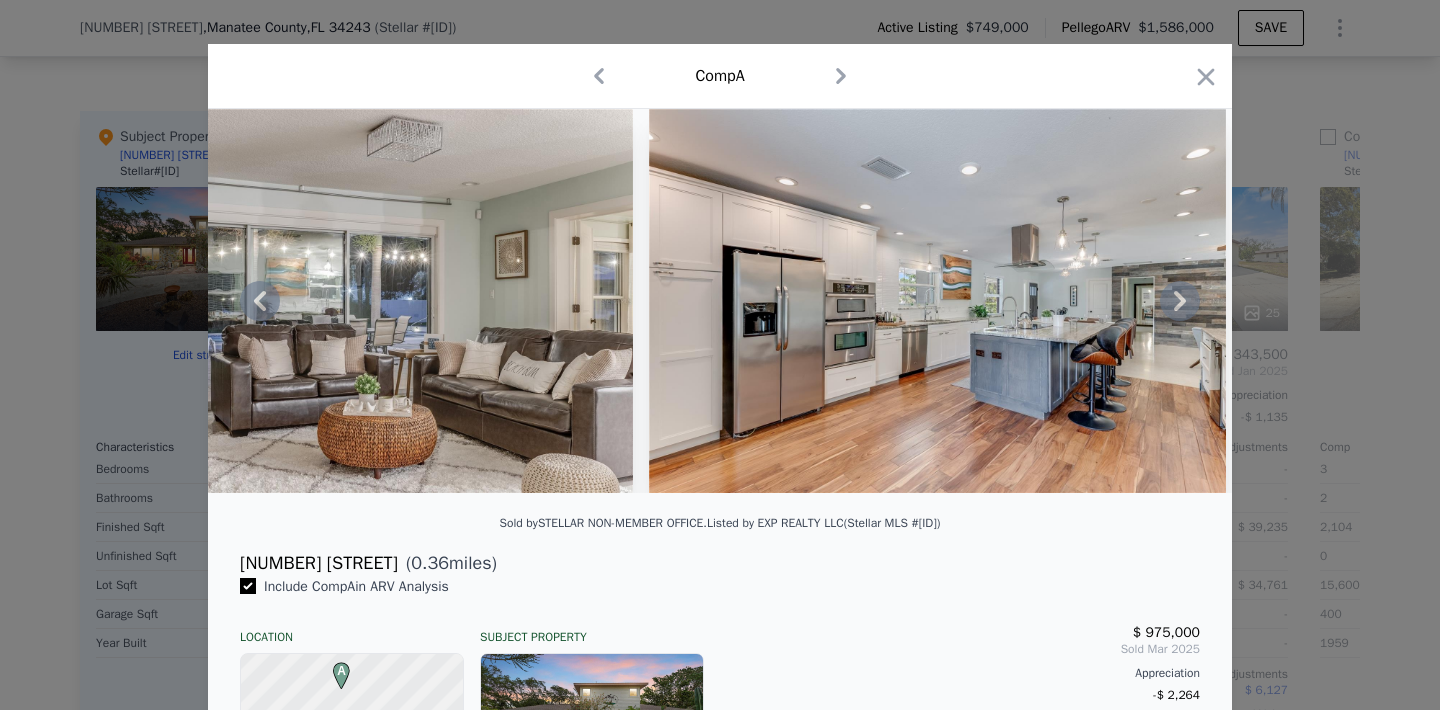 click 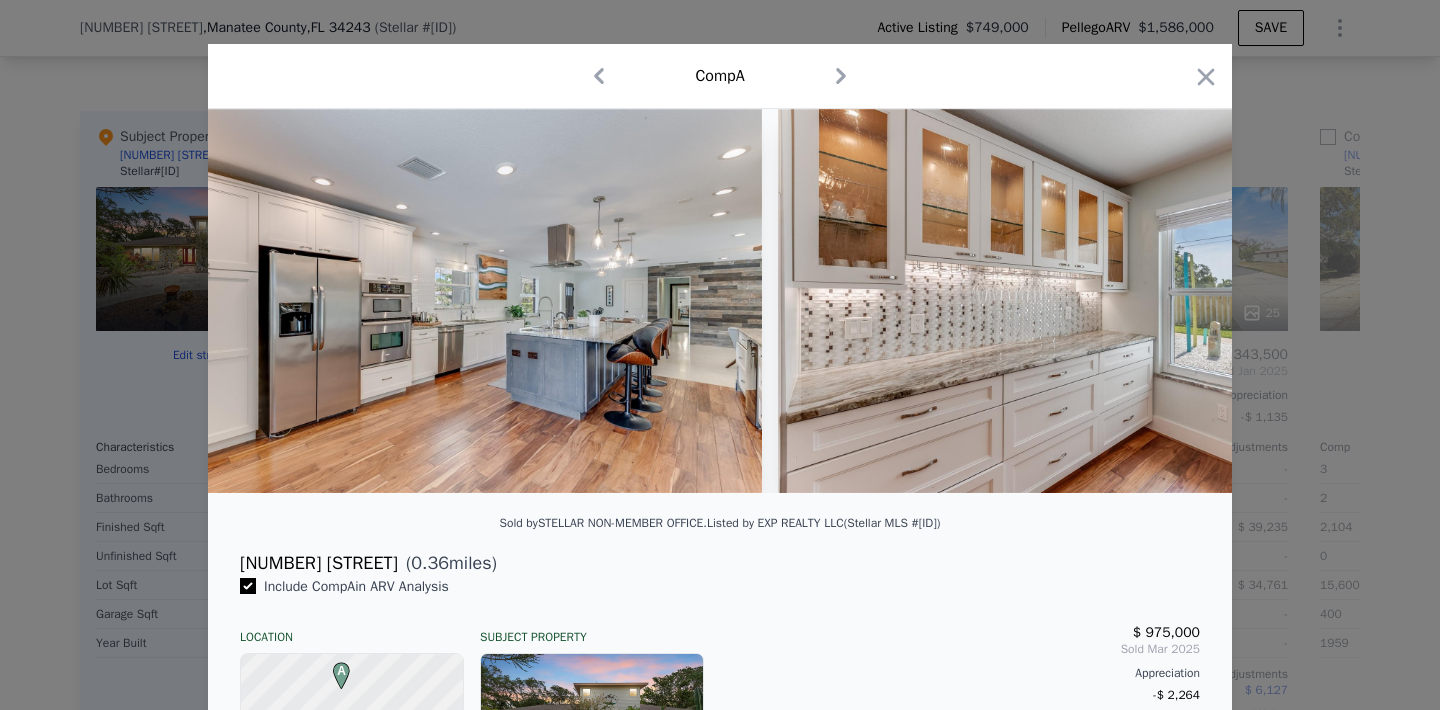 scroll, scrollTop: 0, scrollLeft: 7147, axis: horizontal 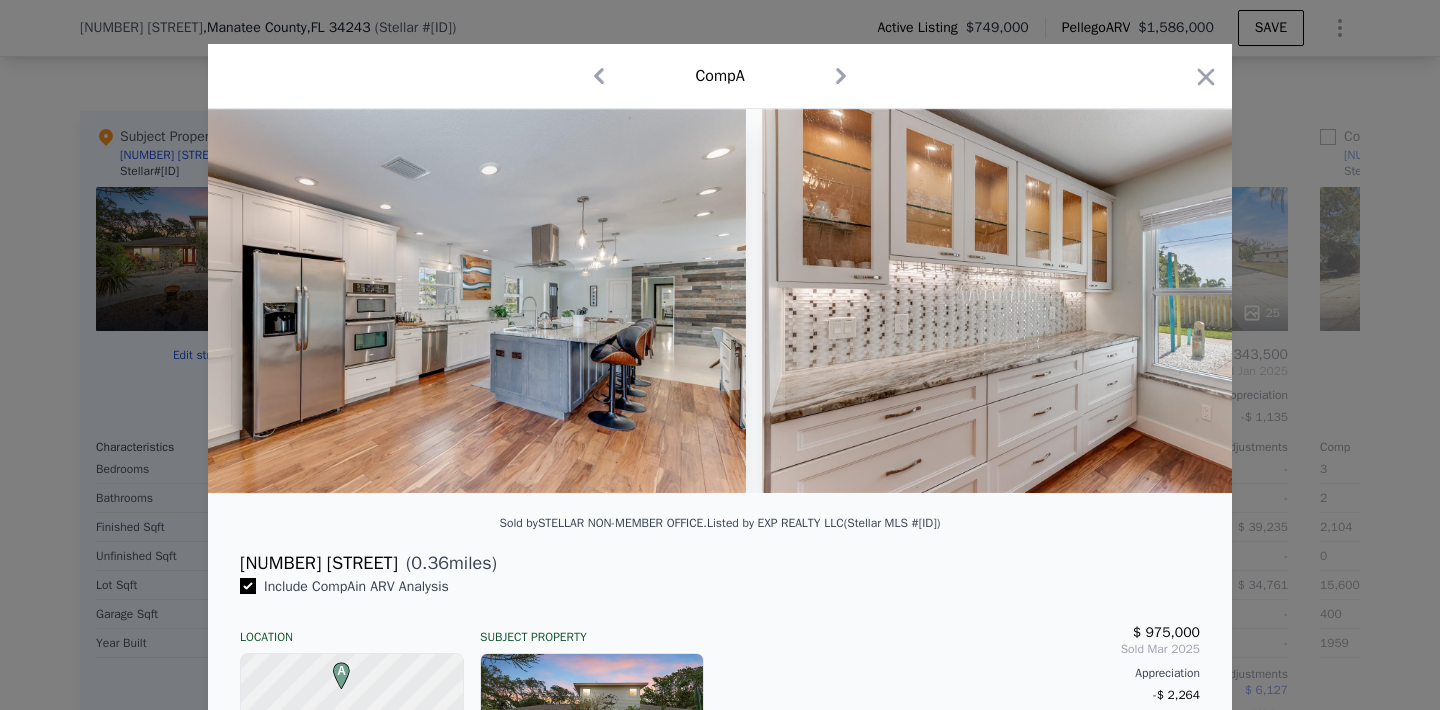 click at bounding box center [720, 301] 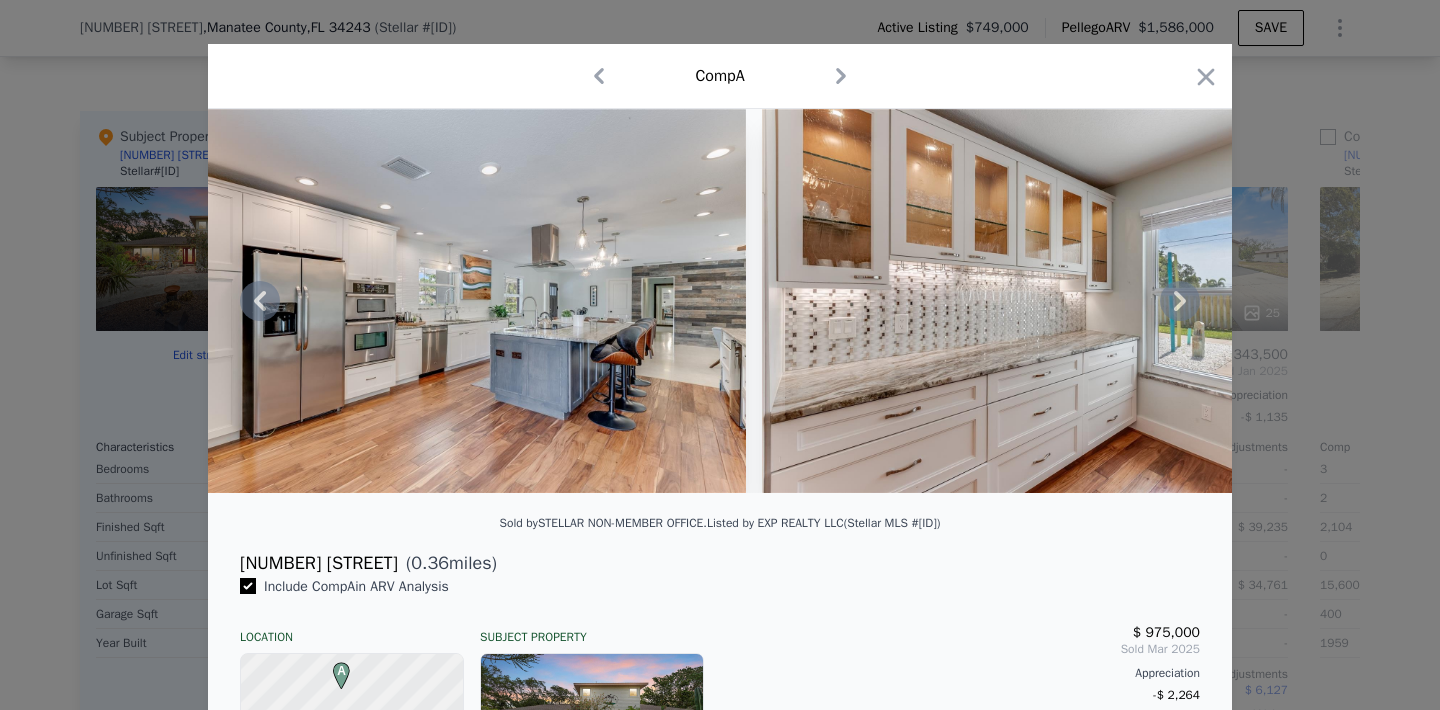 click 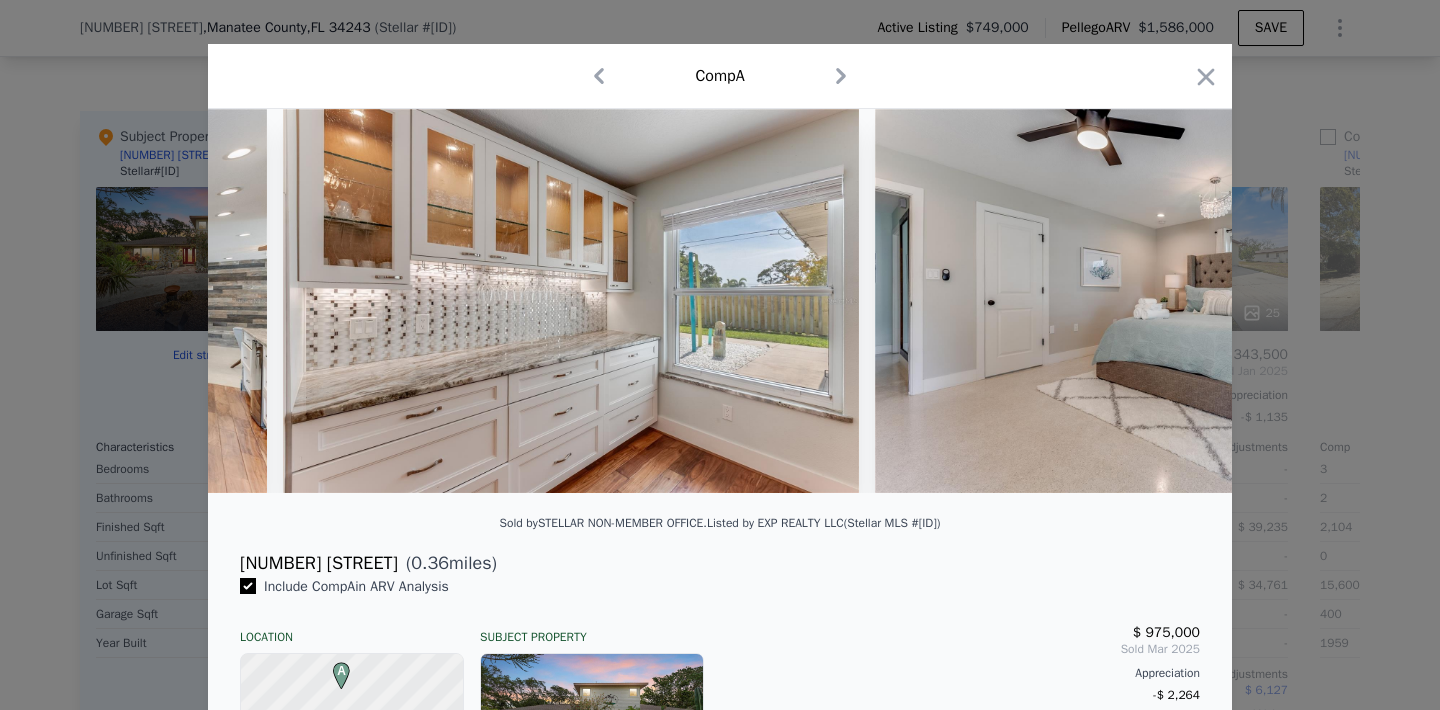 scroll, scrollTop: 0, scrollLeft: 7627, axis: horizontal 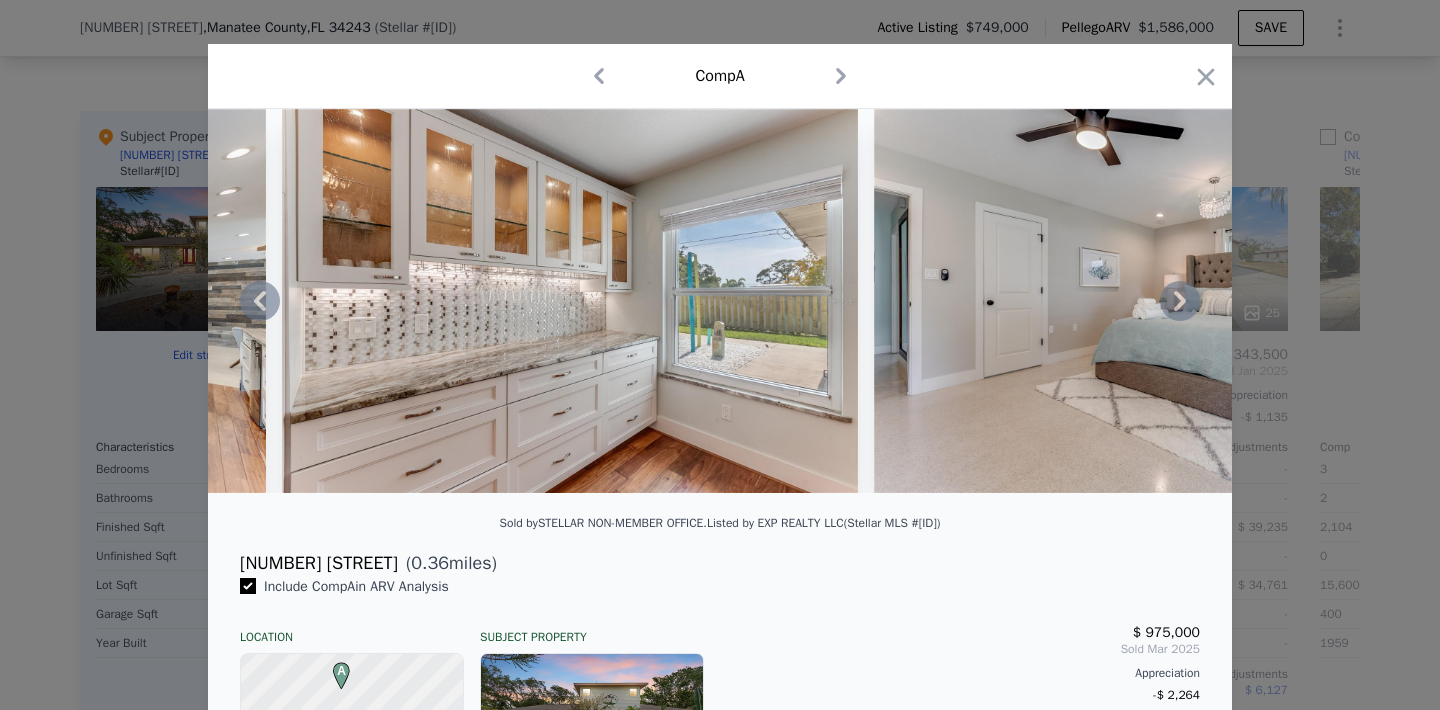 click at bounding box center [720, 301] 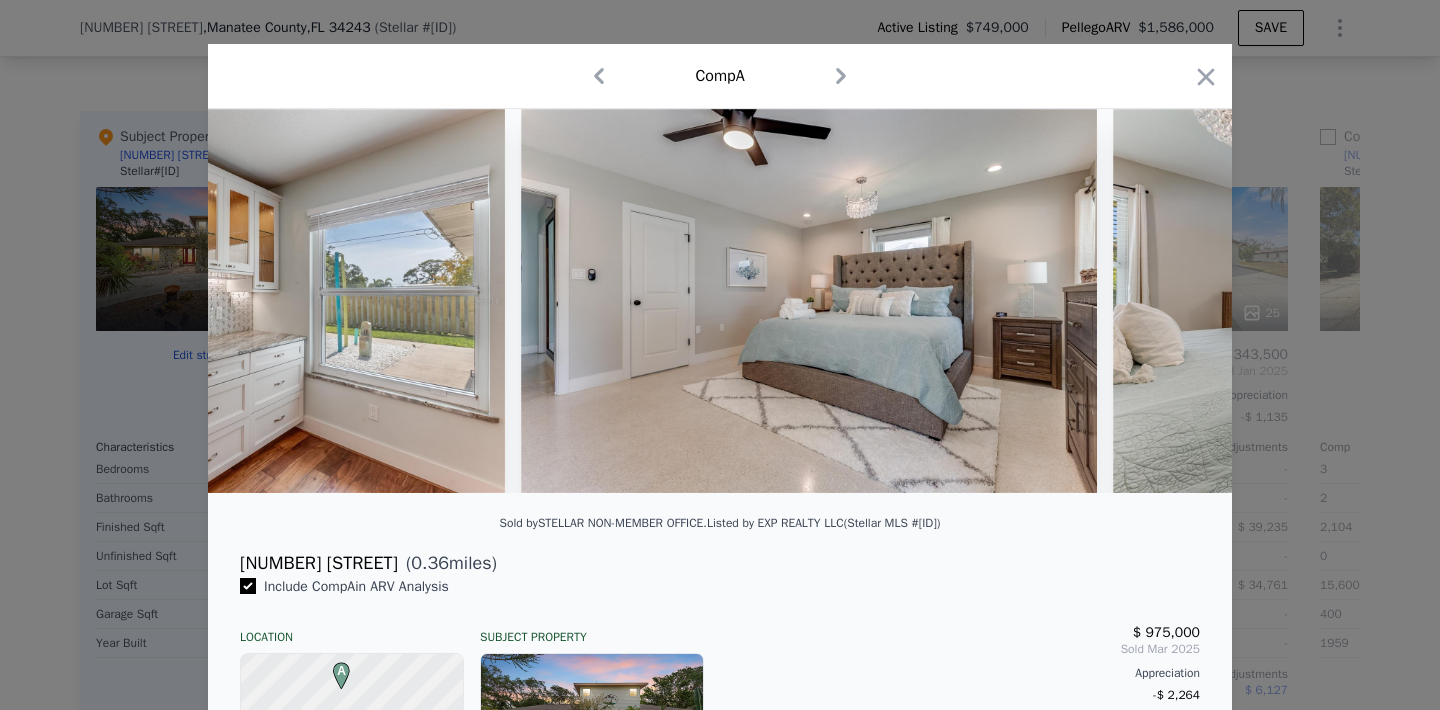 scroll, scrollTop: 0, scrollLeft: 8107, axis: horizontal 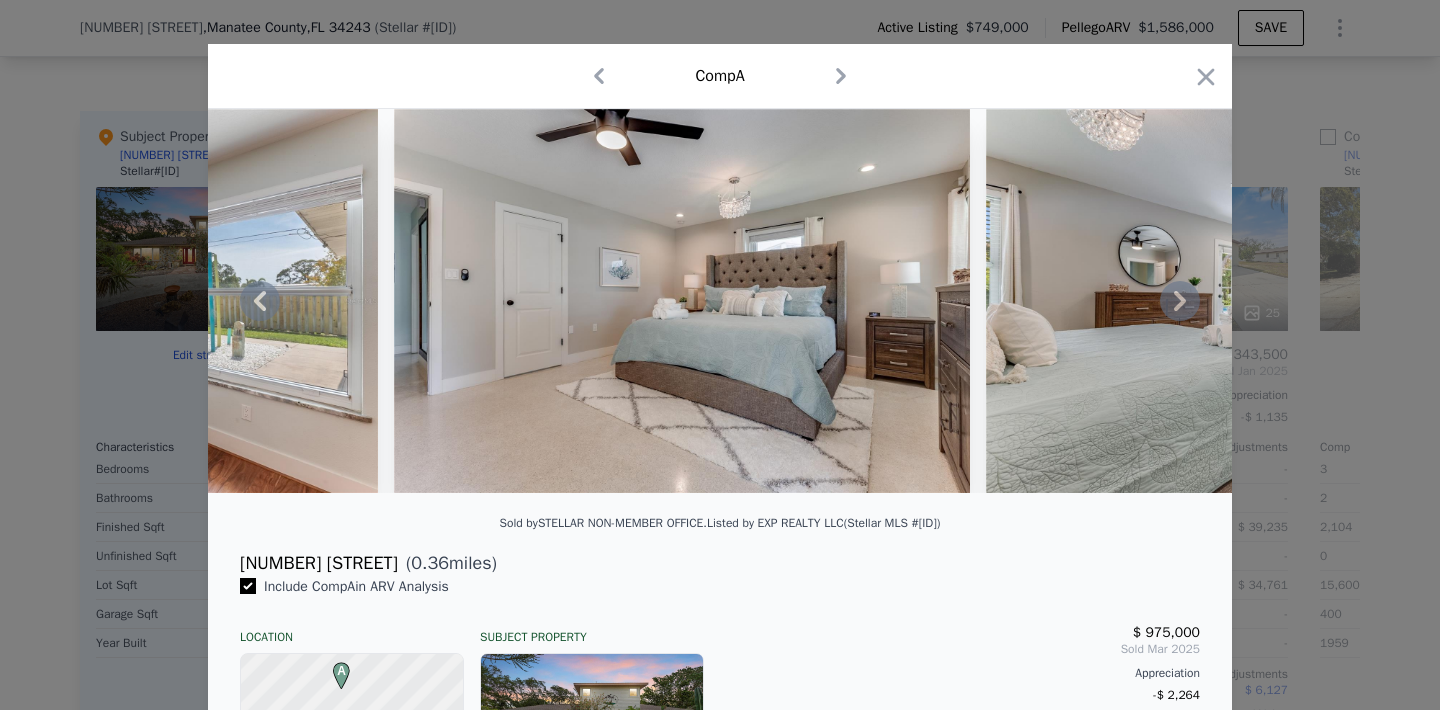 click 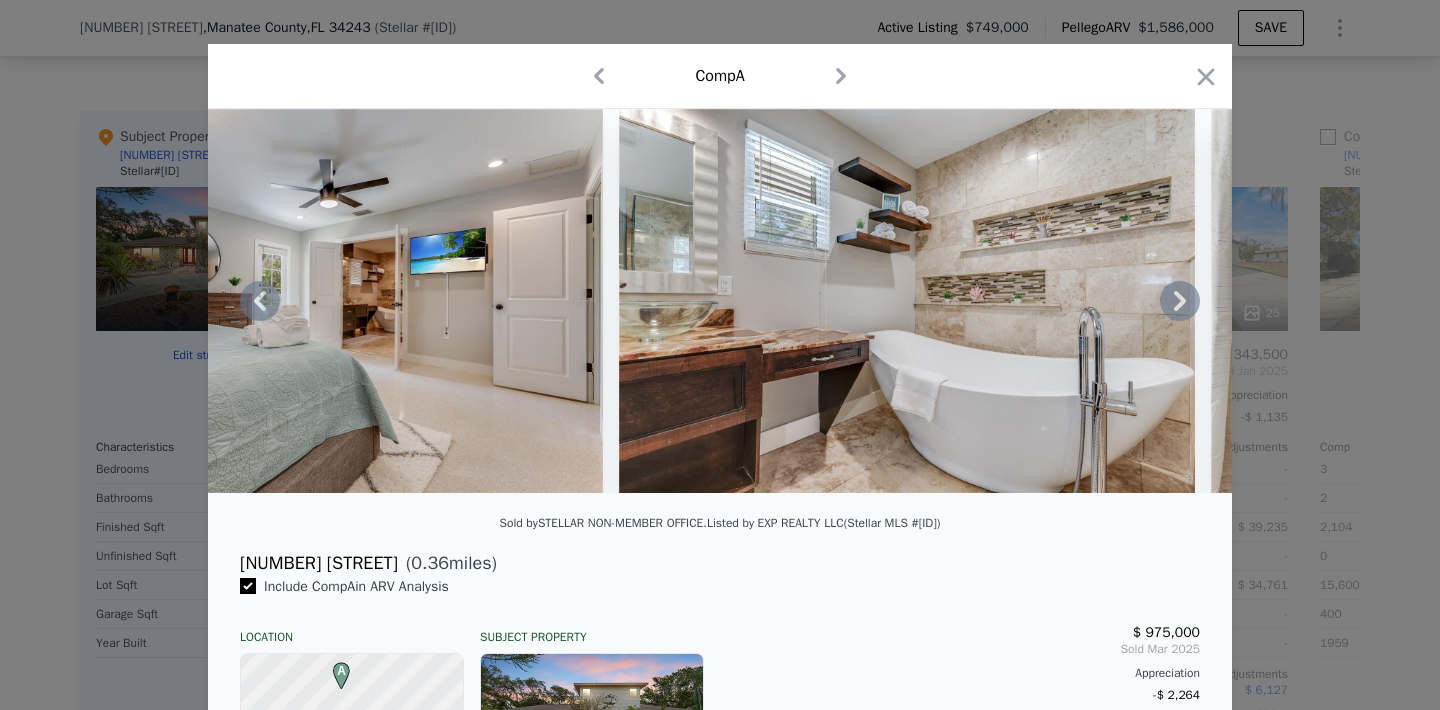 click 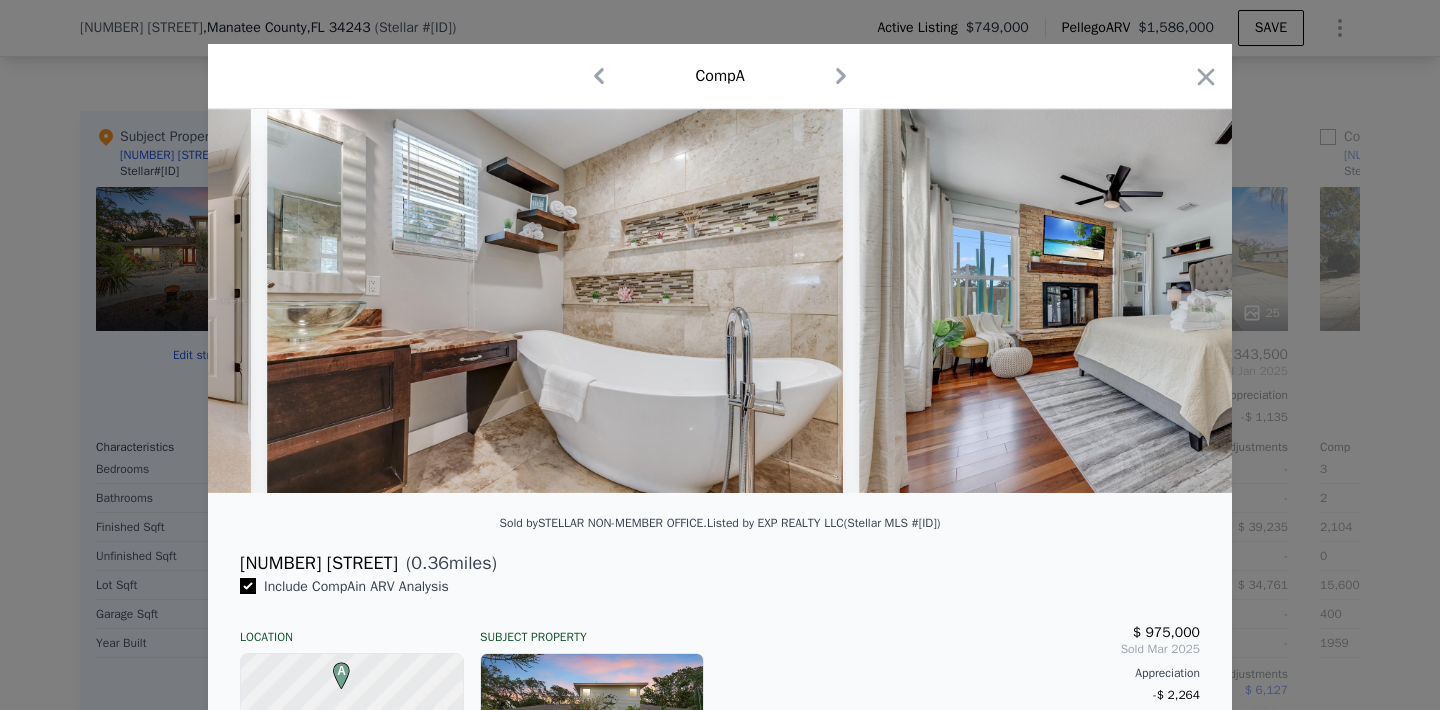 scroll, scrollTop: 0, scrollLeft: 9547, axis: horizontal 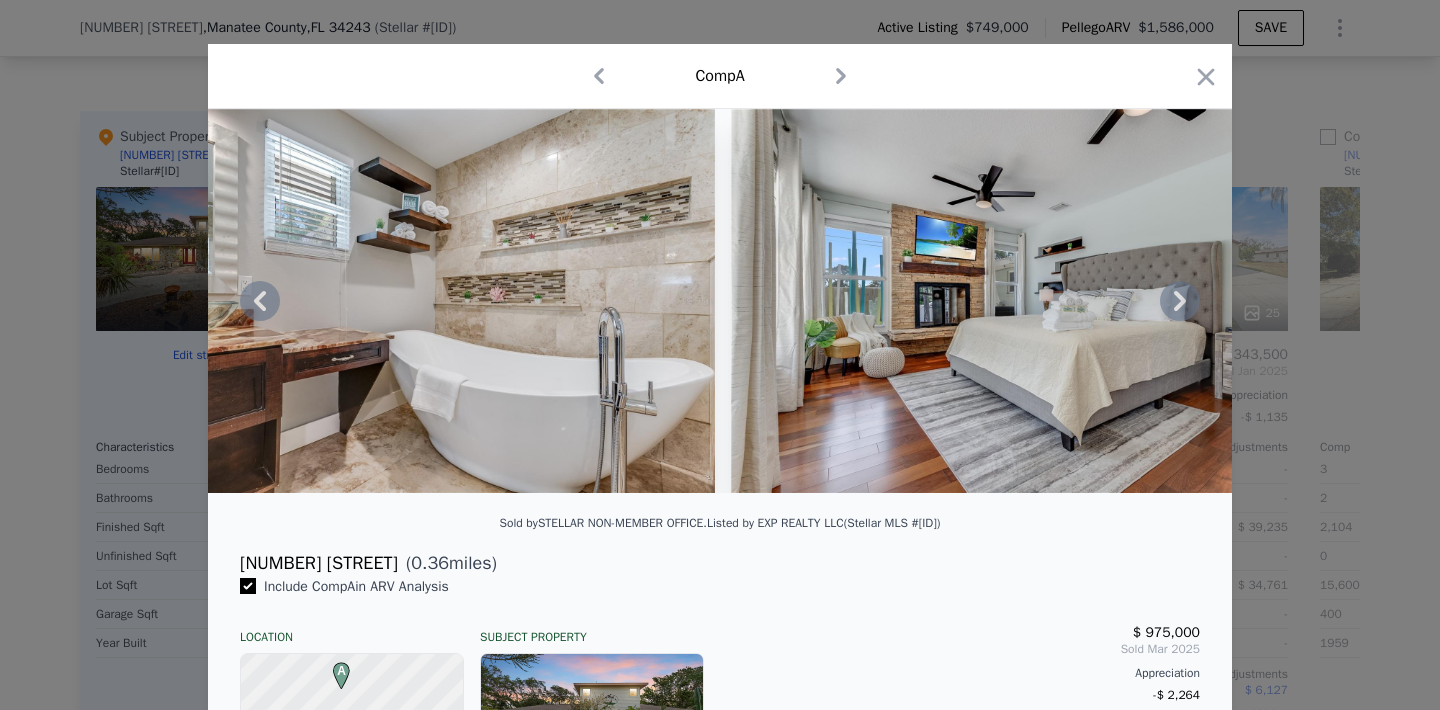 click at bounding box center [720, 301] 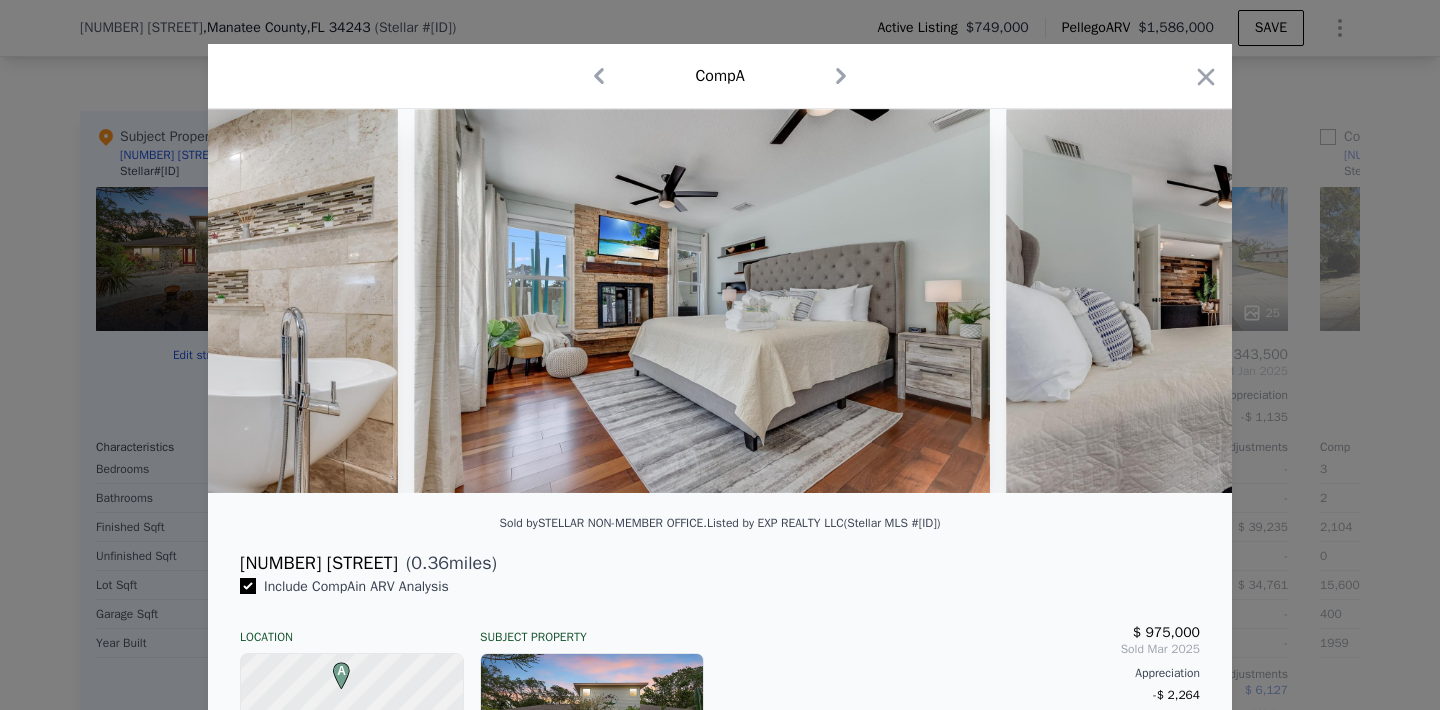 scroll, scrollTop: 0, scrollLeft: 10027, axis: horizontal 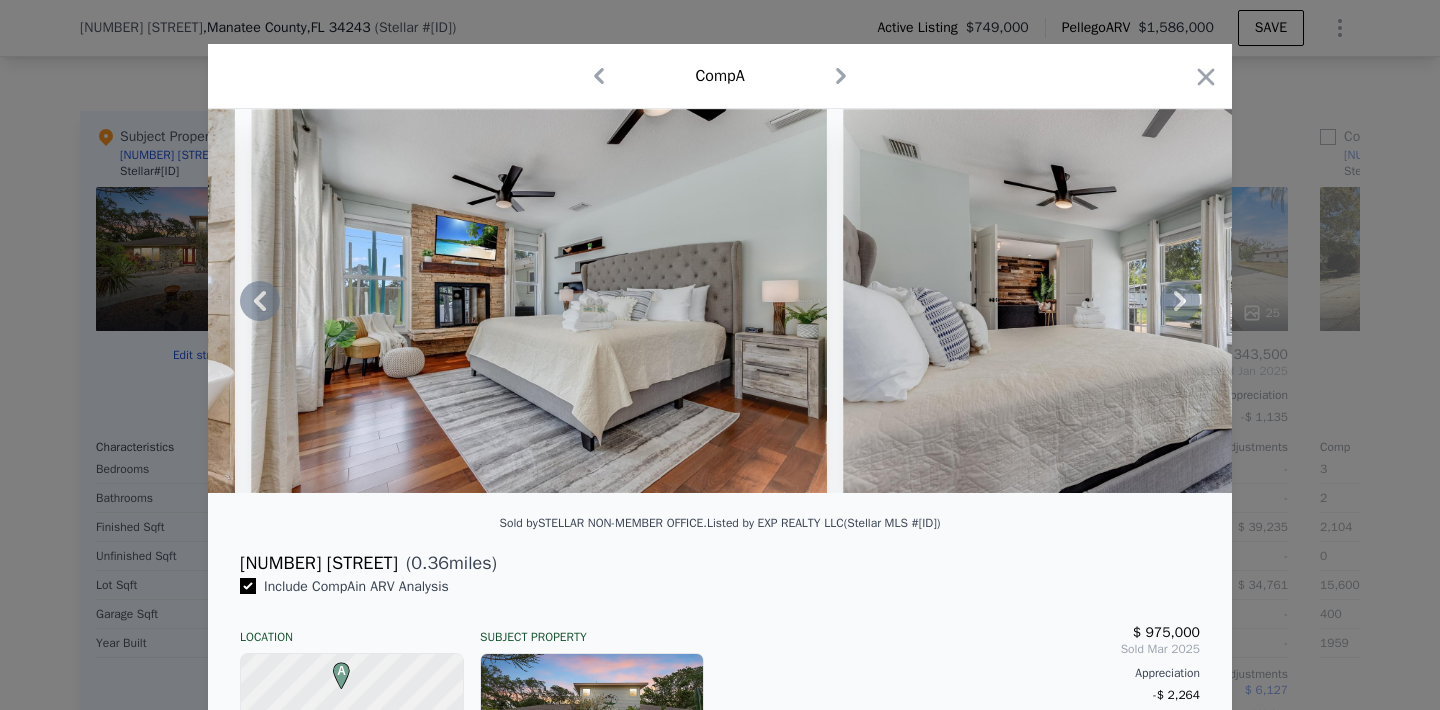 click 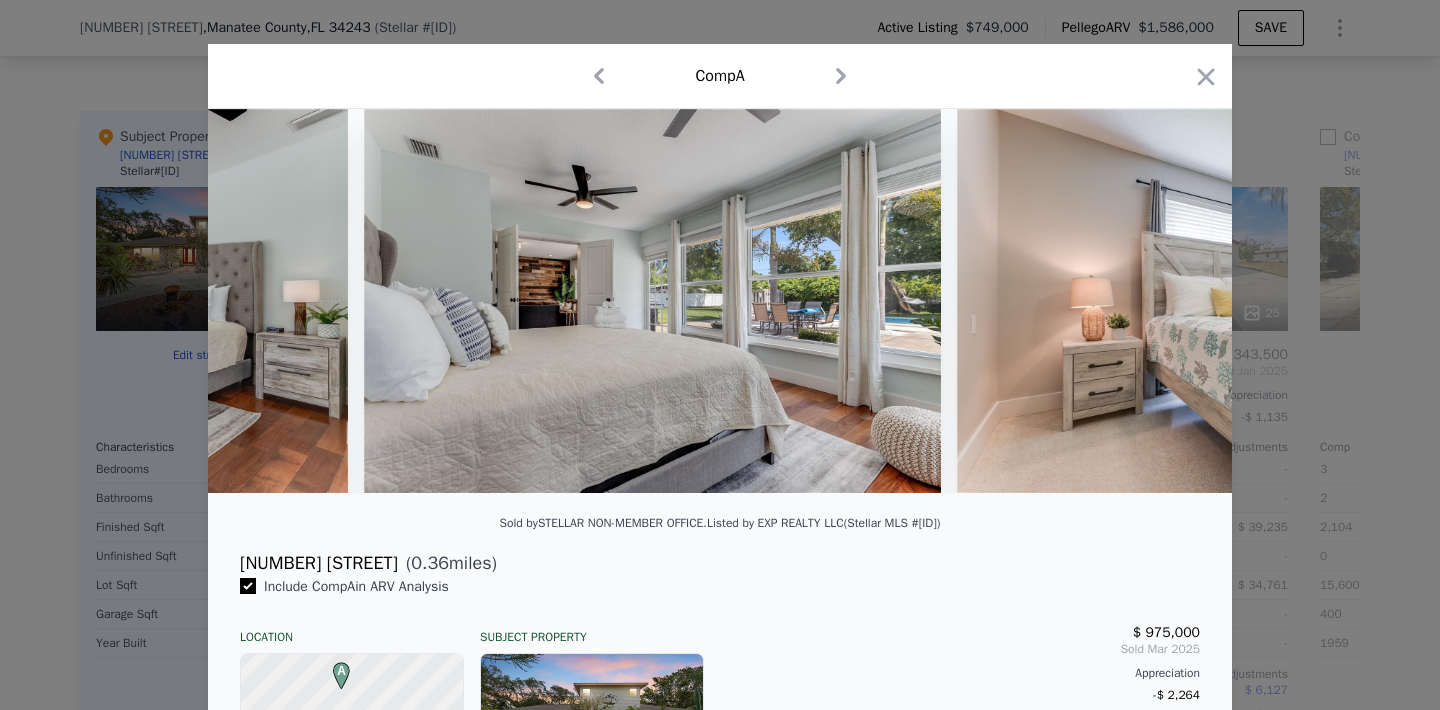 scroll, scrollTop: 0, scrollLeft: 10507, axis: horizontal 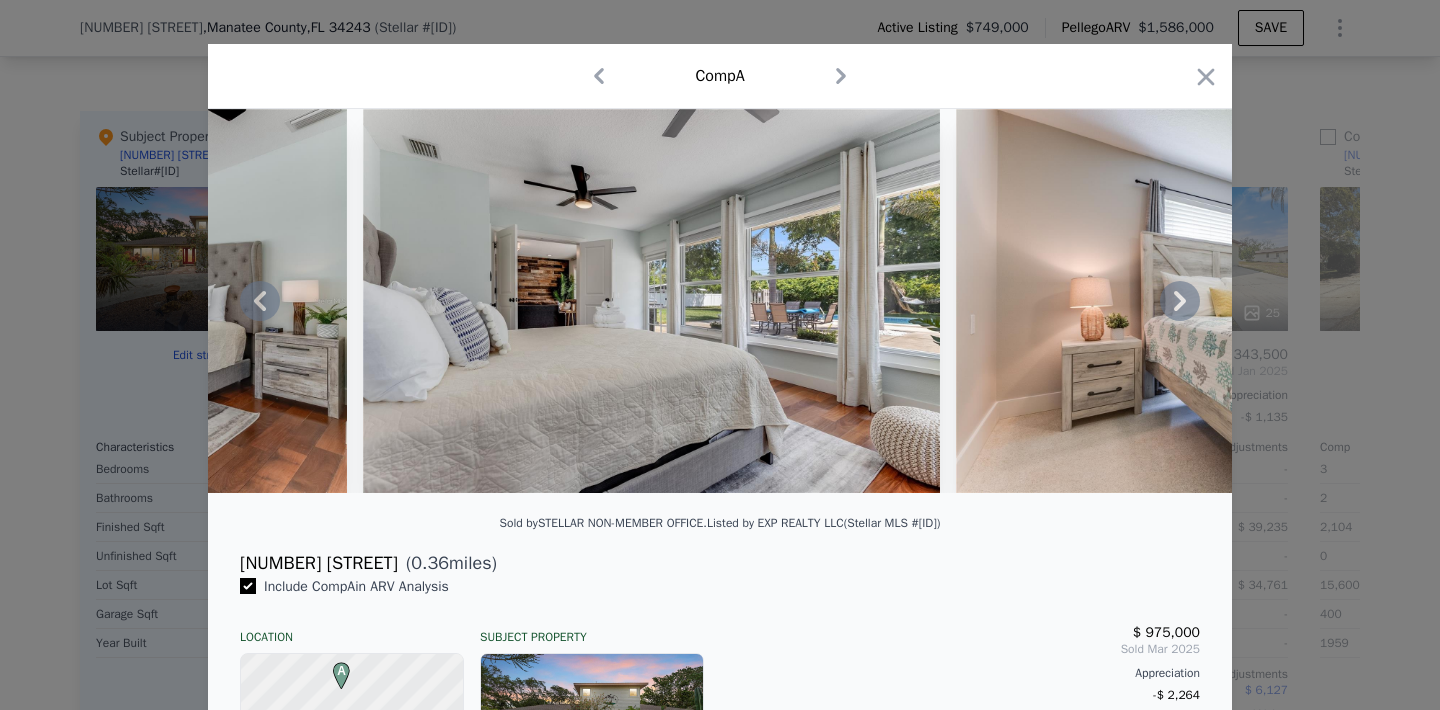click 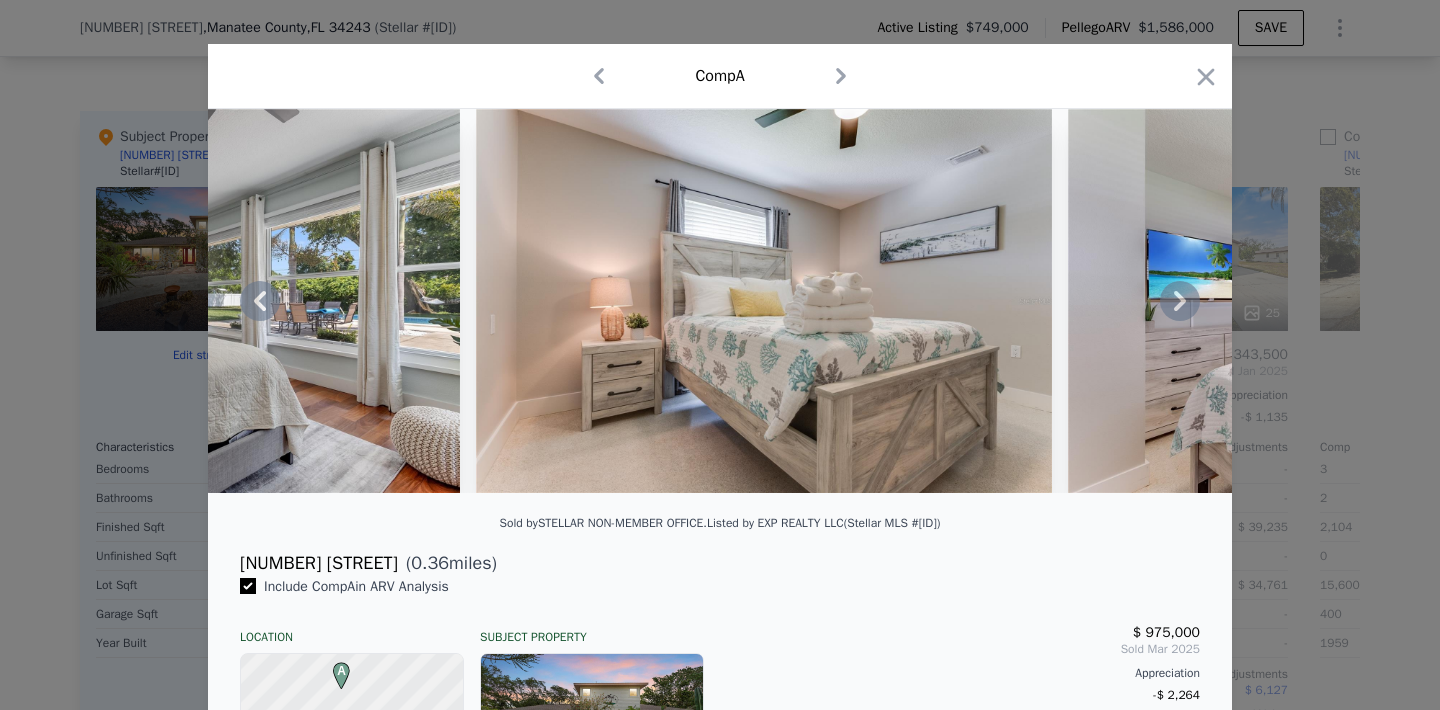 click 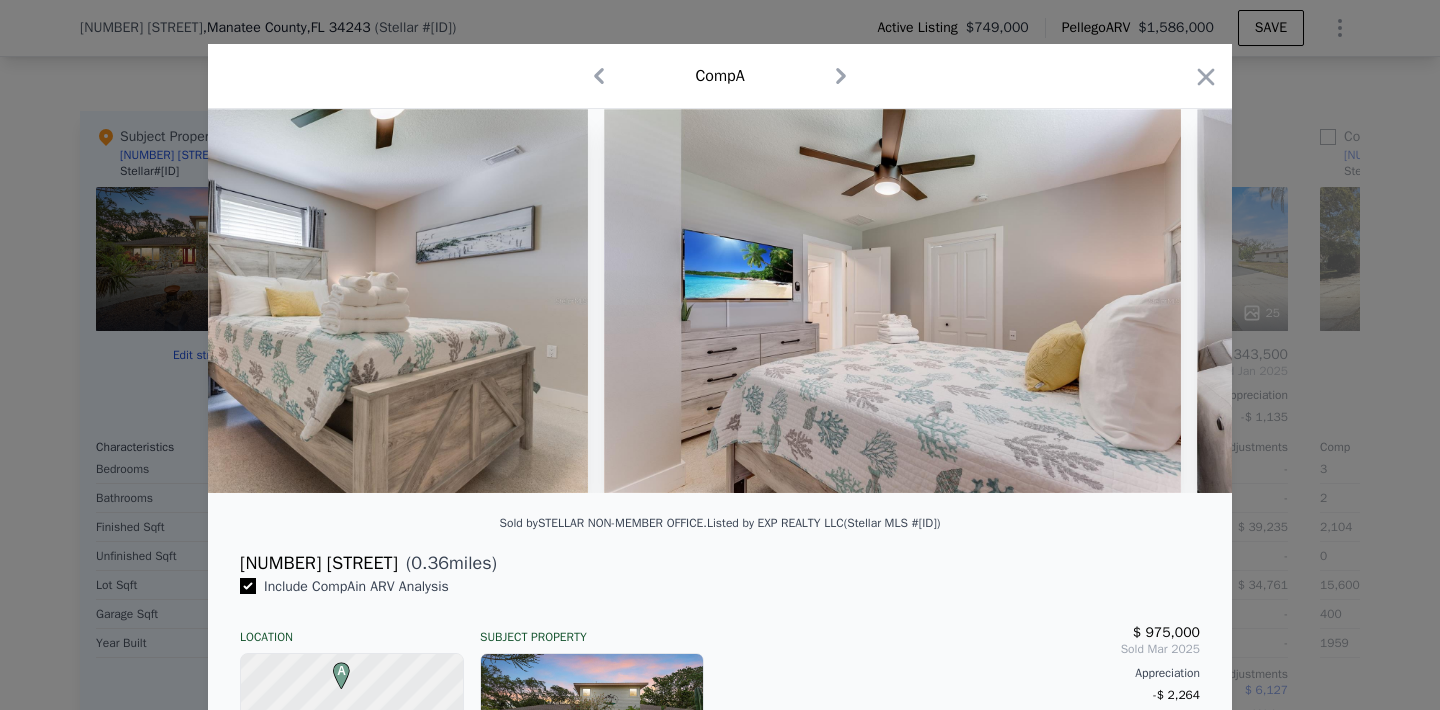 scroll, scrollTop: 0, scrollLeft: 11467, axis: horizontal 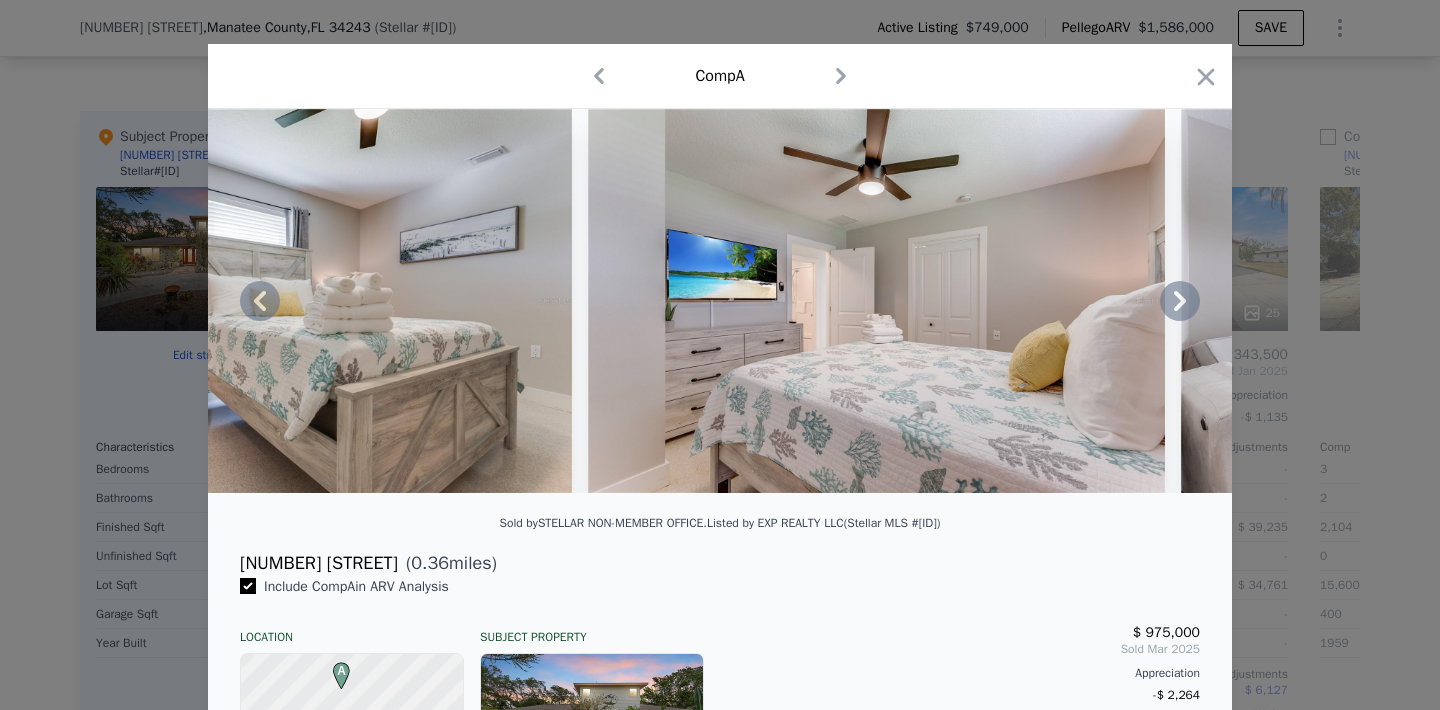 click 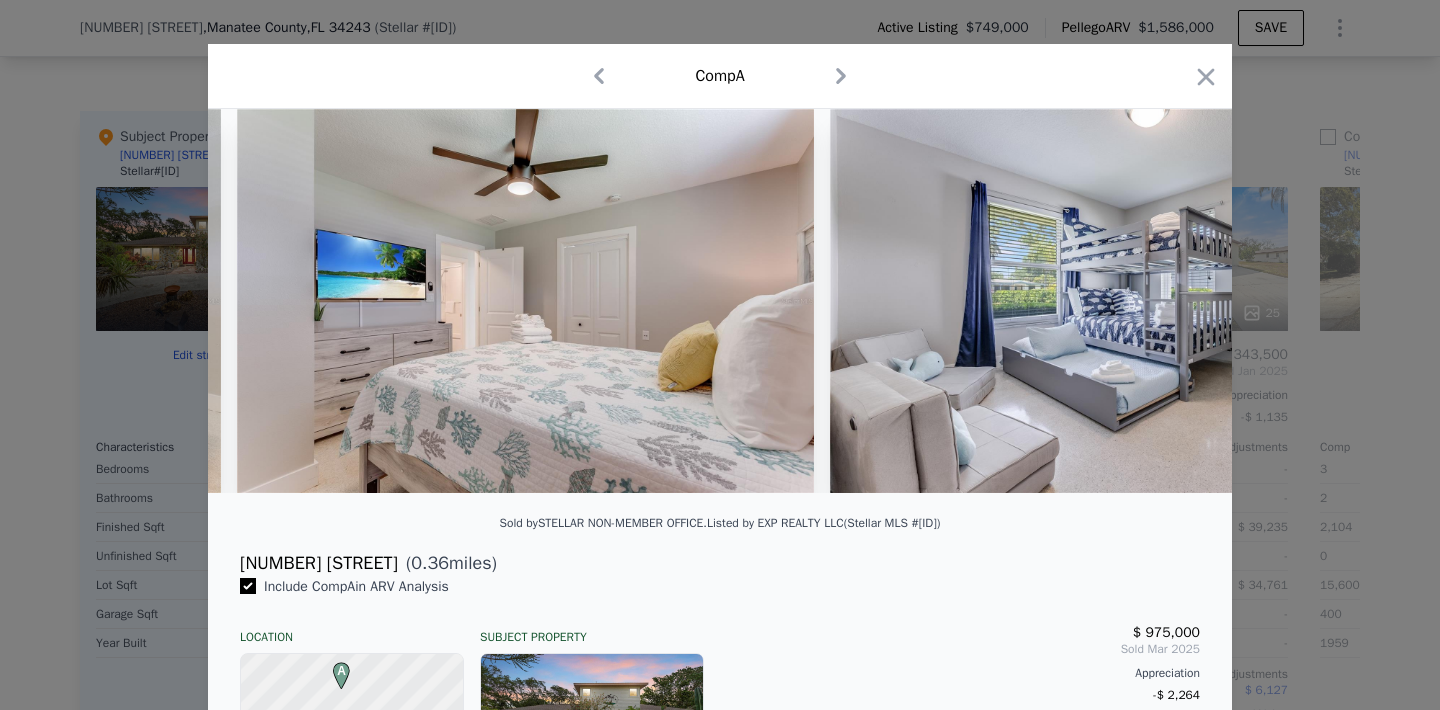 scroll, scrollTop: 0, scrollLeft: 11947, axis: horizontal 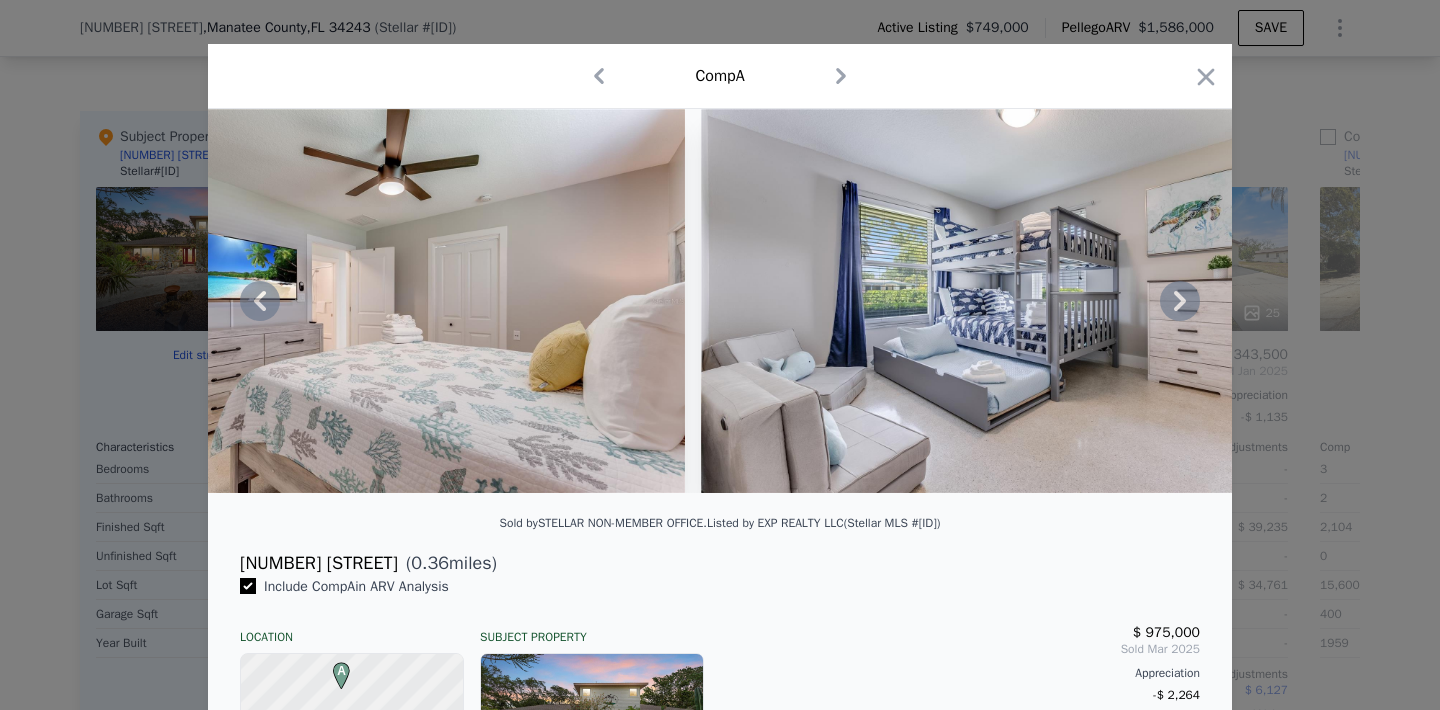 click 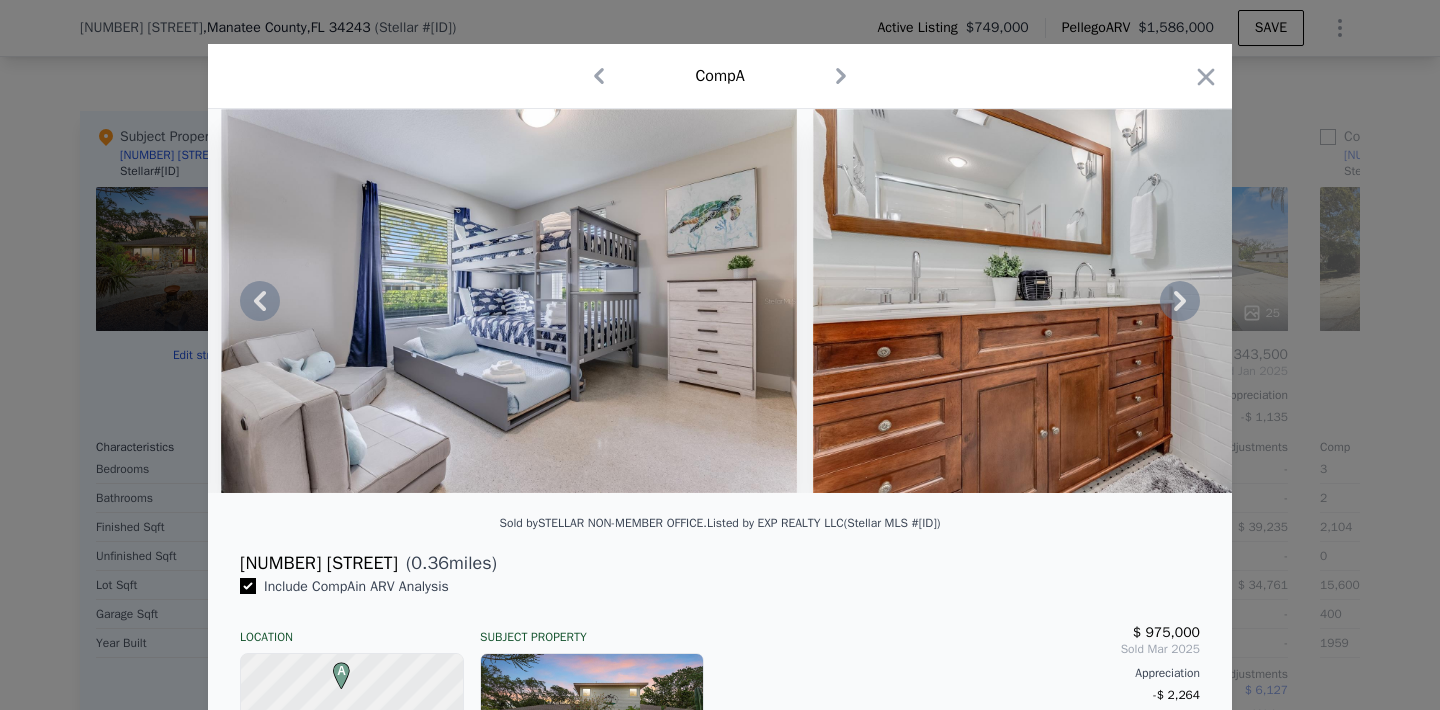 click 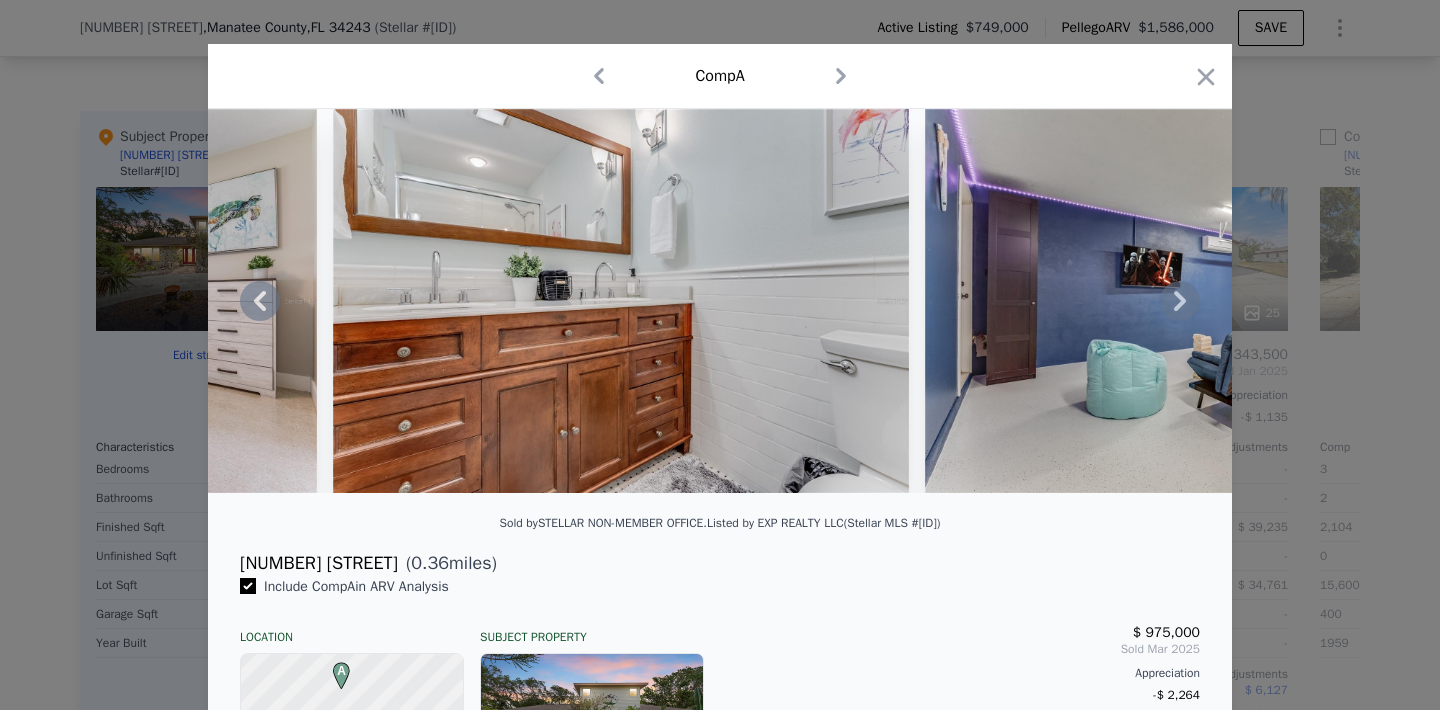 click 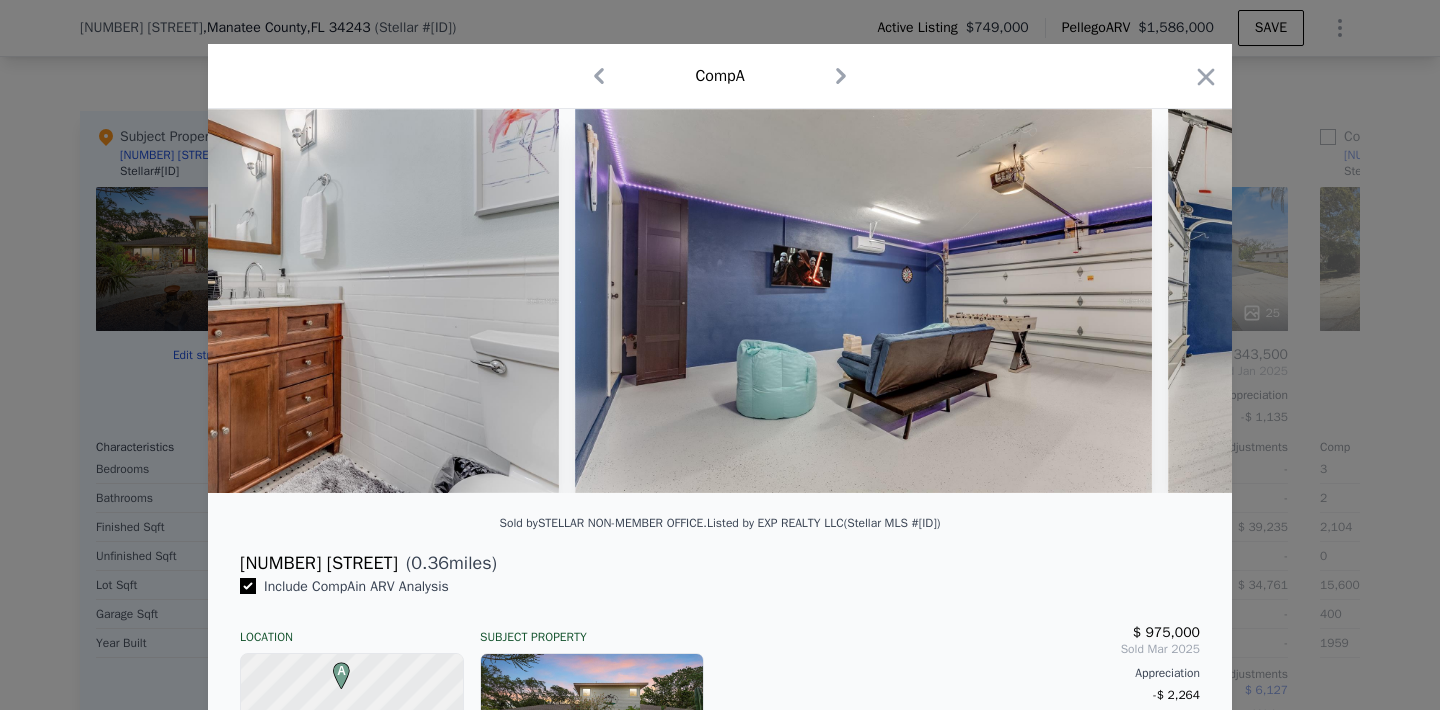scroll, scrollTop: 0, scrollLeft: 13387, axis: horizontal 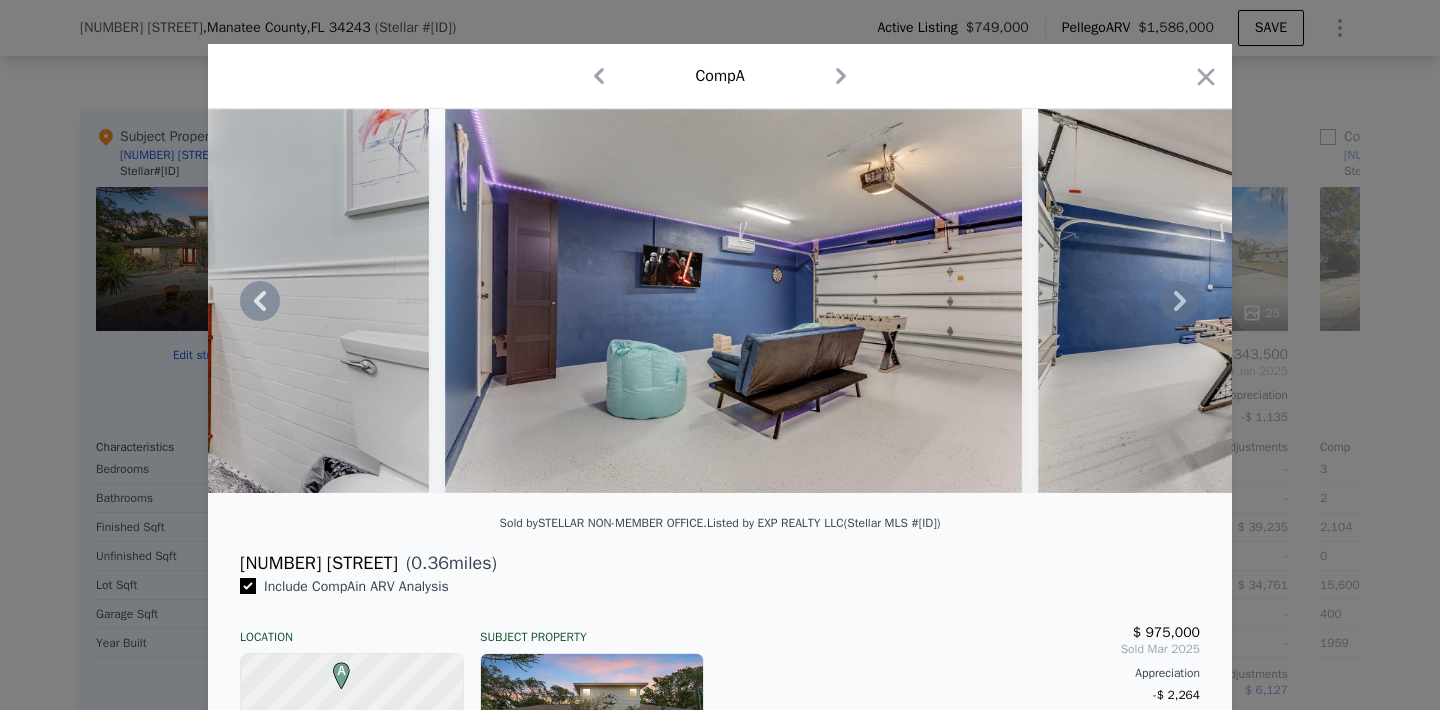 click 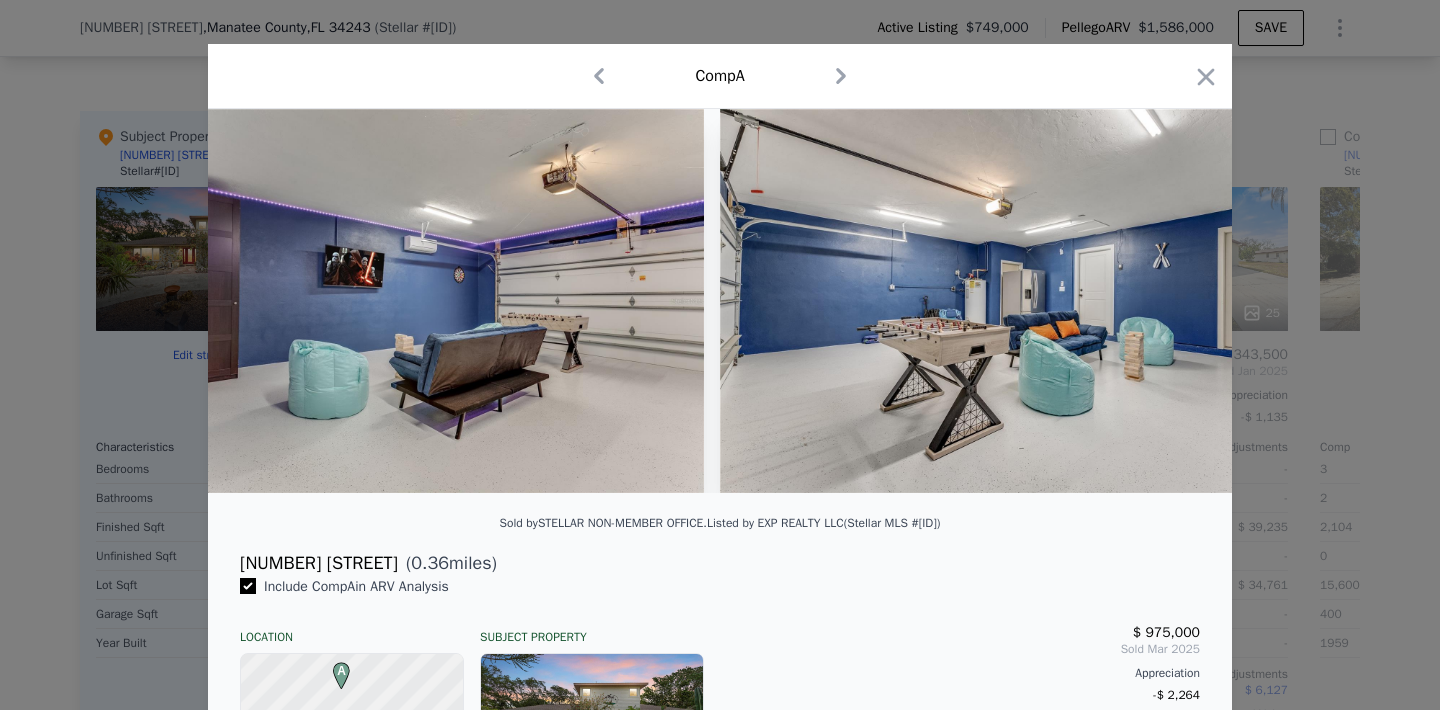 scroll, scrollTop: 0, scrollLeft: 13867, axis: horizontal 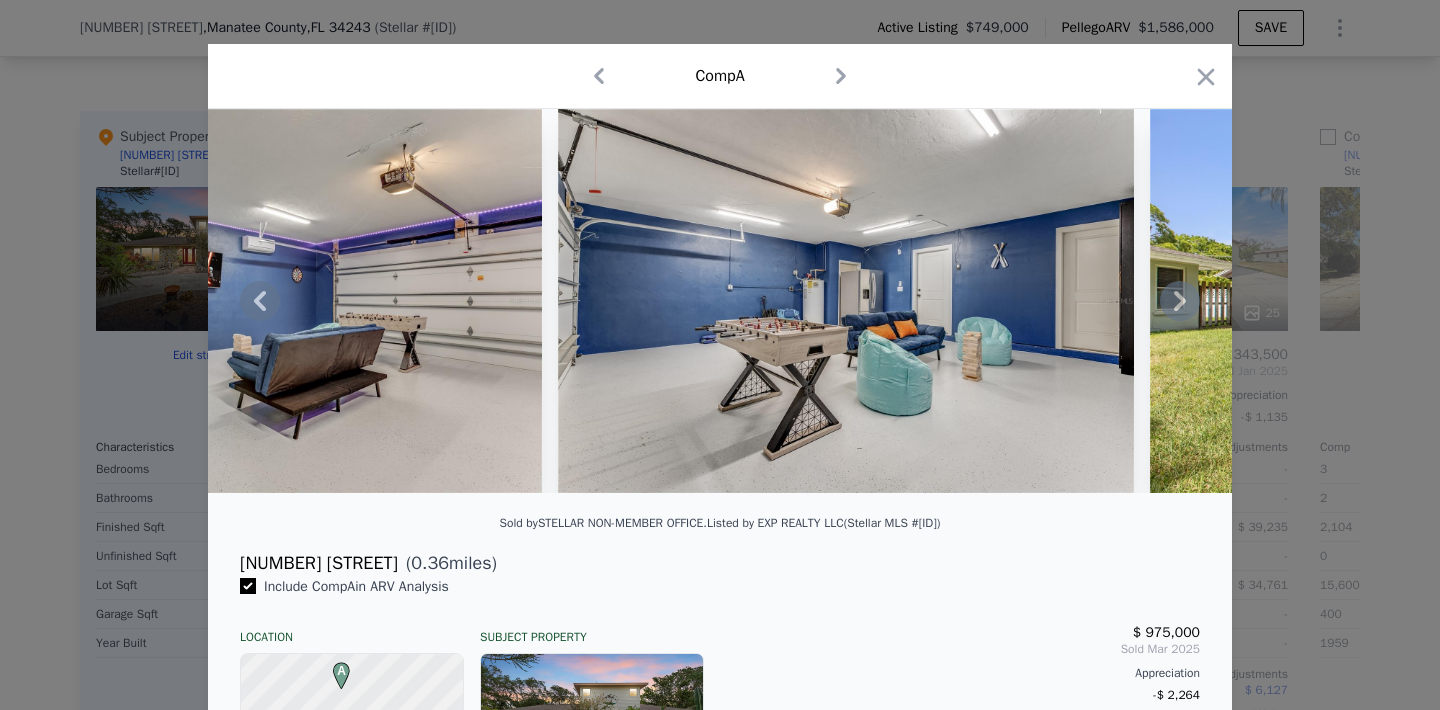 click 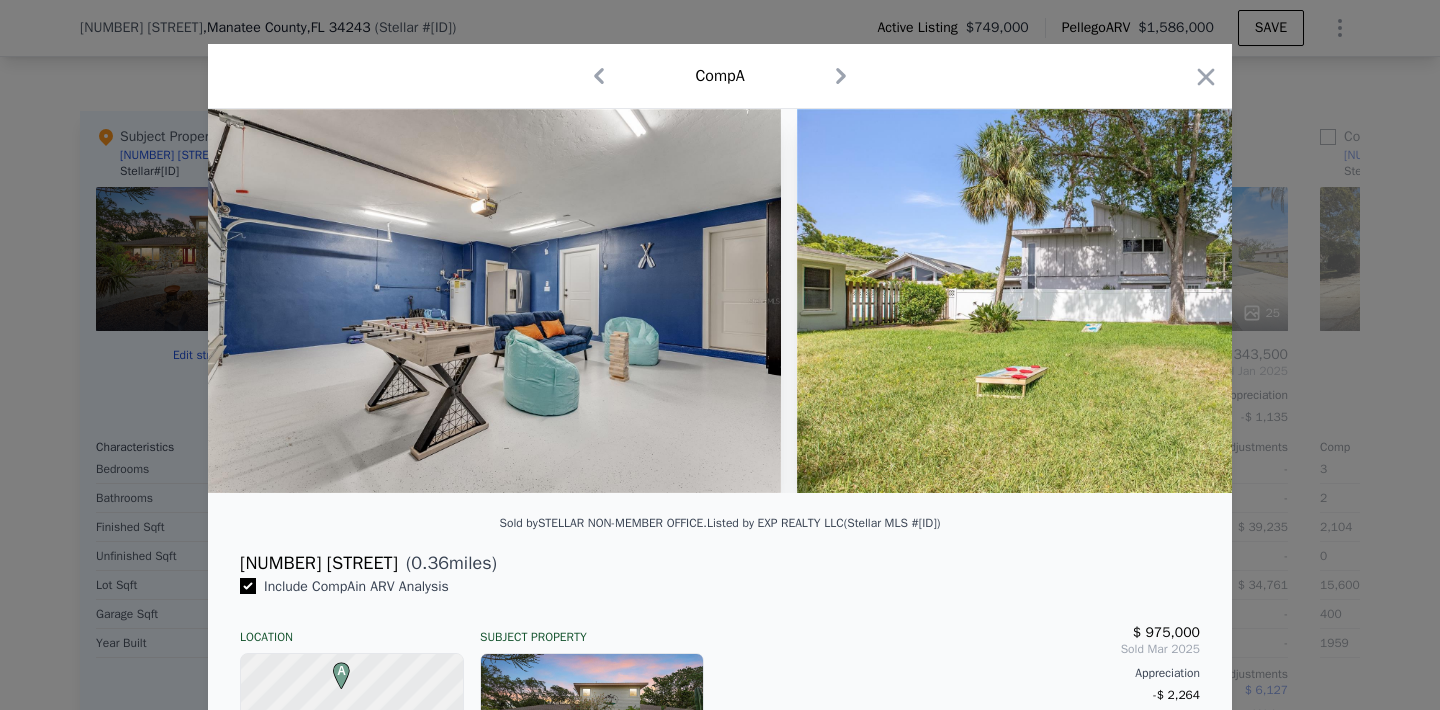 scroll, scrollTop: 0, scrollLeft: 14347, axis: horizontal 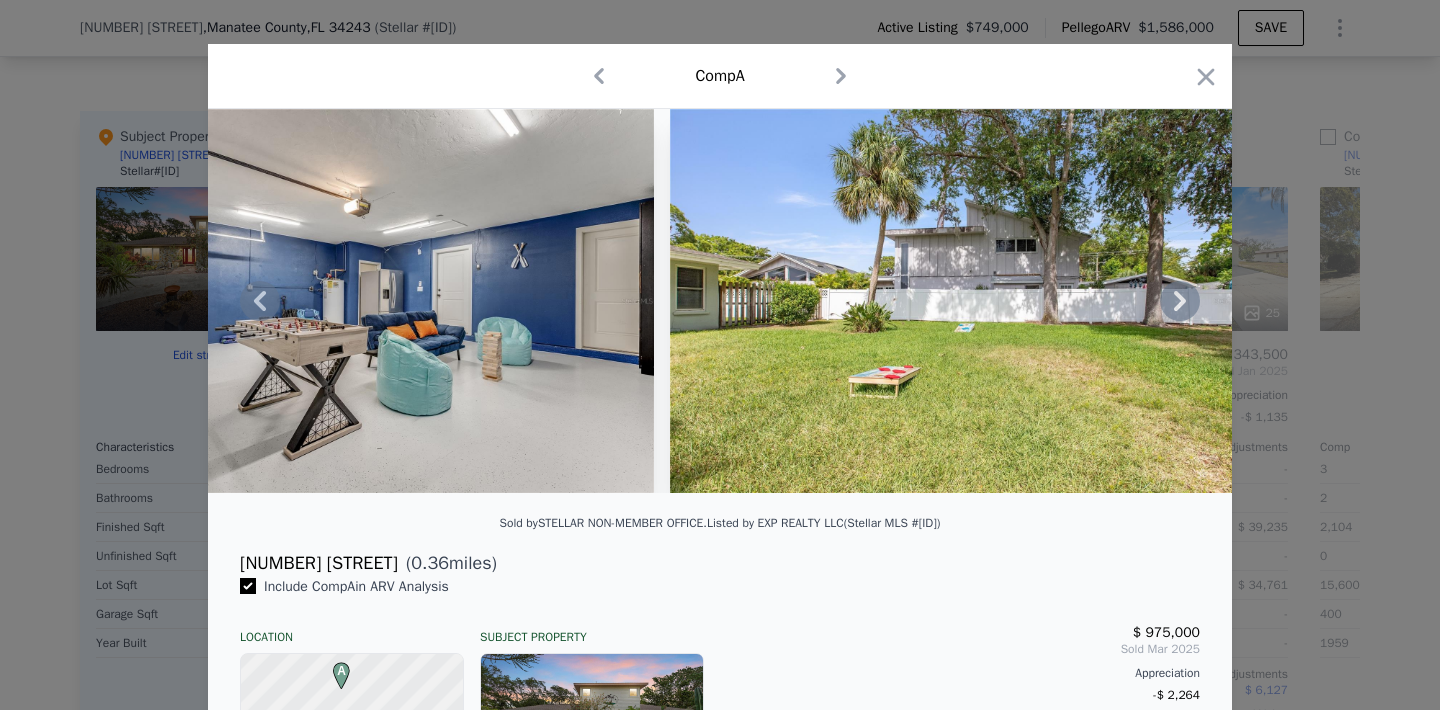 click 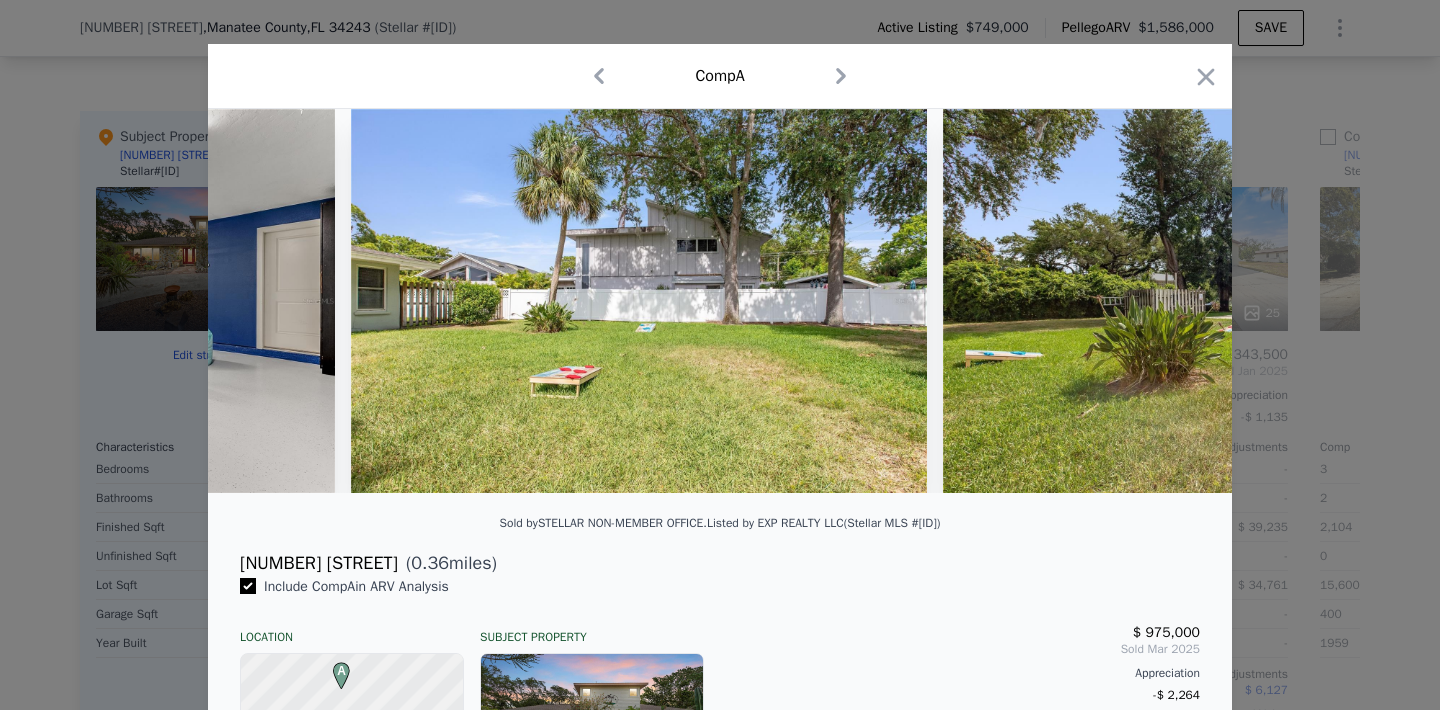 scroll, scrollTop: 0, scrollLeft: 14827, axis: horizontal 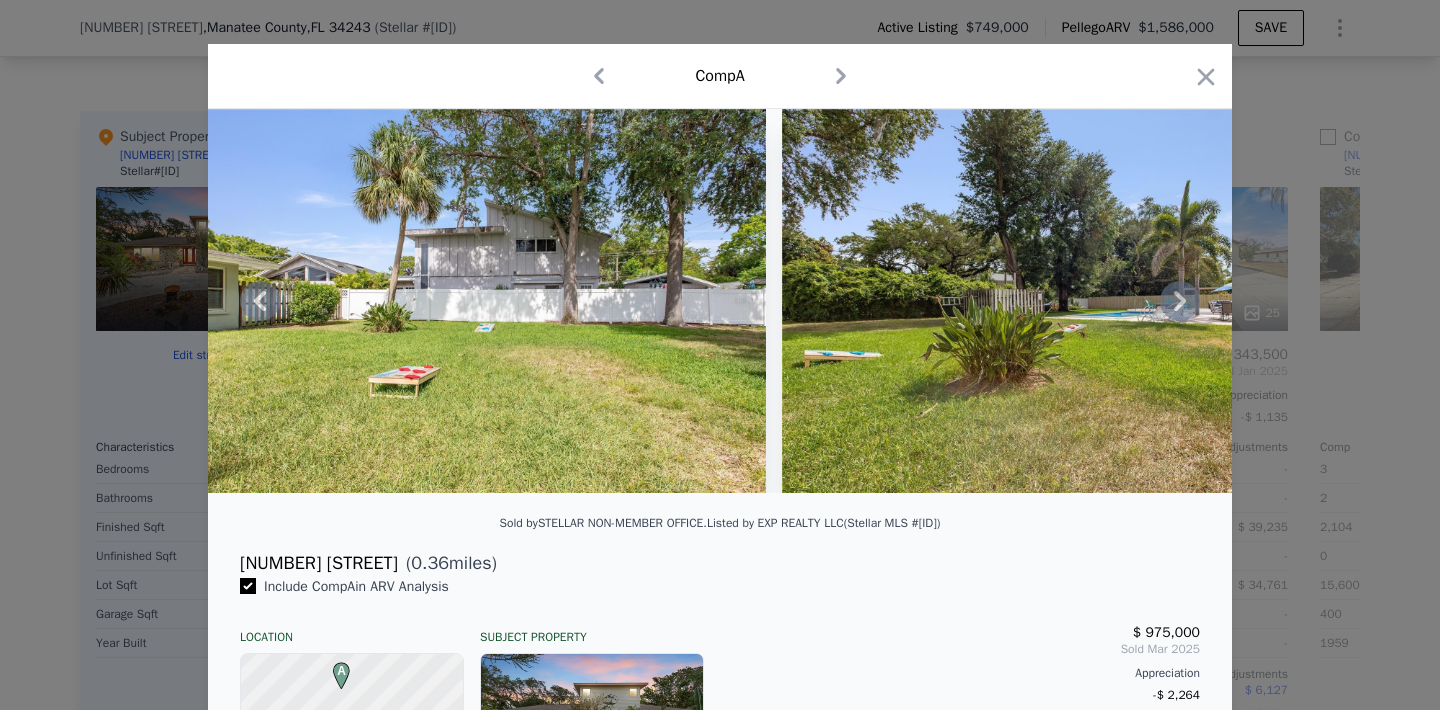 click 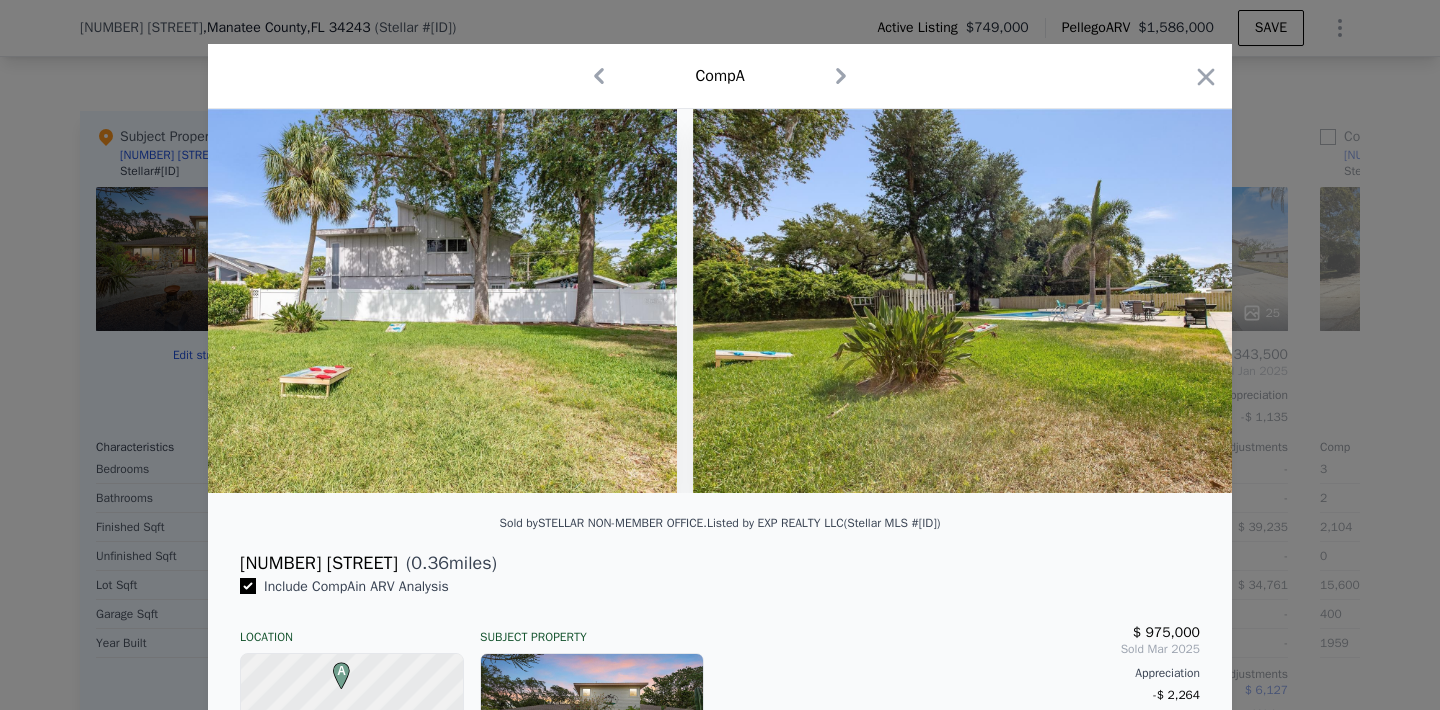 scroll, scrollTop: 0, scrollLeft: 14954, axis: horizontal 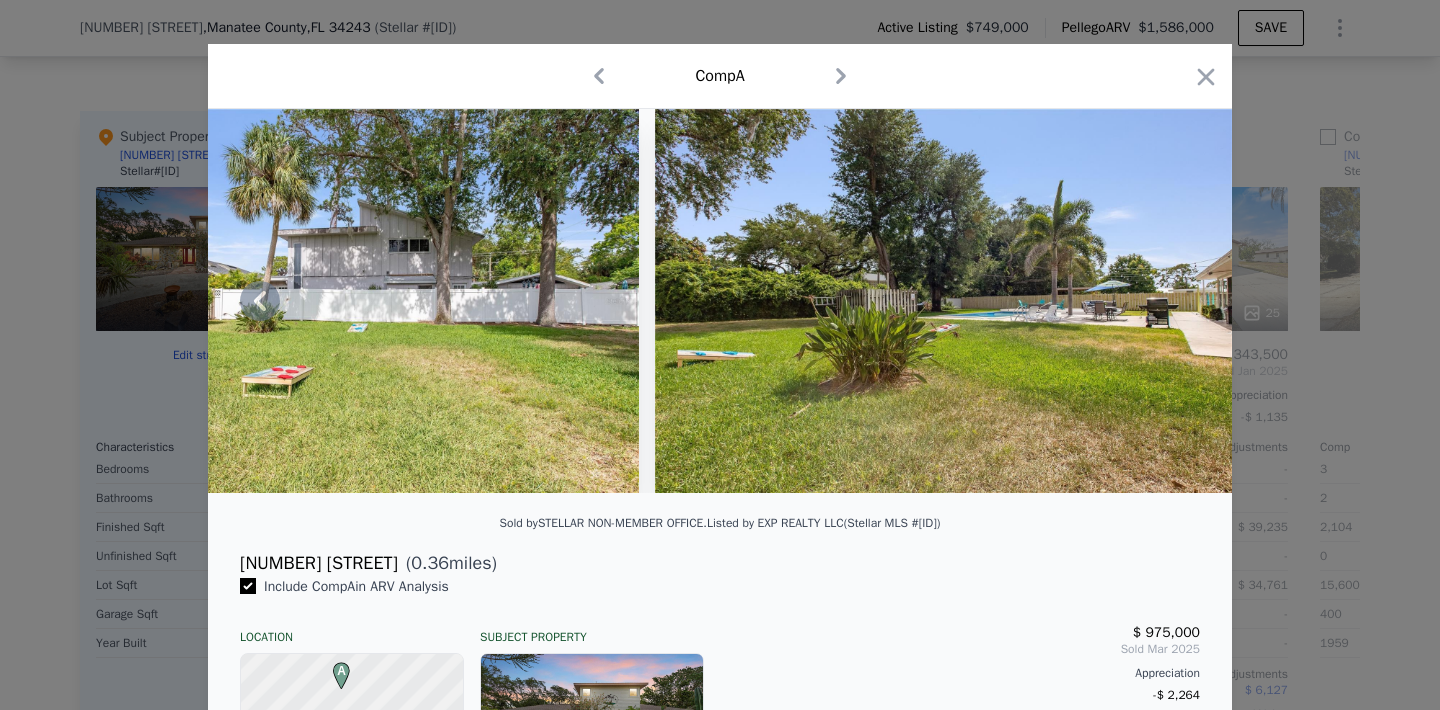 click at bounding box center [943, 301] 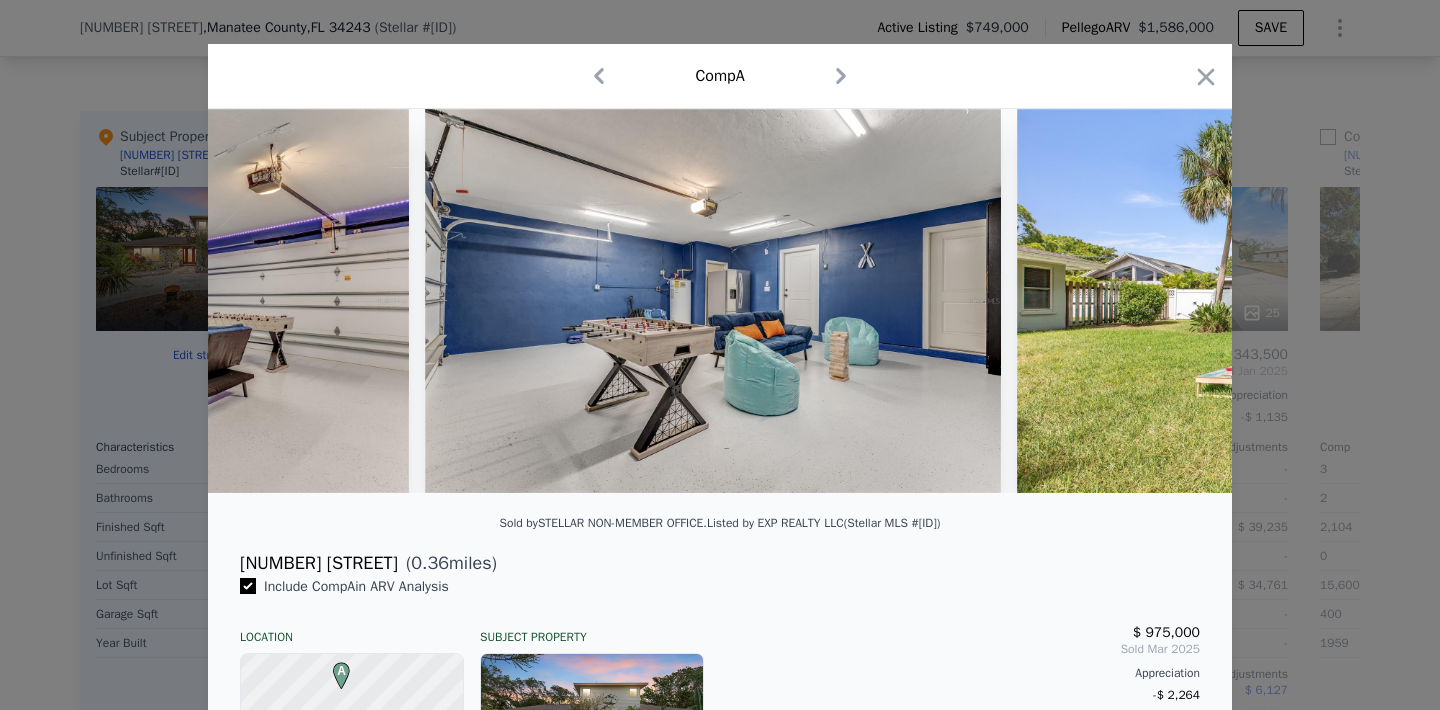 scroll, scrollTop: 0, scrollLeft: 13996, axis: horizontal 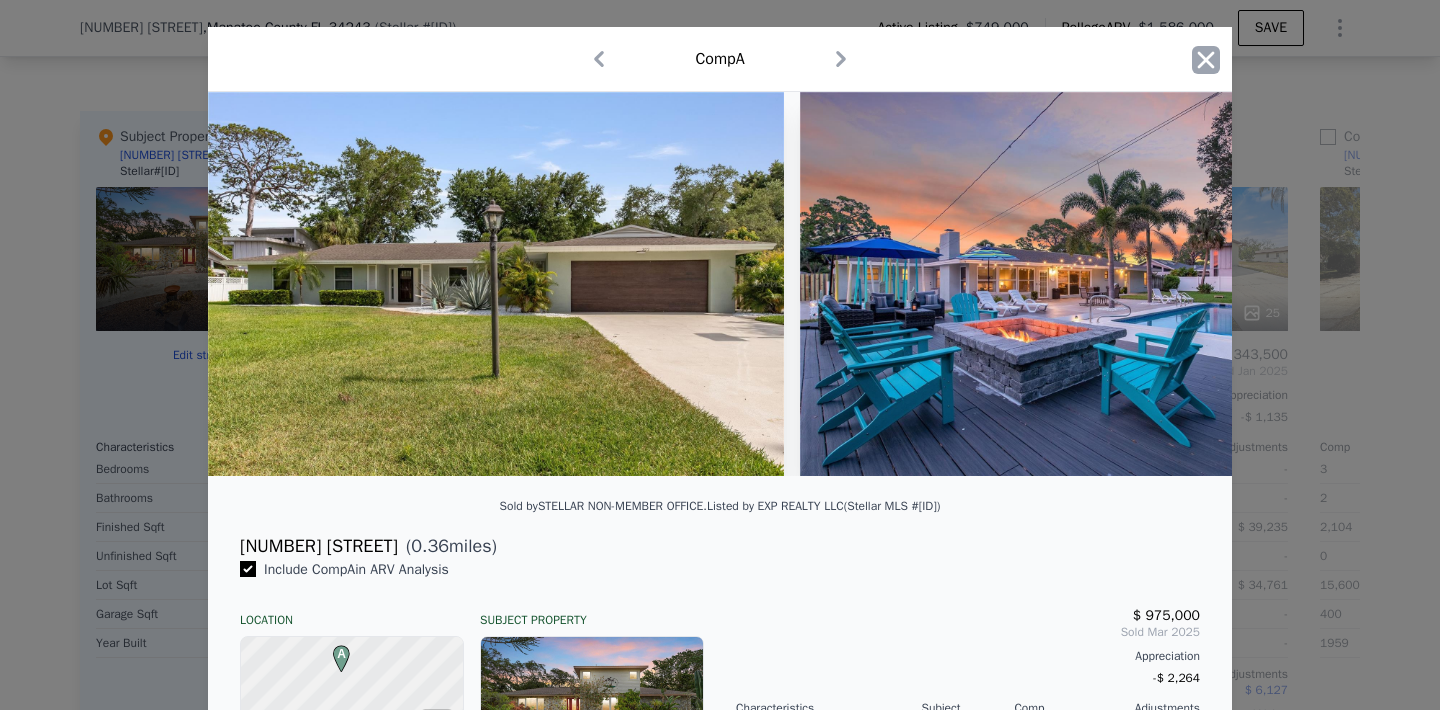 click 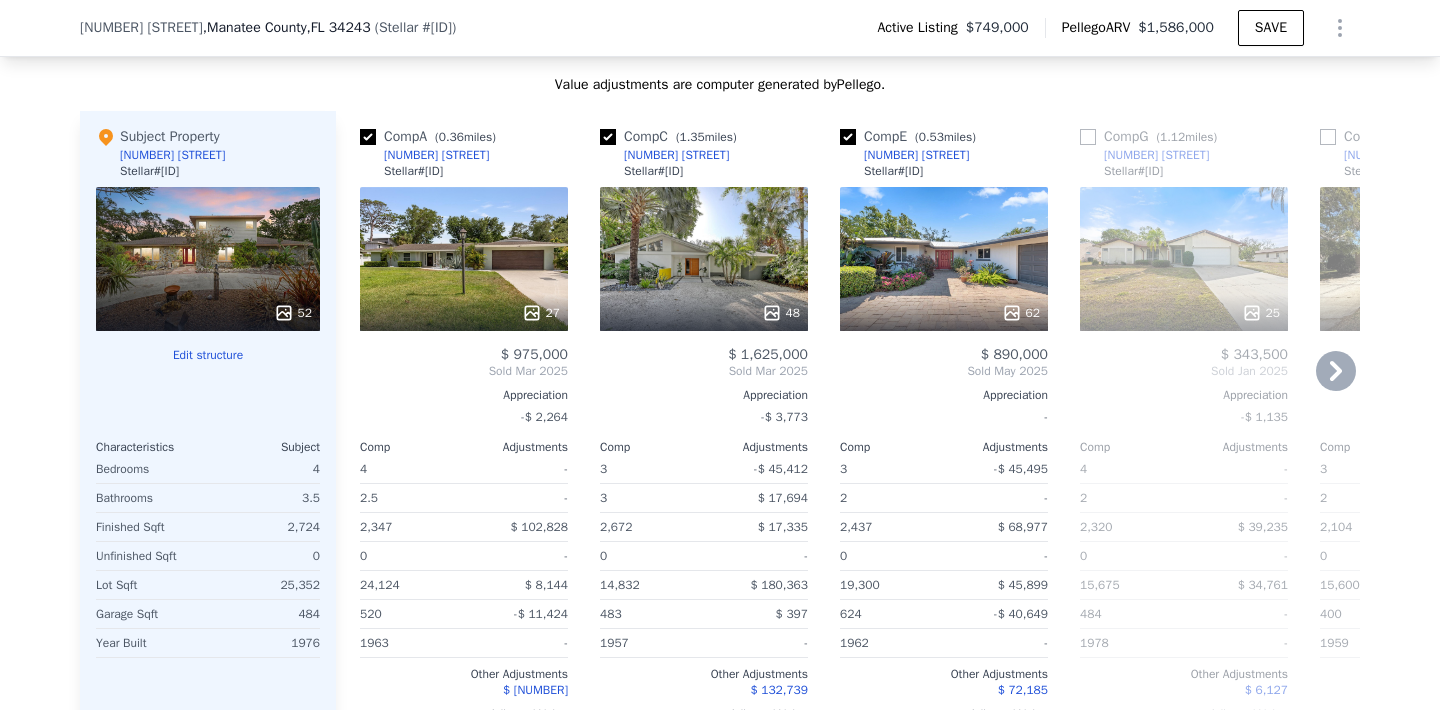 click 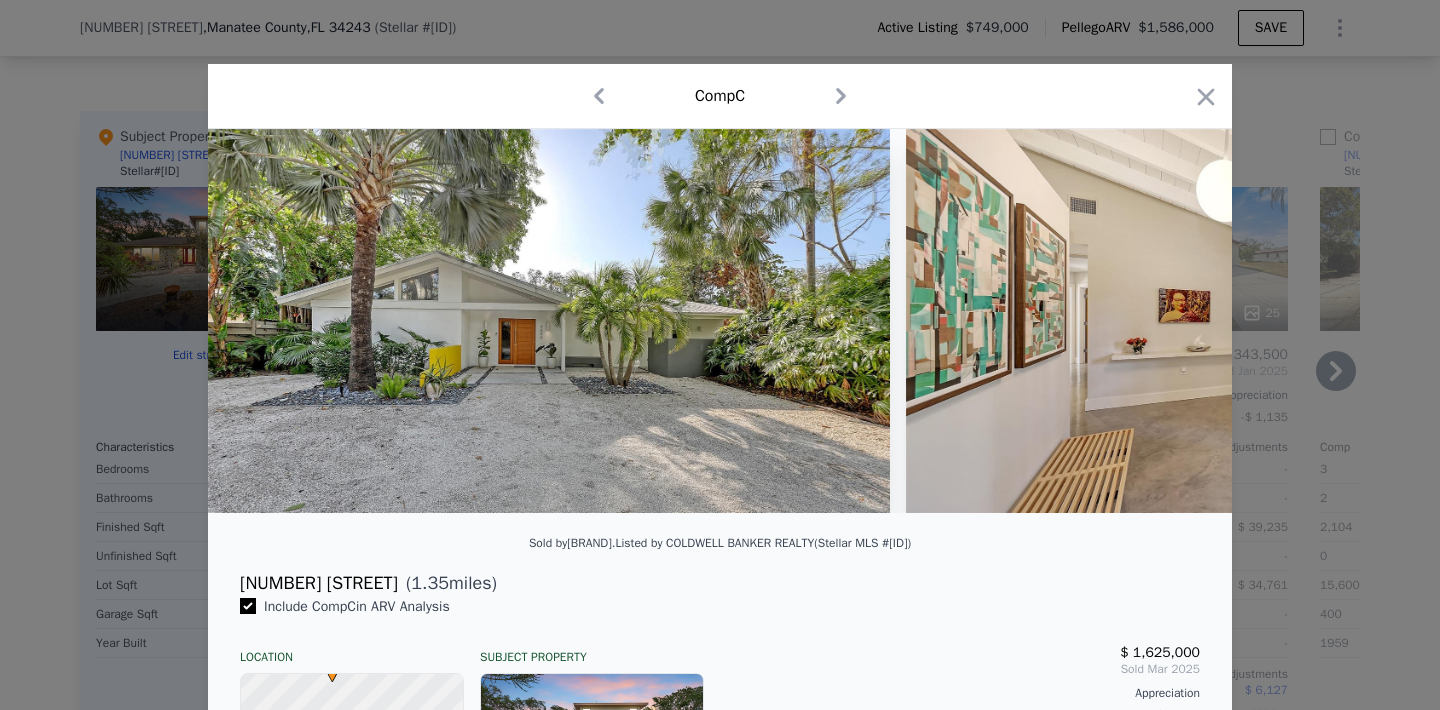 scroll, scrollTop: 0, scrollLeft: 324, axis: horizontal 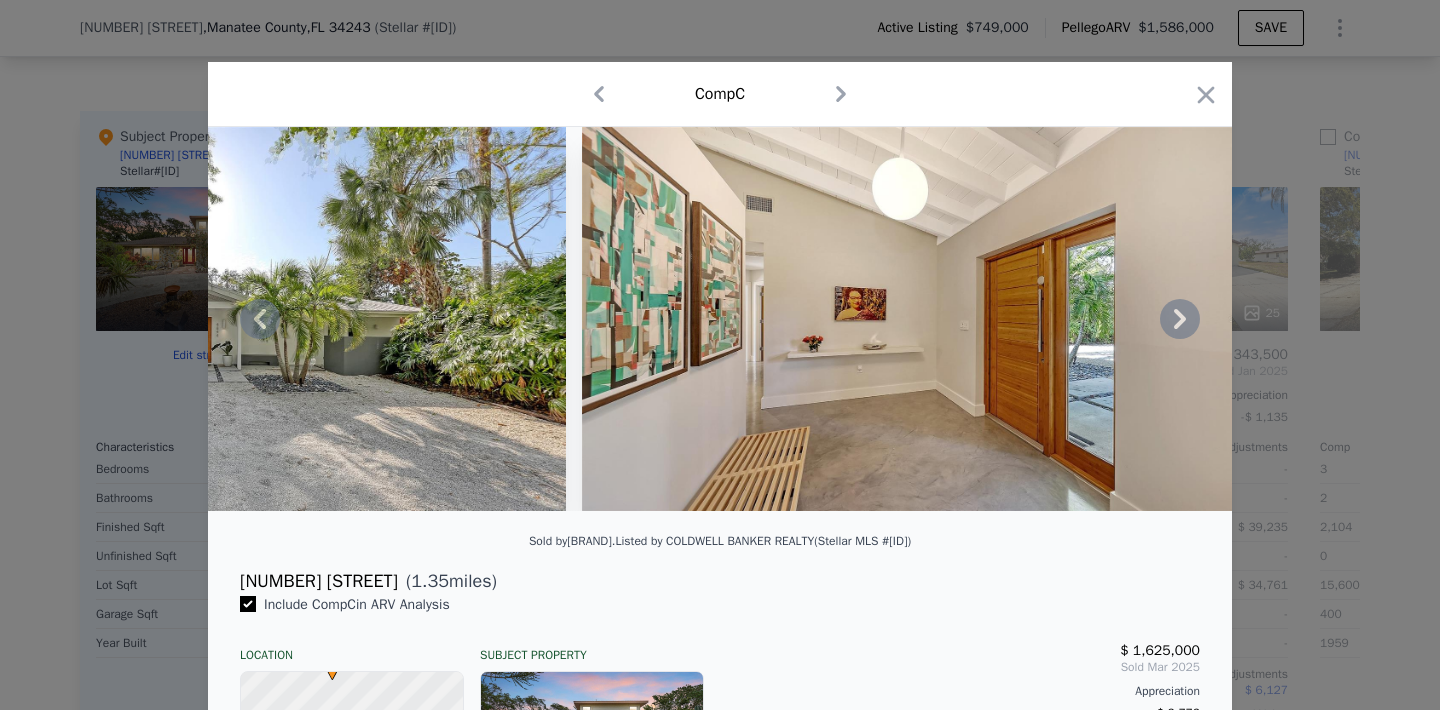 click 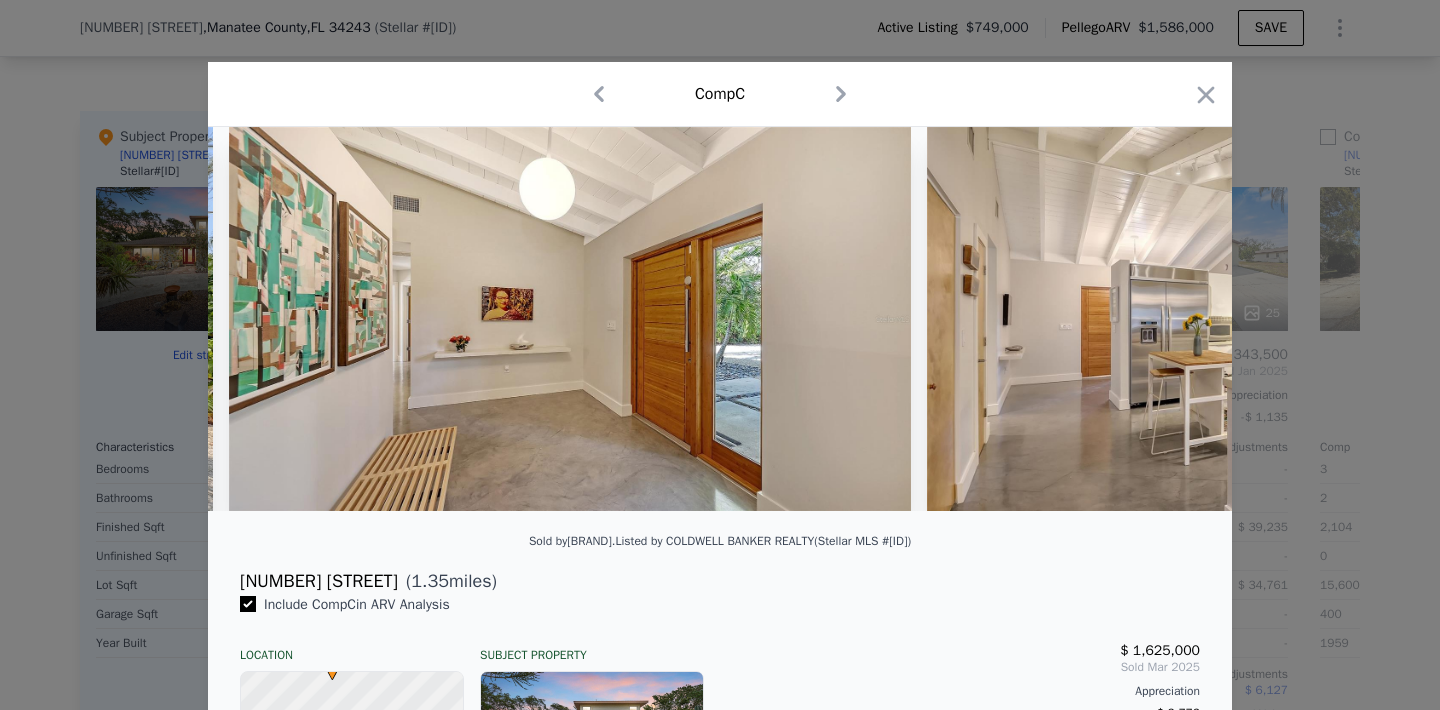 scroll, scrollTop: 0, scrollLeft: 804, axis: horizontal 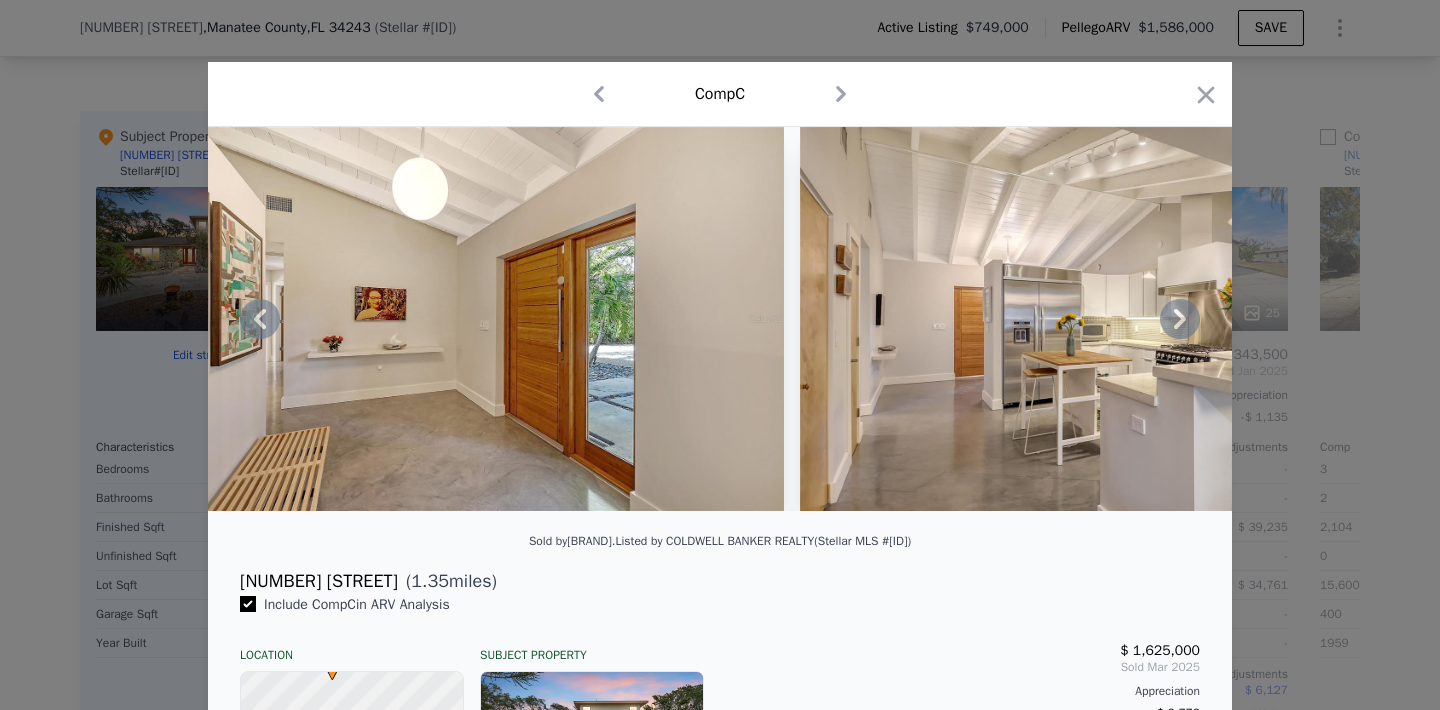 click 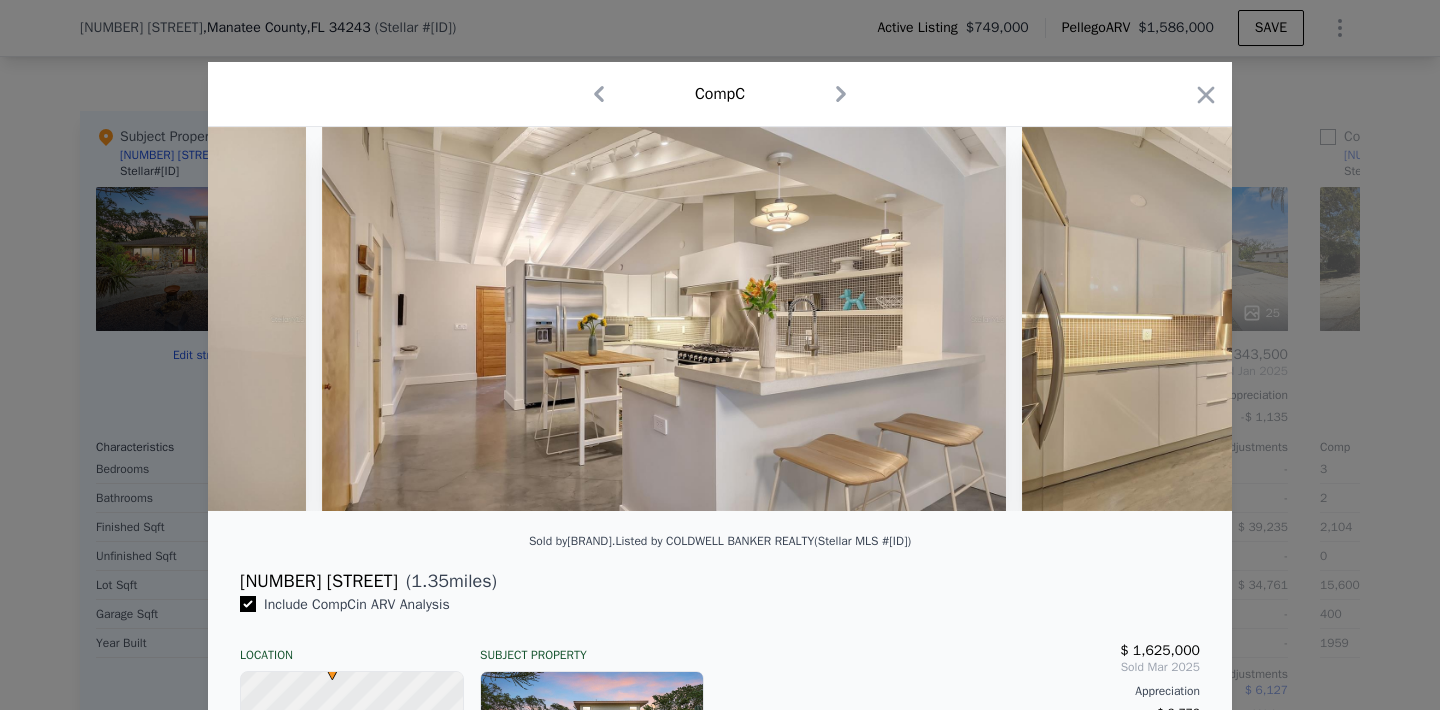scroll, scrollTop: 0, scrollLeft: 1284, axis: horizontal 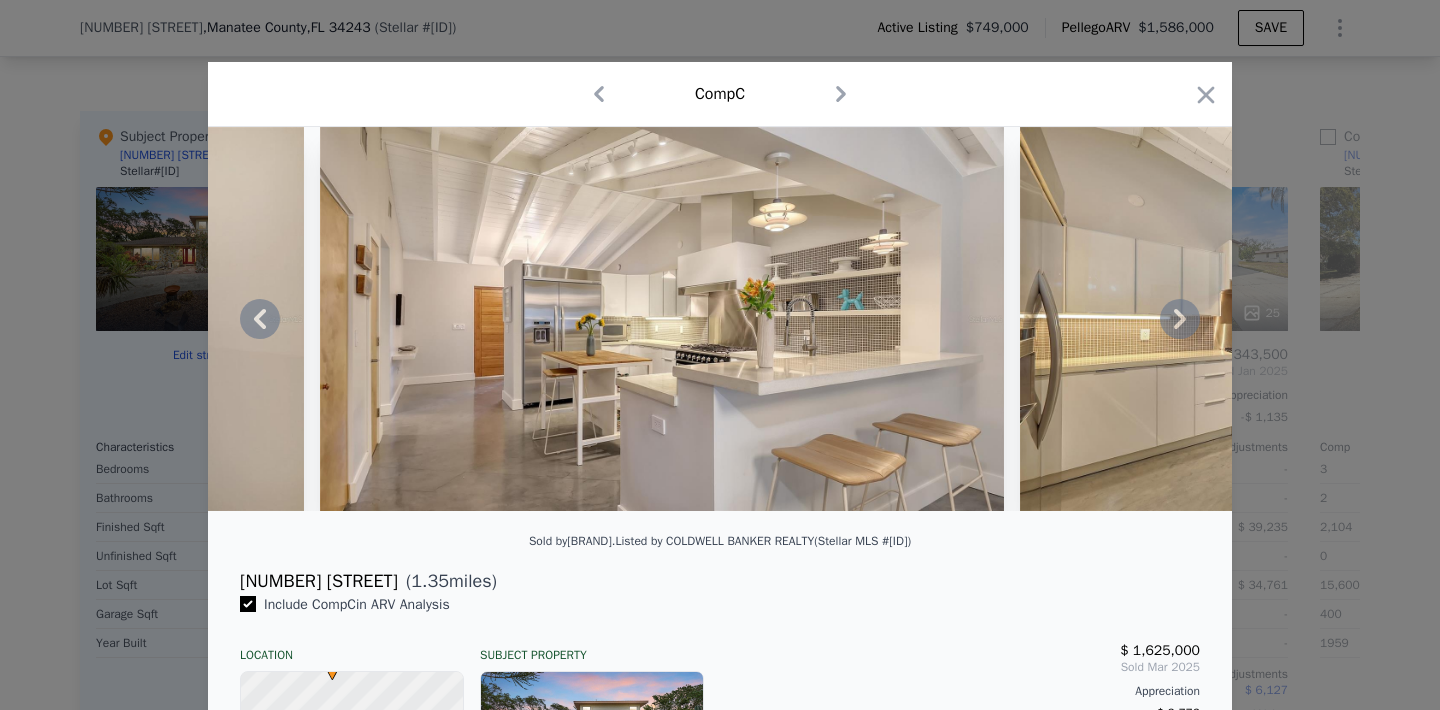 click 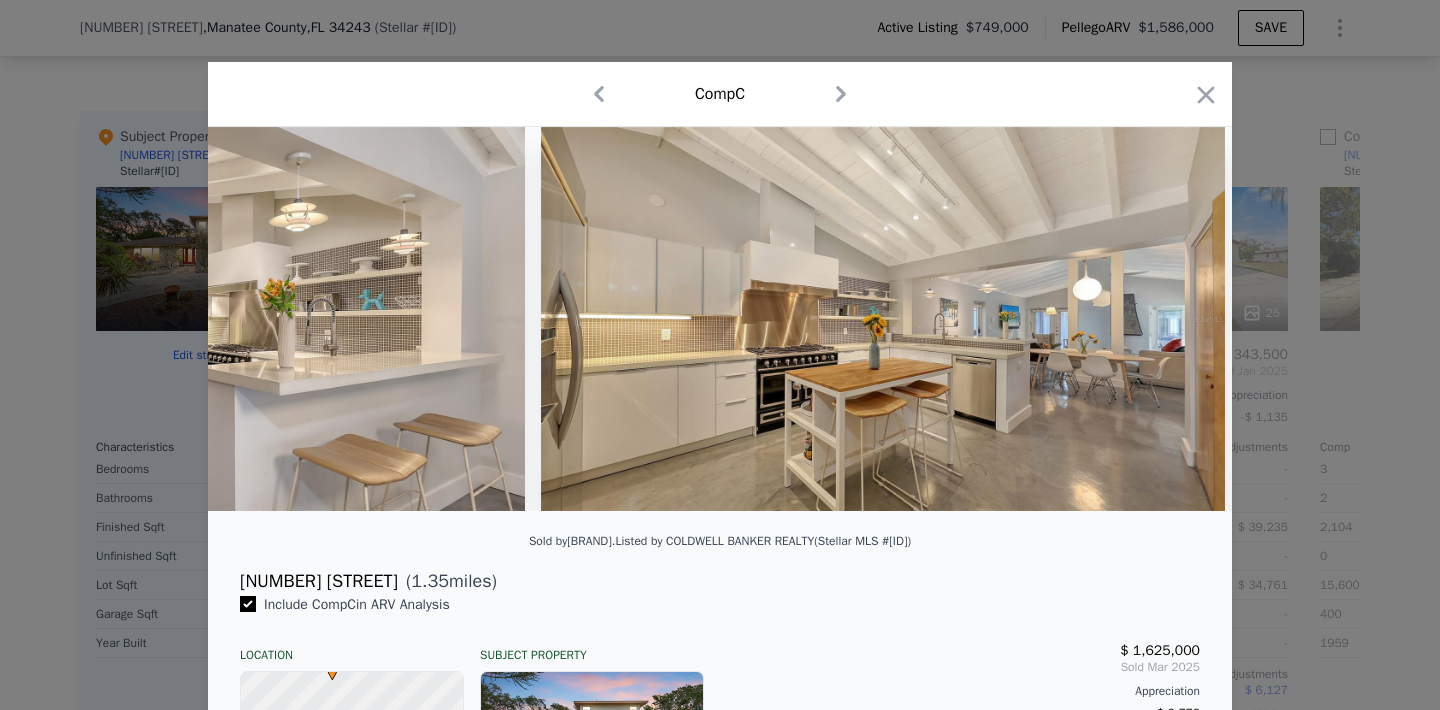 scroll, scrollTop: 0, scrollLeft: 1764, axis: horizontal 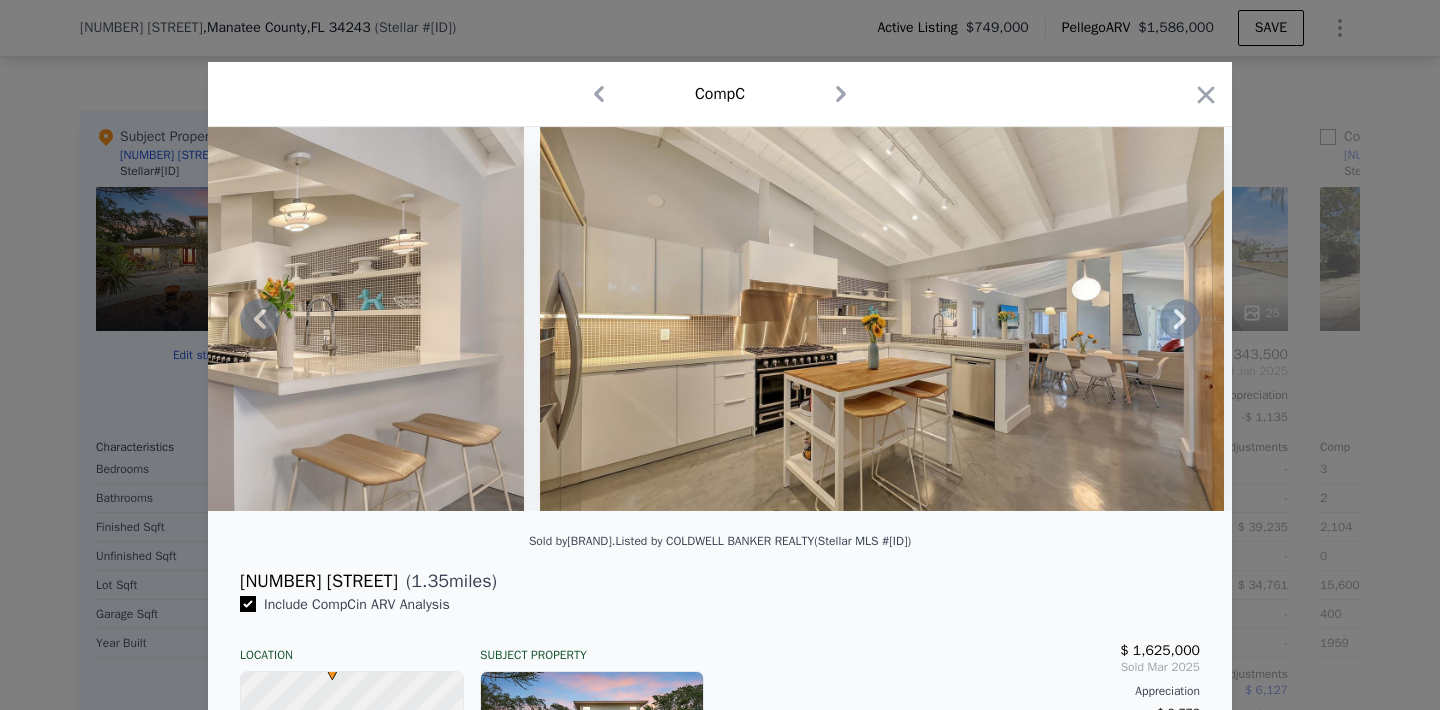 click 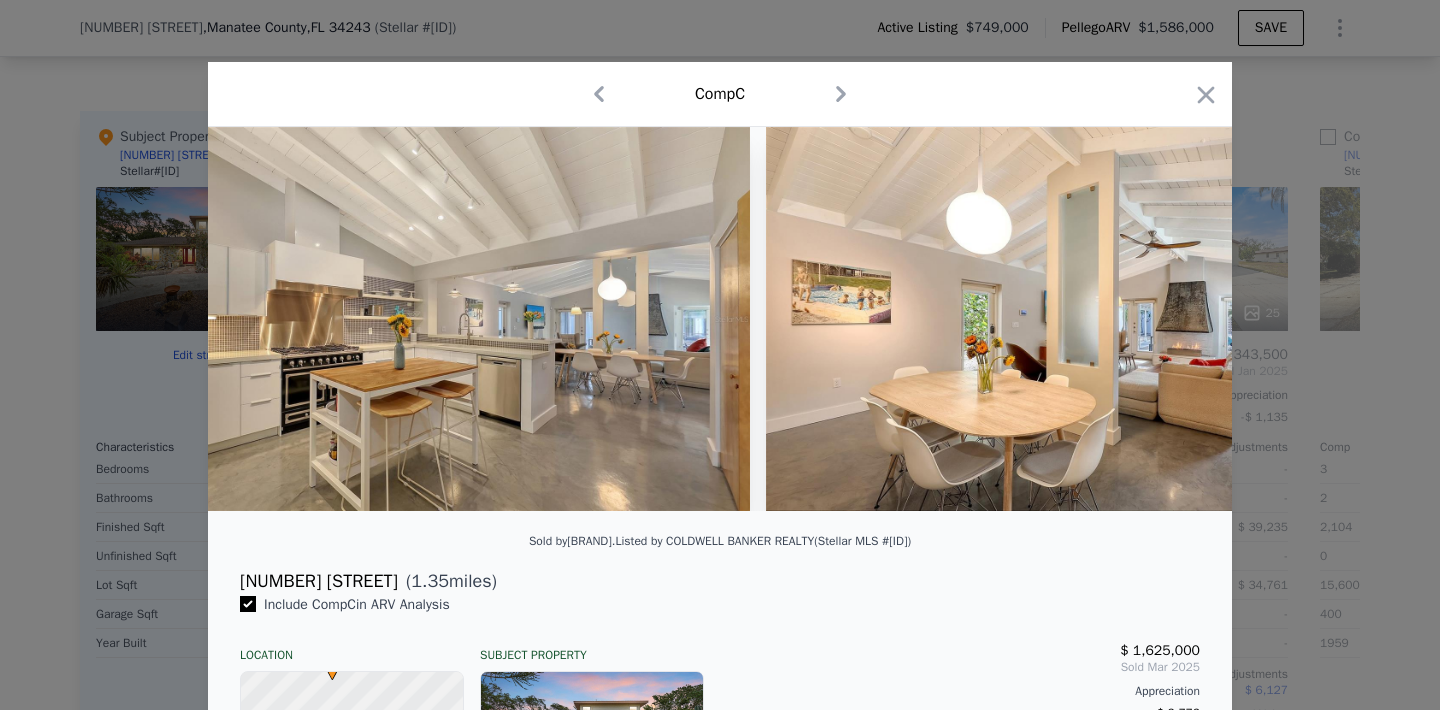 scroll, scrollTop: 0, scrollLeft: 2244, axis: horizontal 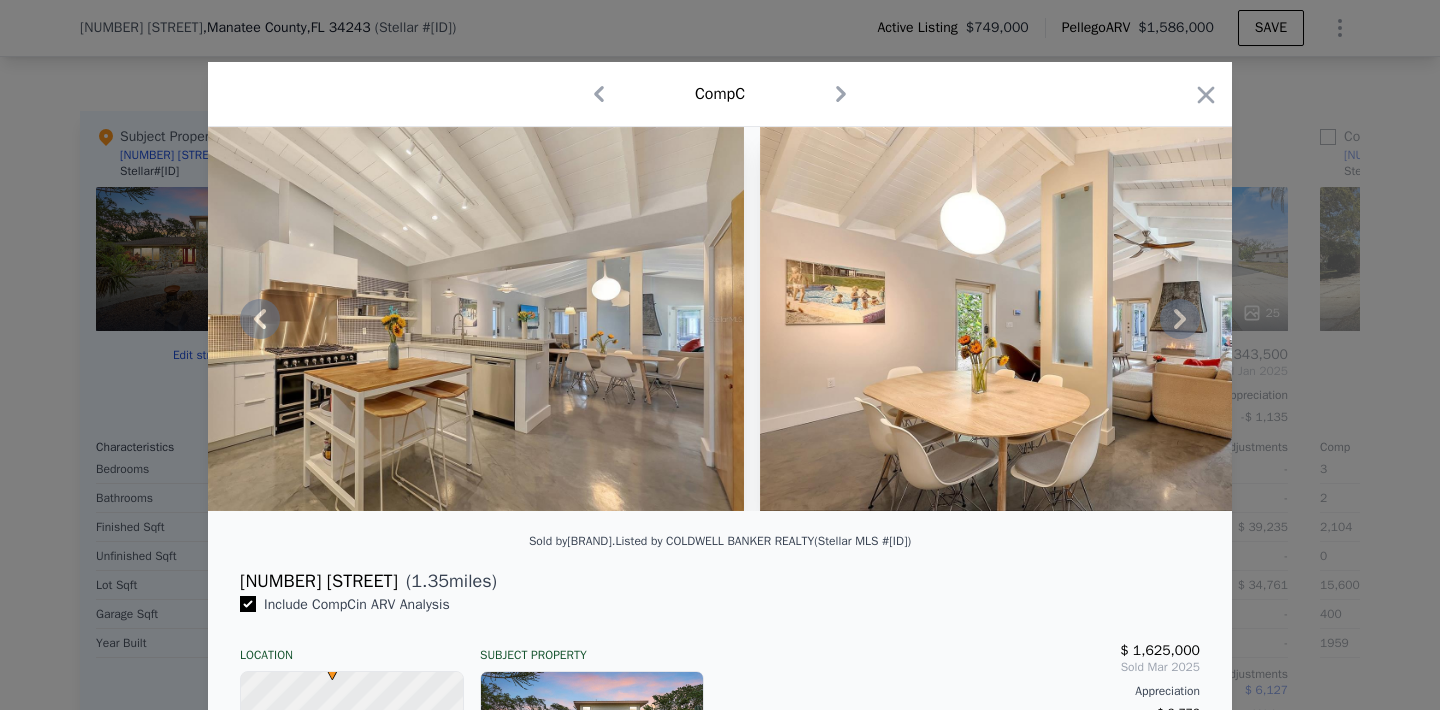 click 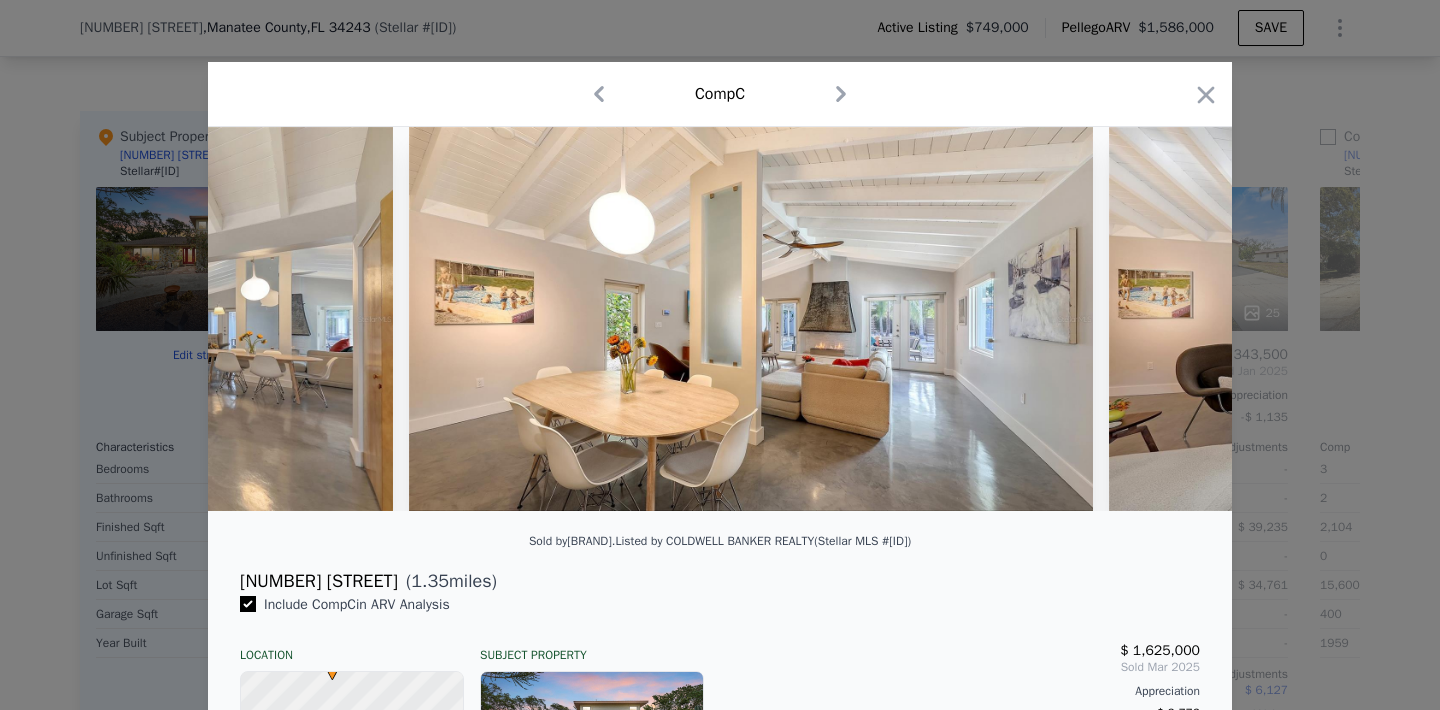 scroll, scrollTop: 0, scrollLeft: 2724, axis: horizontal 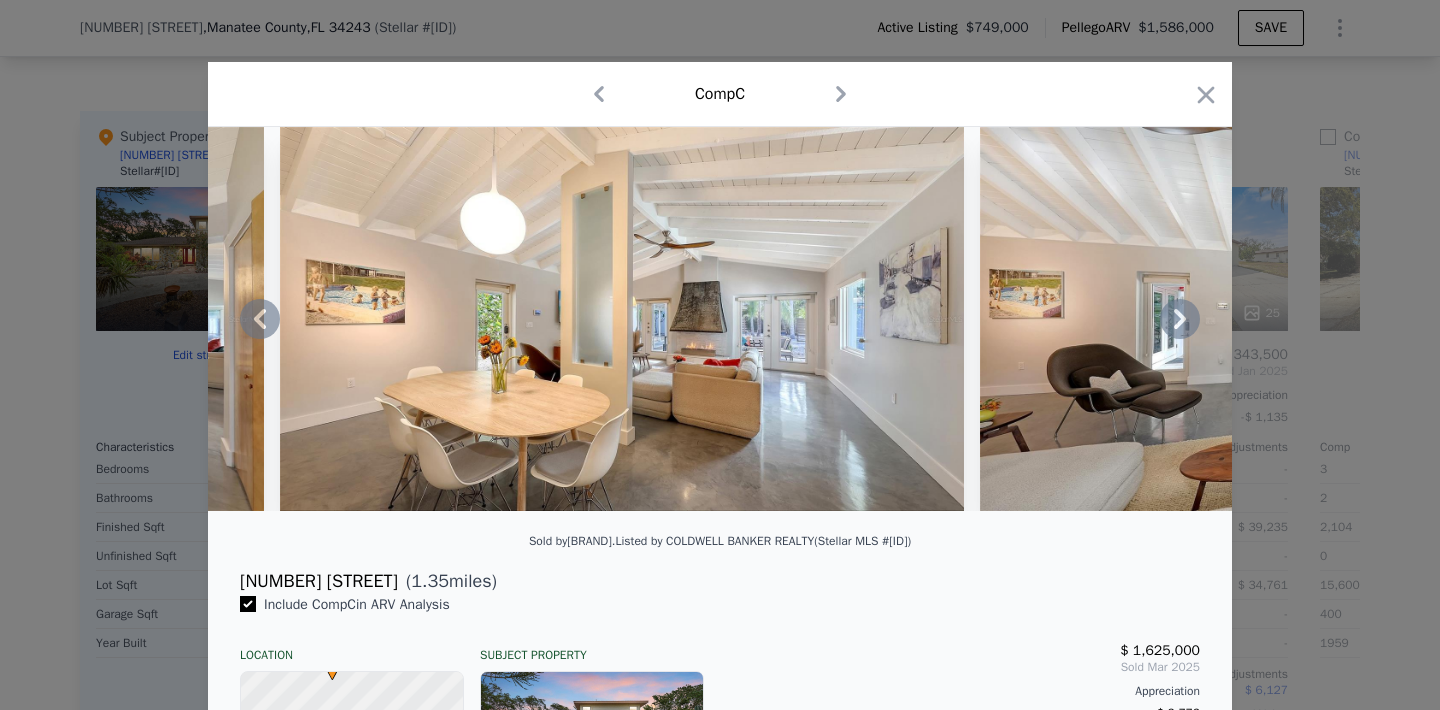 click 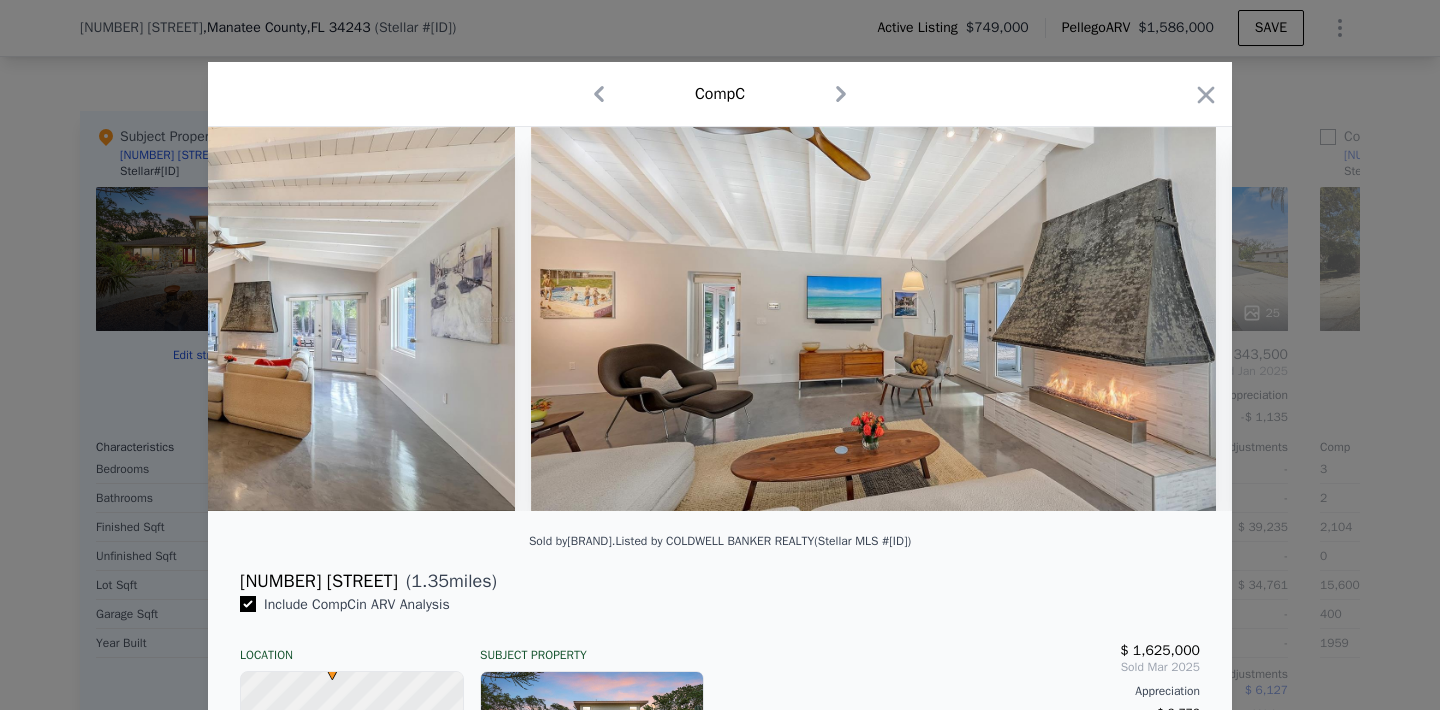 scroll, scrollTop: 0, scrollLeft: 3204, axis: horizontal 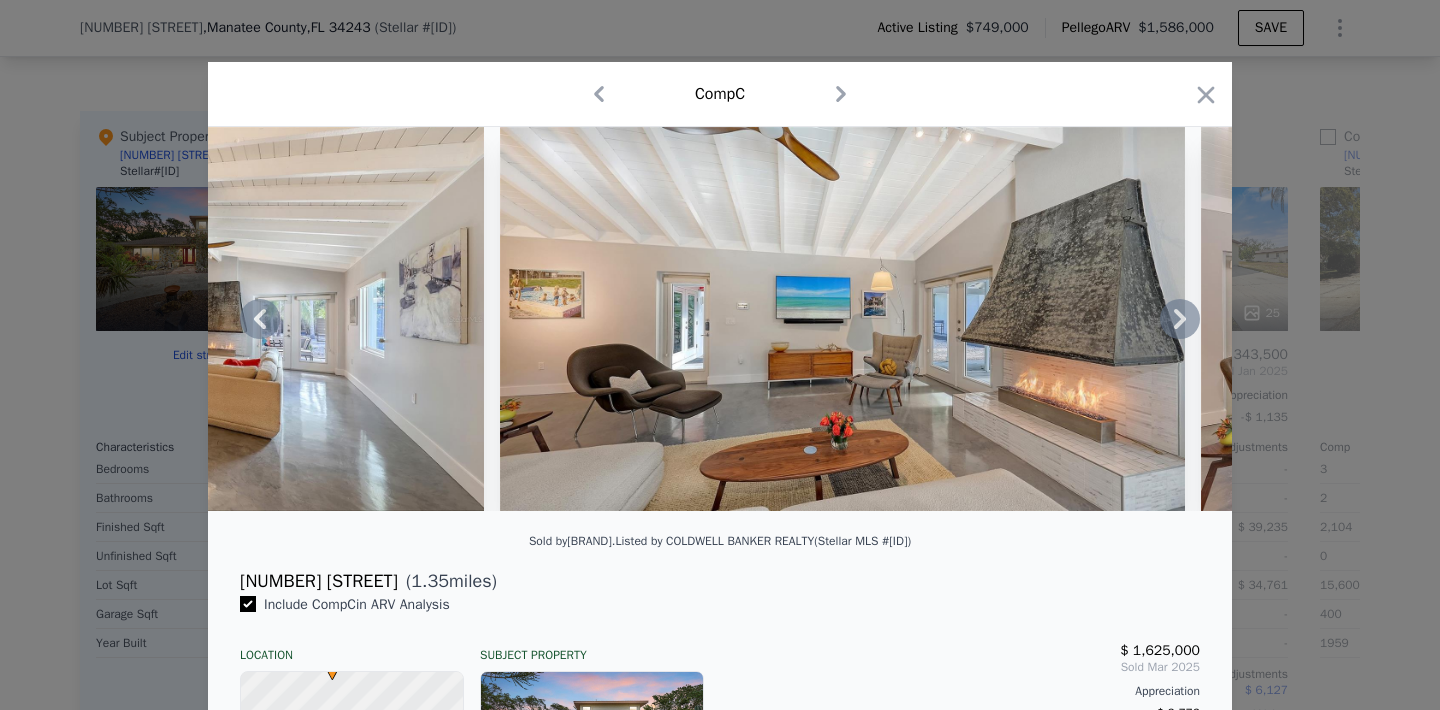 click 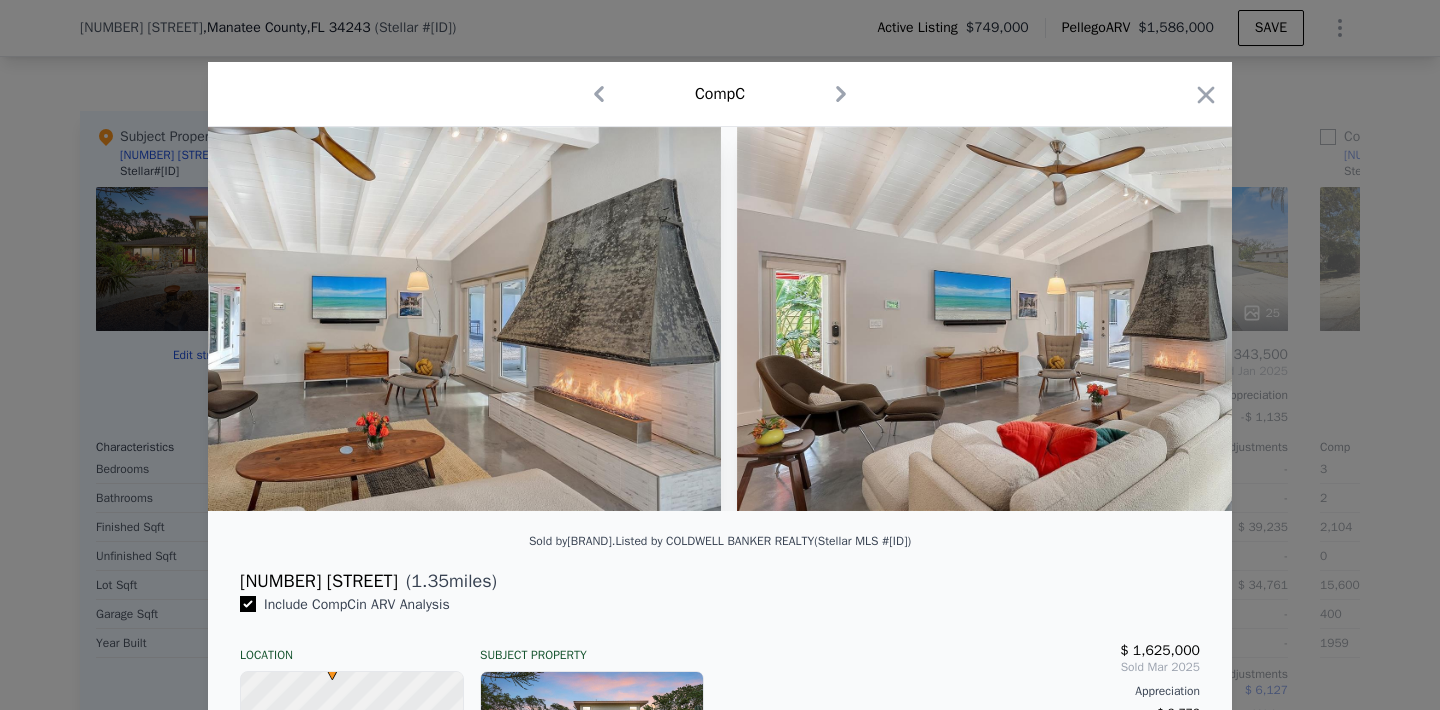 scroll, scrollTop: 0, scrollLeft: 3684, axis: horizontal 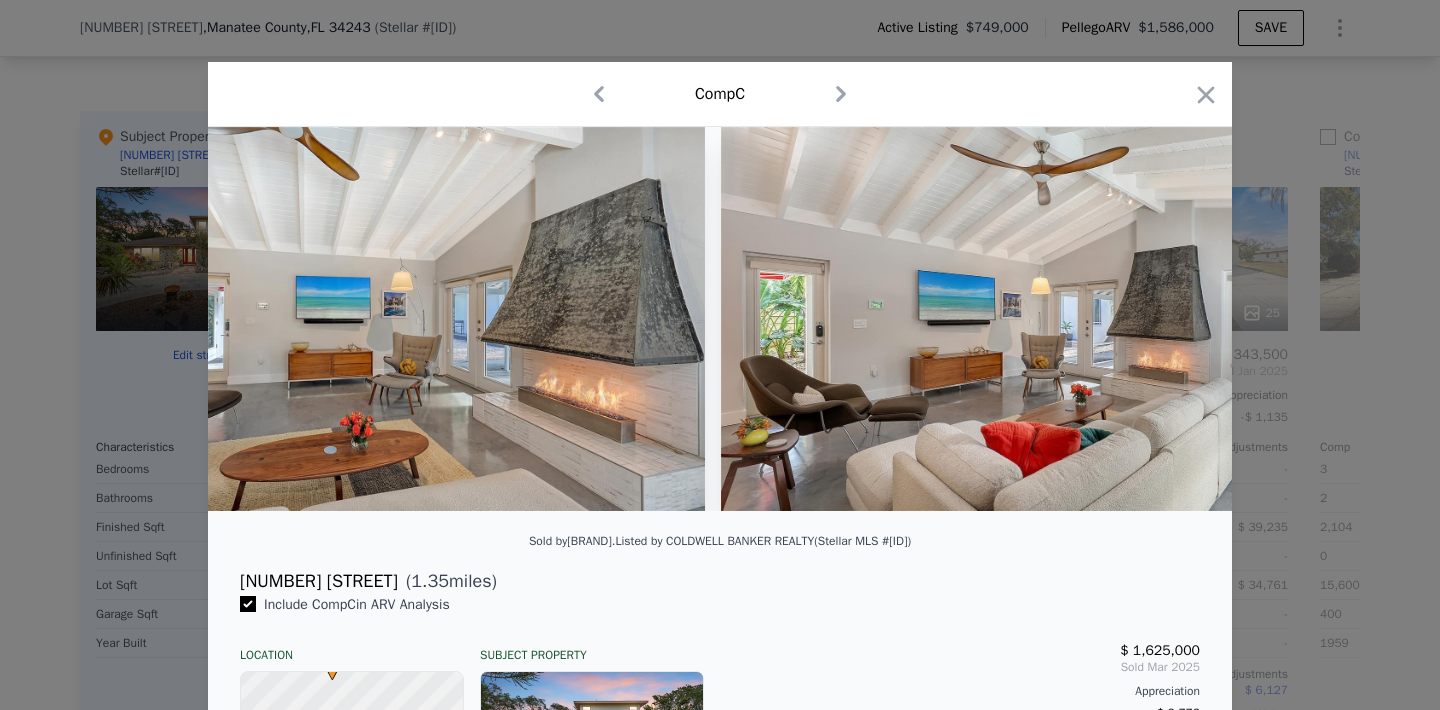 click at bounding box center (720, 319) 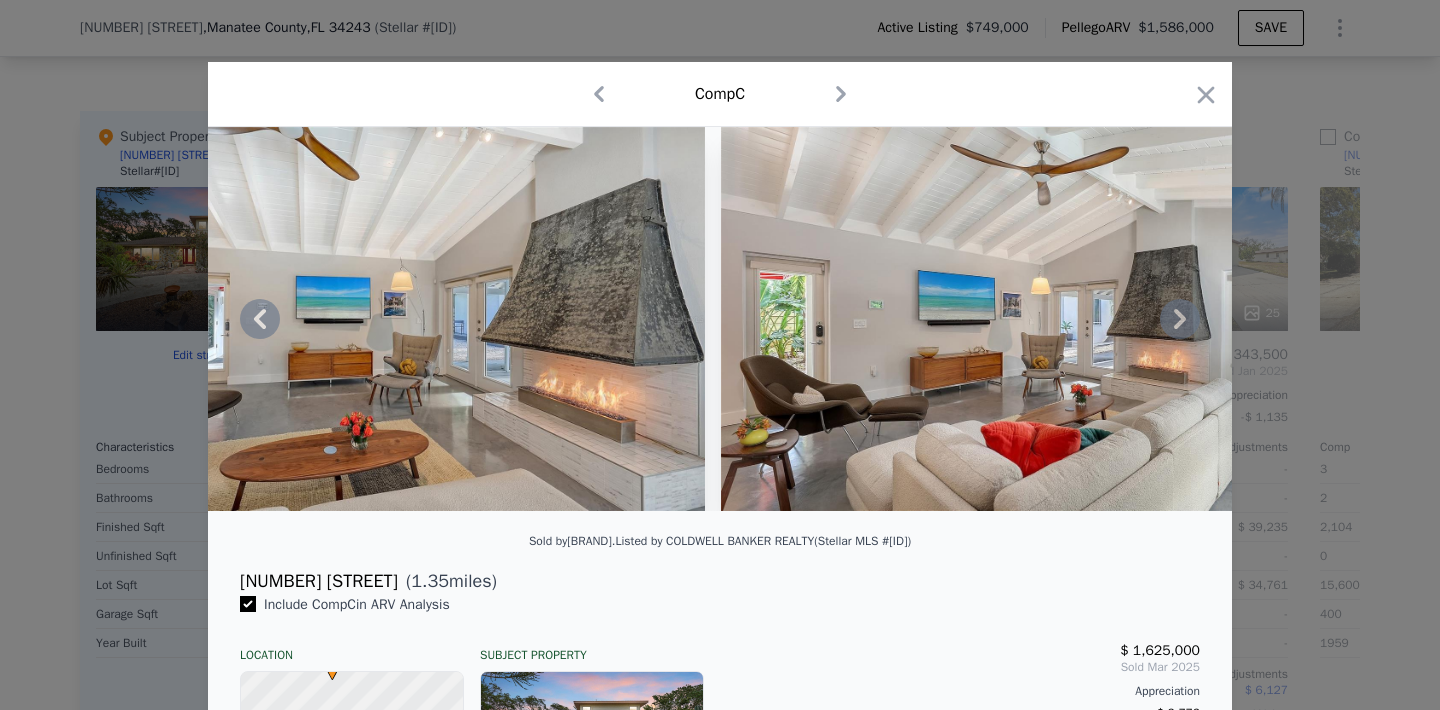 click 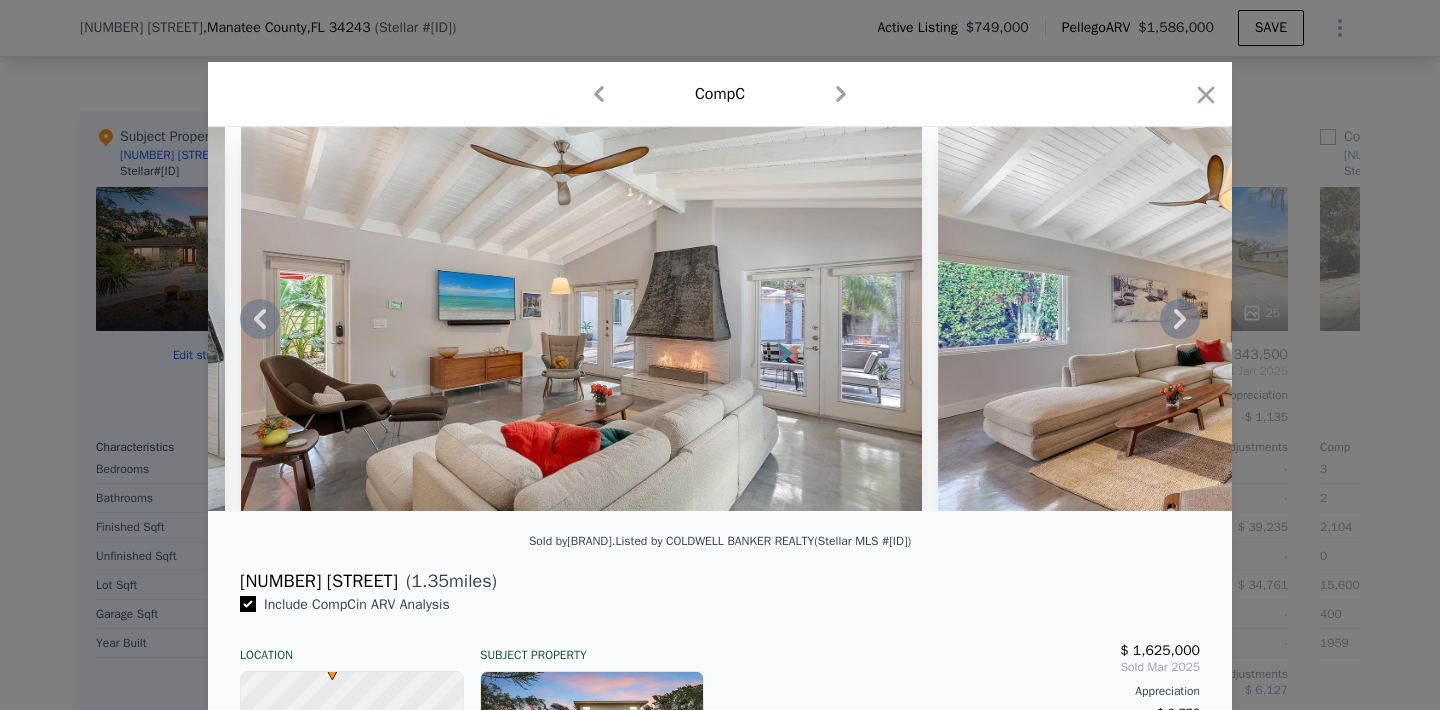 click 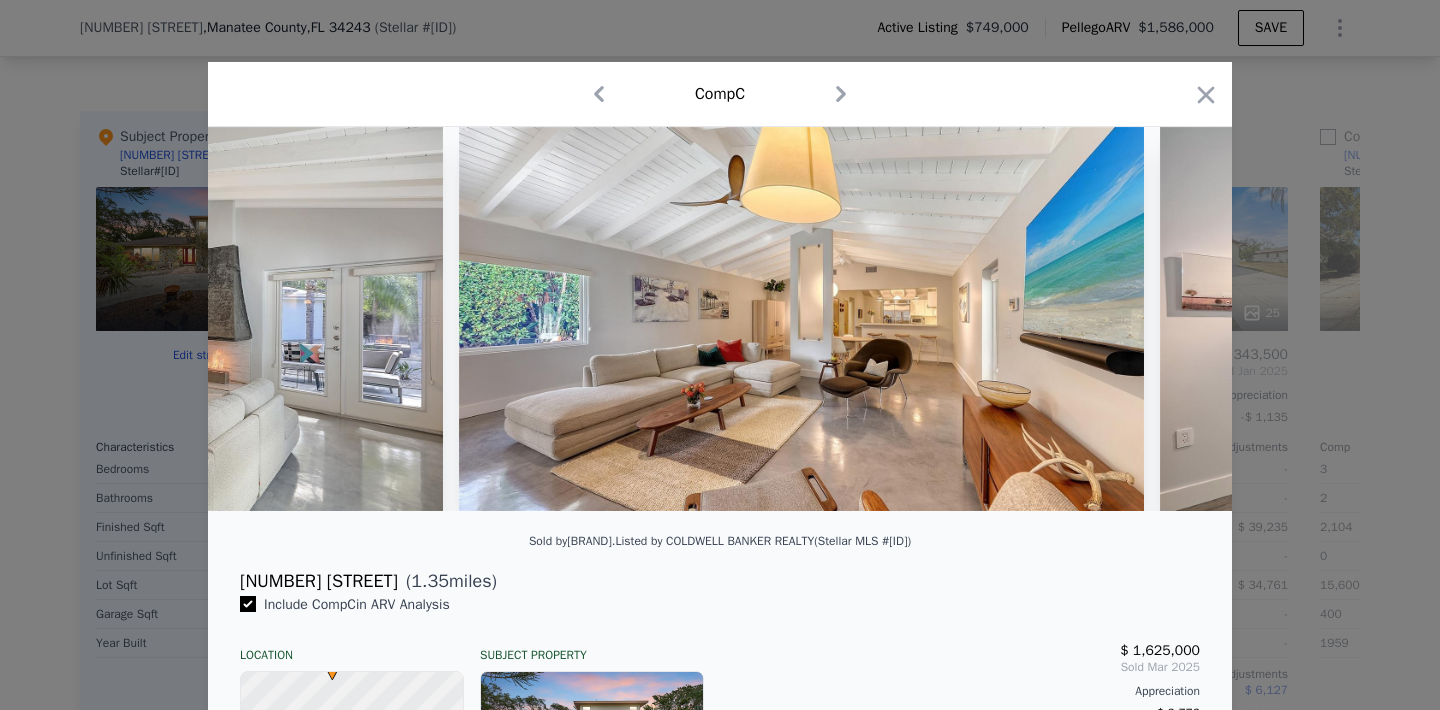 scroll, scrollTop: 0, scrollLeft: 4644, axis: horizontal 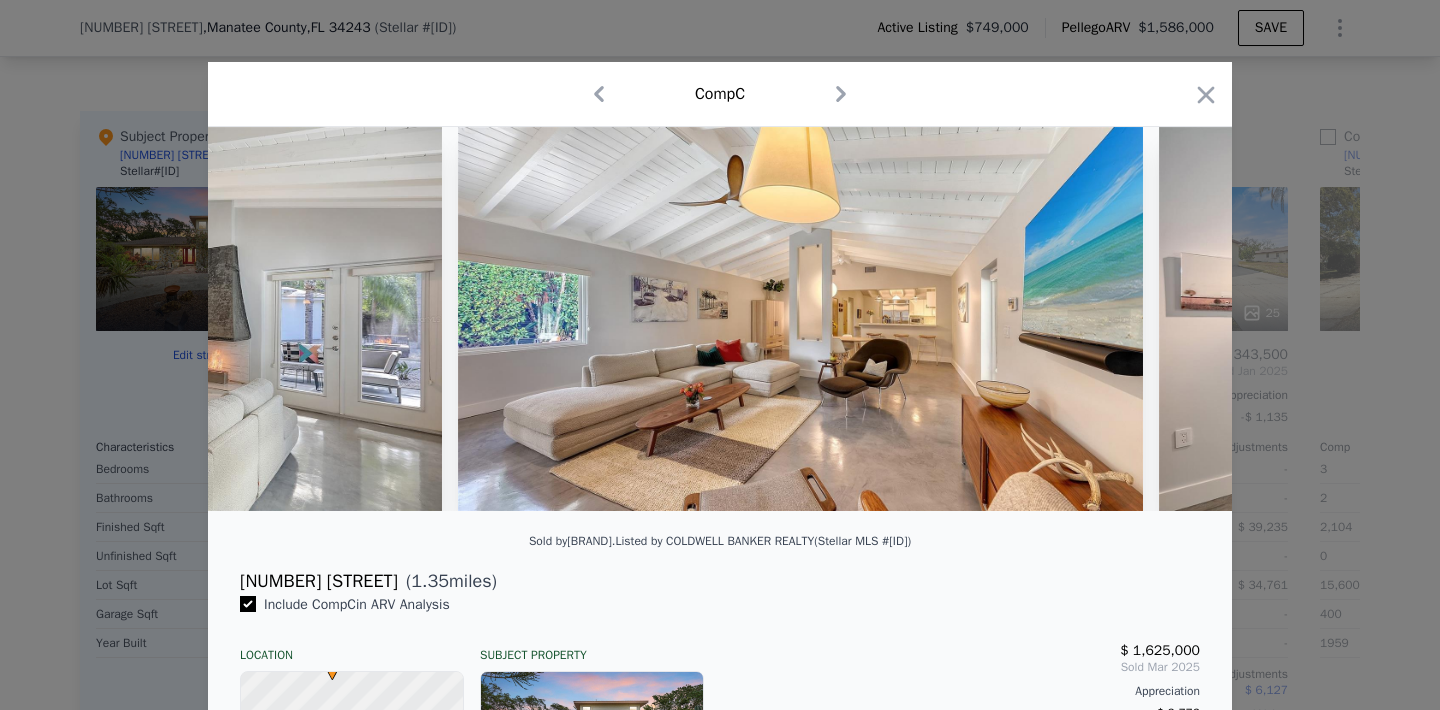 click at bounding box center [720, 319] 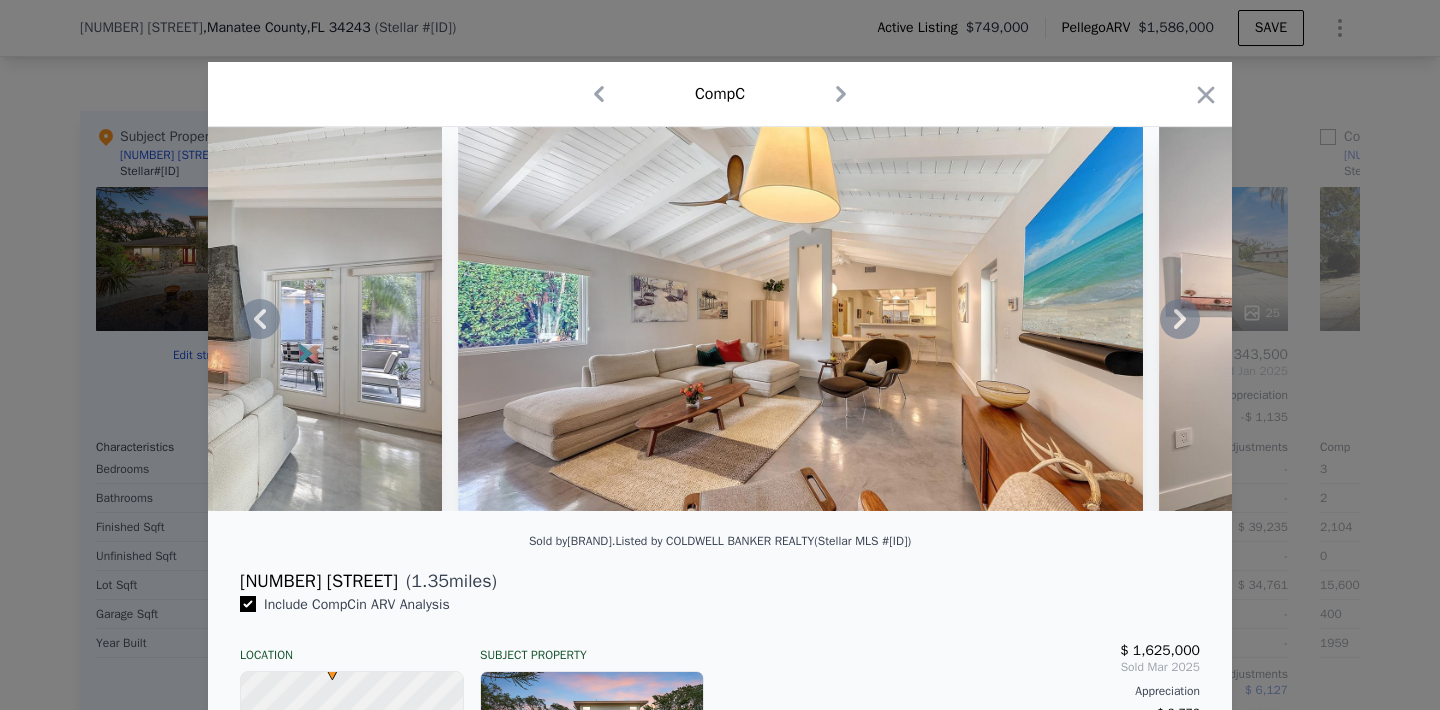click 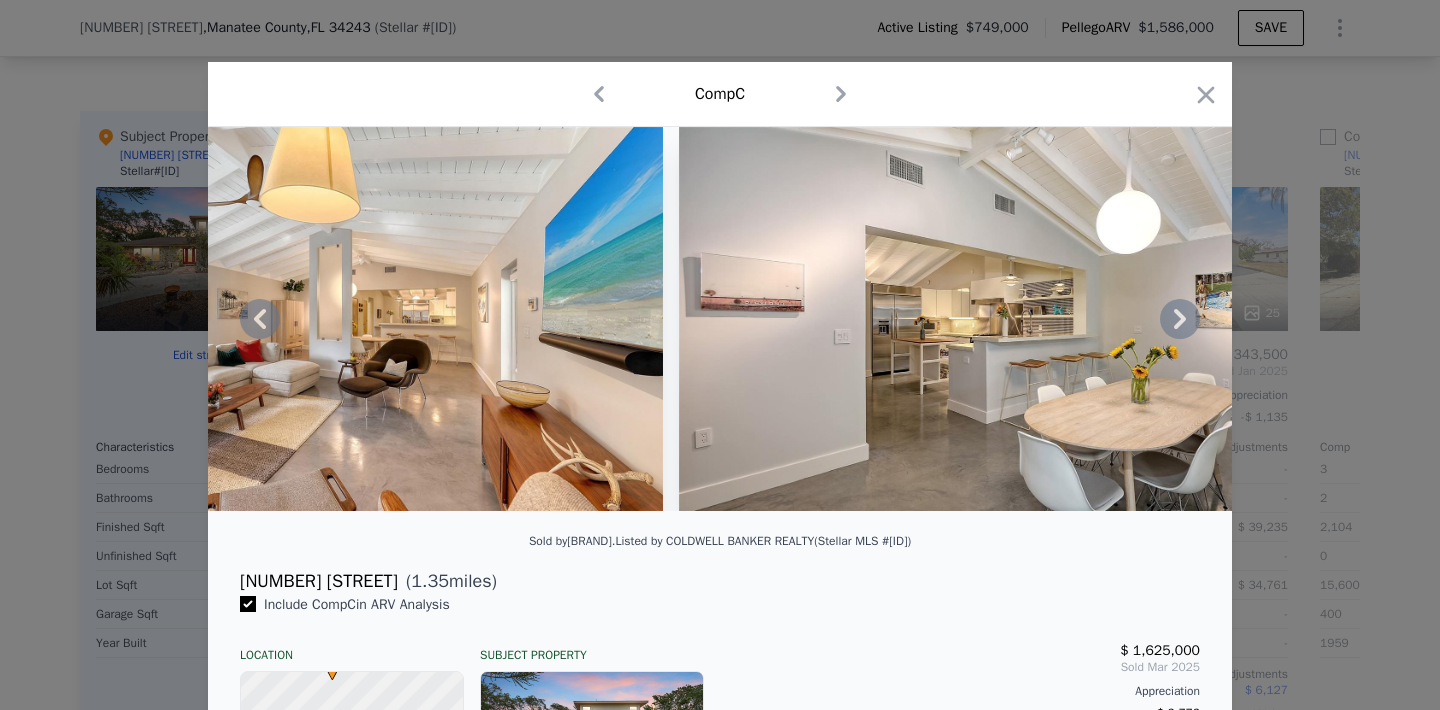 click 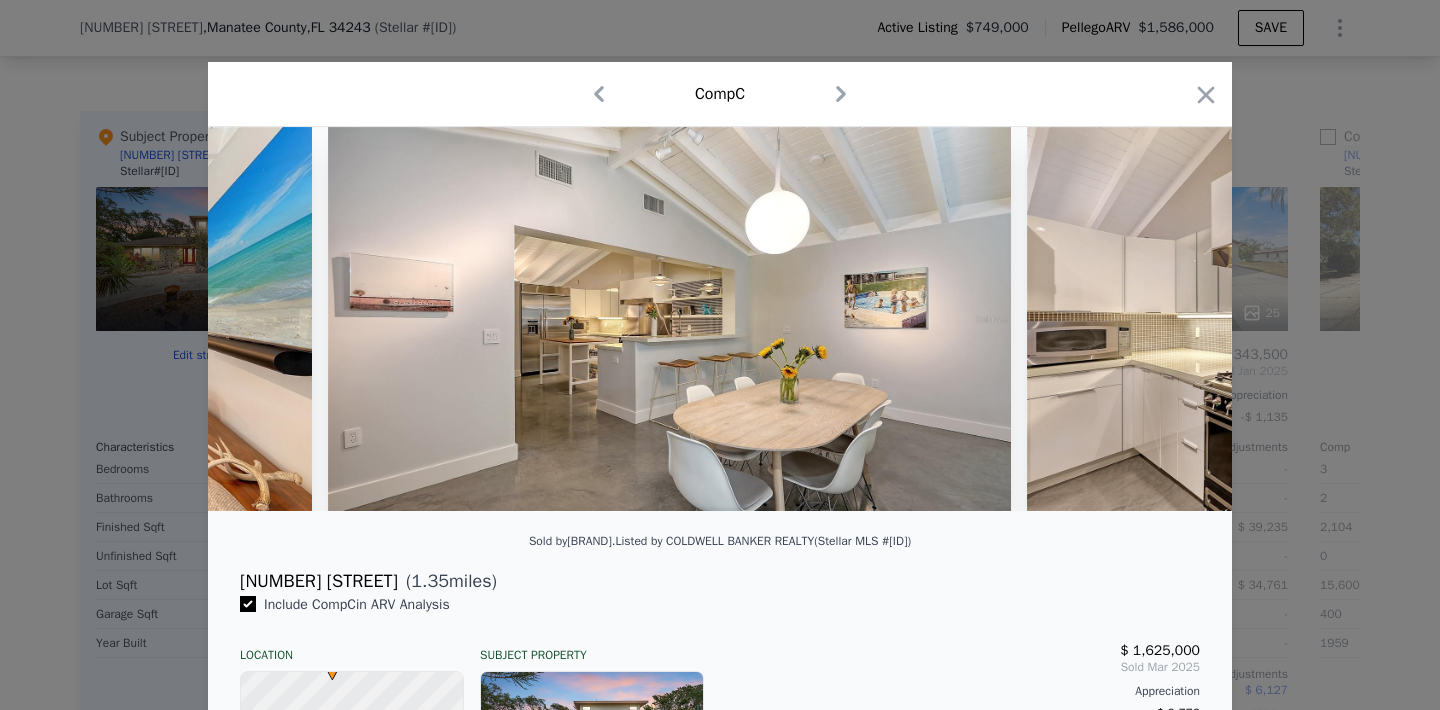 scroll, scrollTop: 0, scrollLeft: 5604, axis: horizontal 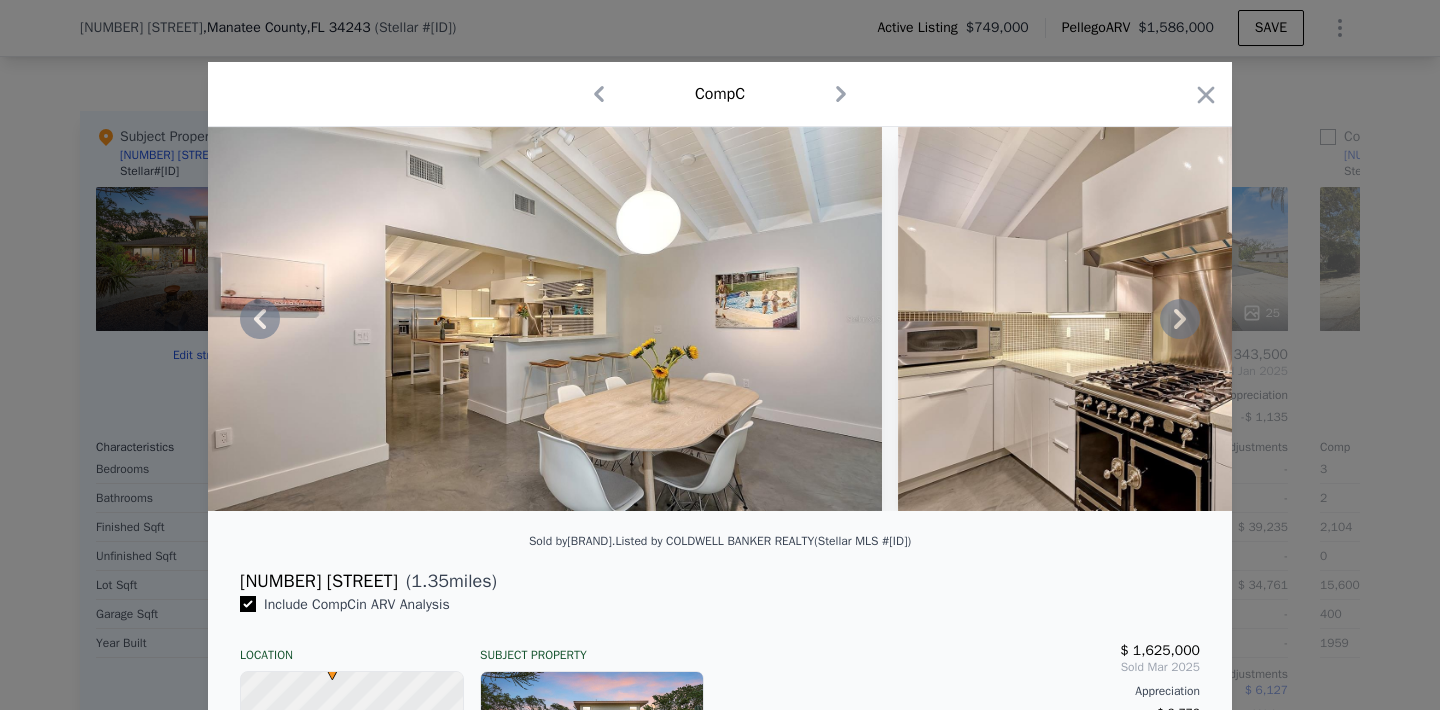 click 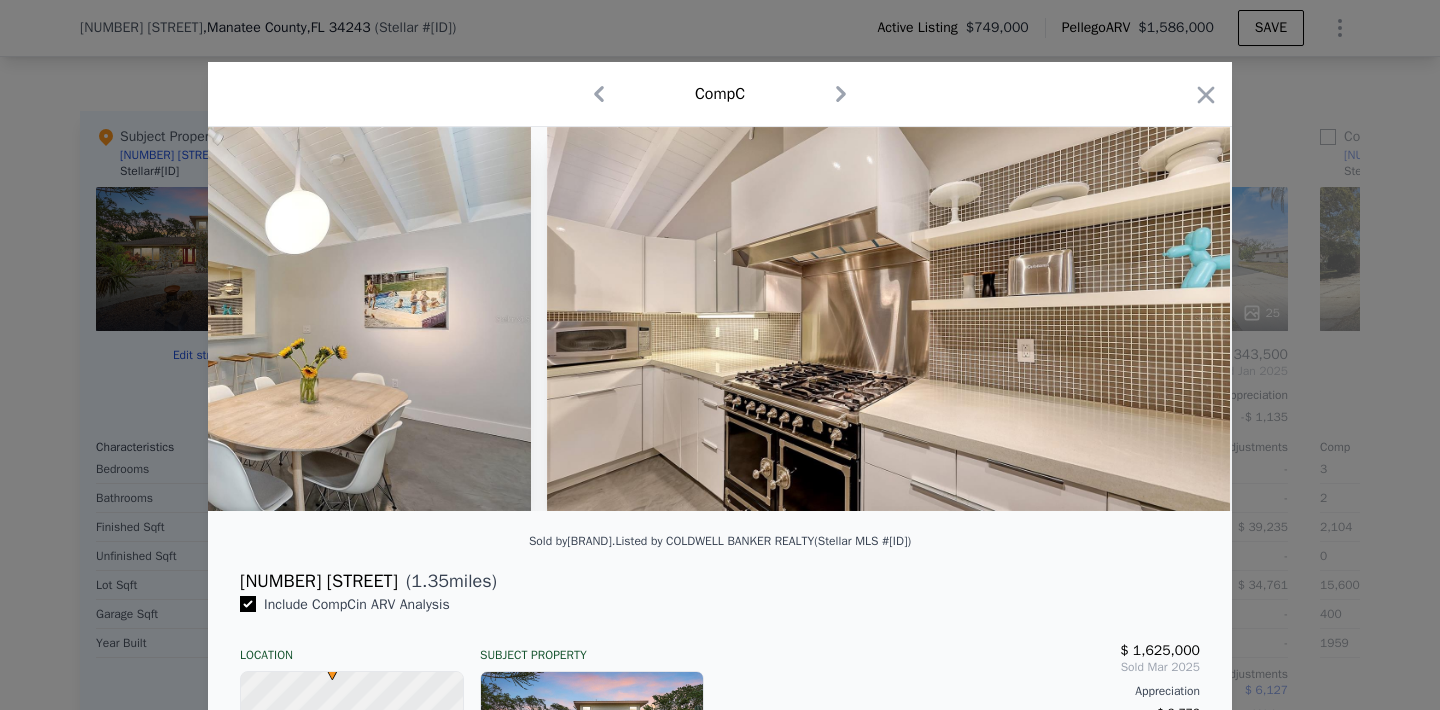 scroll, scrollTop: 0, scrollLeft: 6084, axis: horizontal 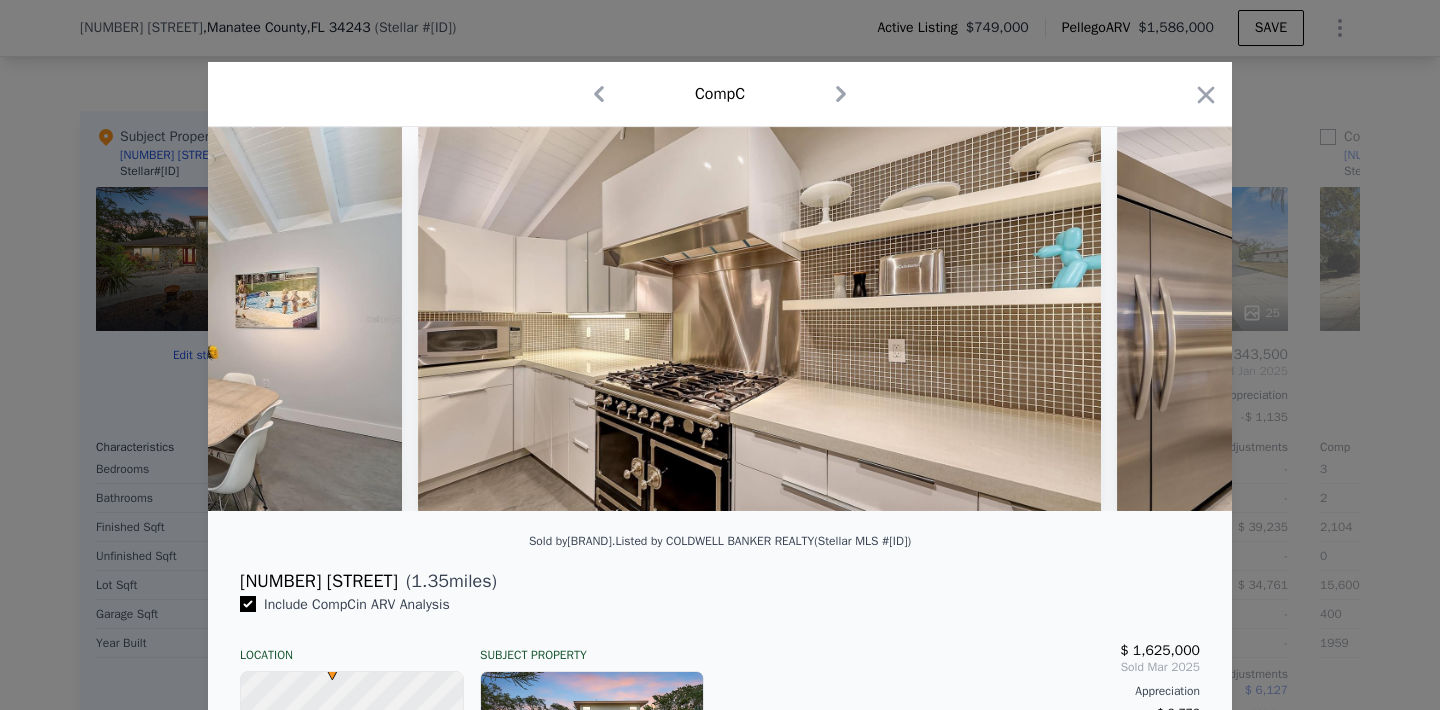 click at bounding box center [1458, 319] 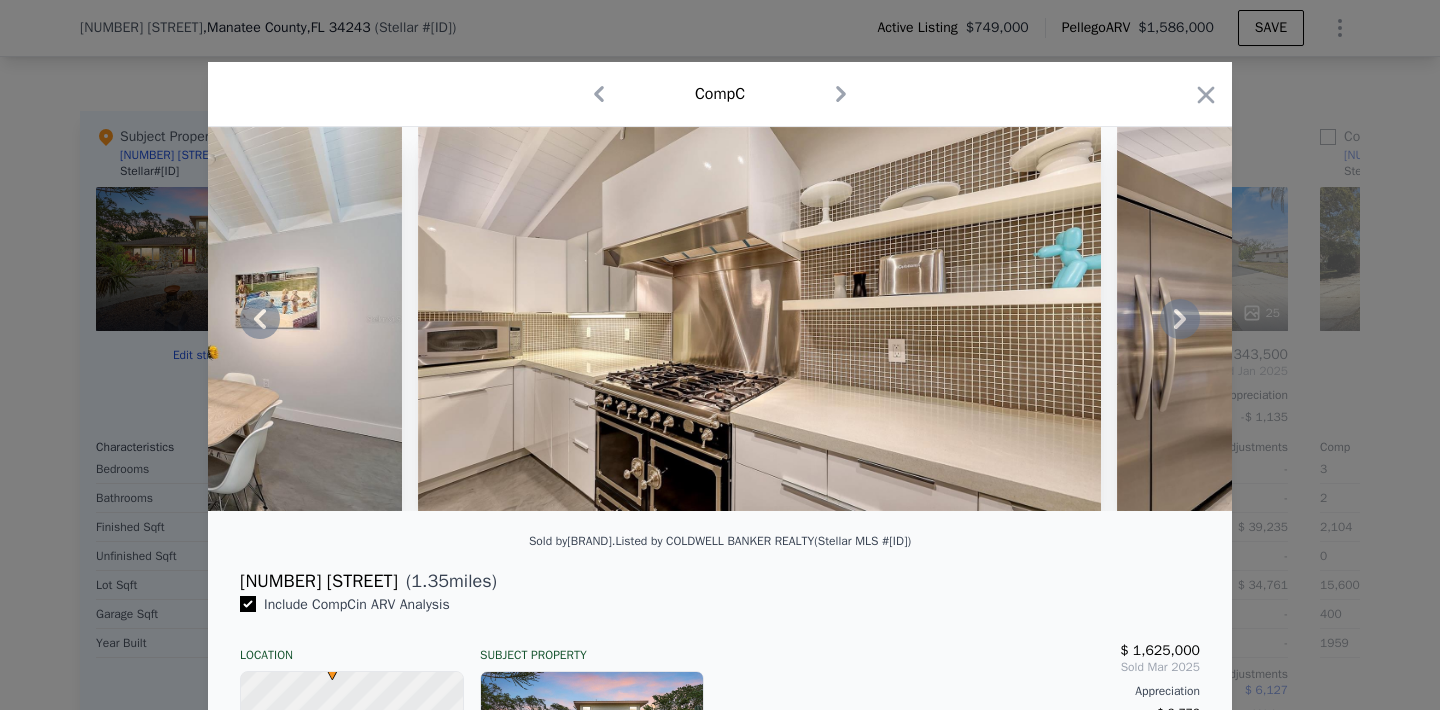 click 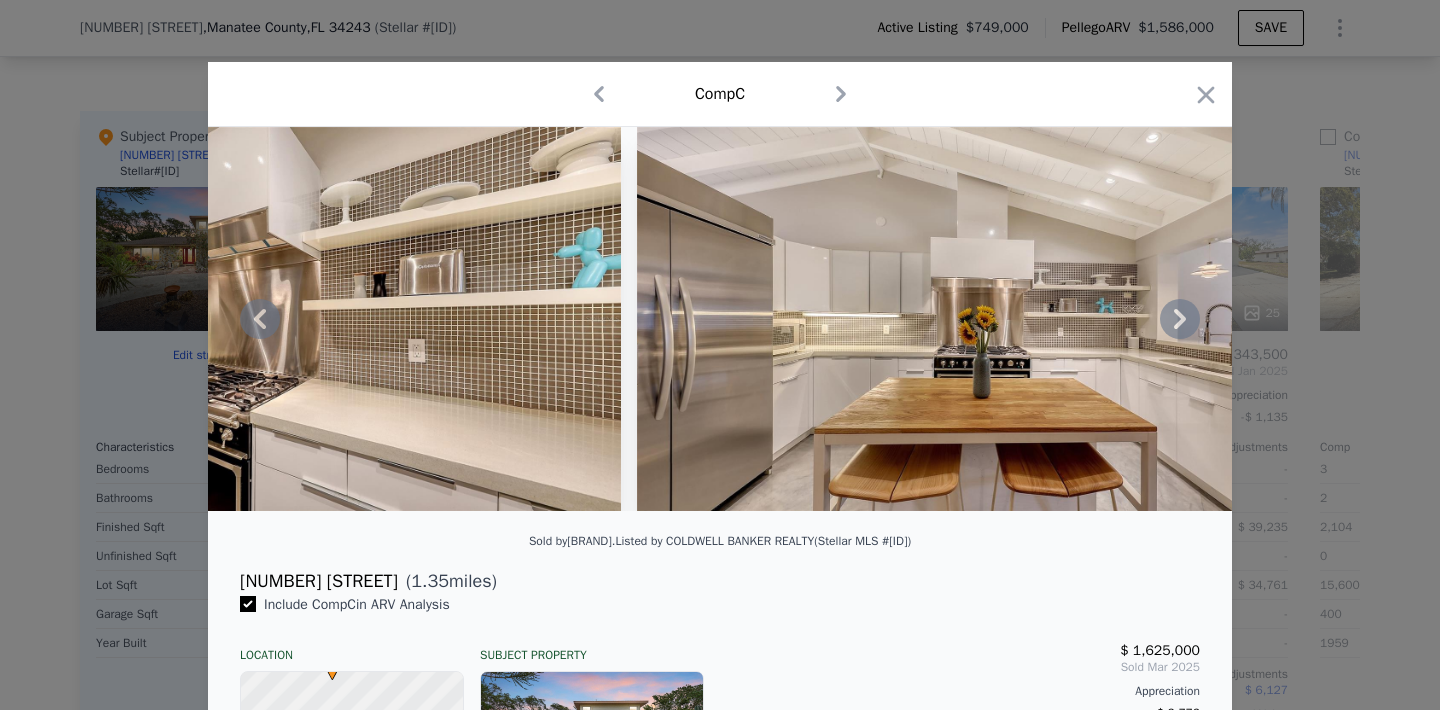 click 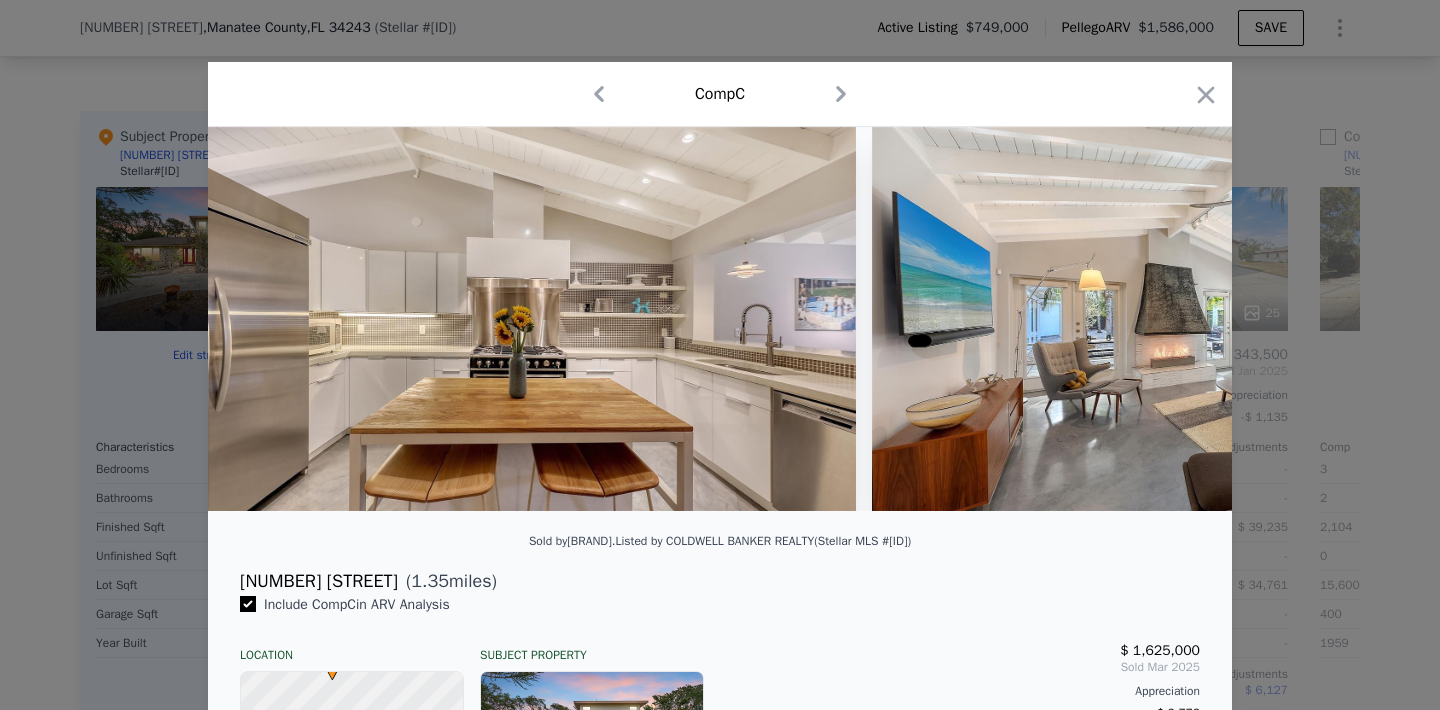 scroll, scrollTop: 0, scrollLeft: 7044, axis: horizontal 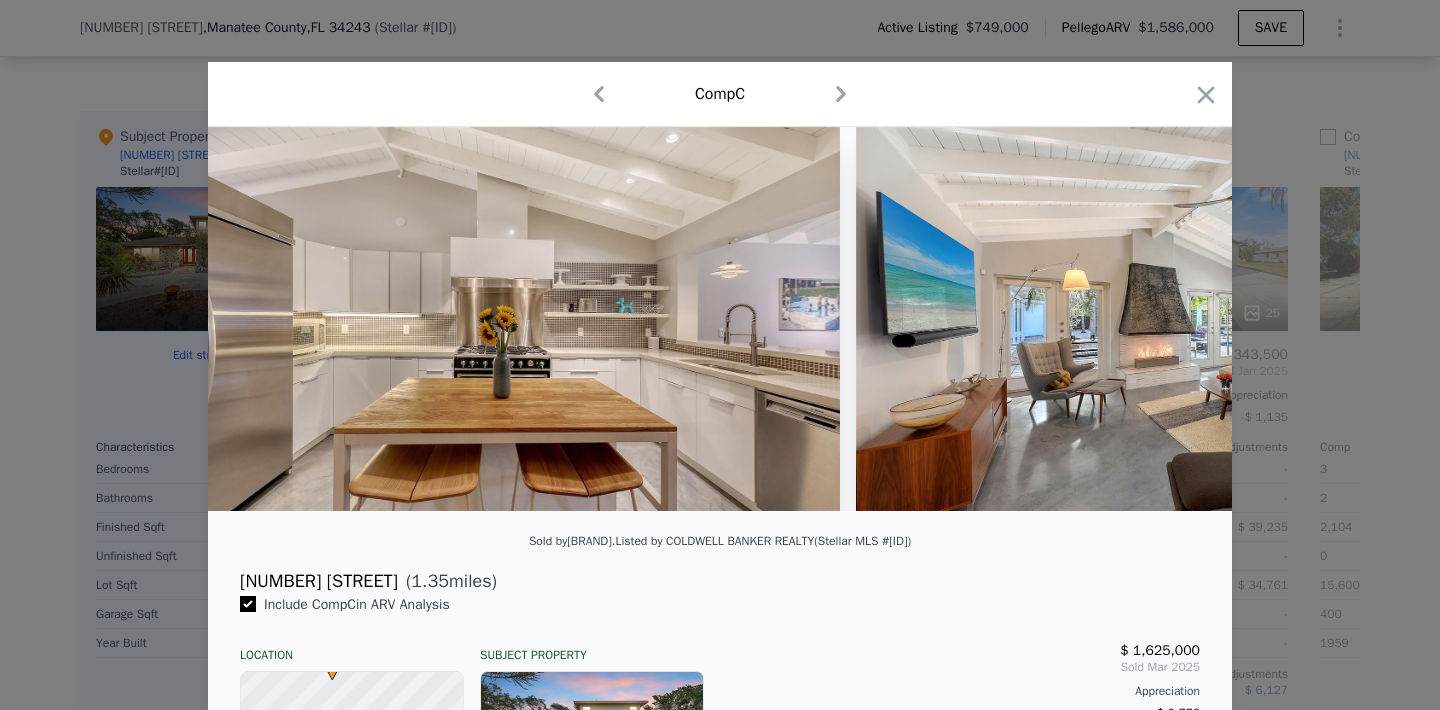 click at bounding box center [720, 319] 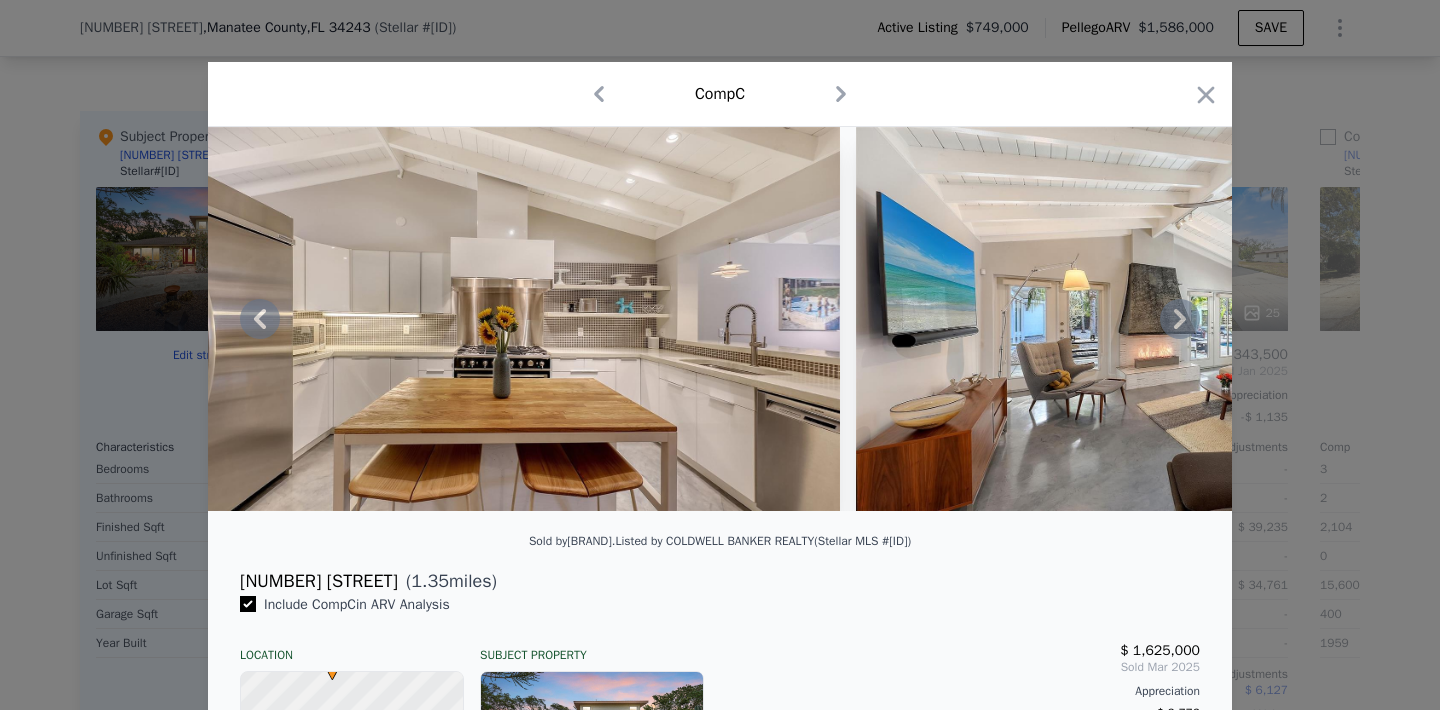 click 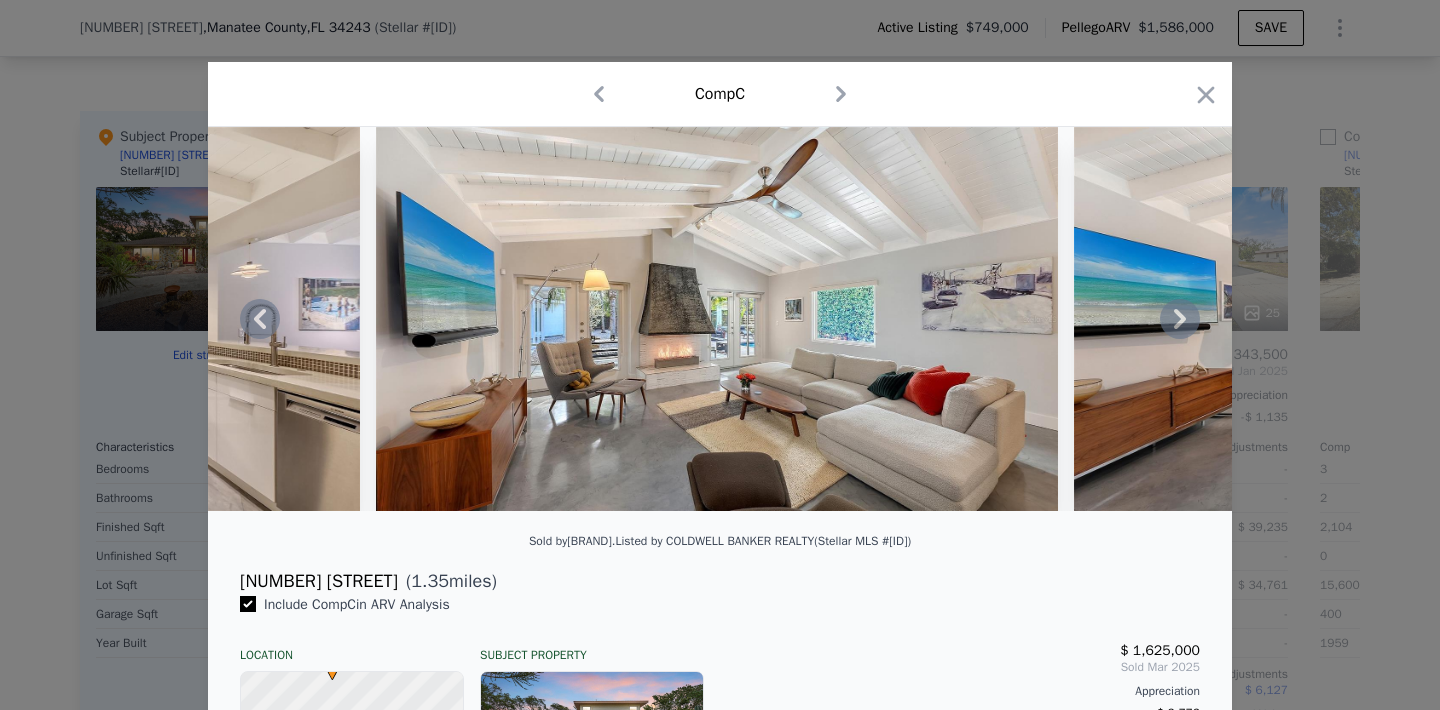 click 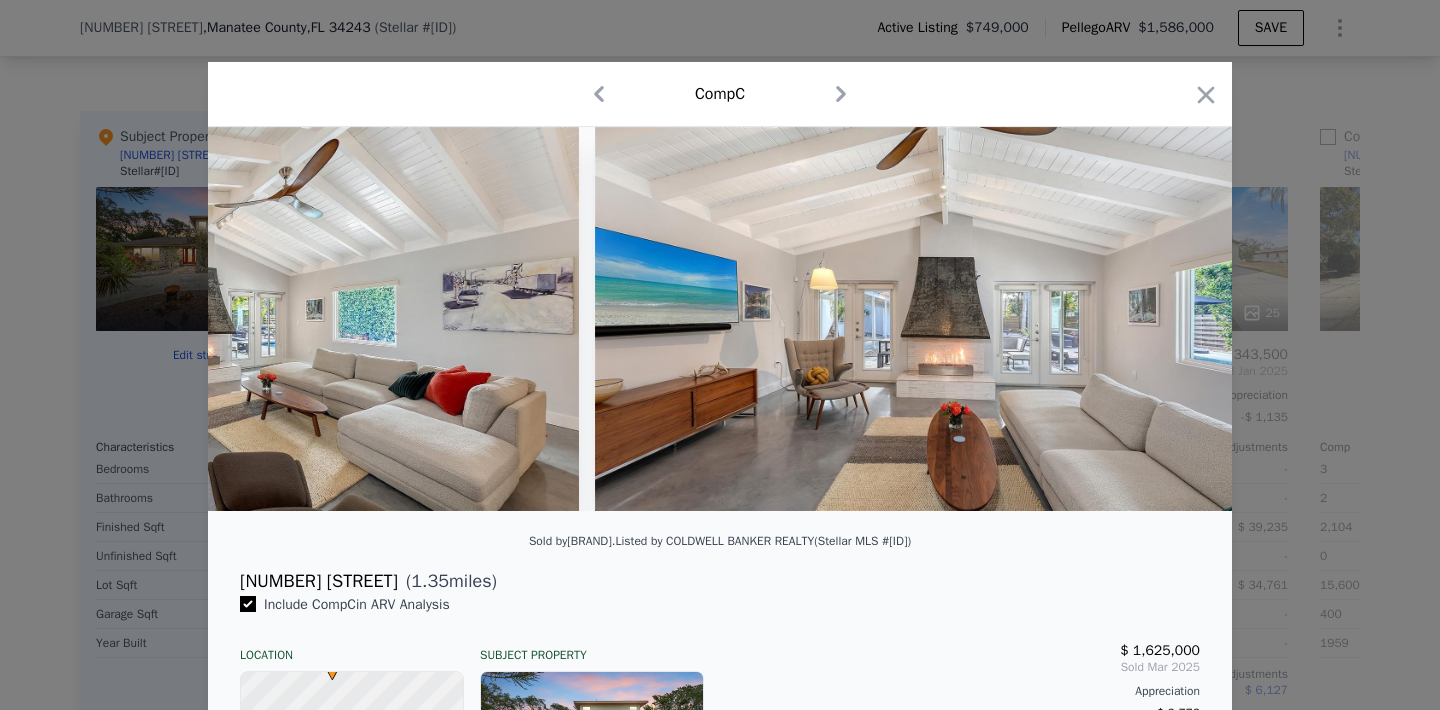 scroll, scrollTop: 0, scrollLeft: 8004, axis: horizontal 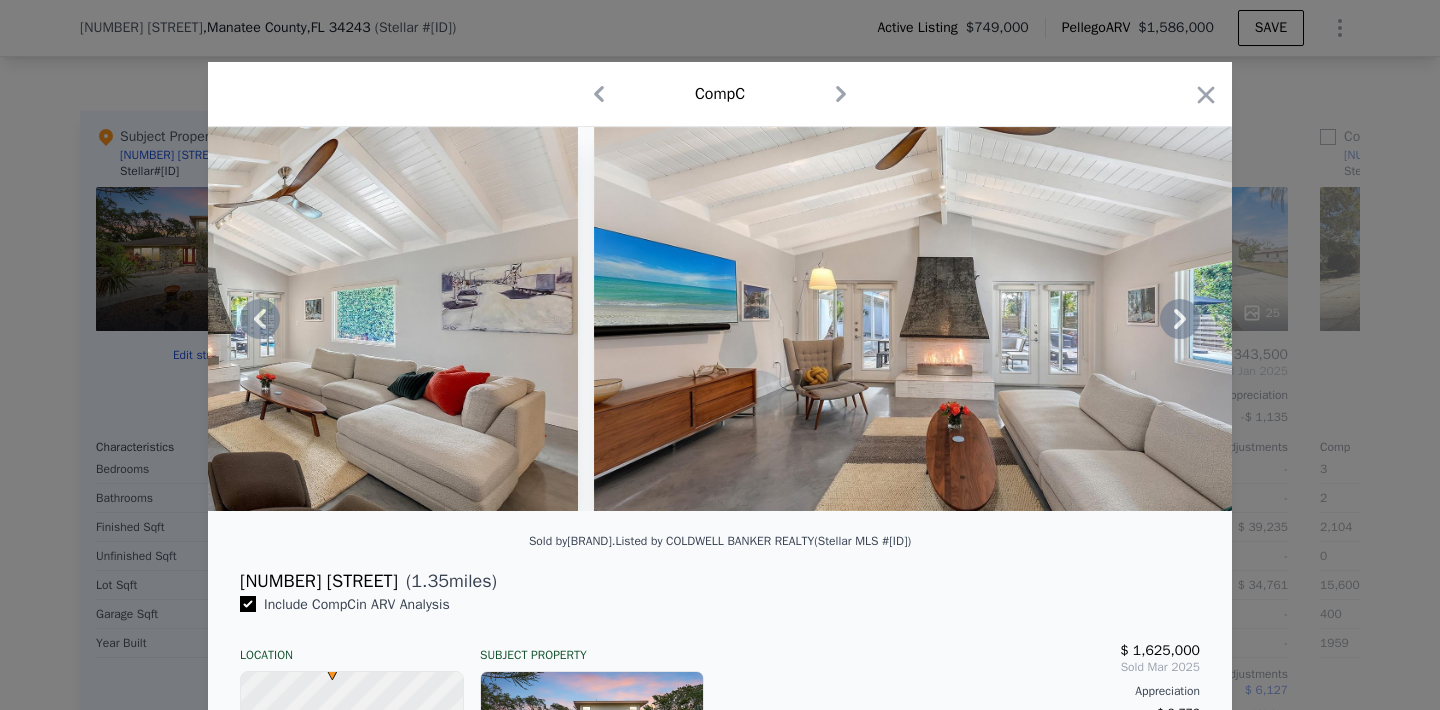 click 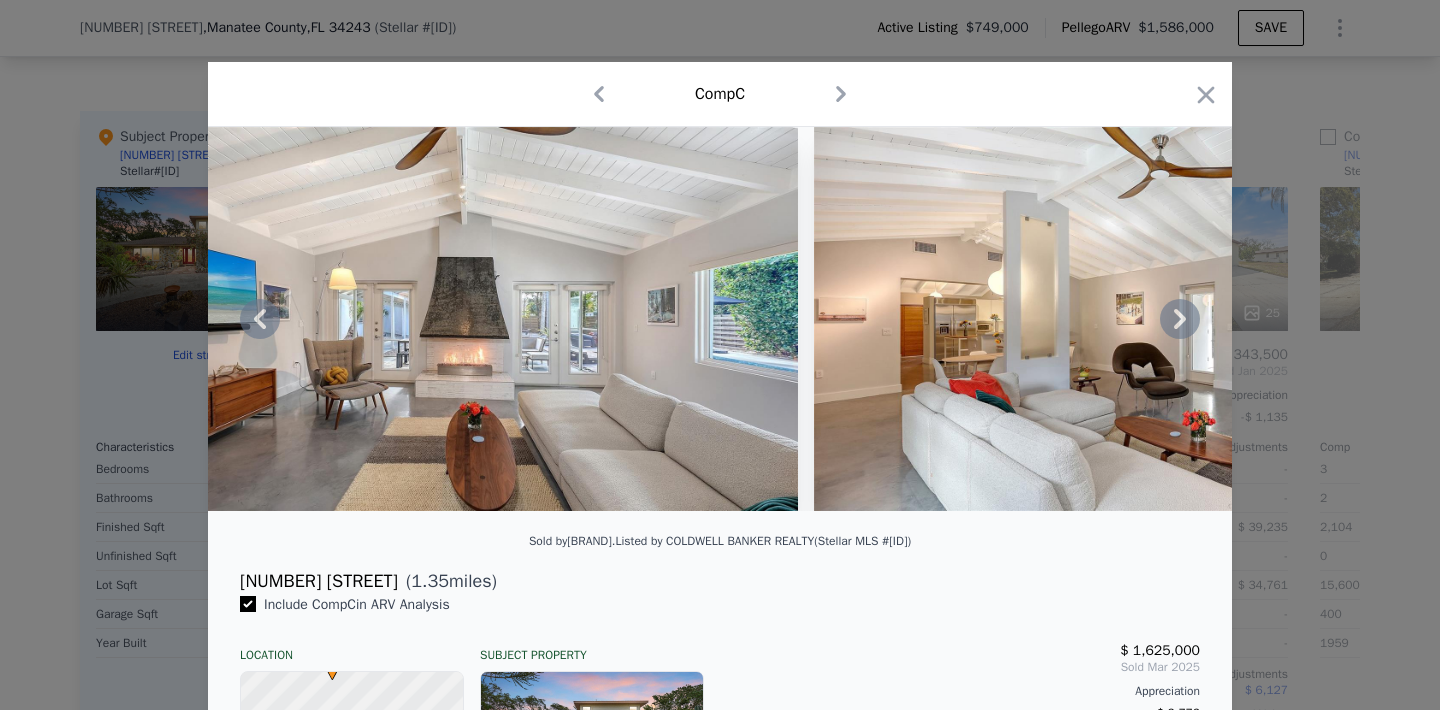 click 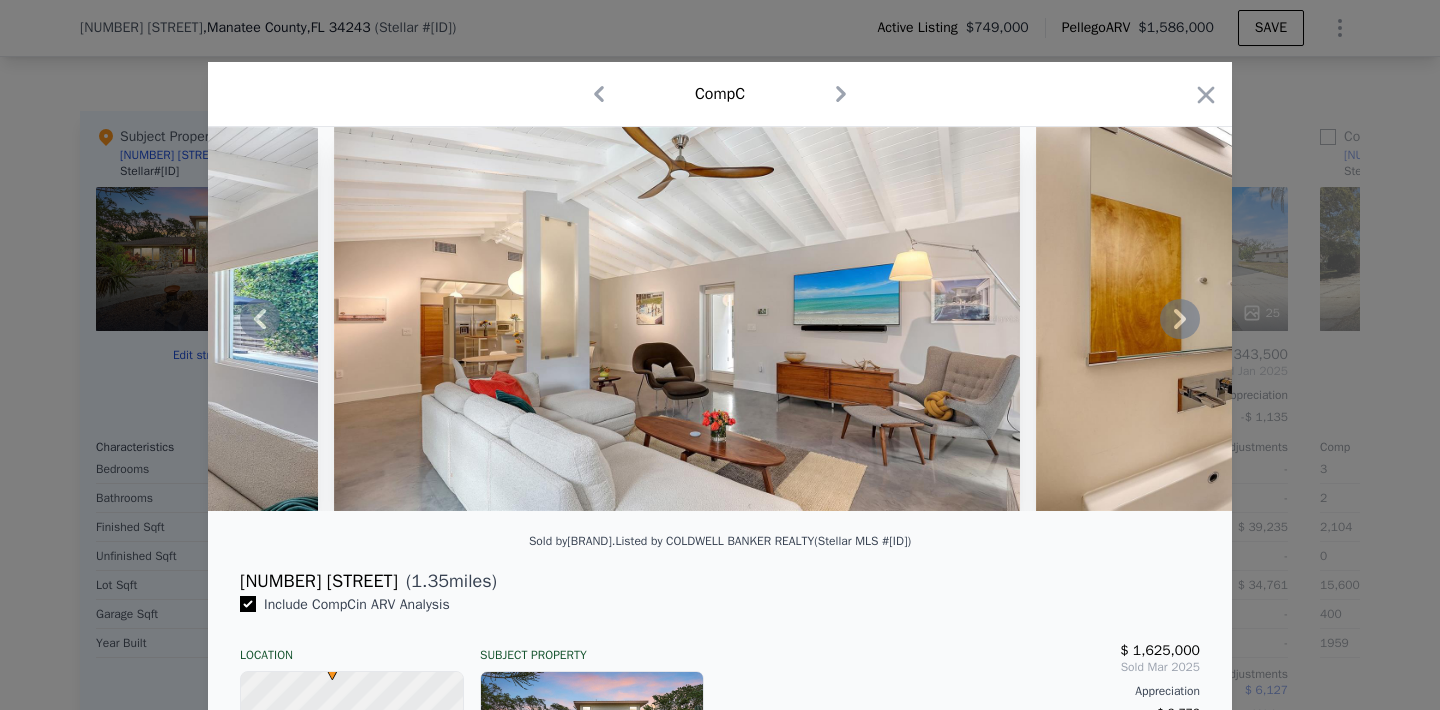 click 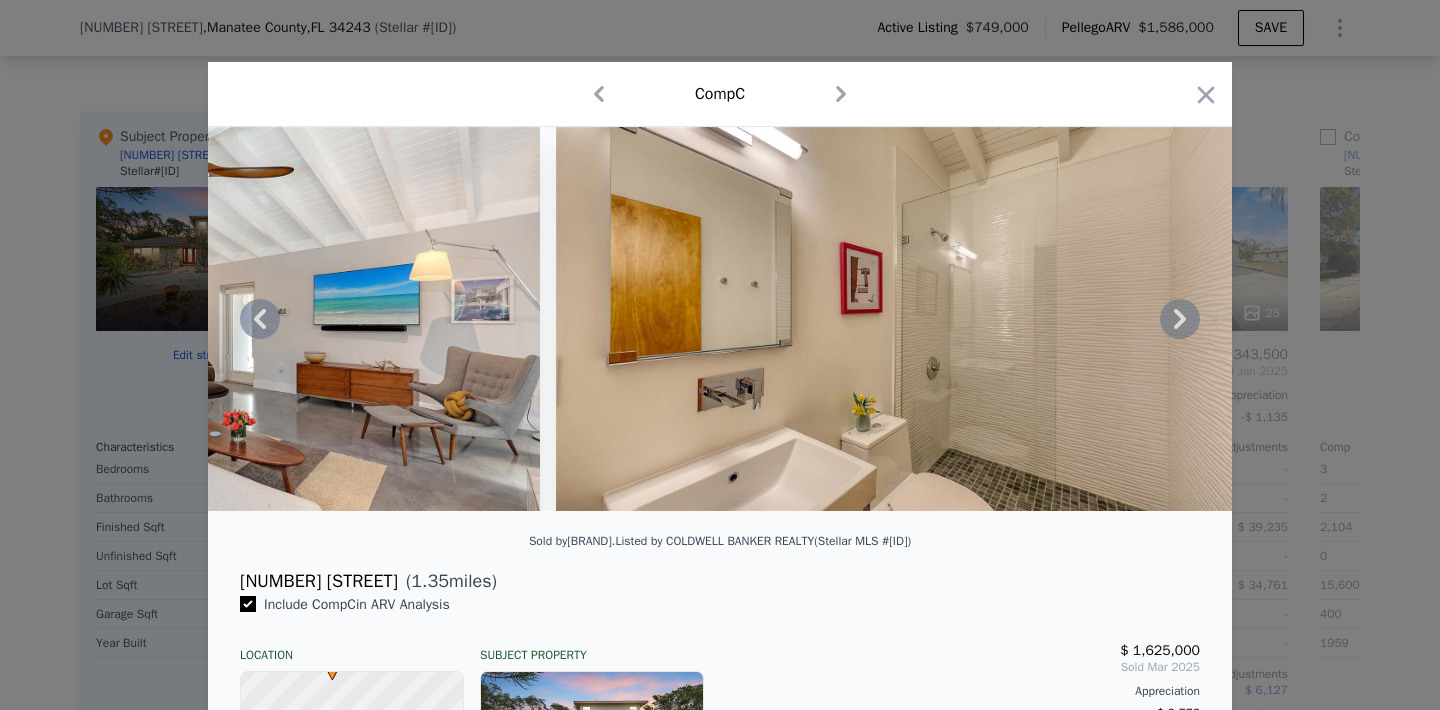 click 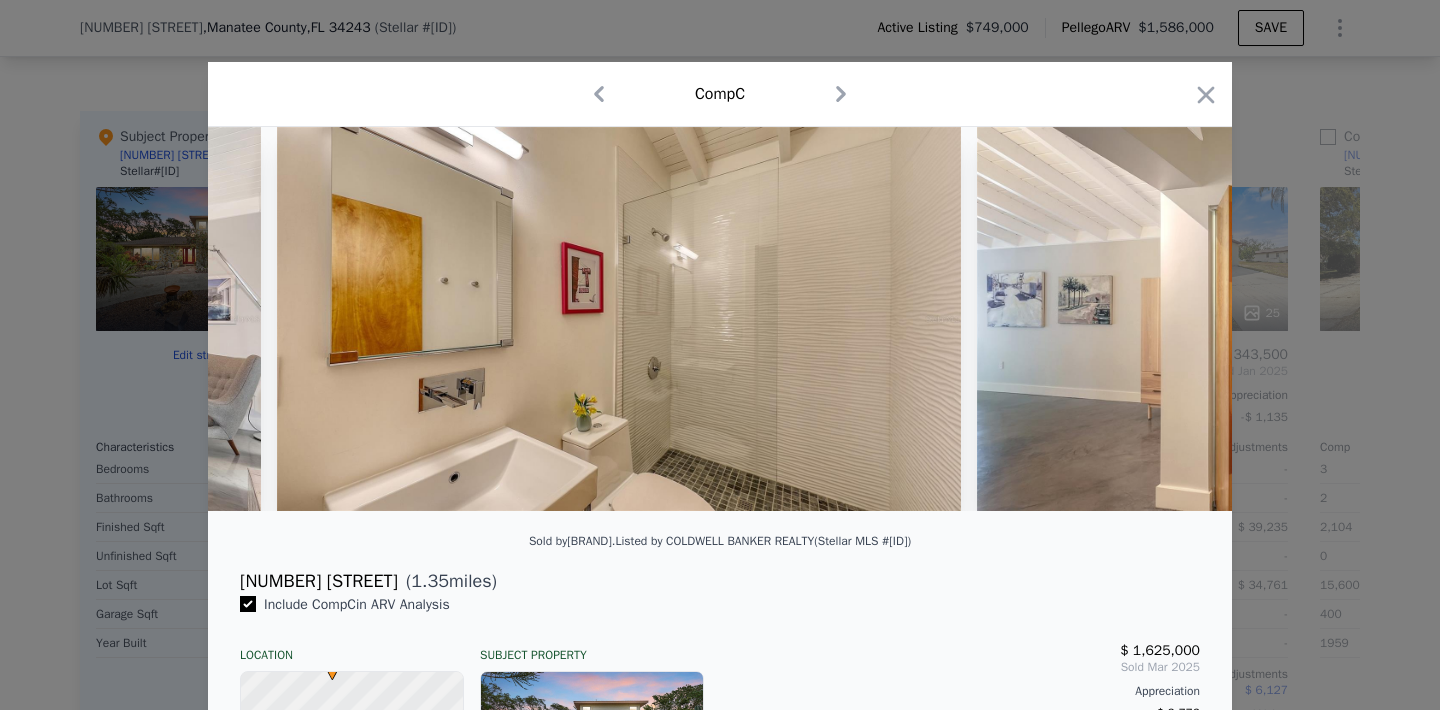 scroll, scrollTop: 0, scrollLeft: 9924, axis: horizontal 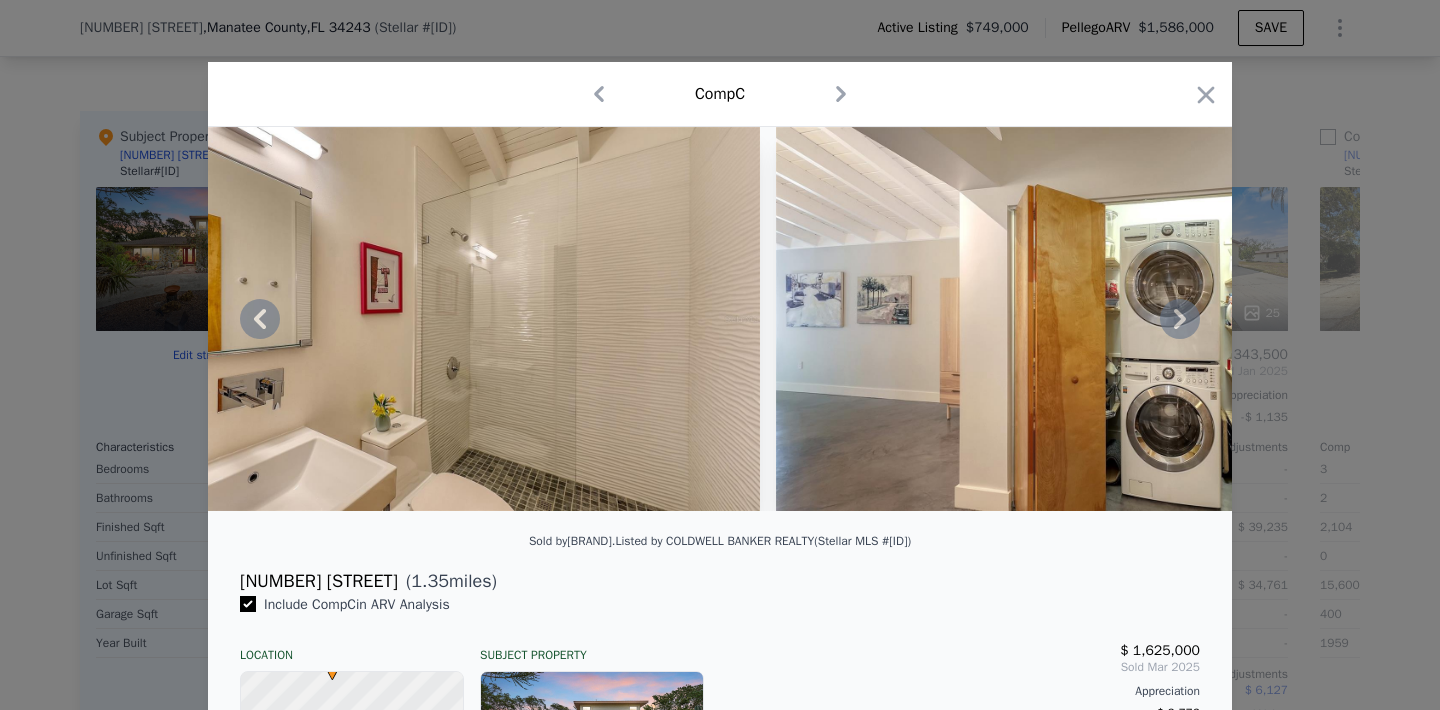 click 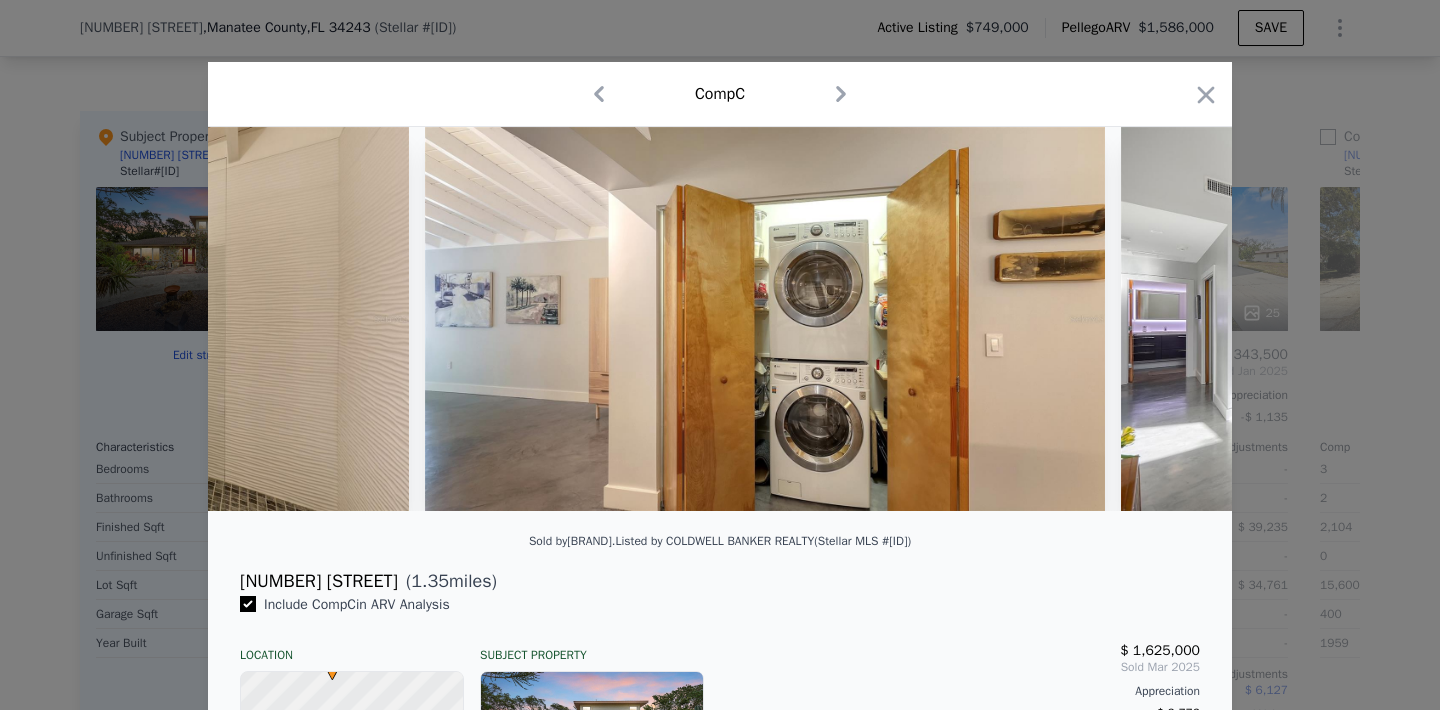 scroll, scrollTop: 0, scrollLeft: 10404, axis: horizontal 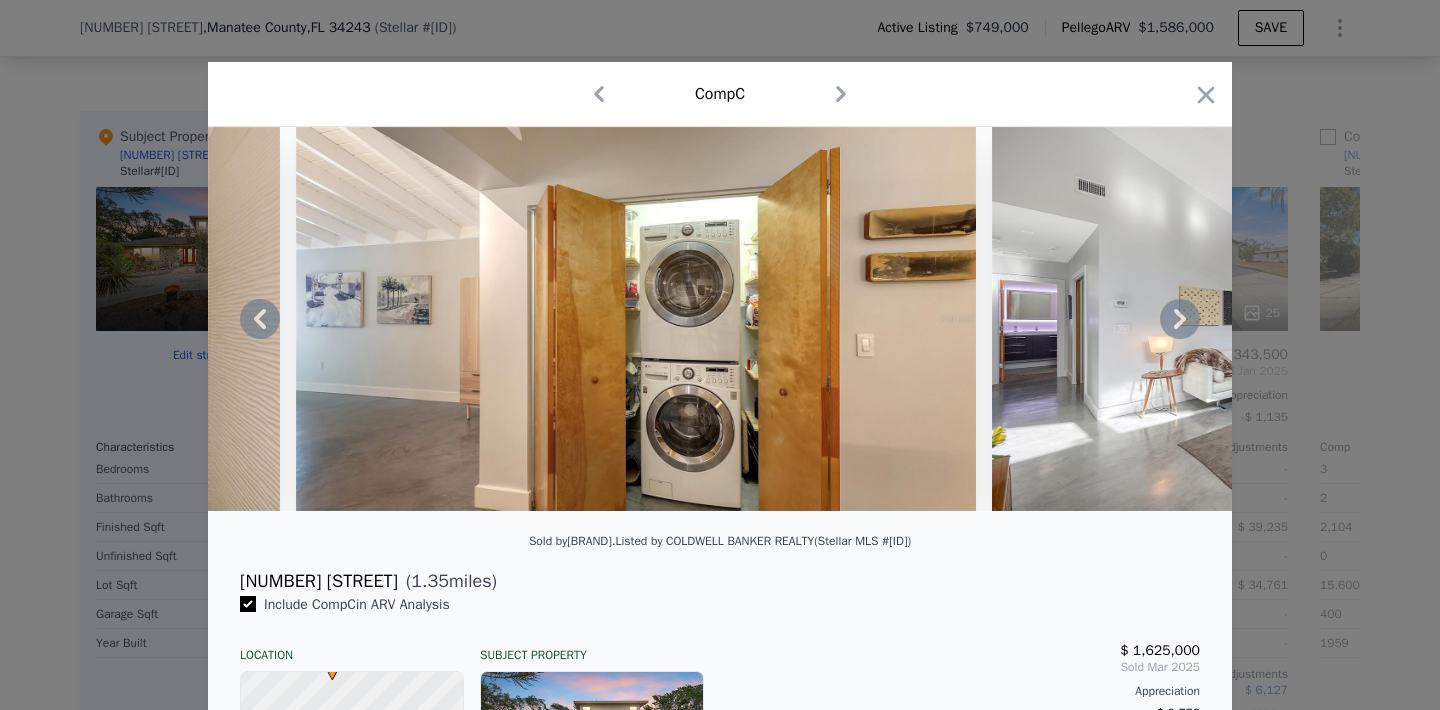 click 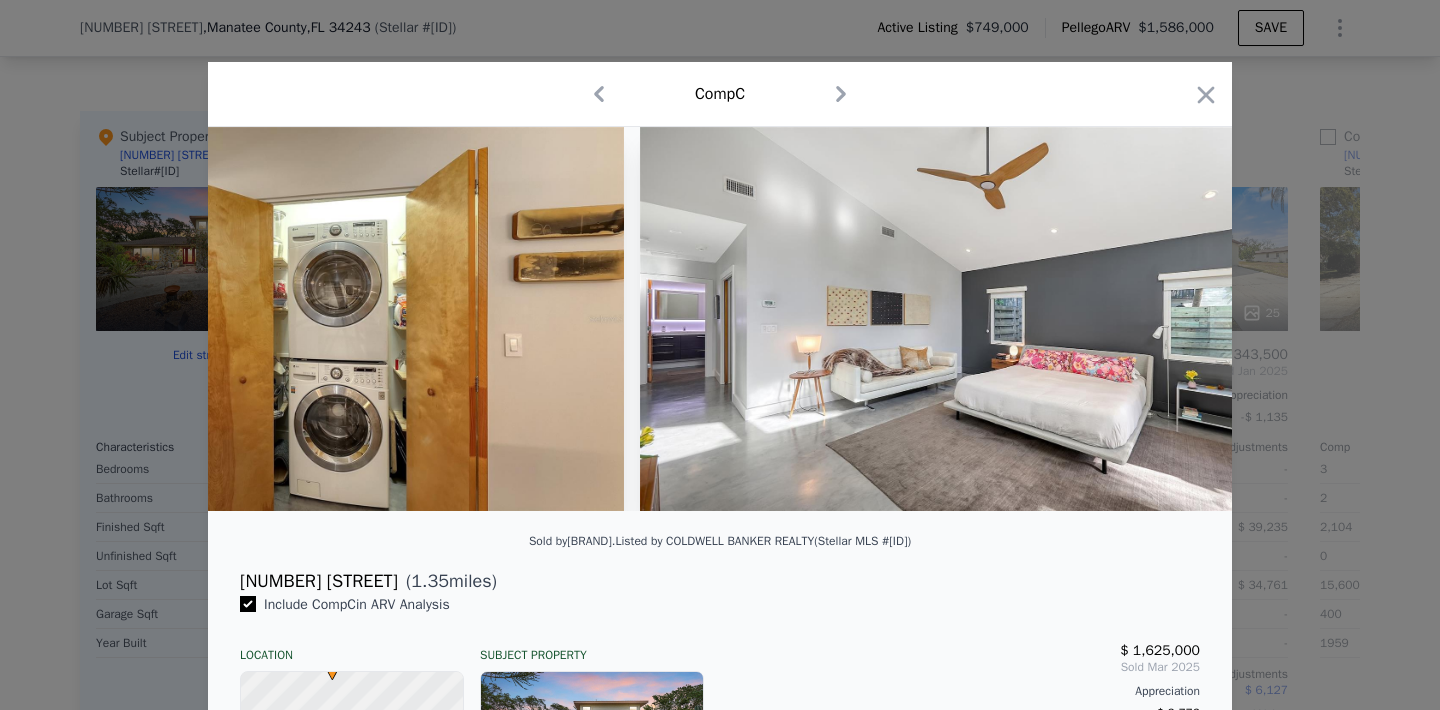 scroll, scrollTop: 0, scrollLeft: 10884, axis: horizontal 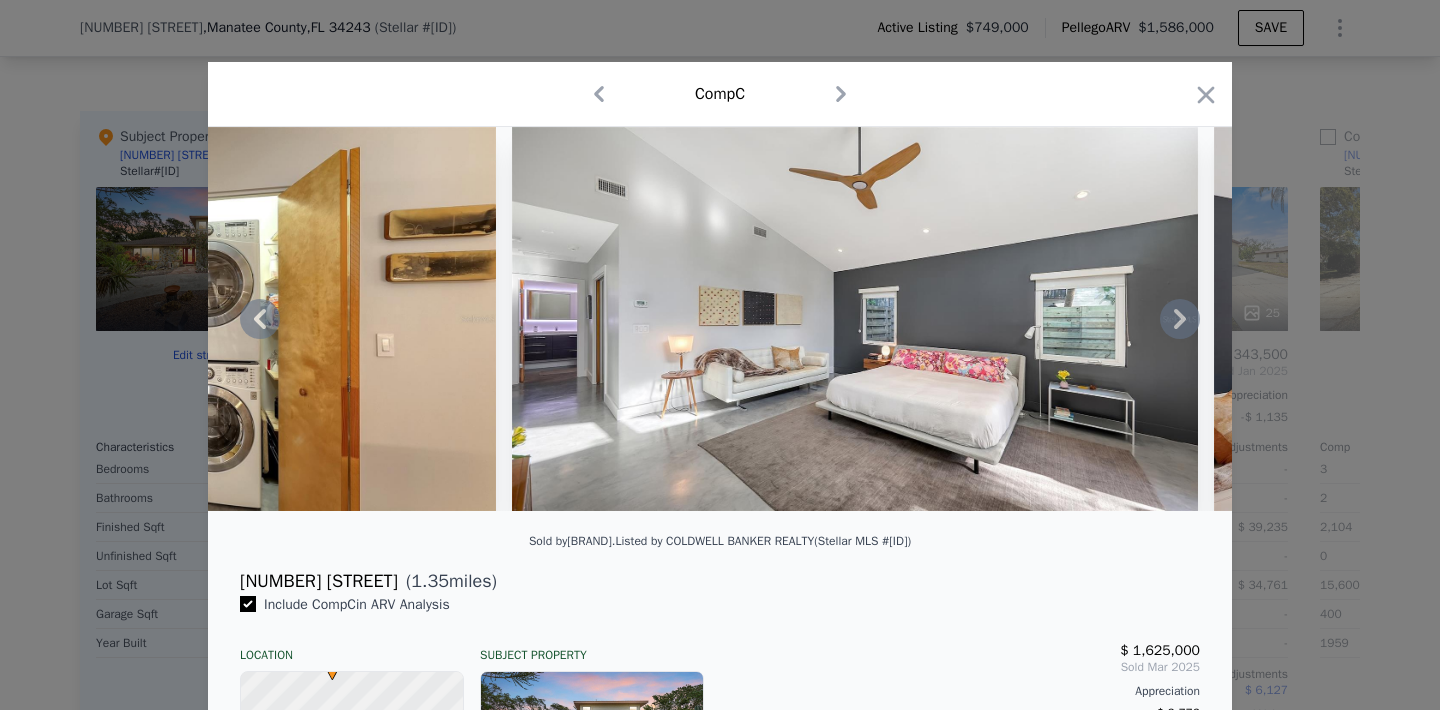 click 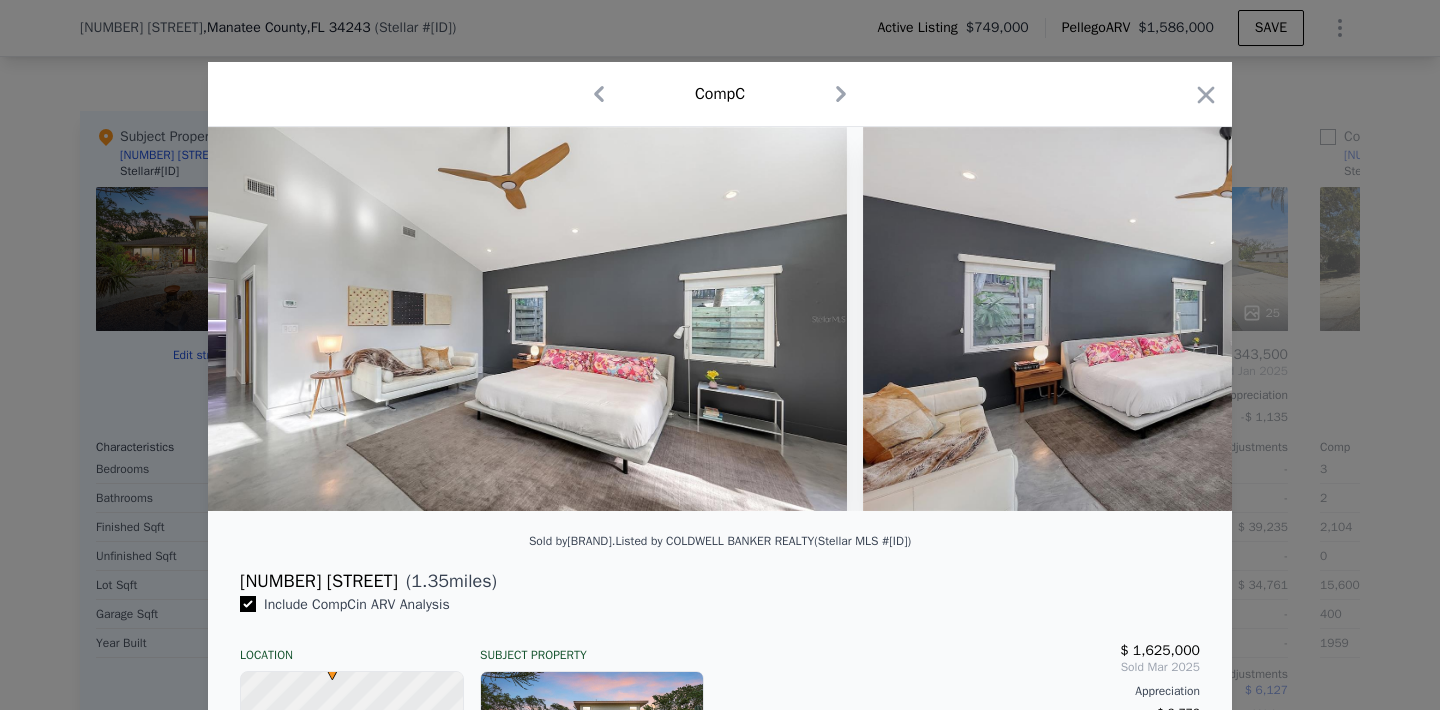 scroll, scrollTop: 0, scrollLeft: 11364, axis: horizontal 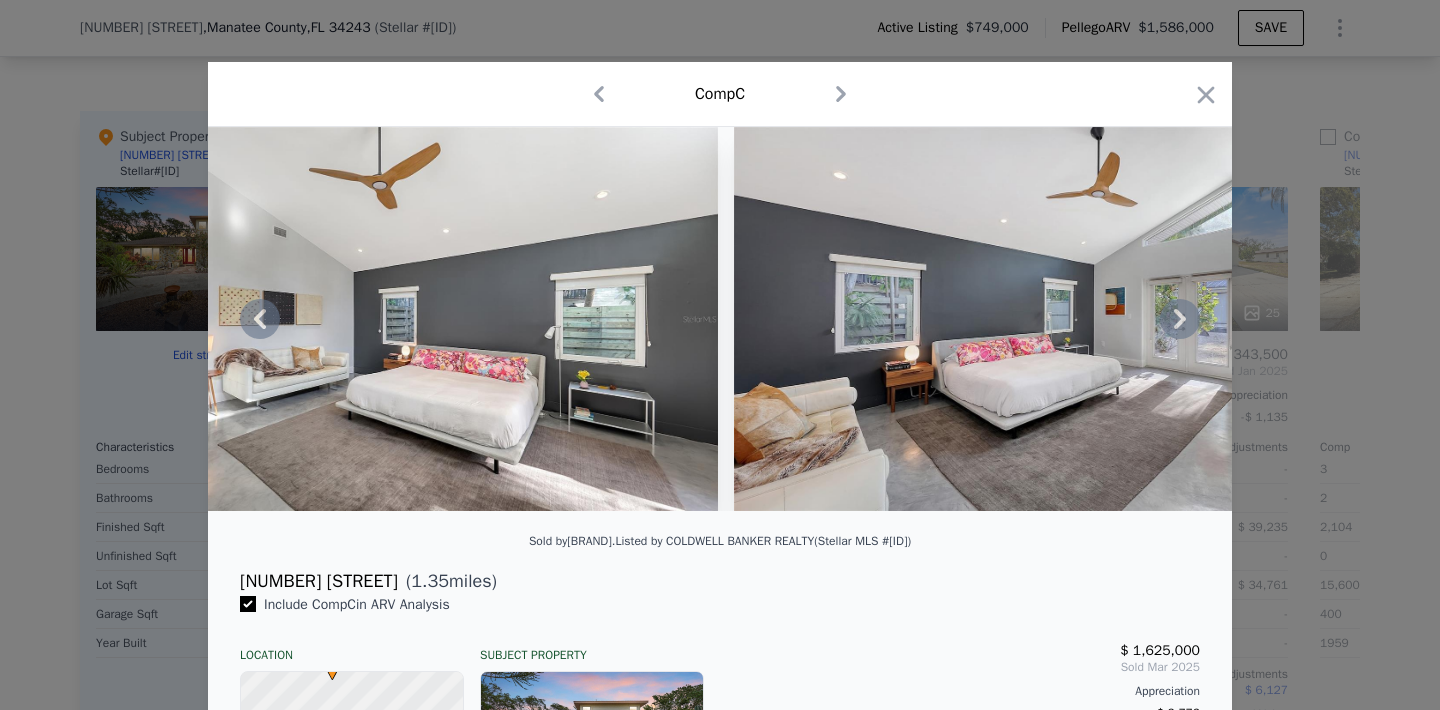 click 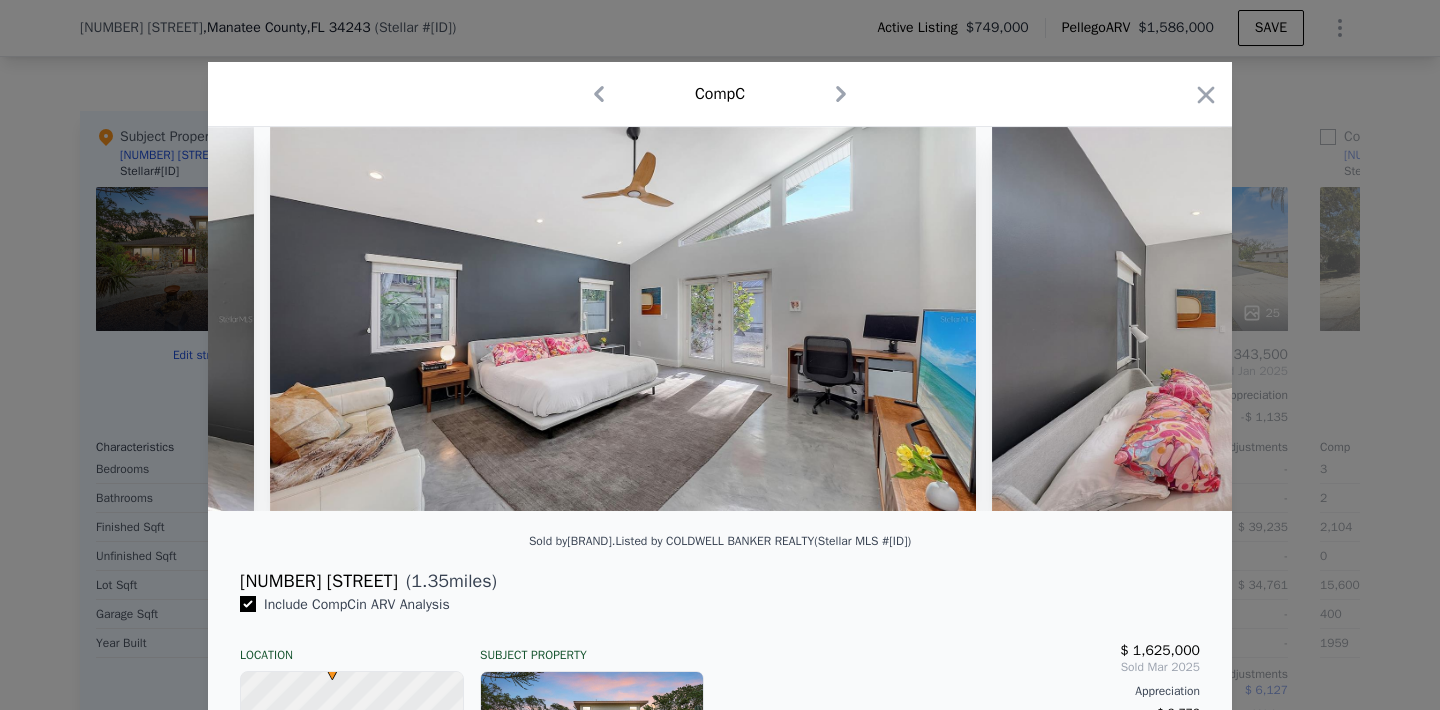scroll, scrollTop: 0, scrollLeft: 11844, axis: horizontal 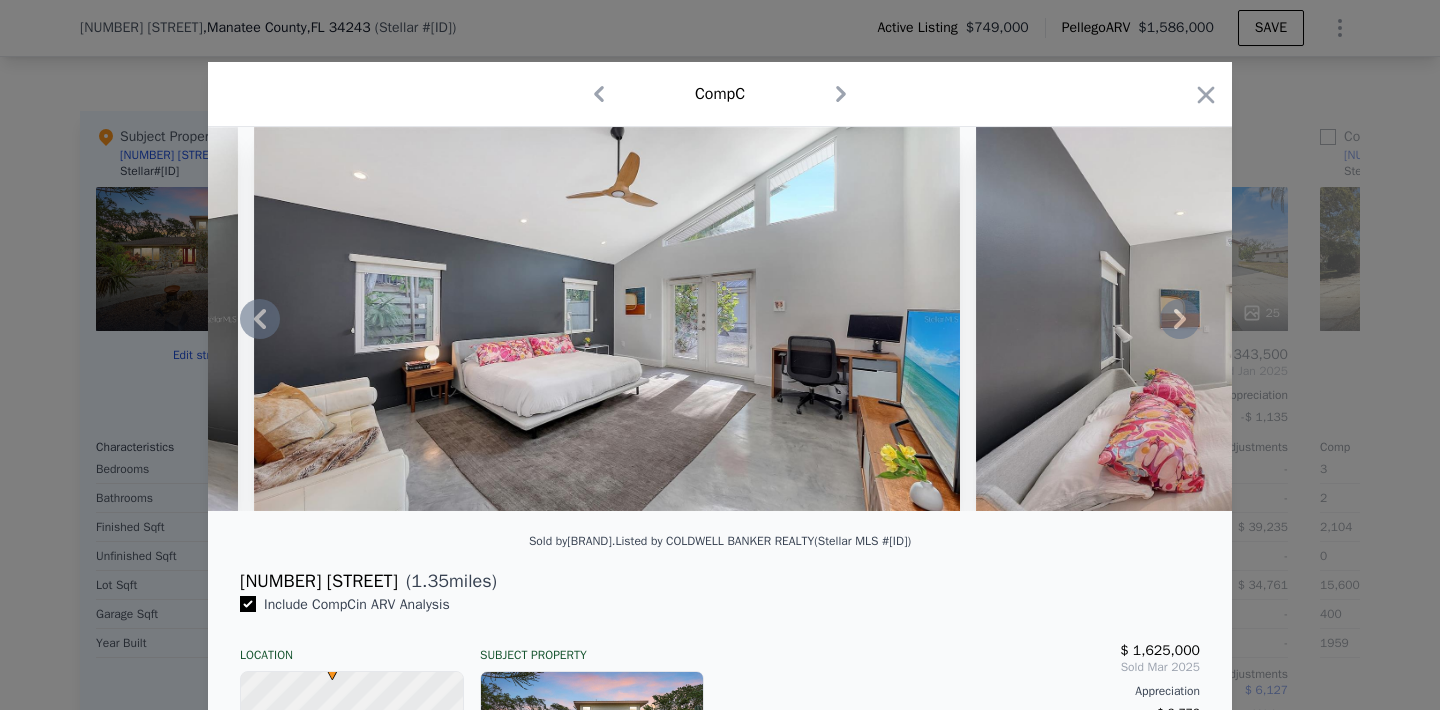 click 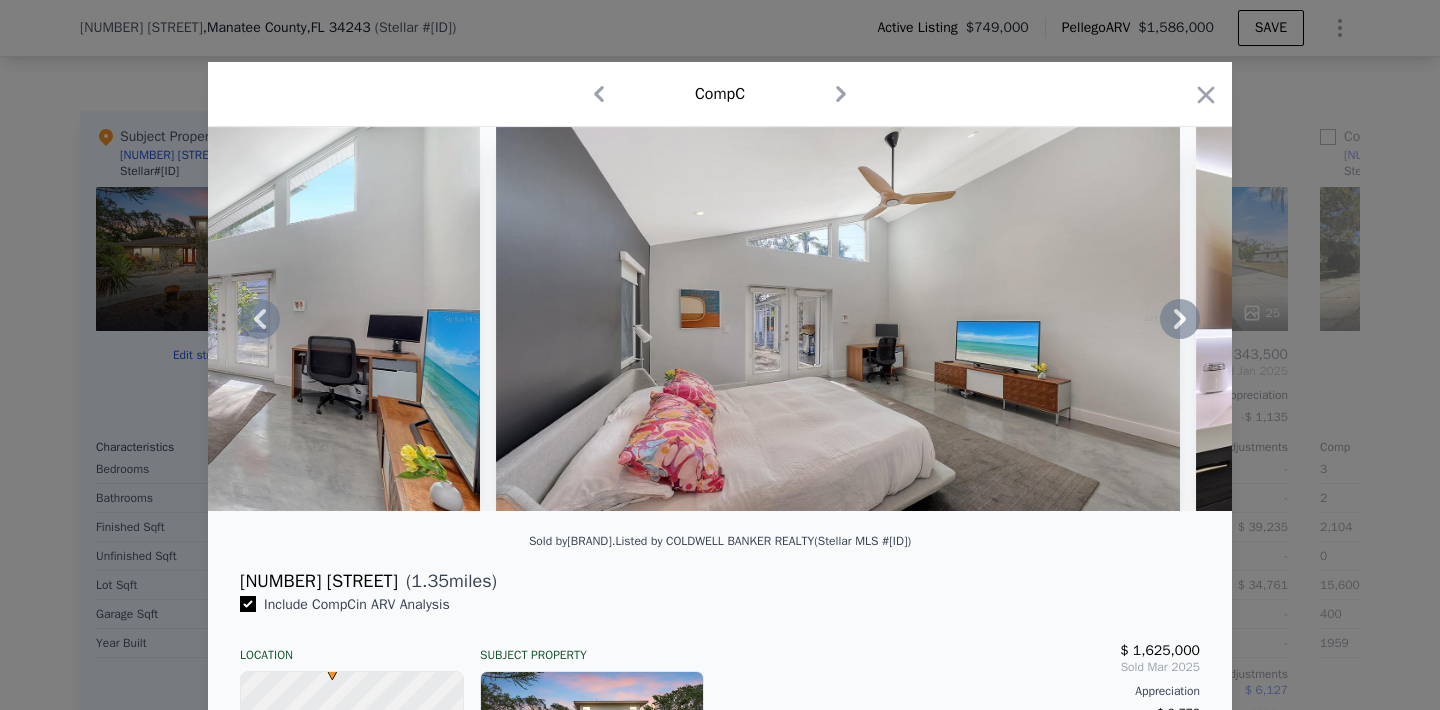 click 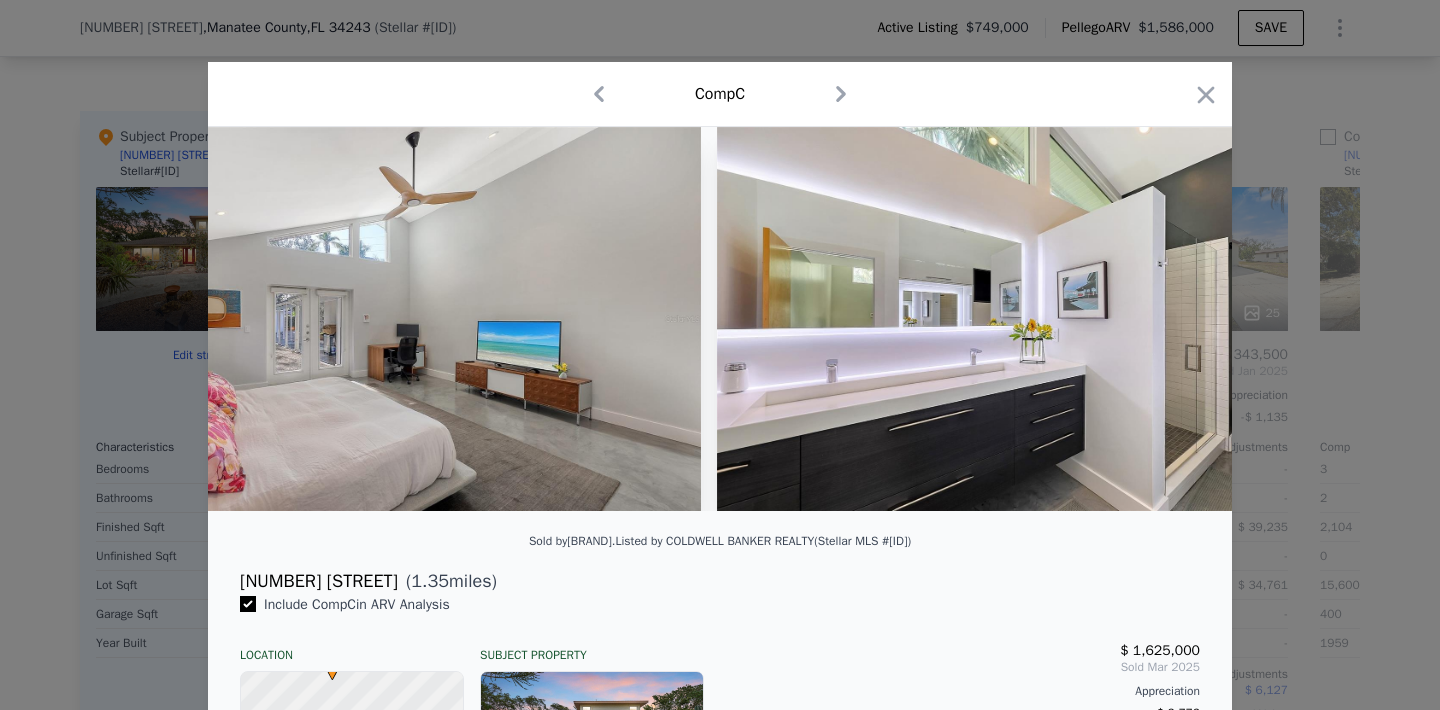 scroll, scrollTop: 0, scrollLeft: 12804, axis: horizontal 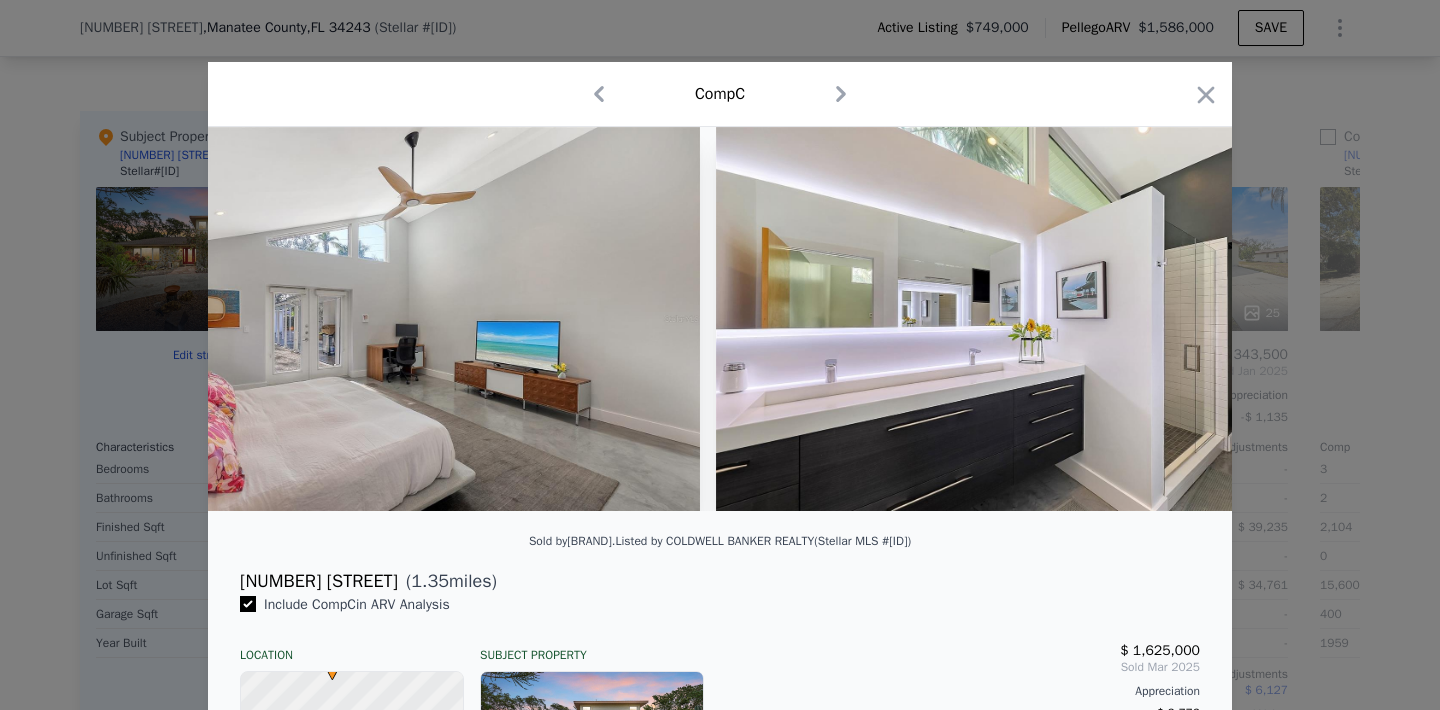 click at bounding box center [1057, 319] 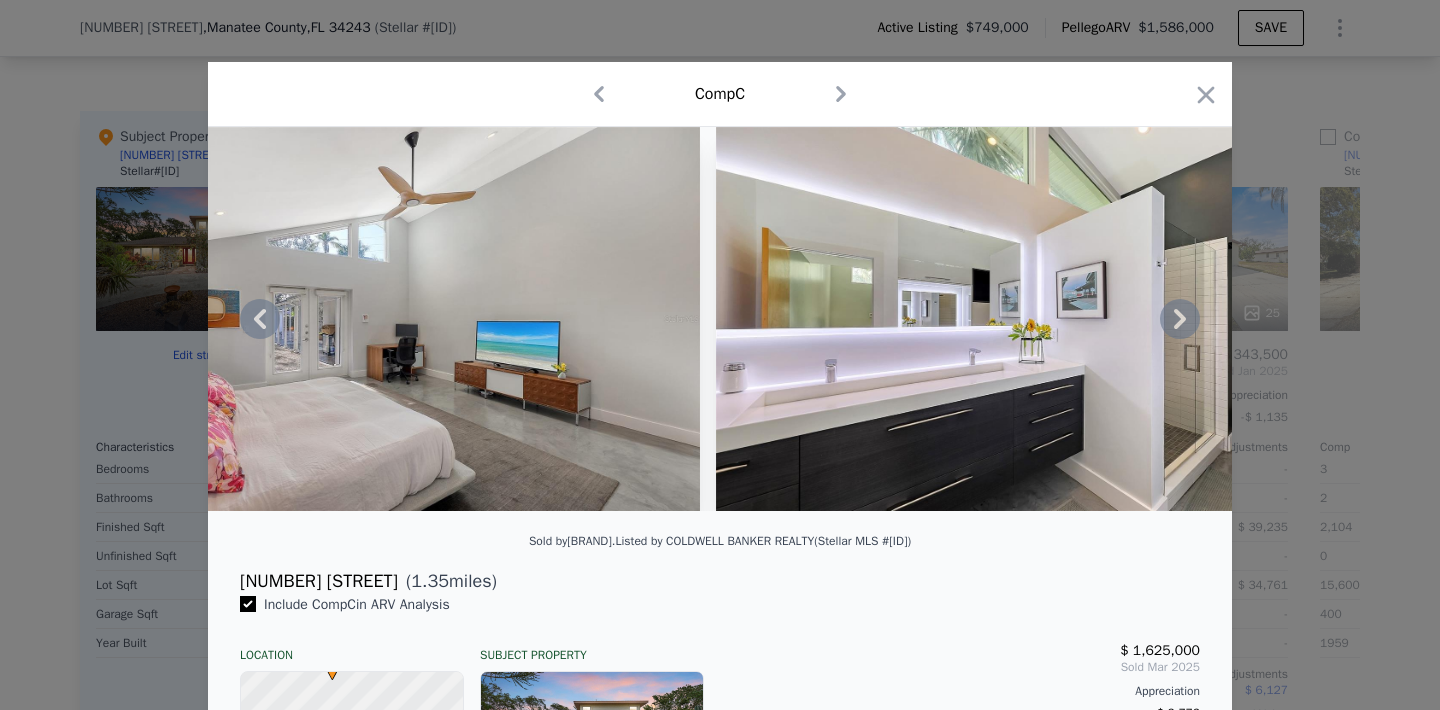 click 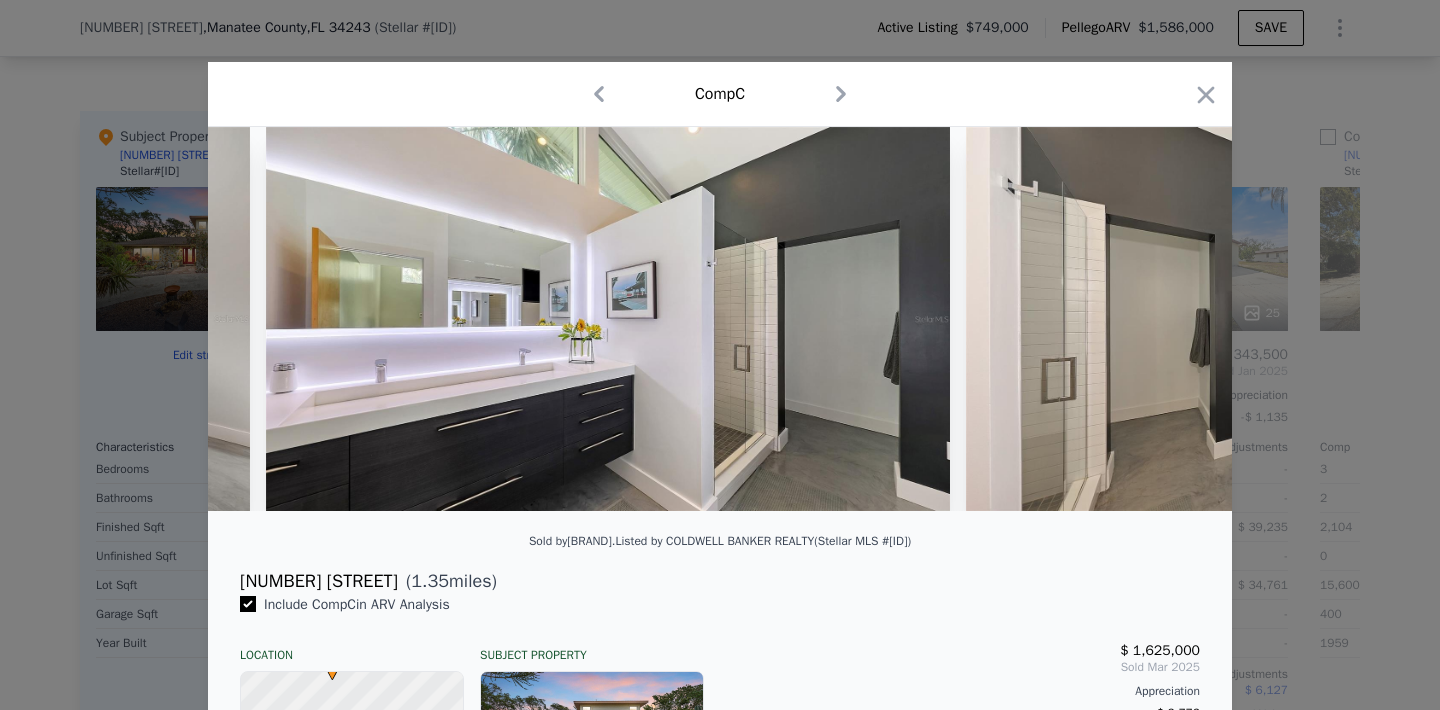 scroll, scrollTop: 0, scrollLeft: 13284, axis: horizontal 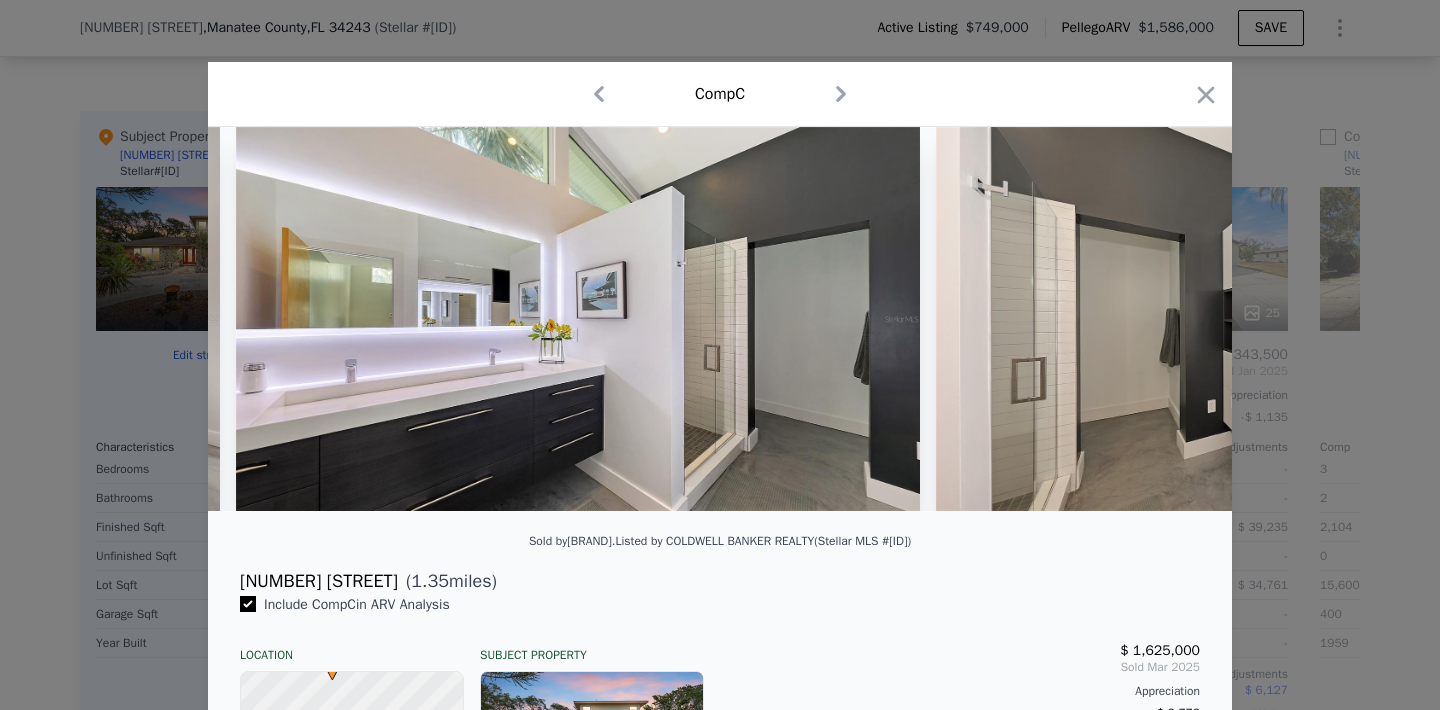 click at bounding box center (720, 319) 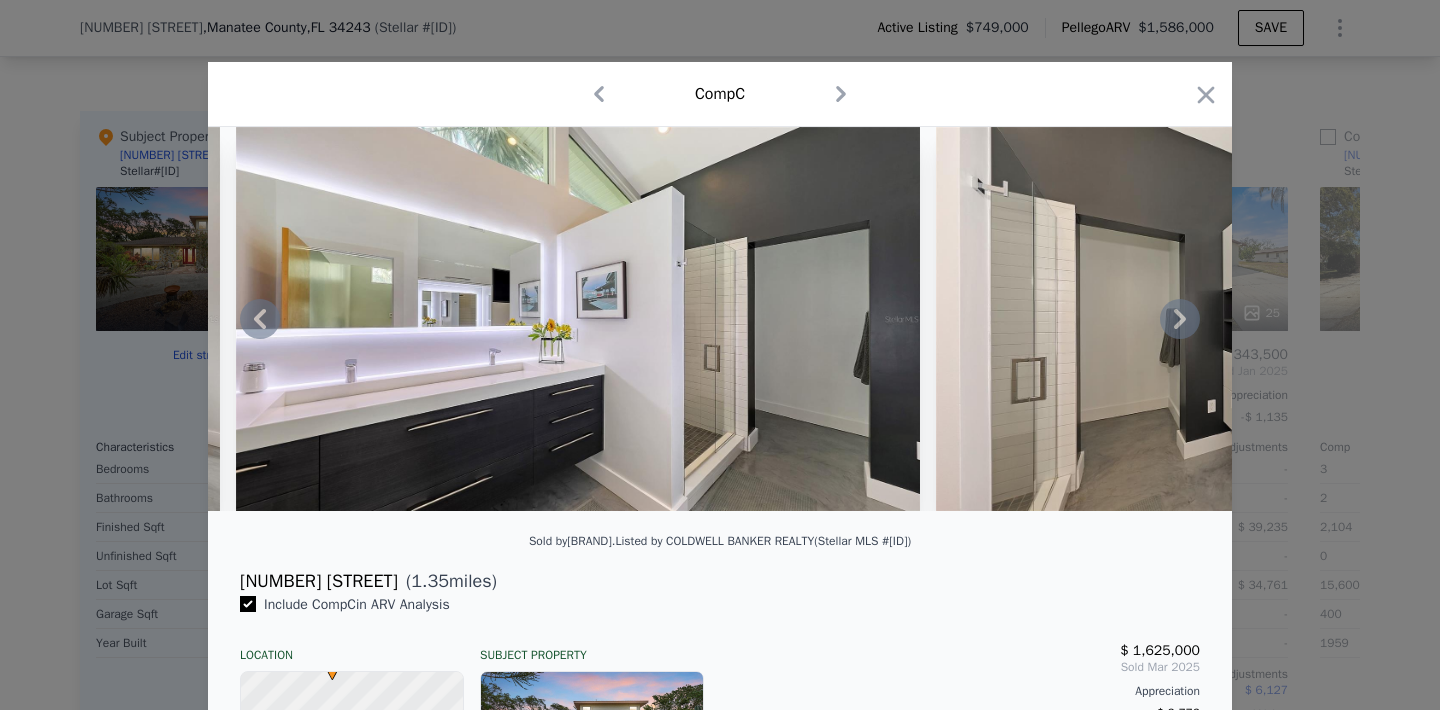 click 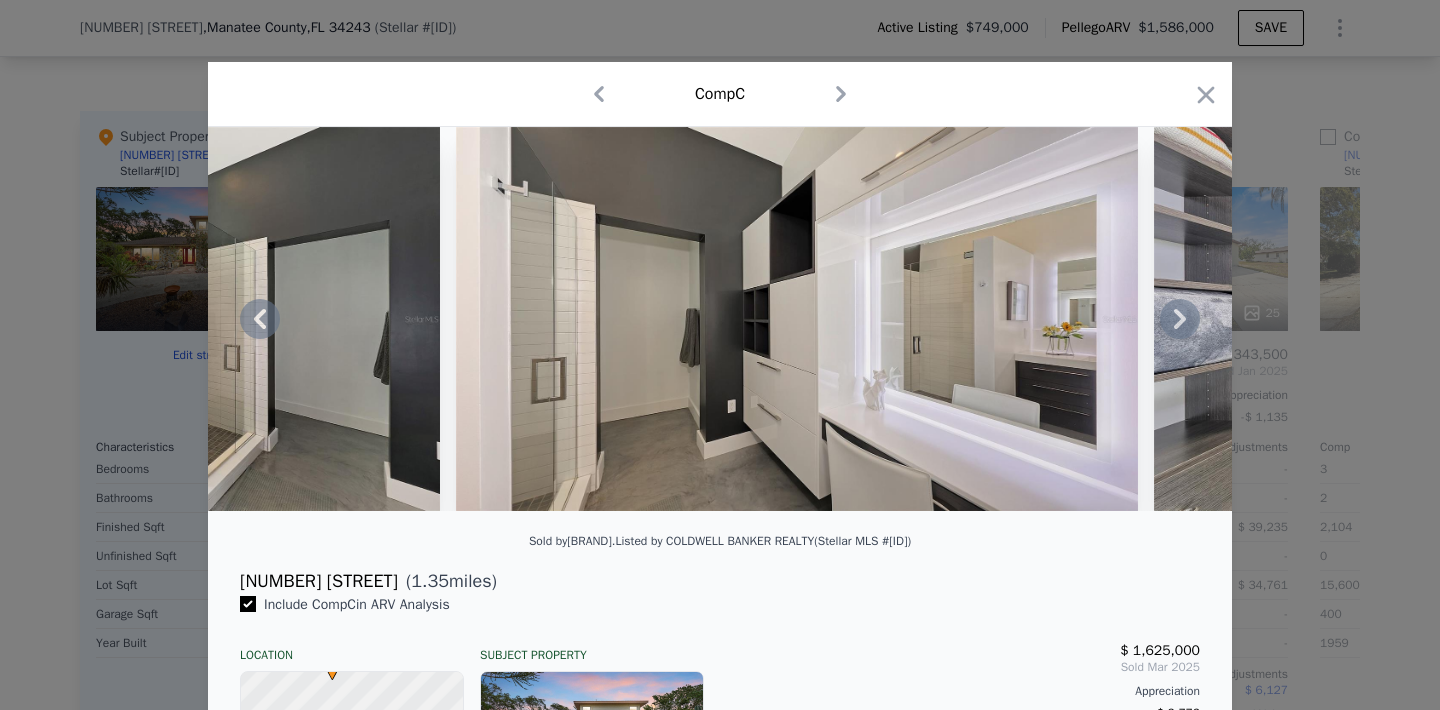 click at bounding box center (720, 319) 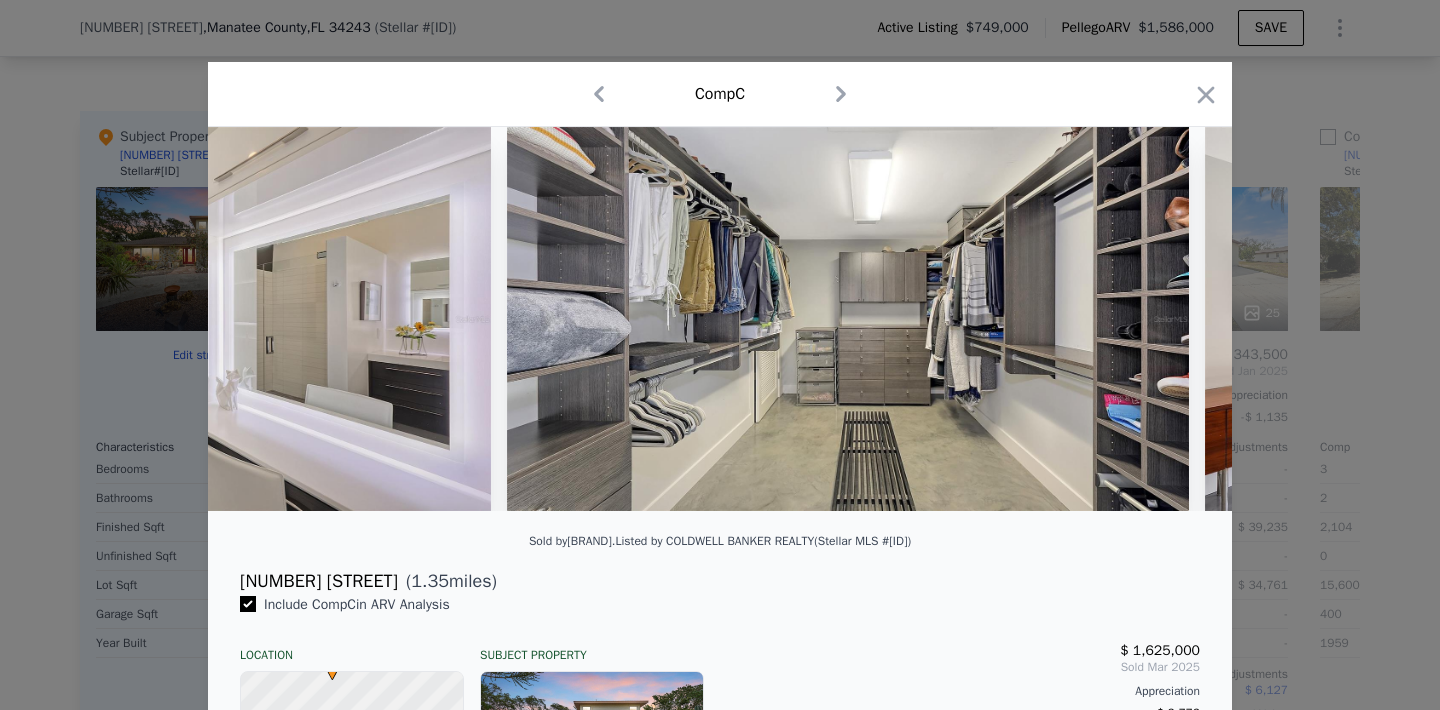 scroll, scrollTop: 0, scrollLeft: 14724, axis: horizontal 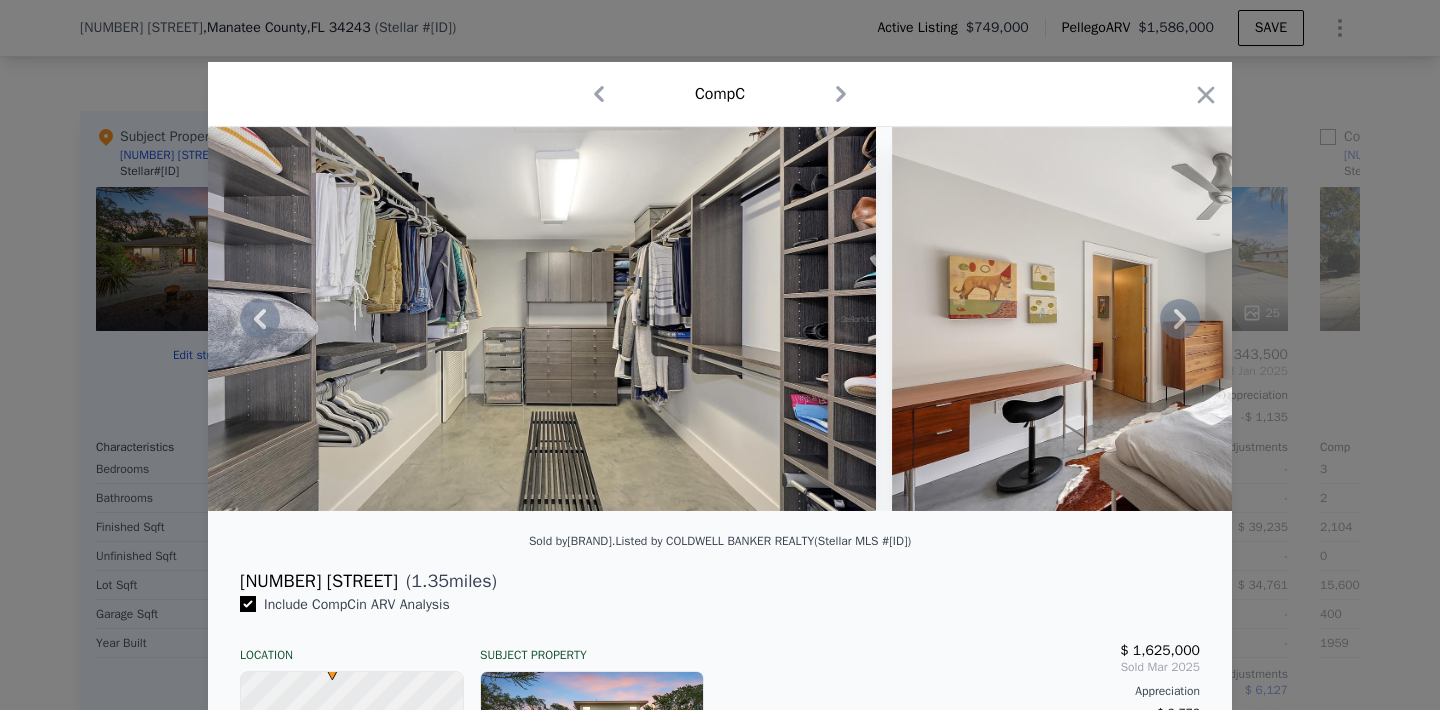click at bounding box center (720, 319) 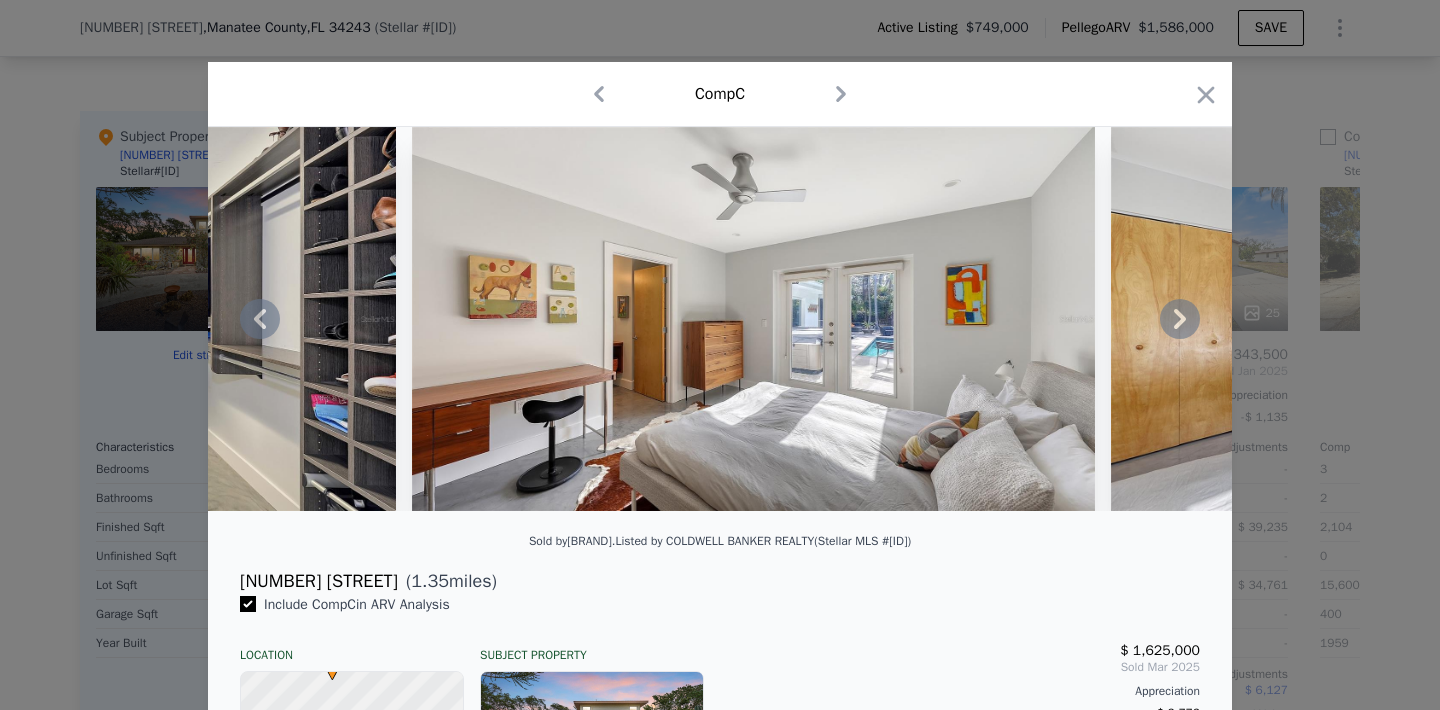 click 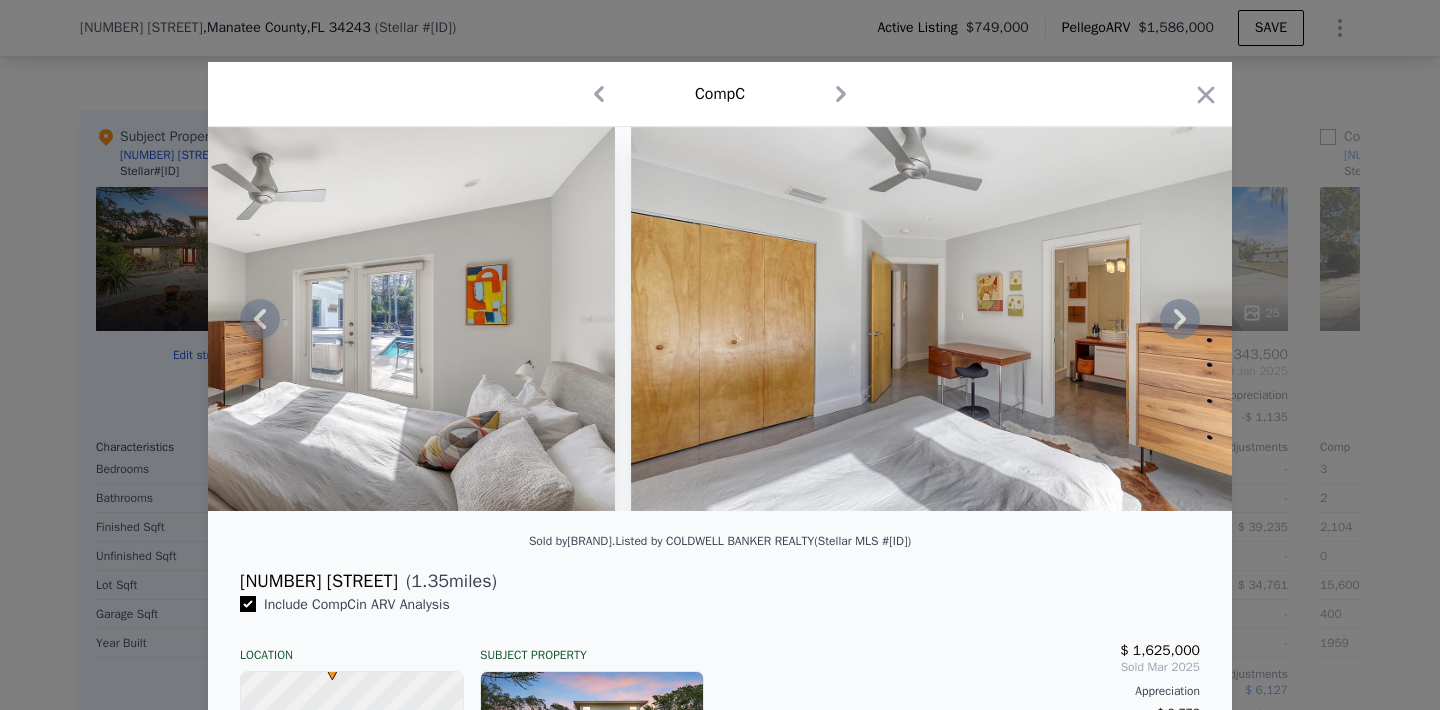 click 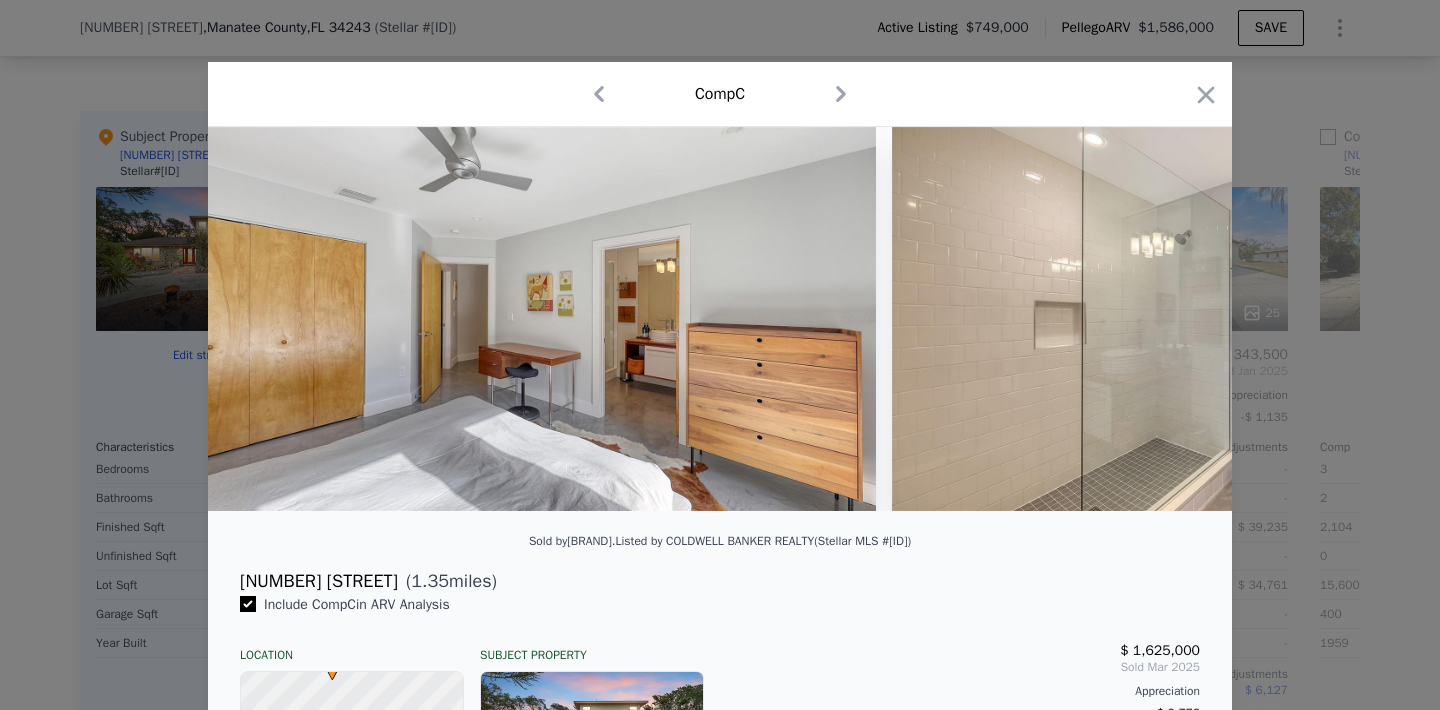 scroll, scrollTop: 0, scrollLeft: 16164, axis: horizontal 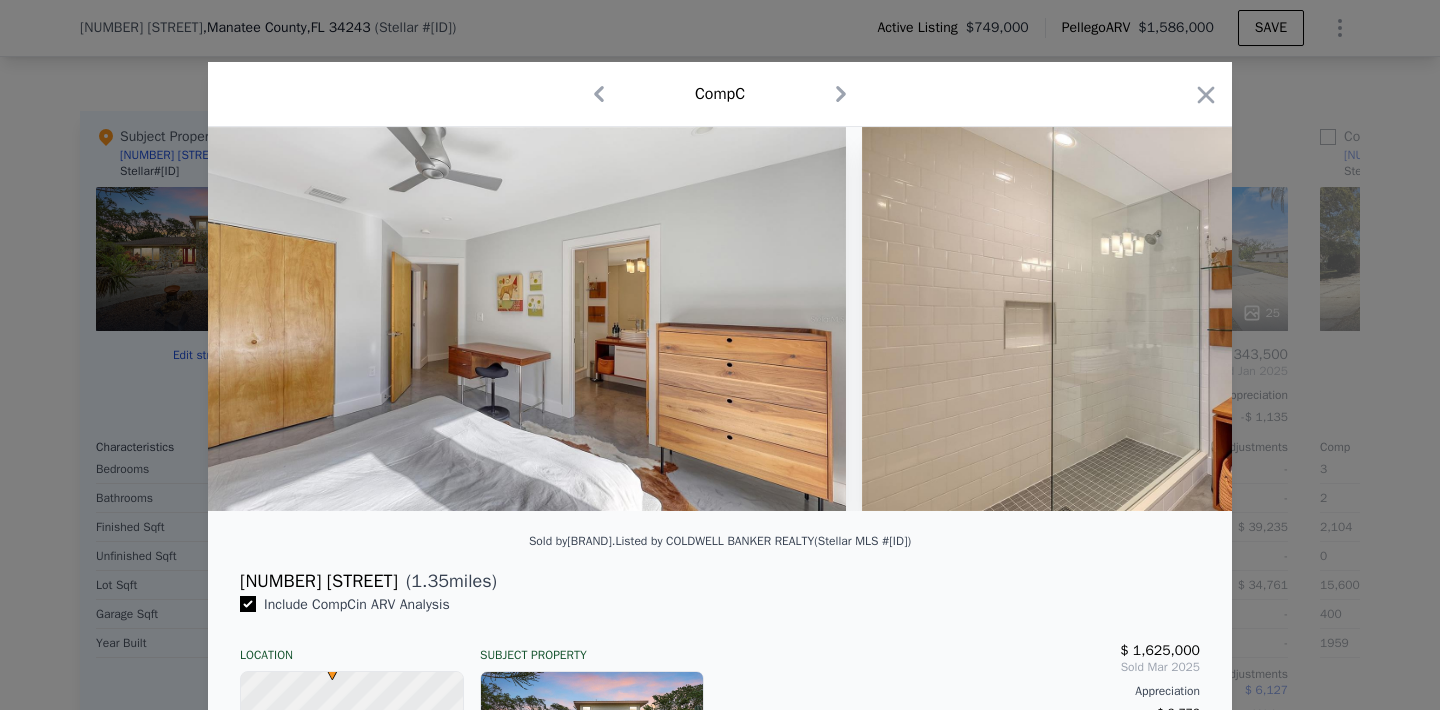 click at bounding box center (1204, 319) 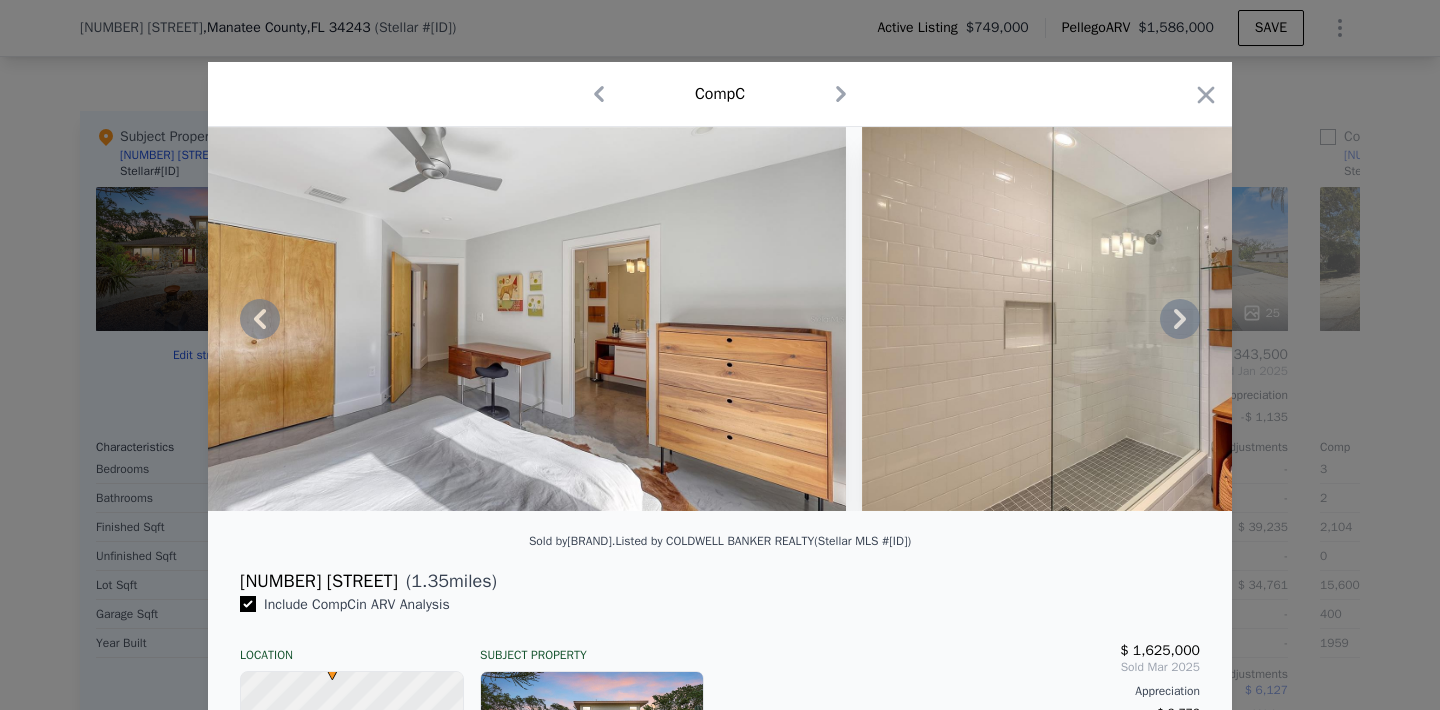 click 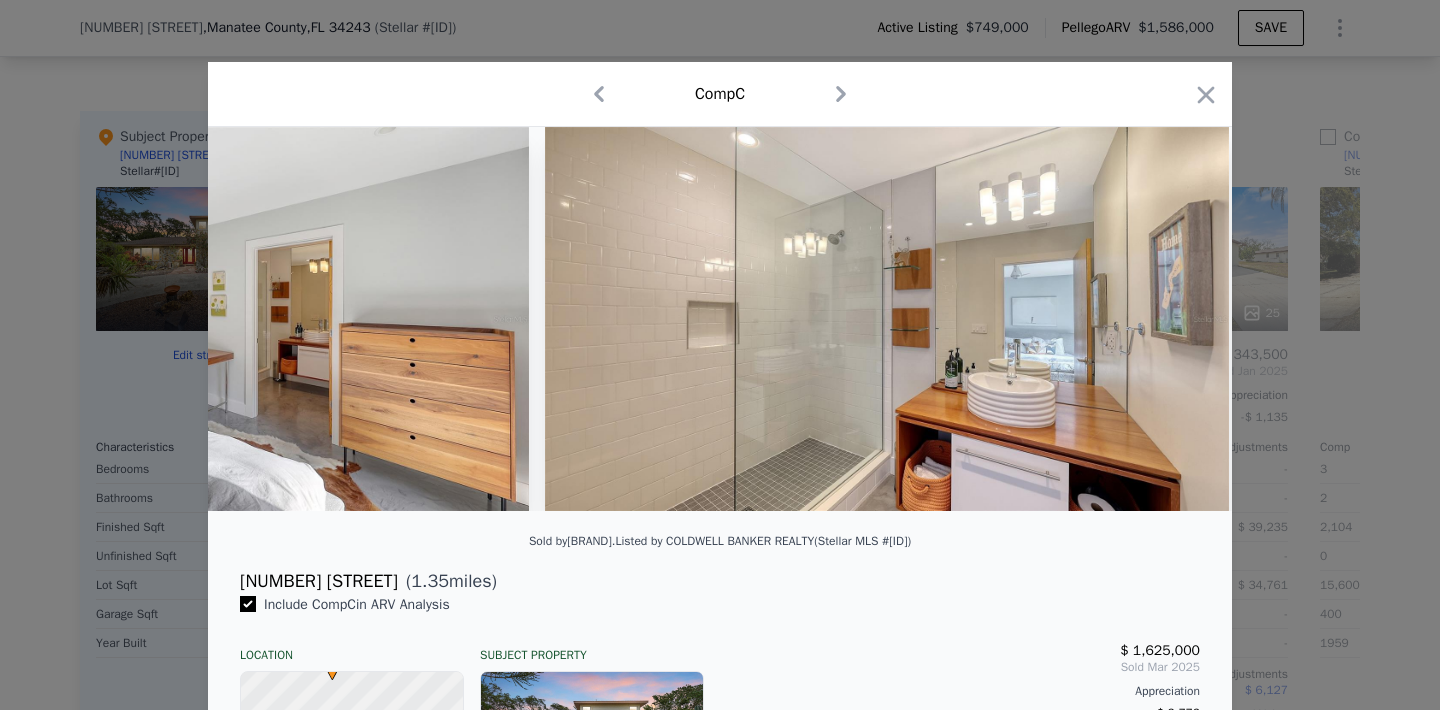 scroll, scrollTop: 0, scrollLeft: 16644, axis: horizontal 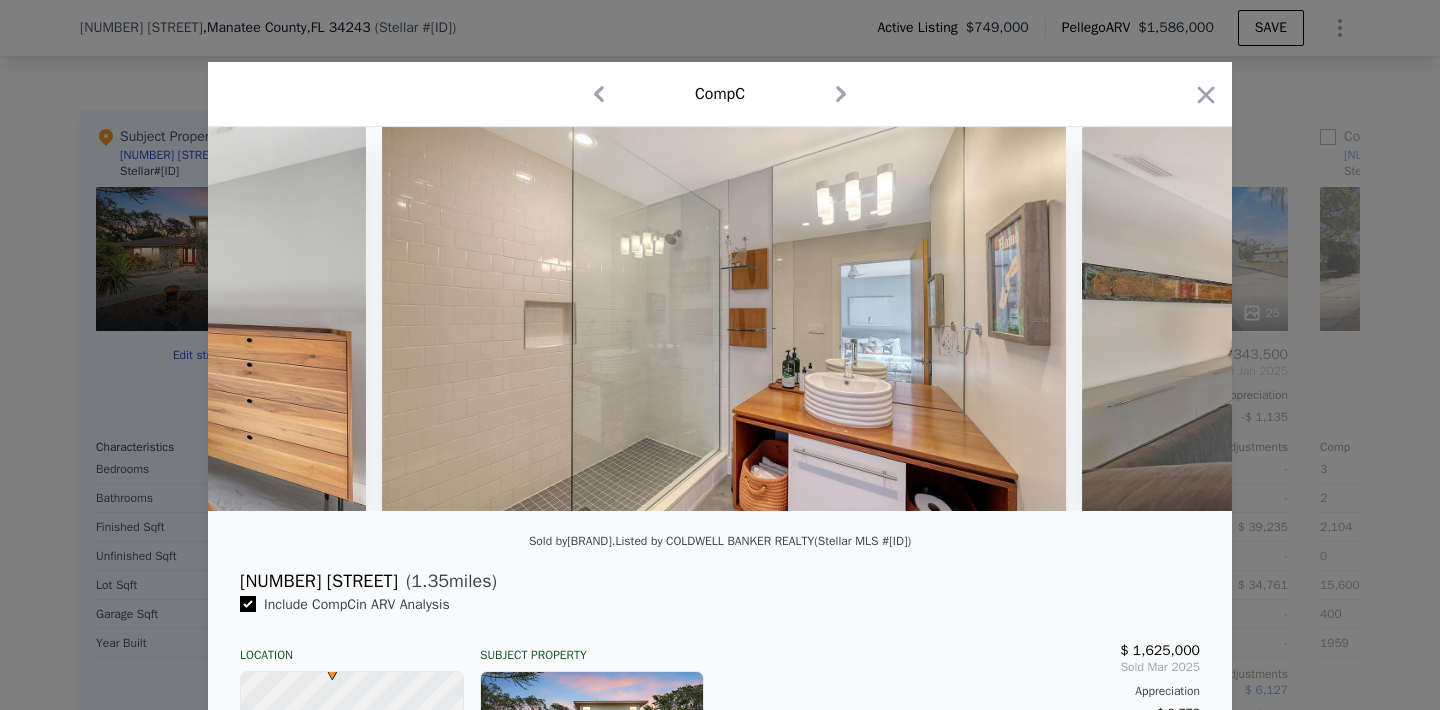 click at bounding box center (720, 319) 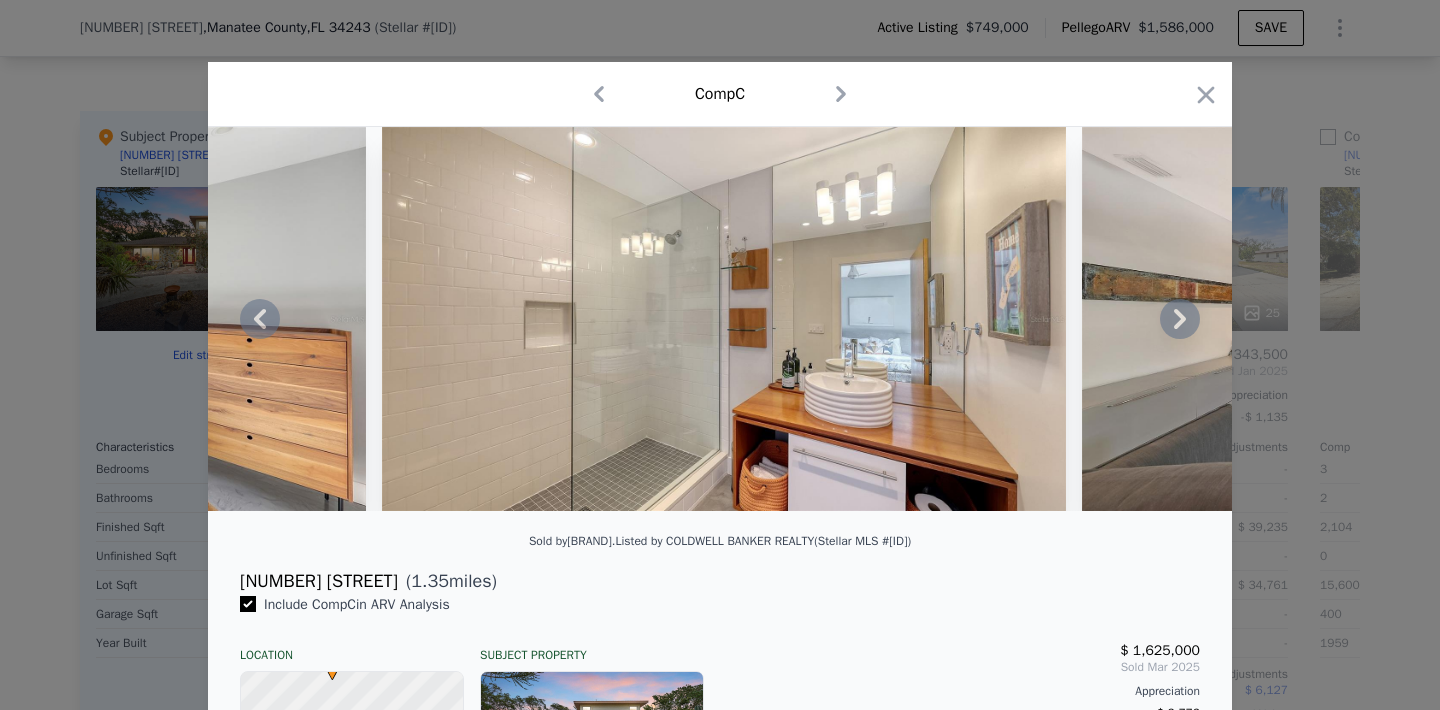 click 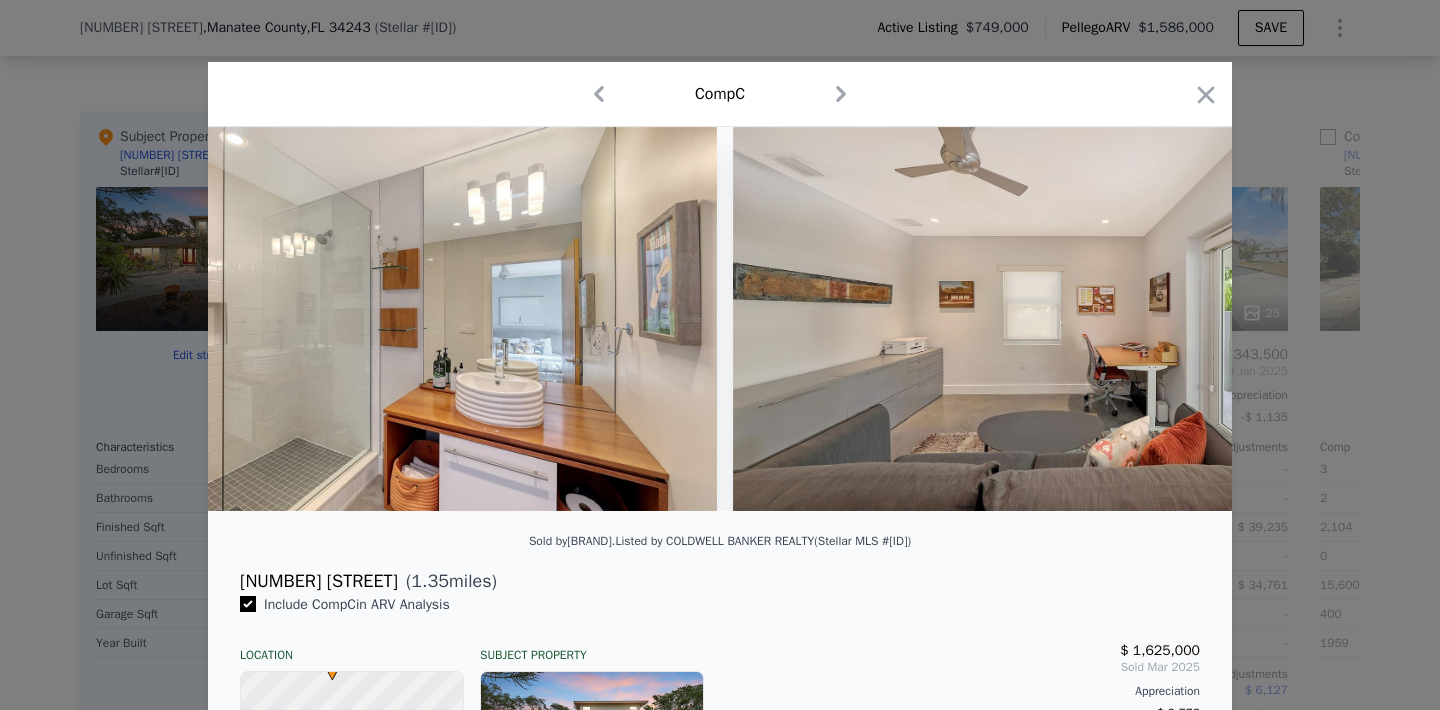 scroll, scrollTop: 0, scrollLeft: 17124, axis: horizontal 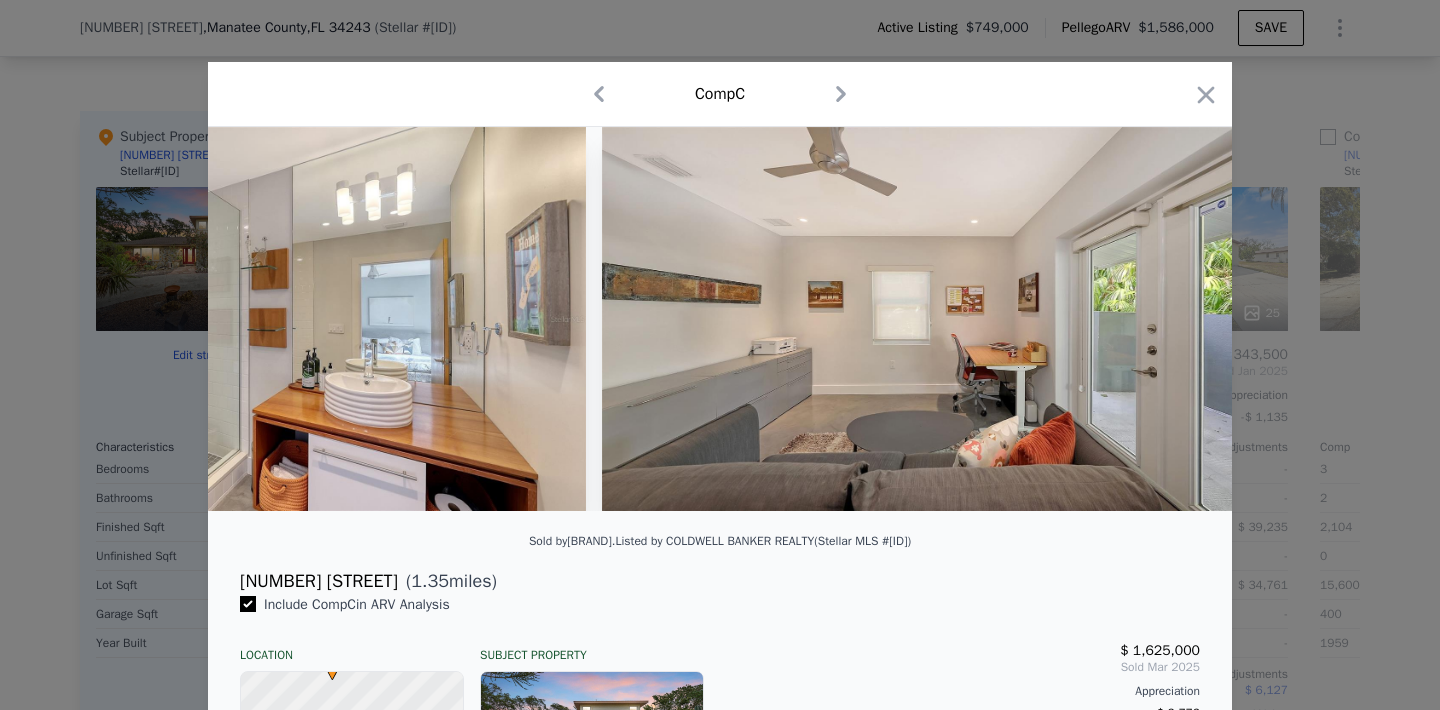click at bounding box center [720, 319] 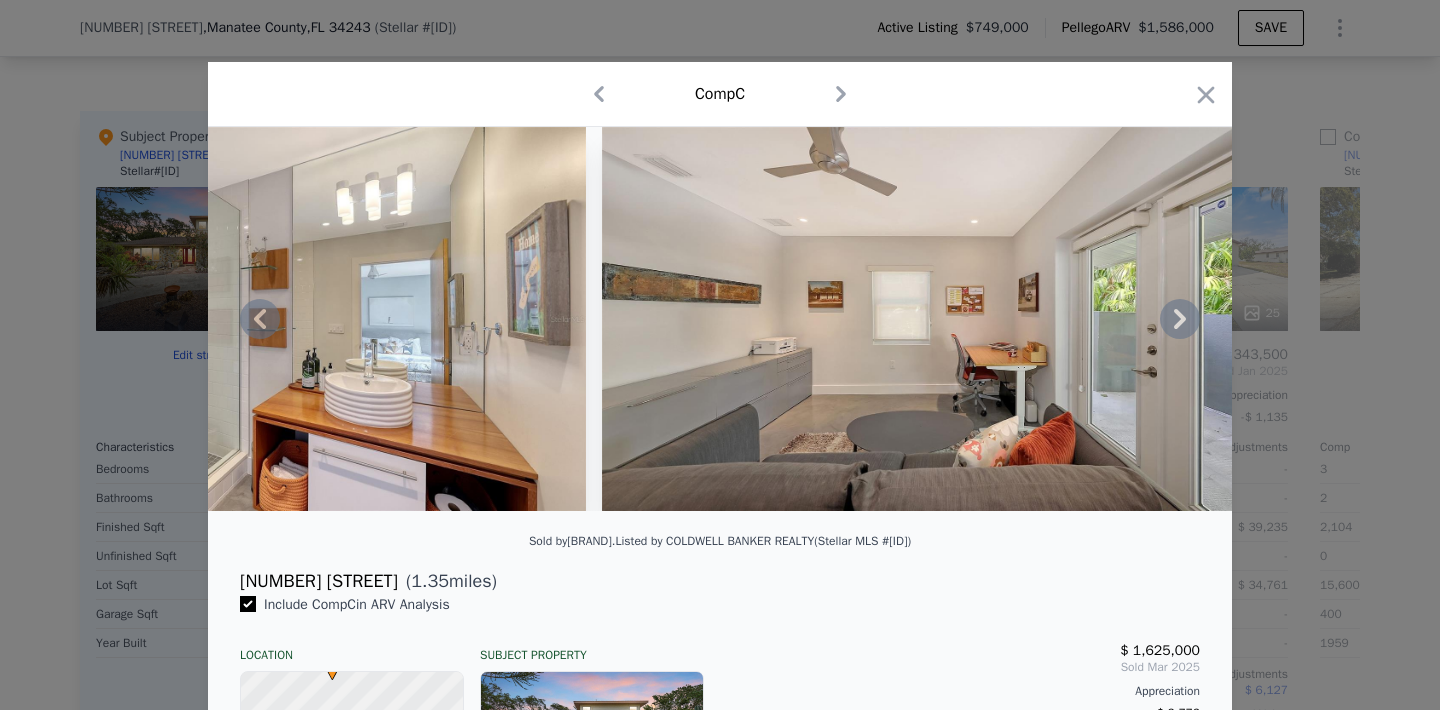 click 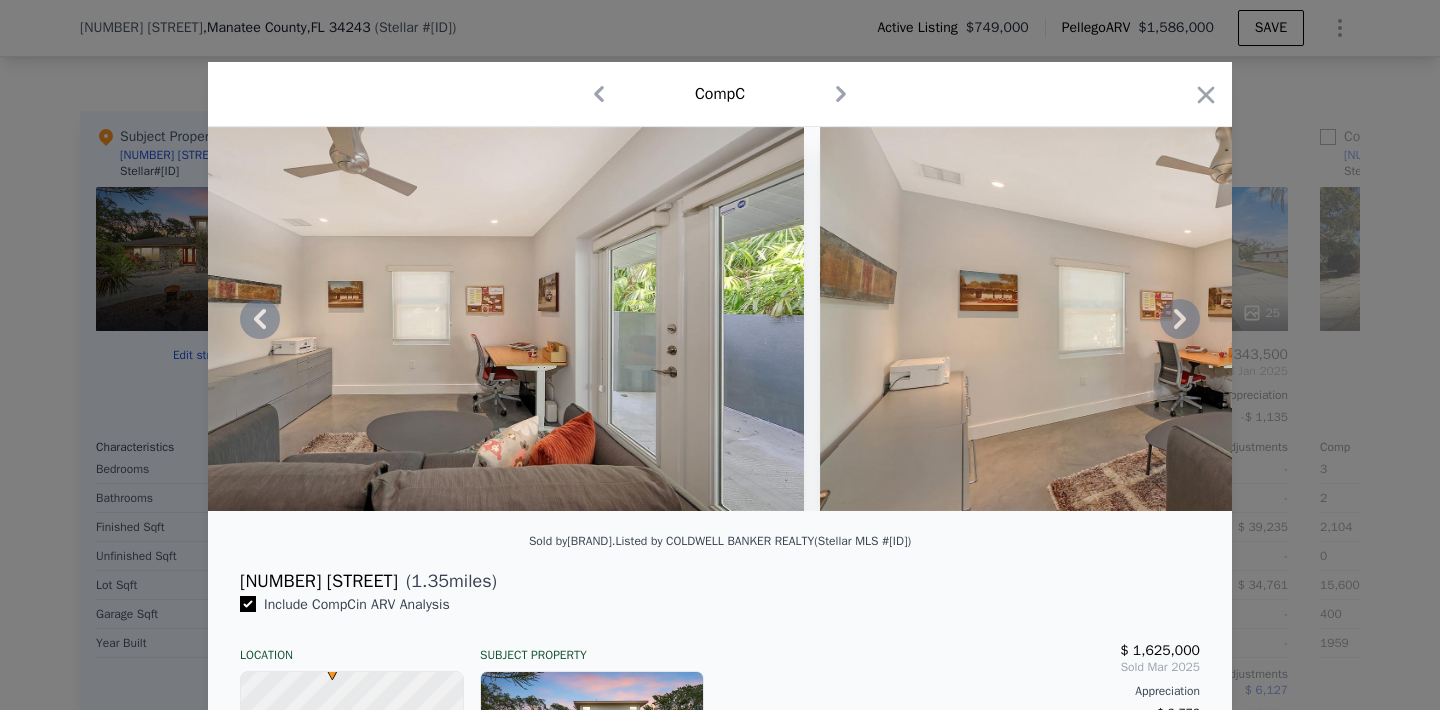 click 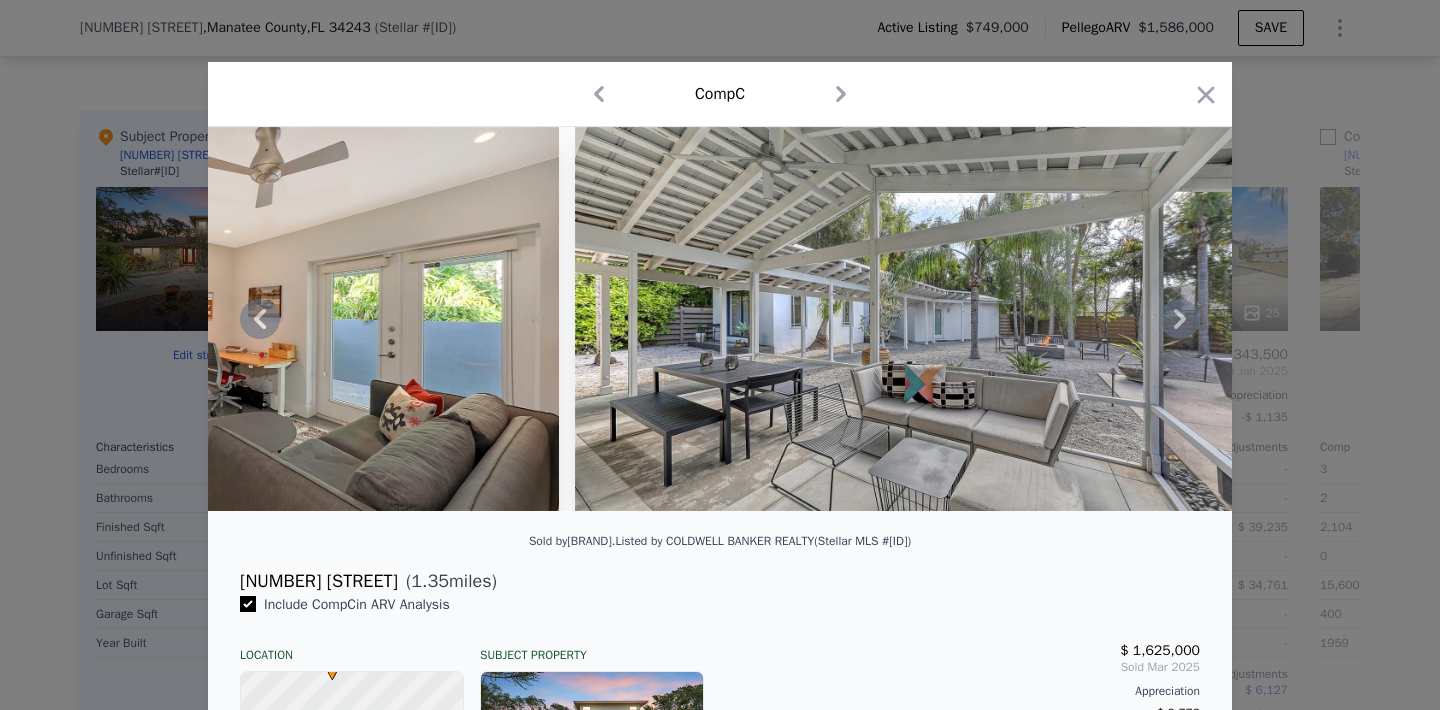 click 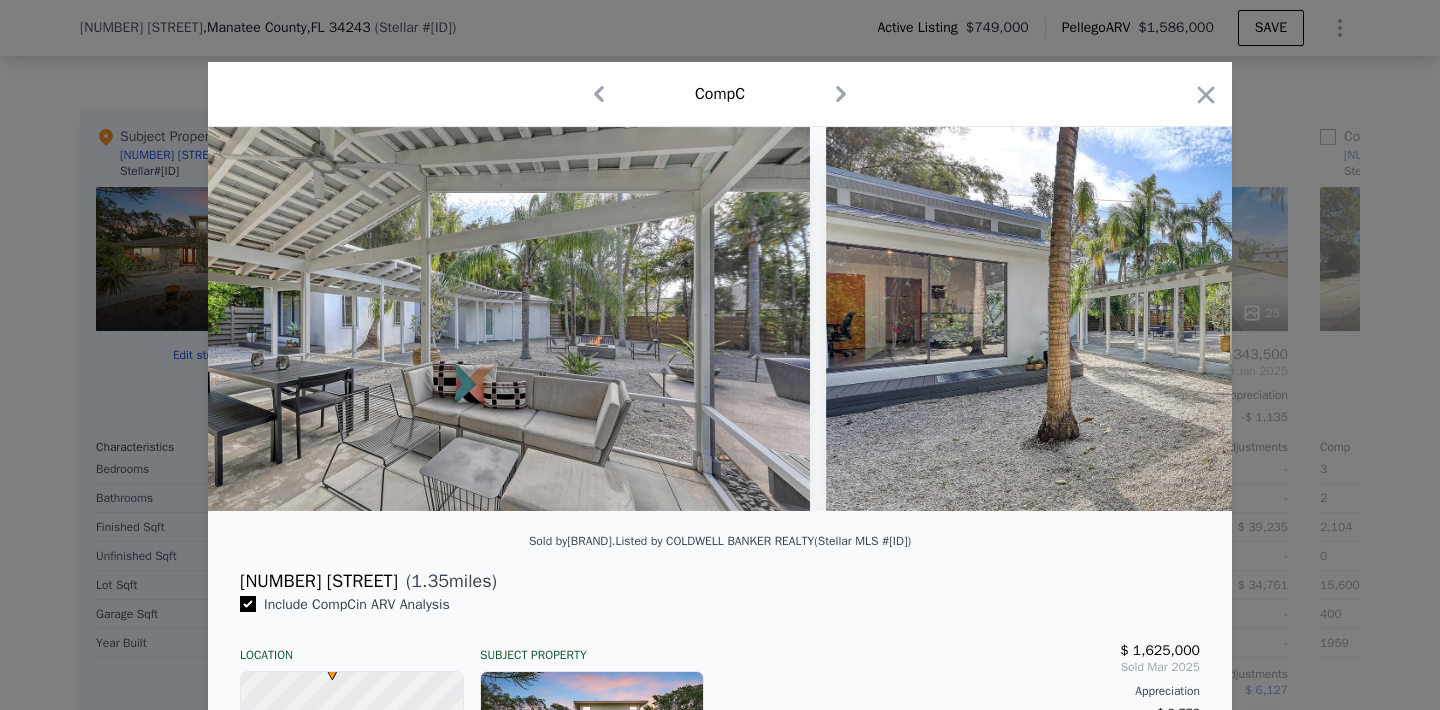 scroll, scrollTop: 0, scrollLeft: 19044, axis: horizontal 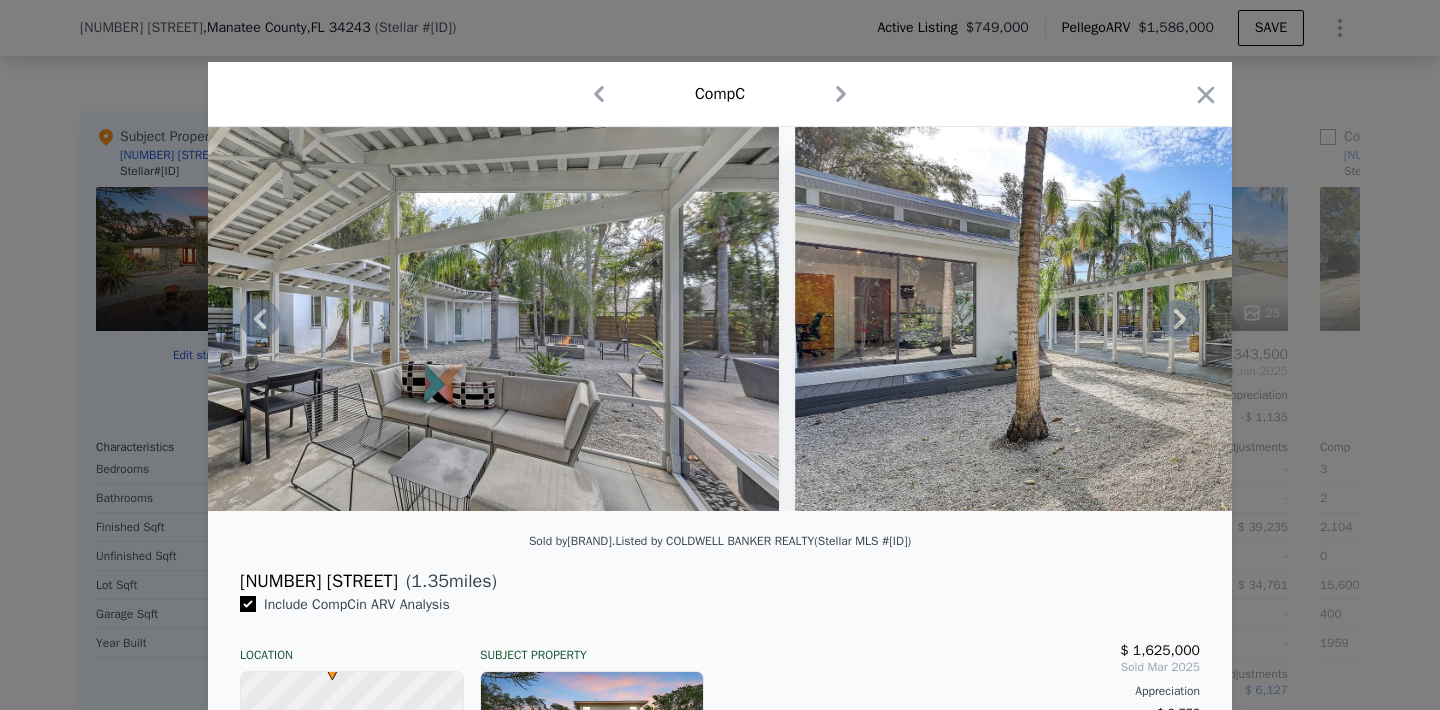 click 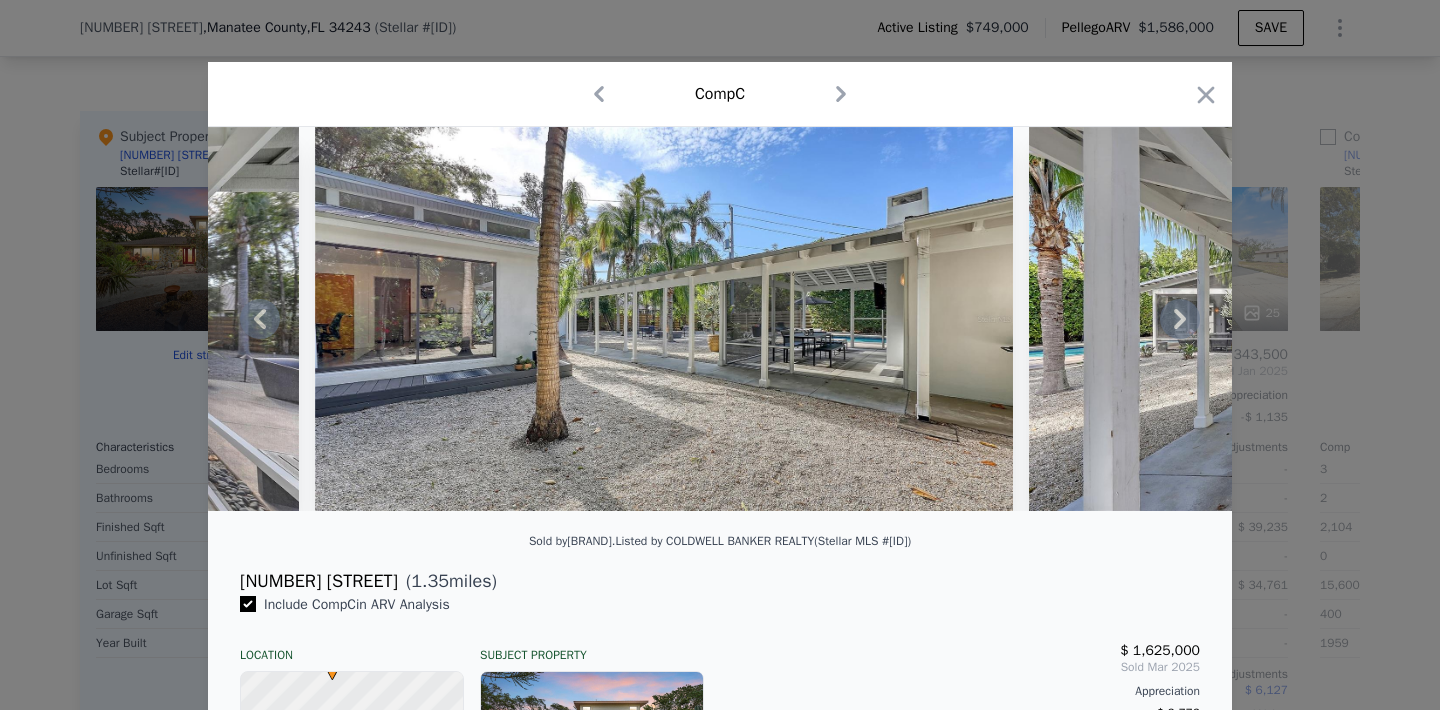 click 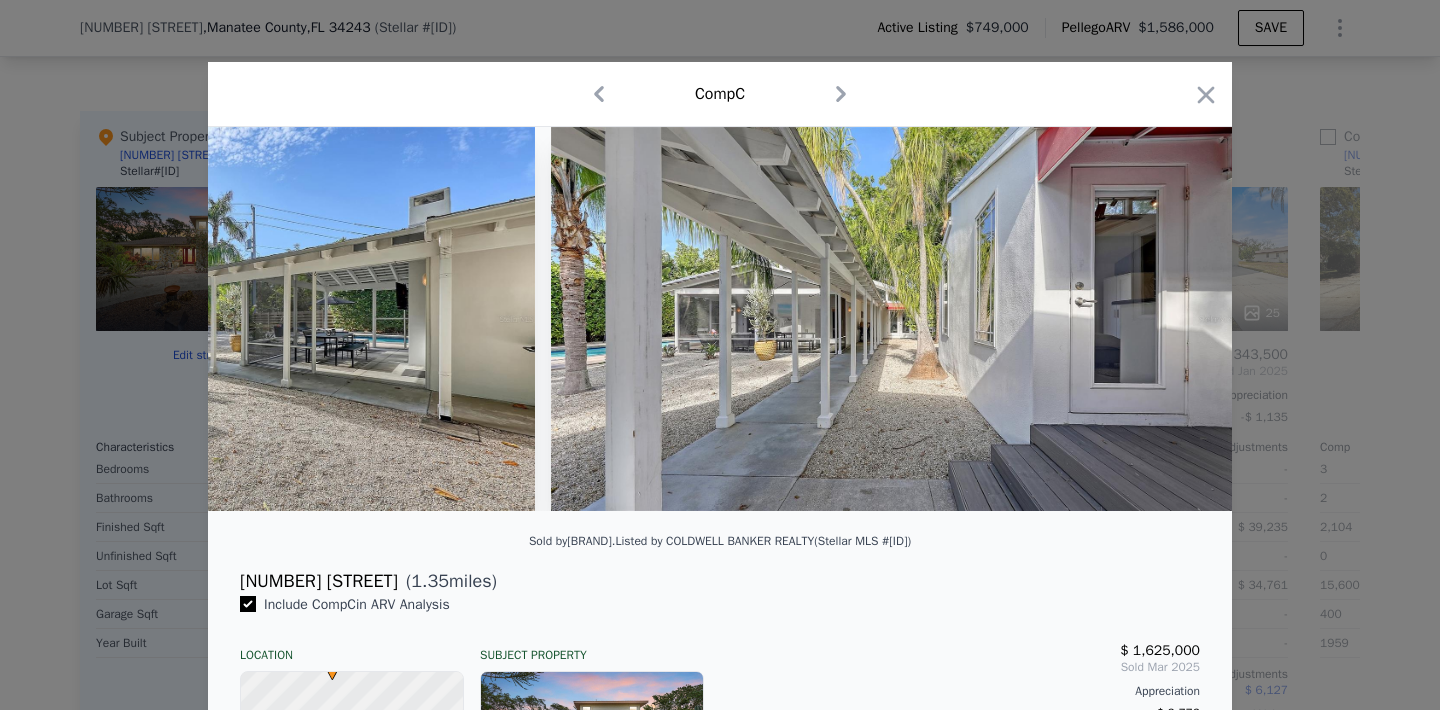 scroll, scrollTop: 0, scrollLeft: 20004, axis: horizontal 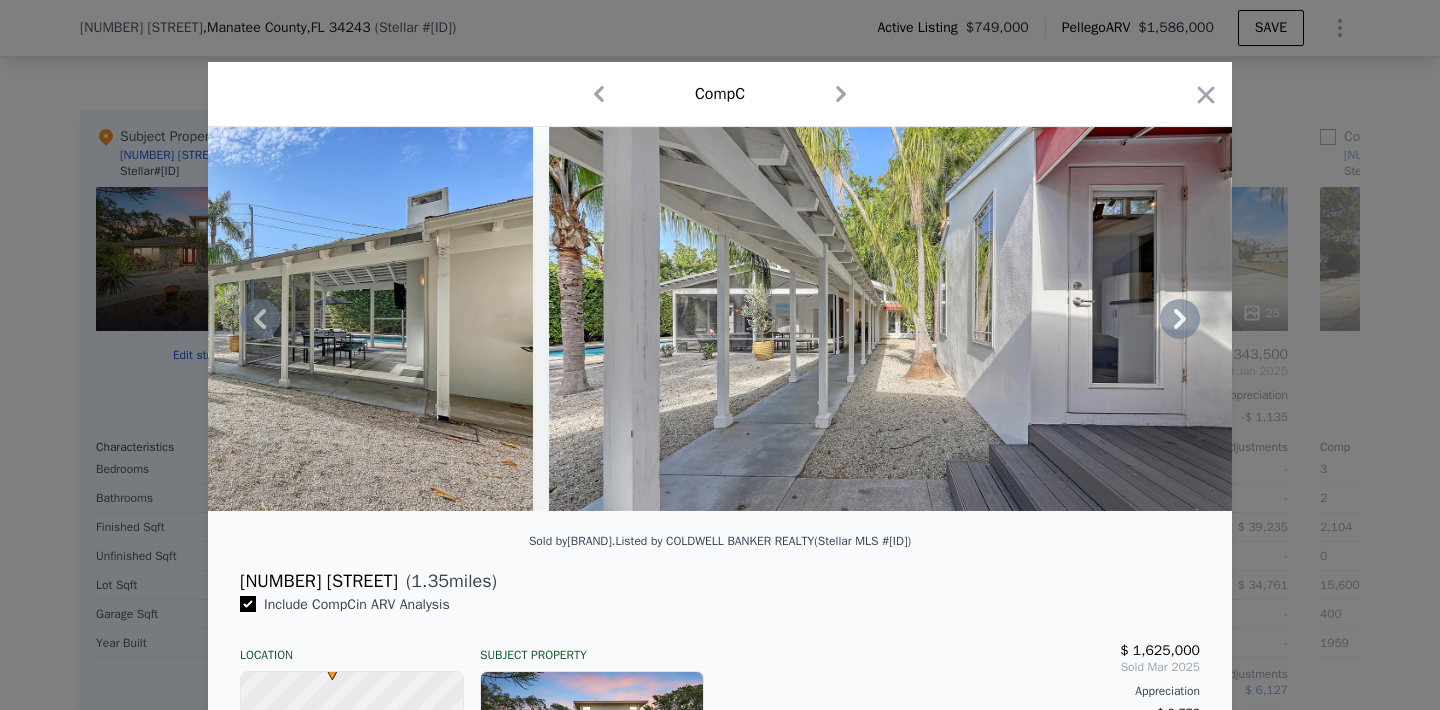 click 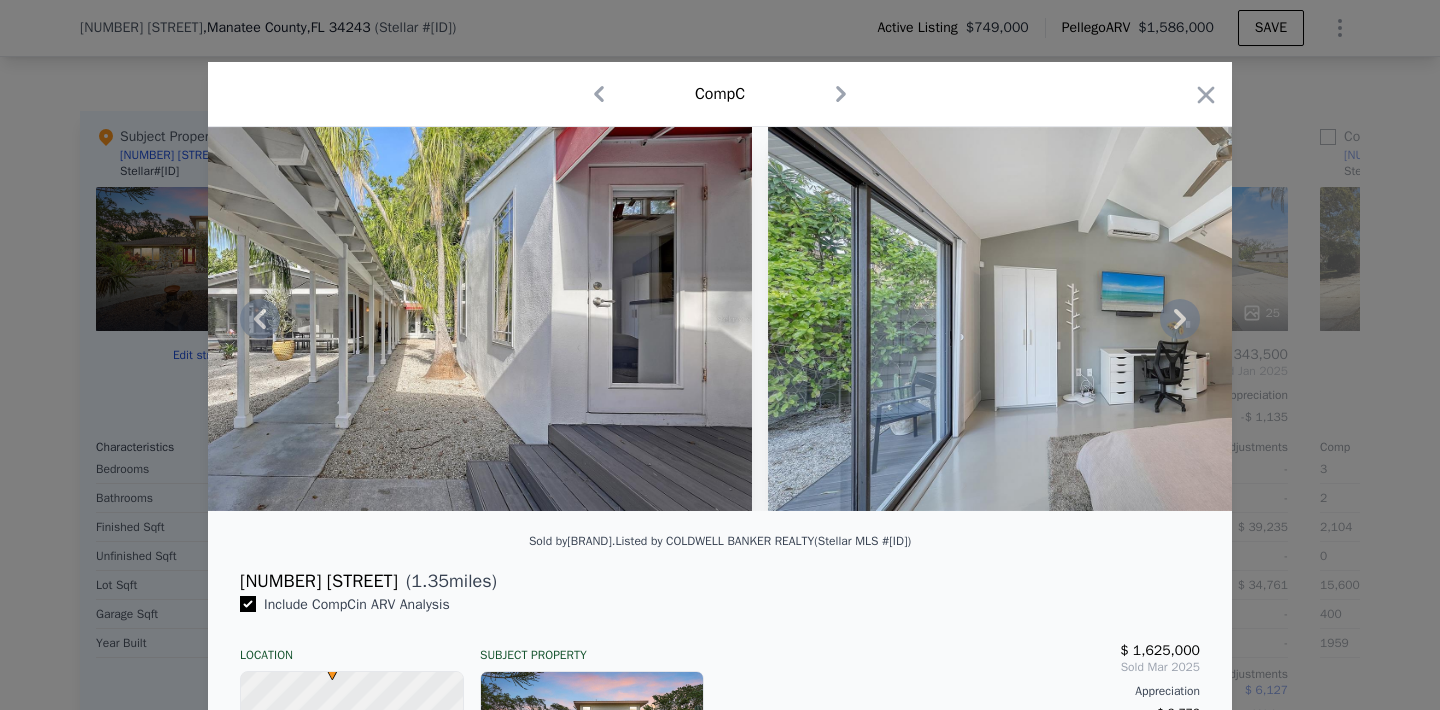 click 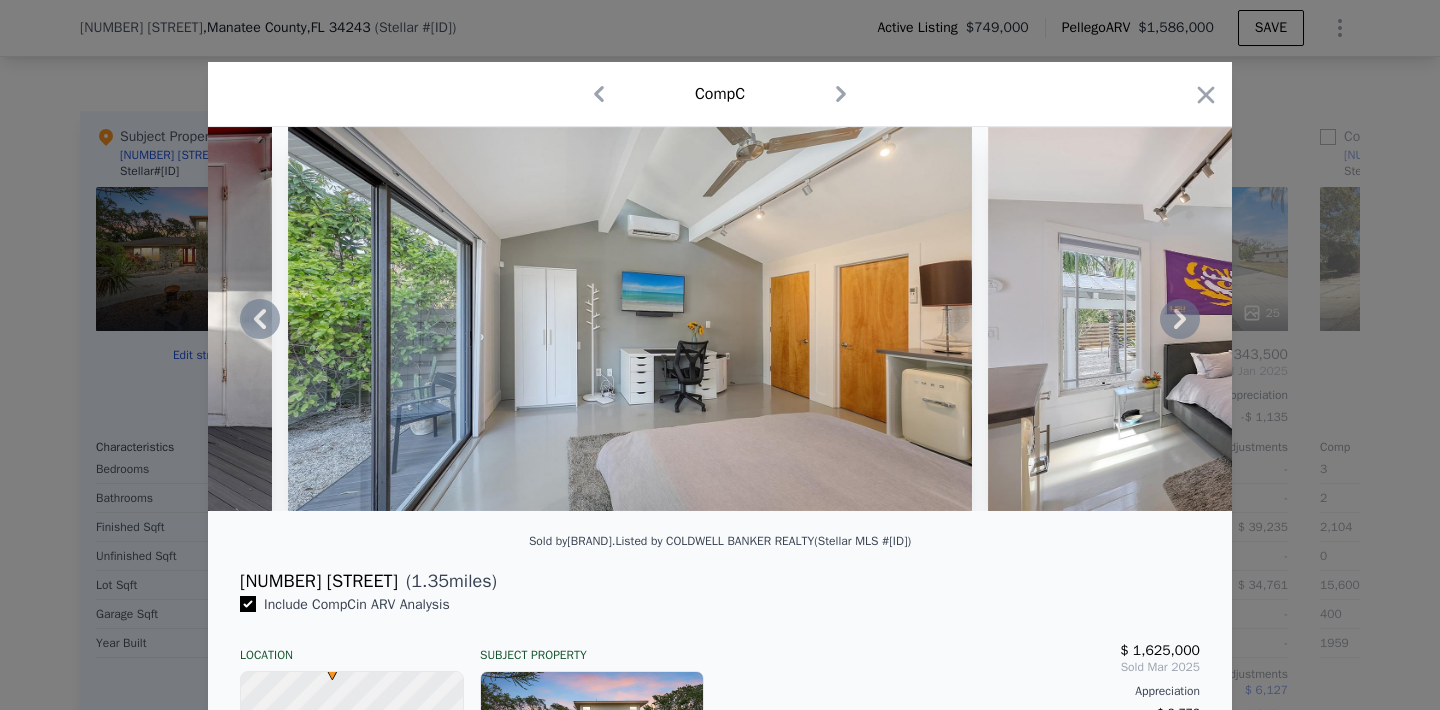 click 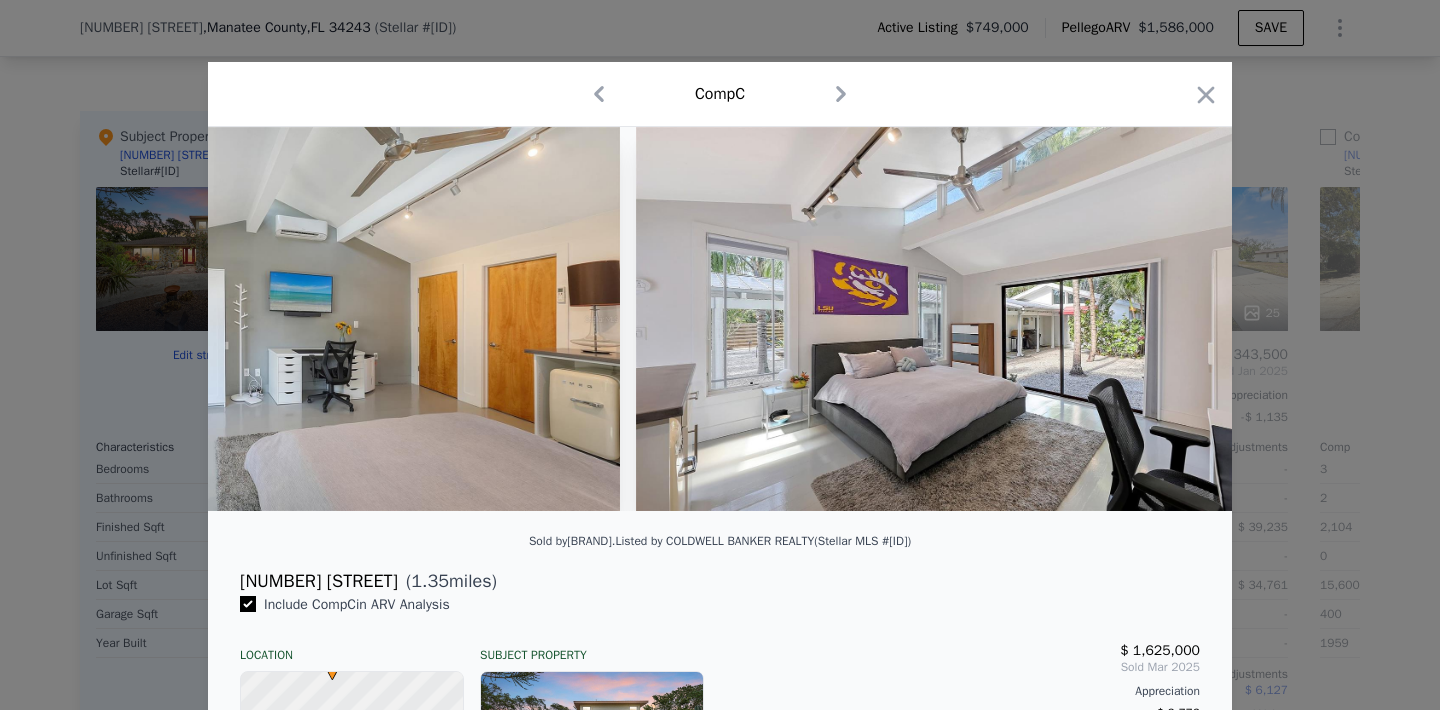 scroll, scrollTop: 0, scrollLeft: 21444, axis: horizontal 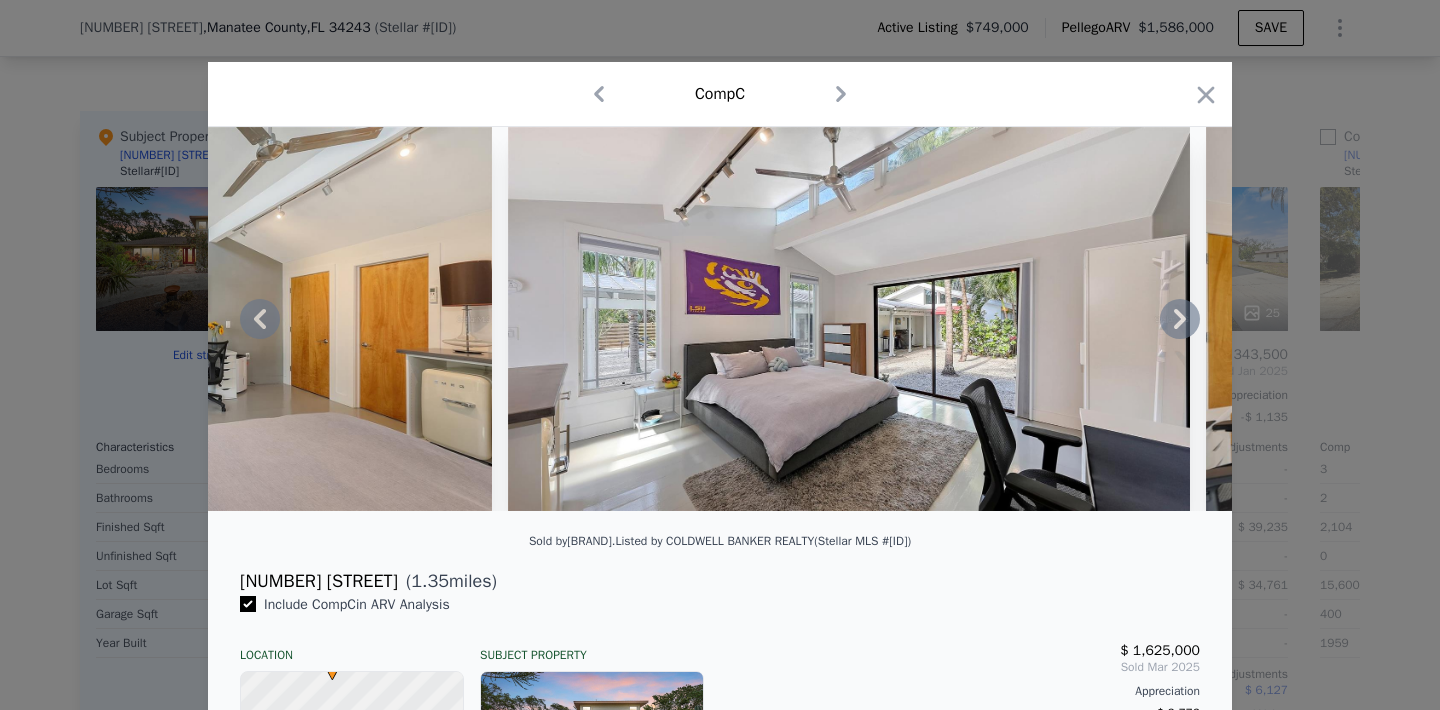 click 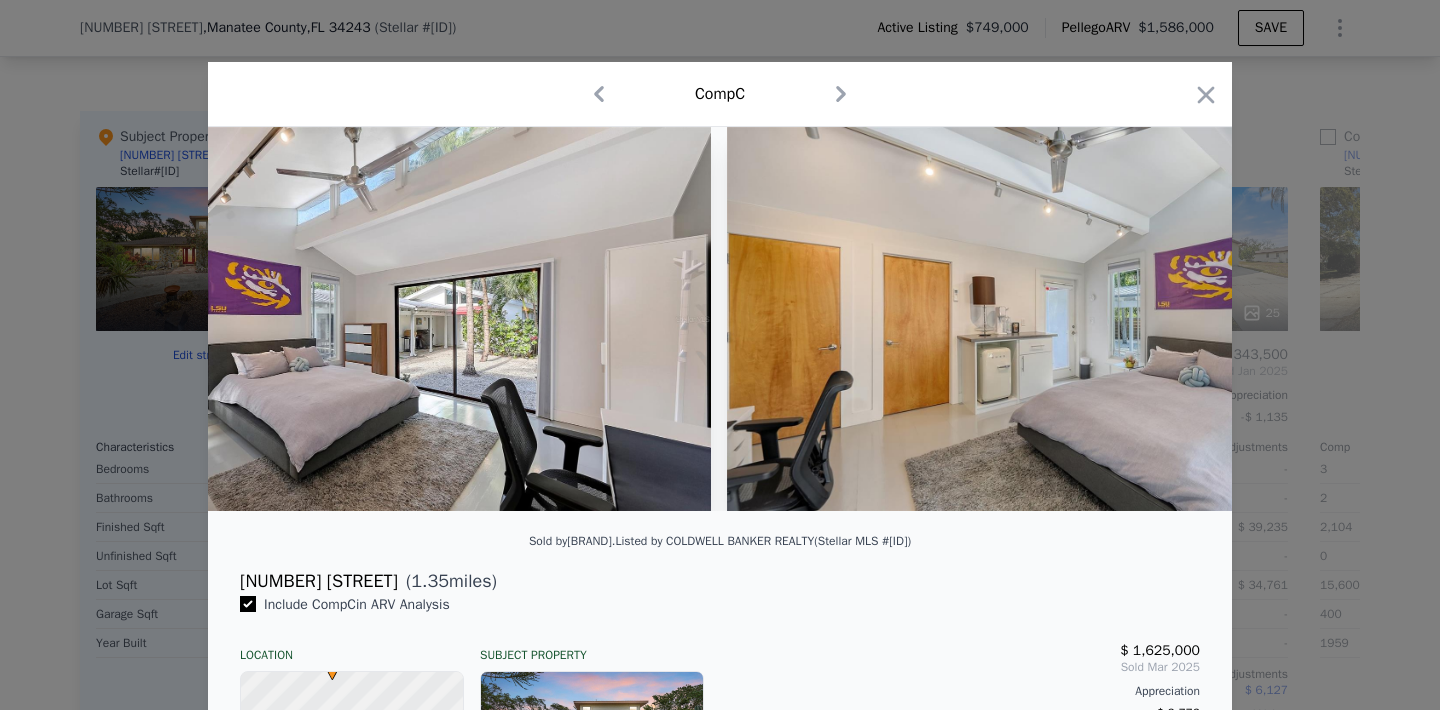scroll, scrollTop: 0, scrollLeft: 21924, axis: horizontal 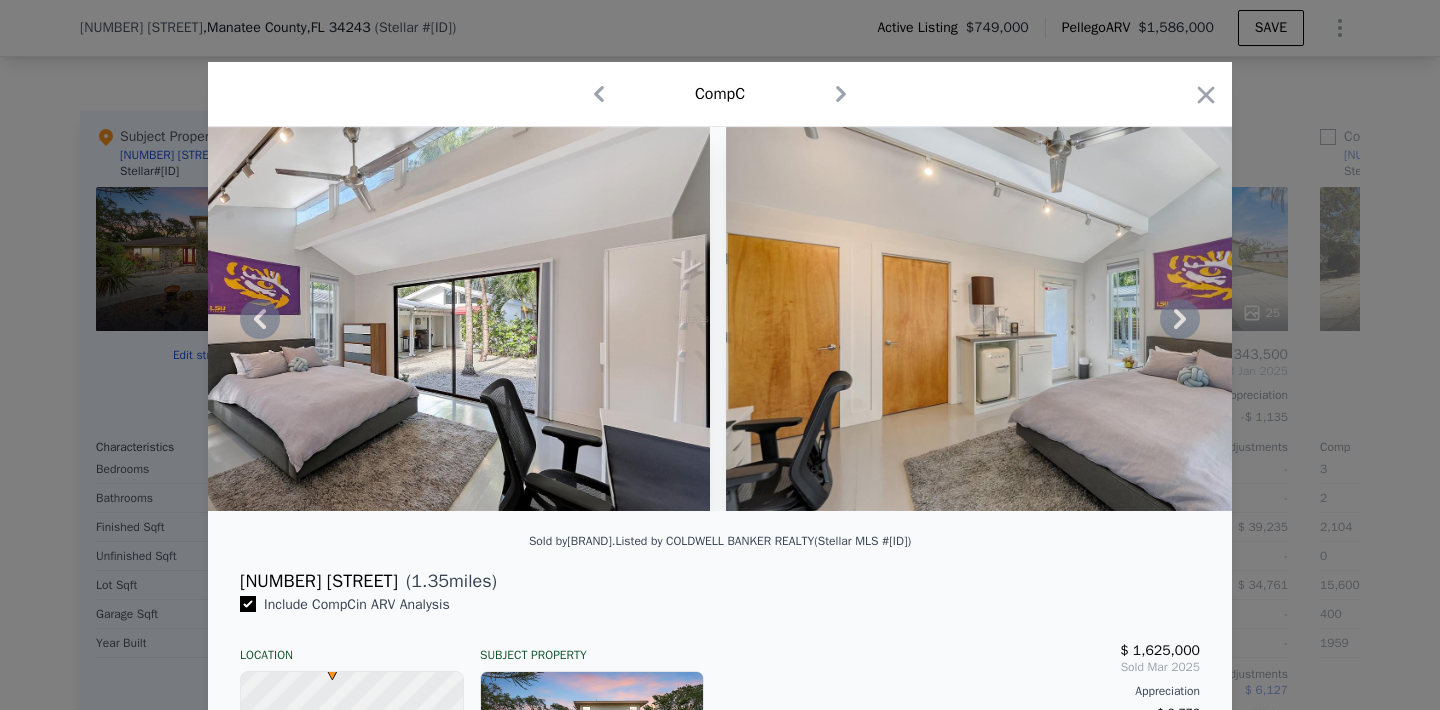 click 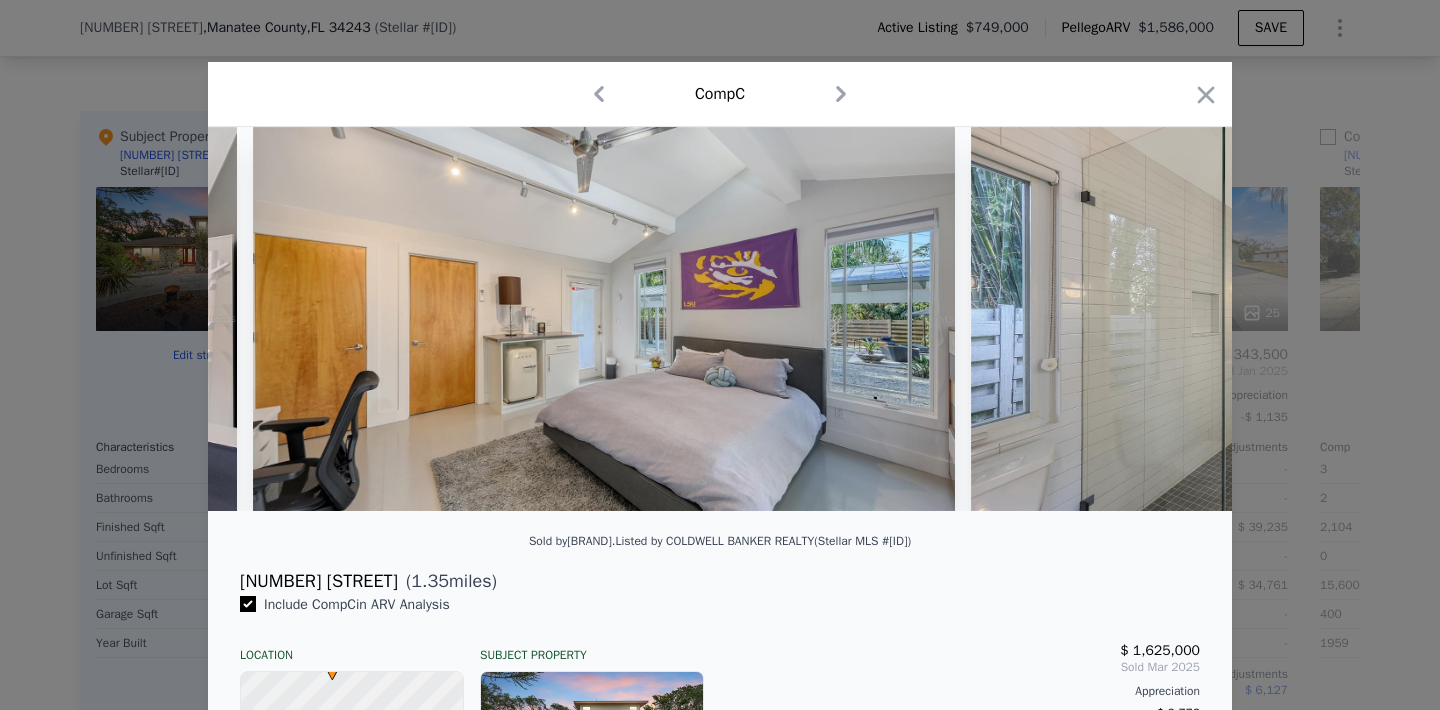 scroll, scrollTop: 0, scrollLeft: 22404, axis: horizontal 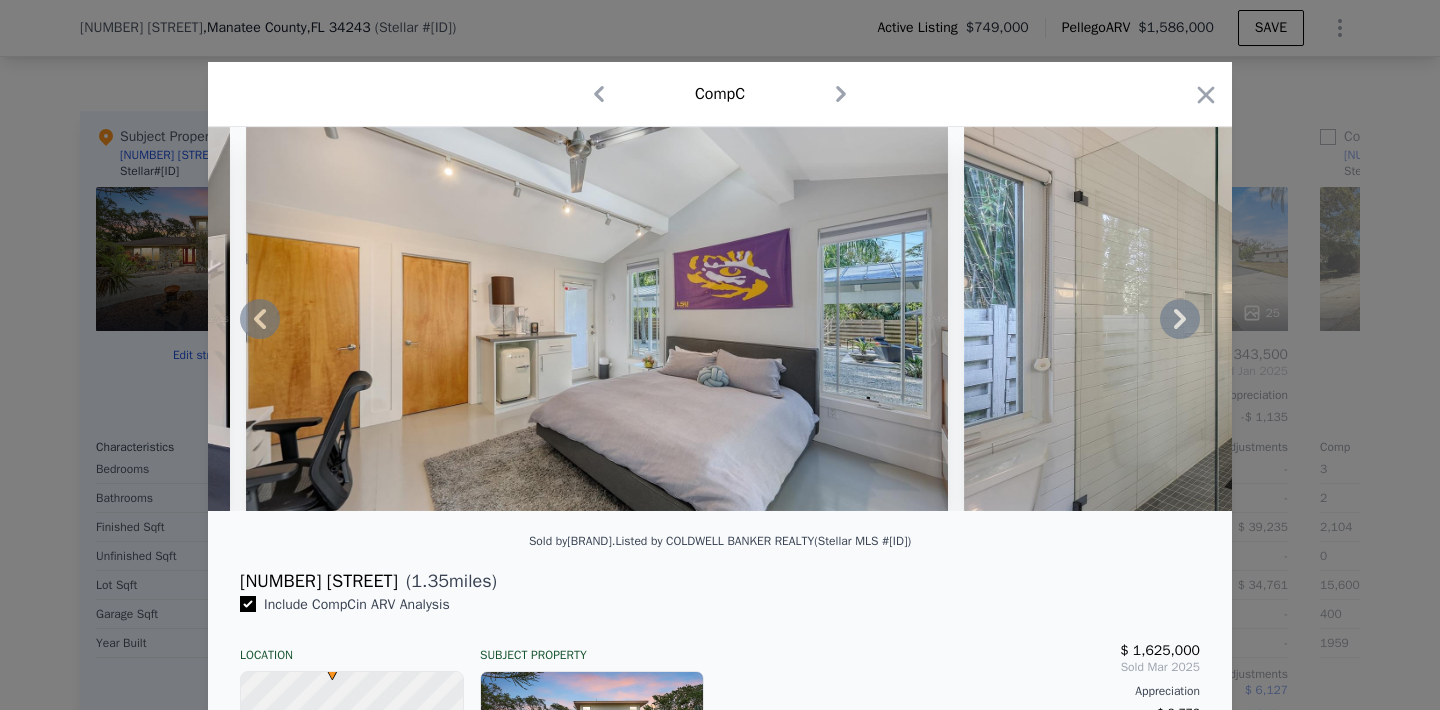 click 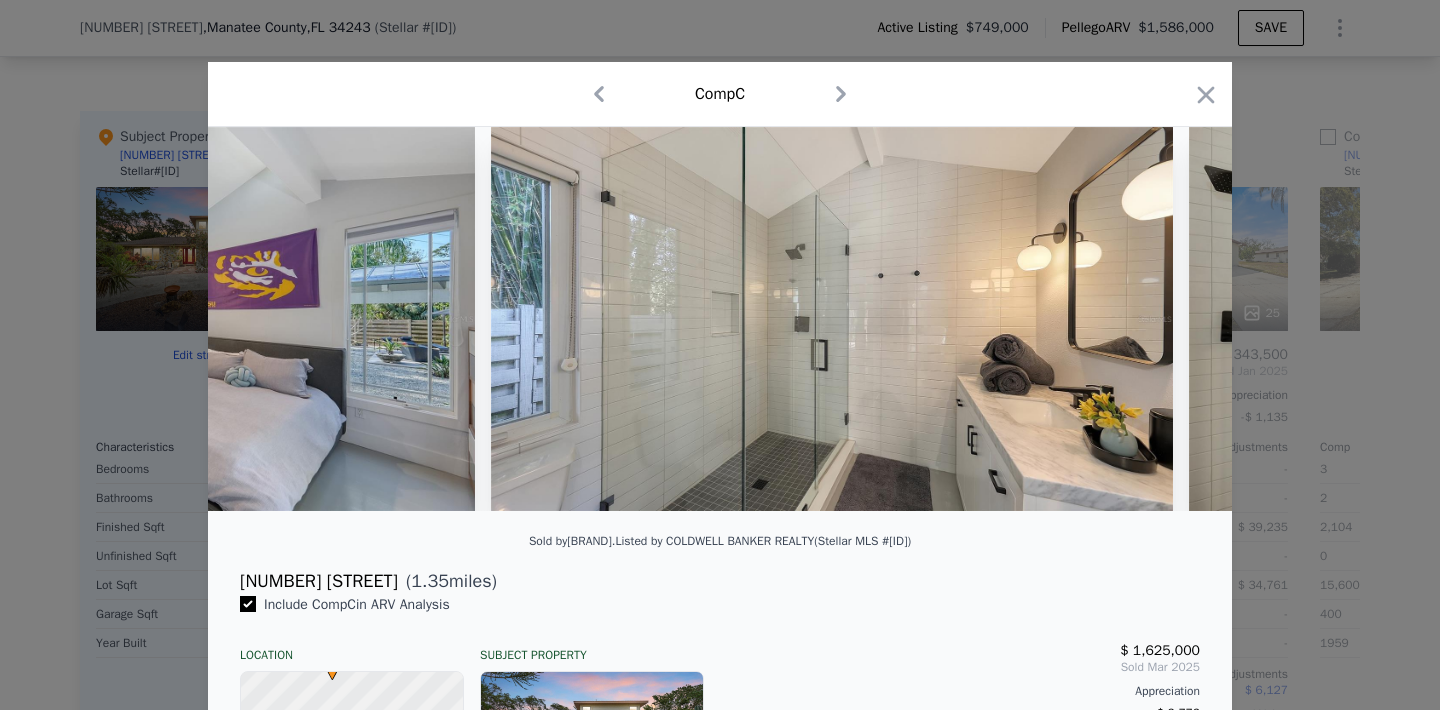 scroll, scrollTop: 0, scrollLeft: 22884, axis: horizontal 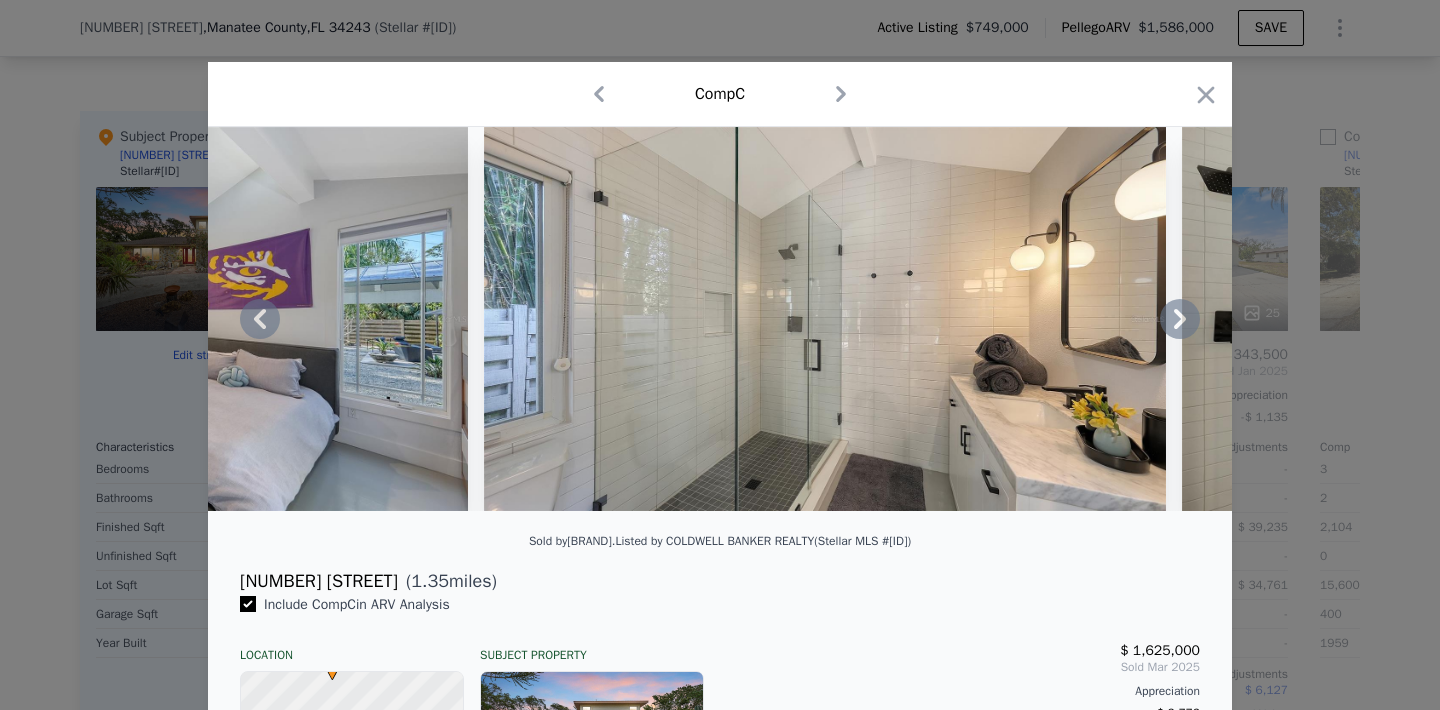 click 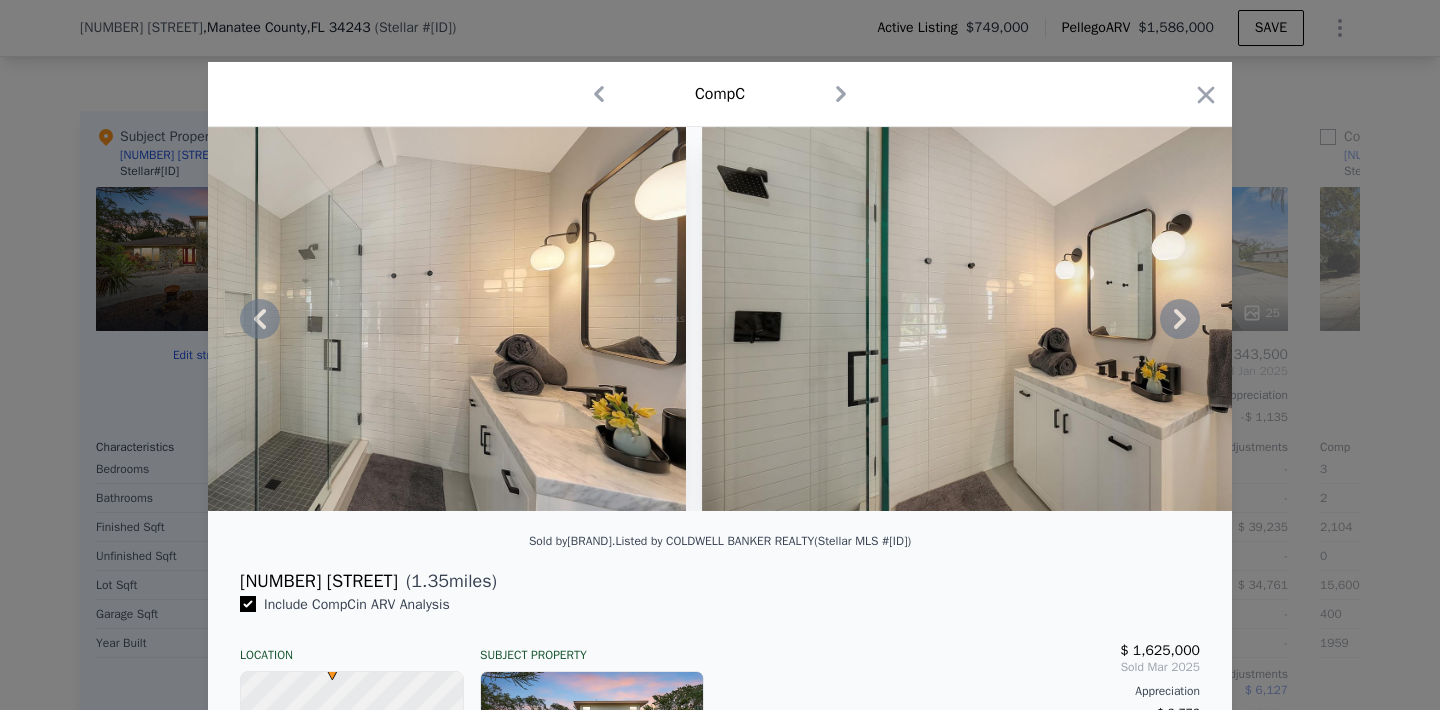 click 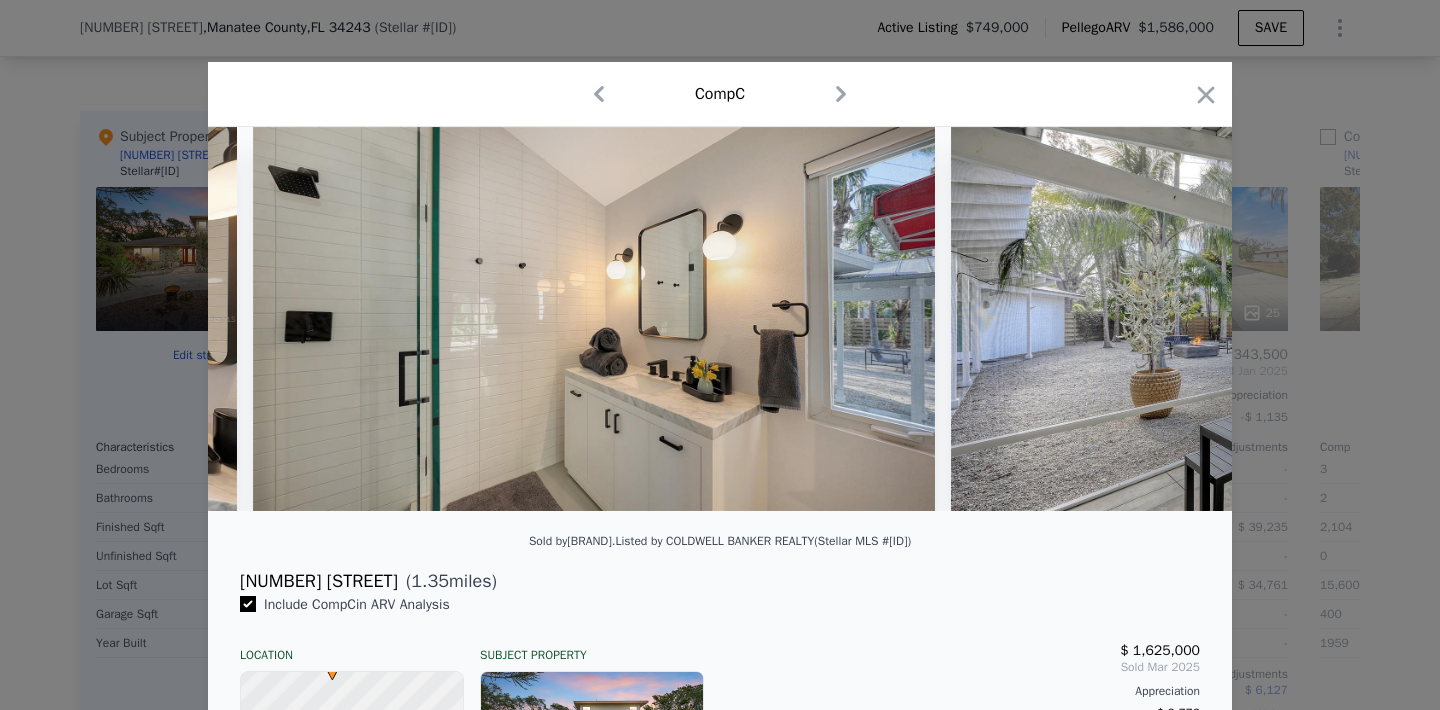 scroll, scrollTop: 0, scrollLeft: 23844, axis: horizontal 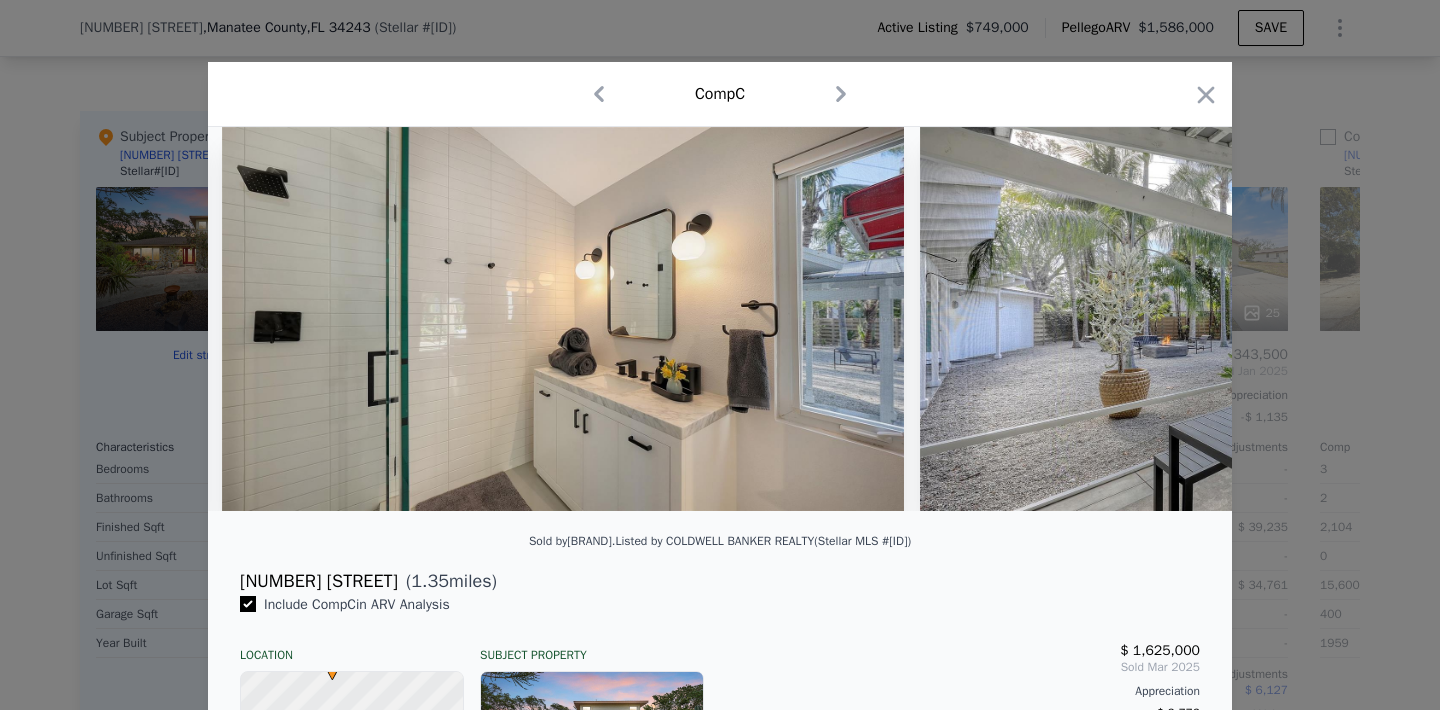 click at bounding box center (720, 319) 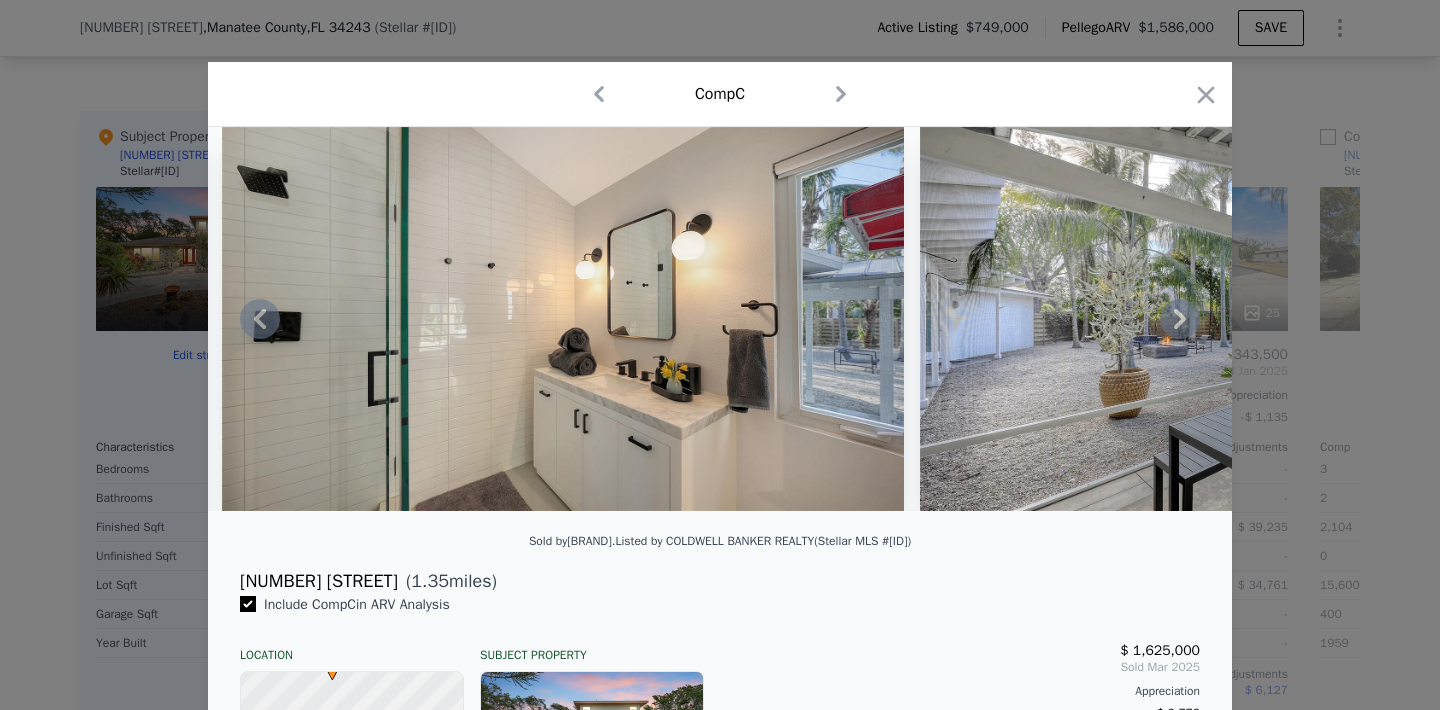 click 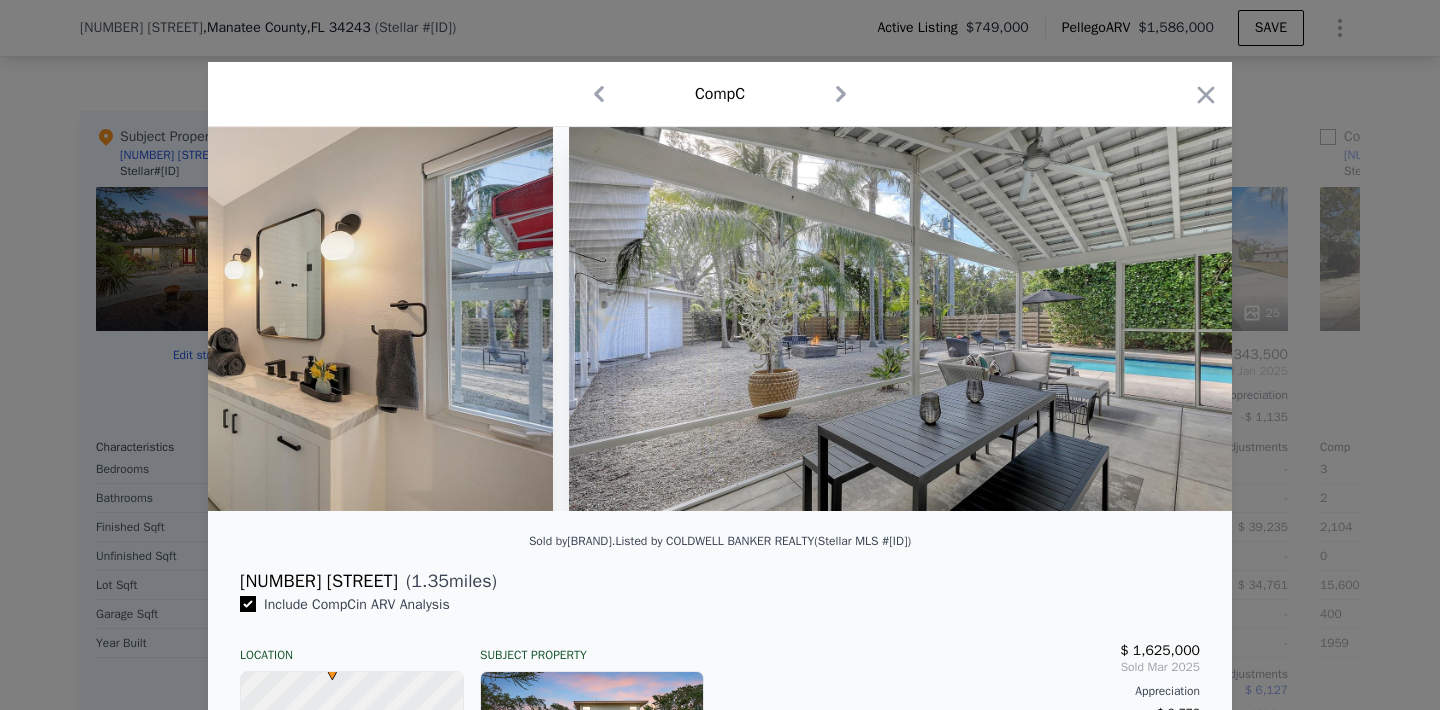 scroll, scrollTop: 0, scrollLeft: 24324, axis: horizontal 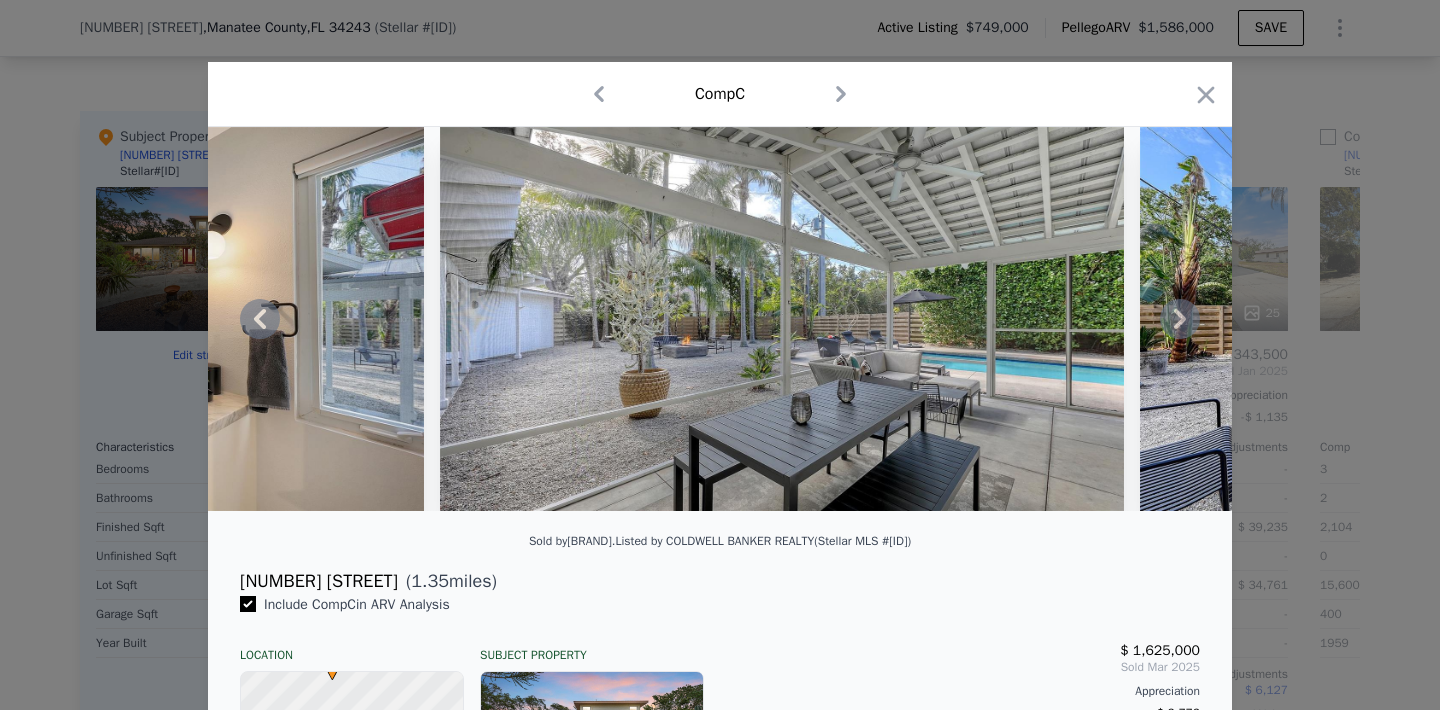 click 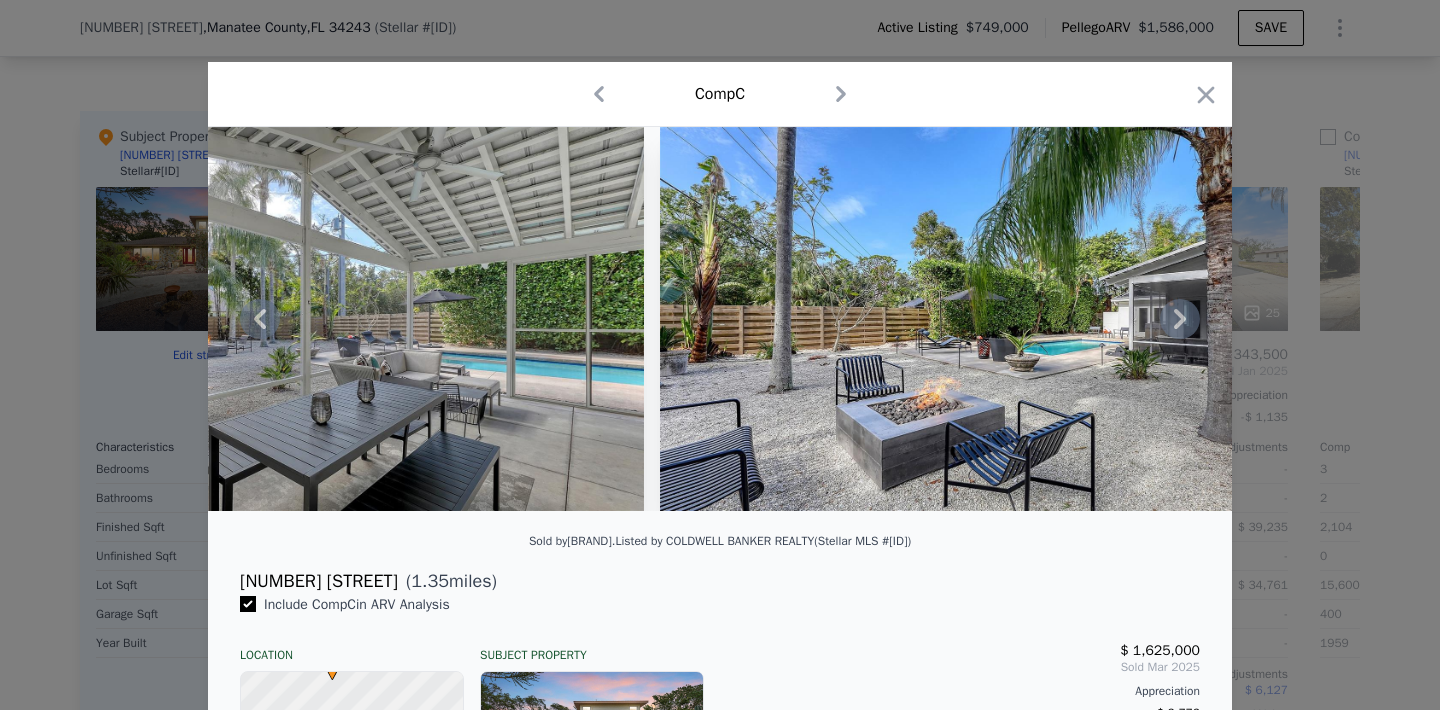 click 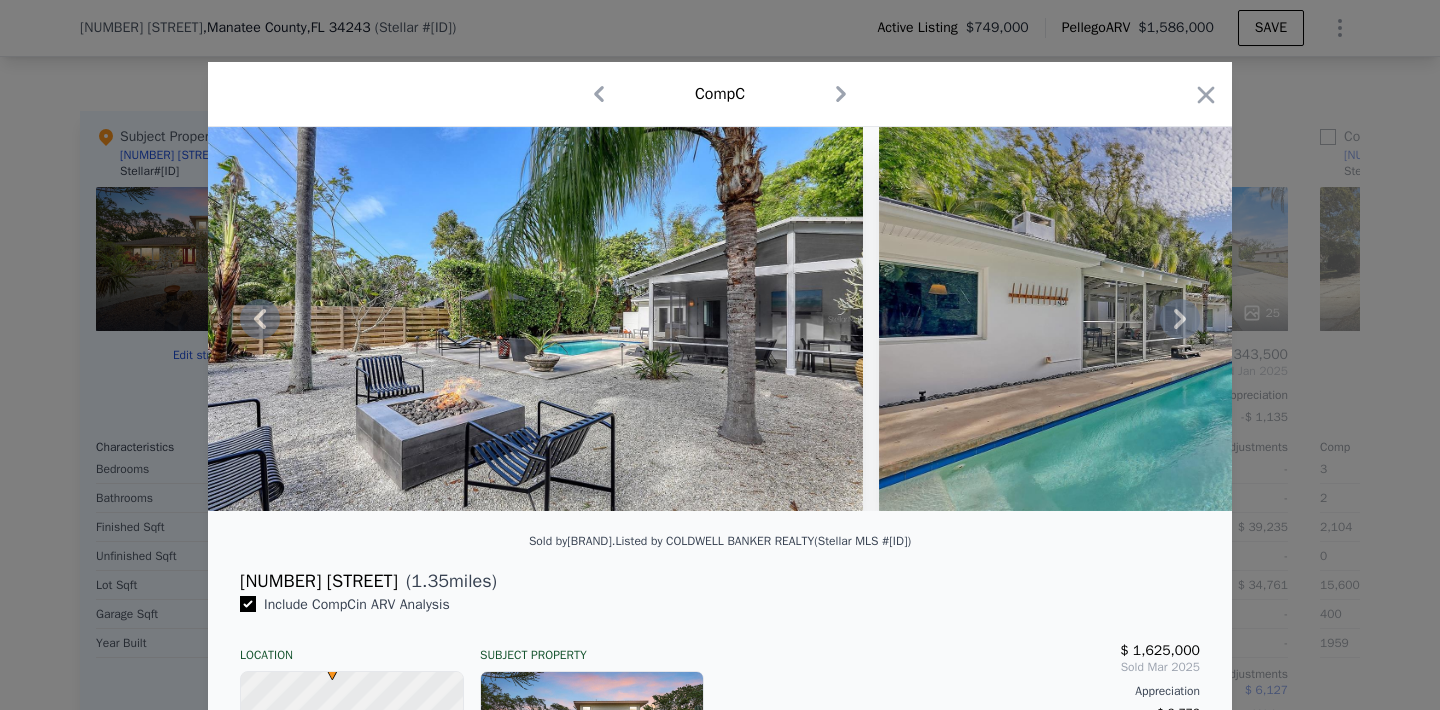 click 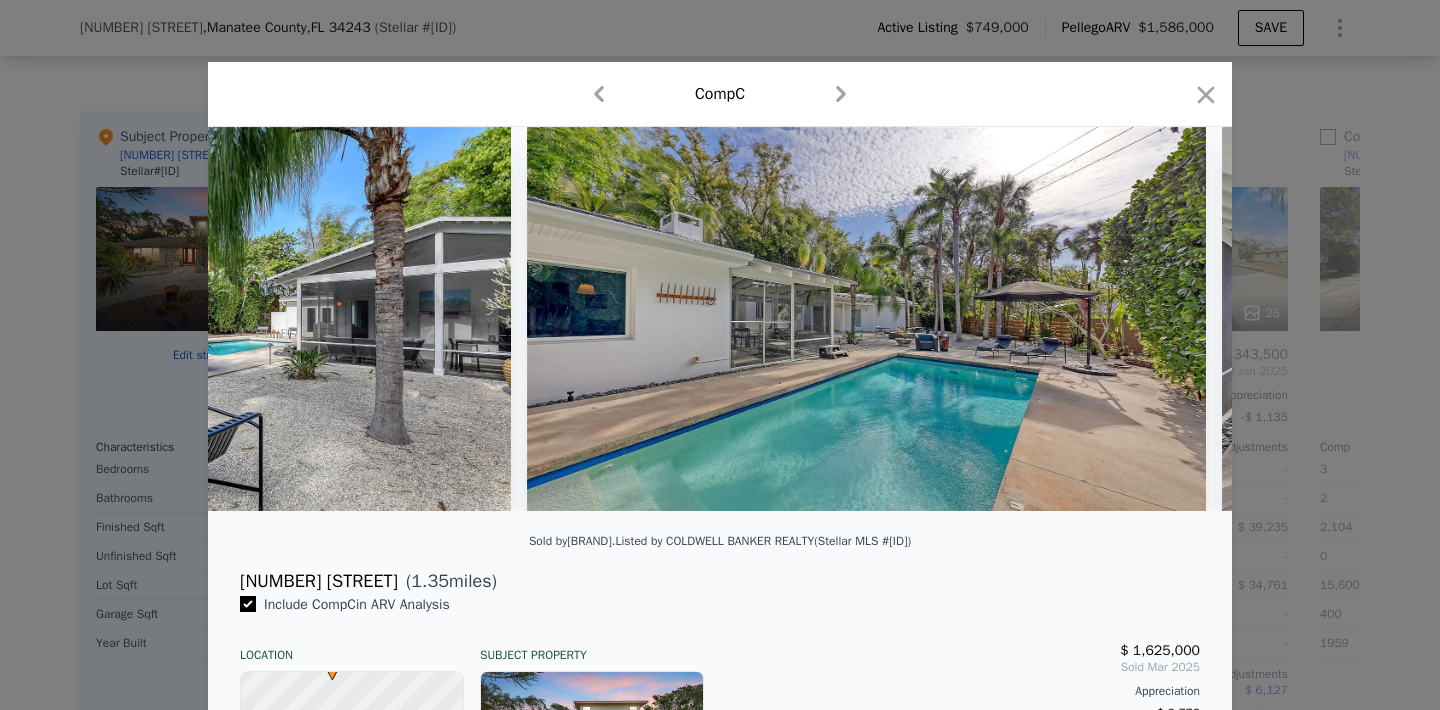 scroll, scrollTop: 0, scrollLeft: 25764, axis: horizontal 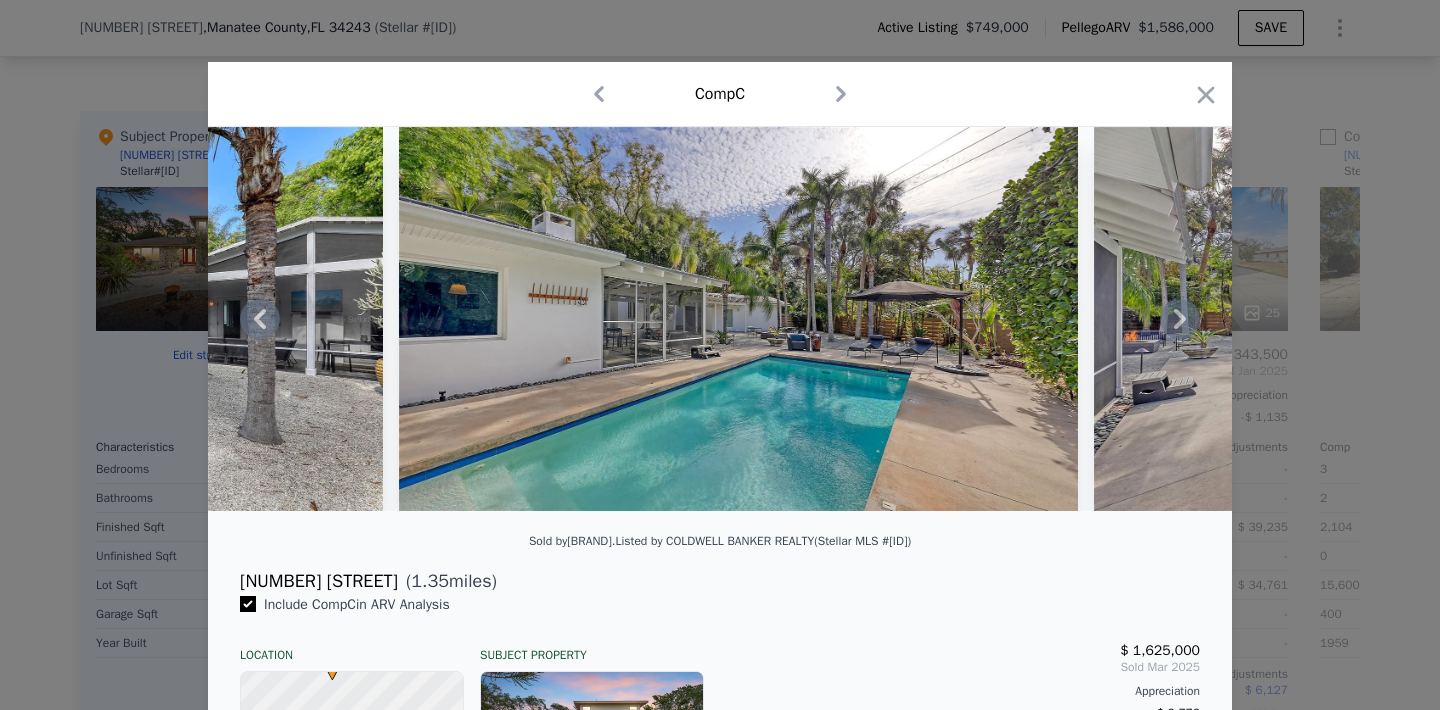 click at bounding box center [720, 319] 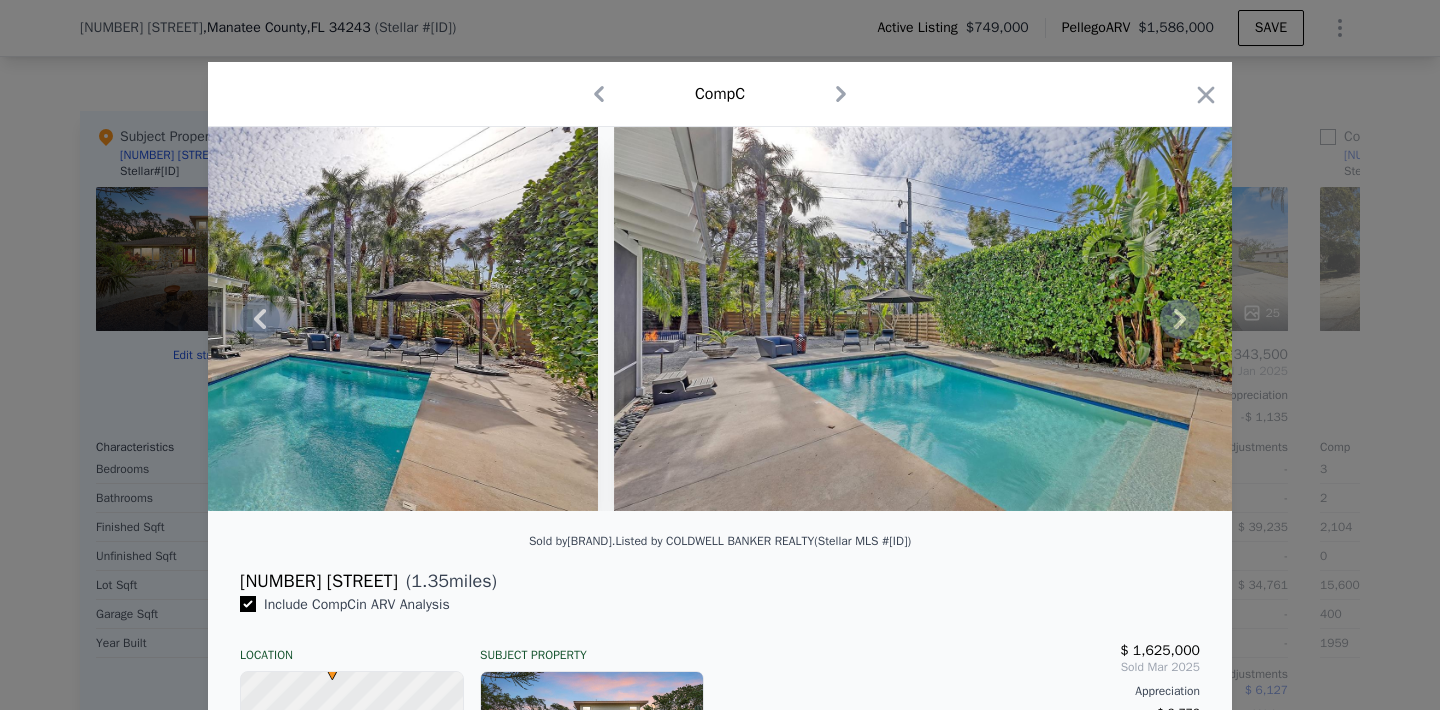 click 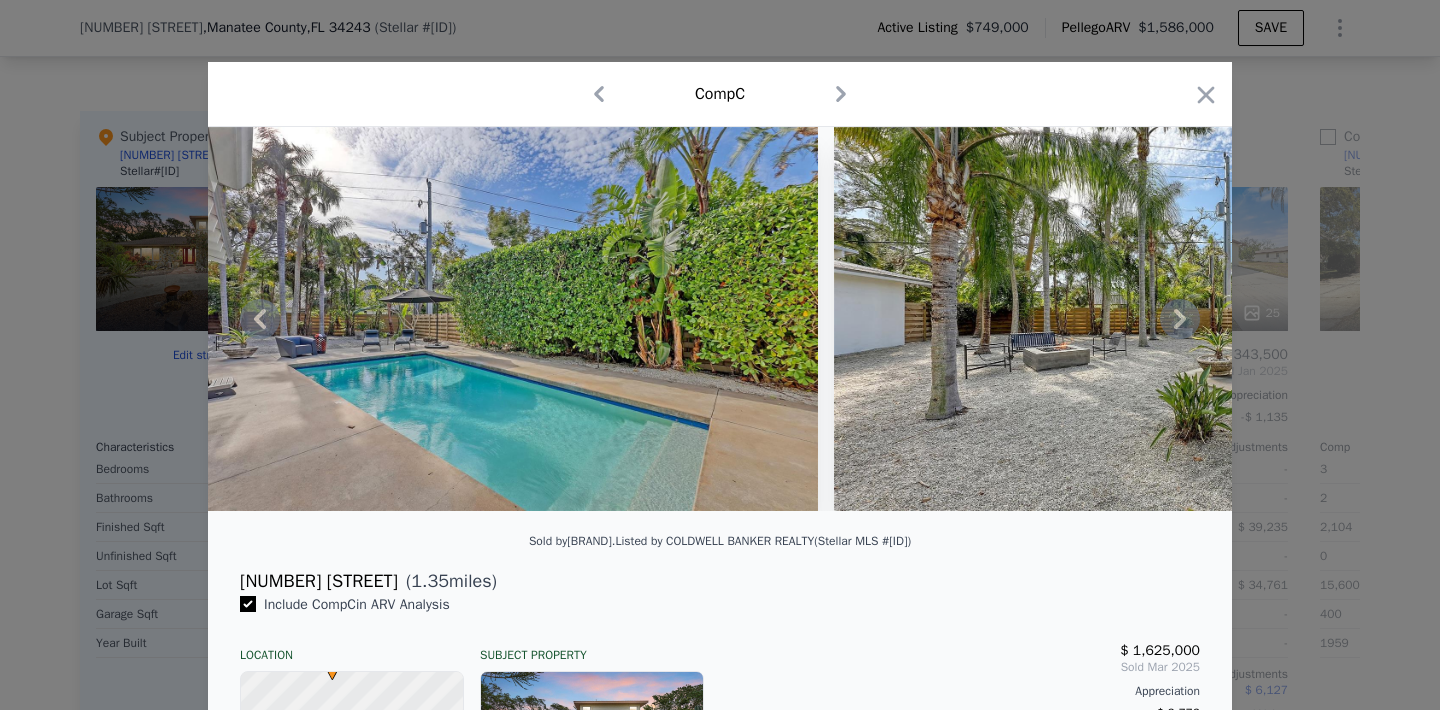 click 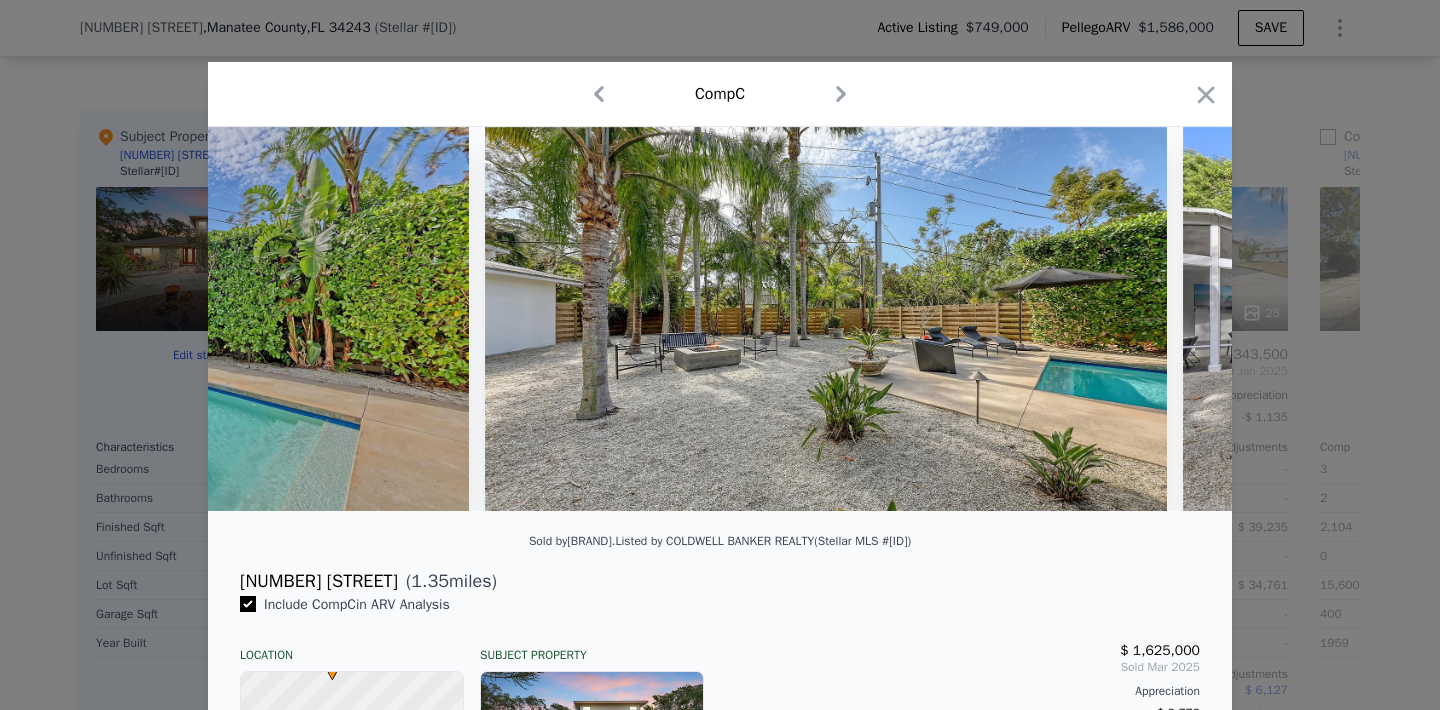 scroll, scrollTop: 0, scrollLeft: 27204, axis: horizontal 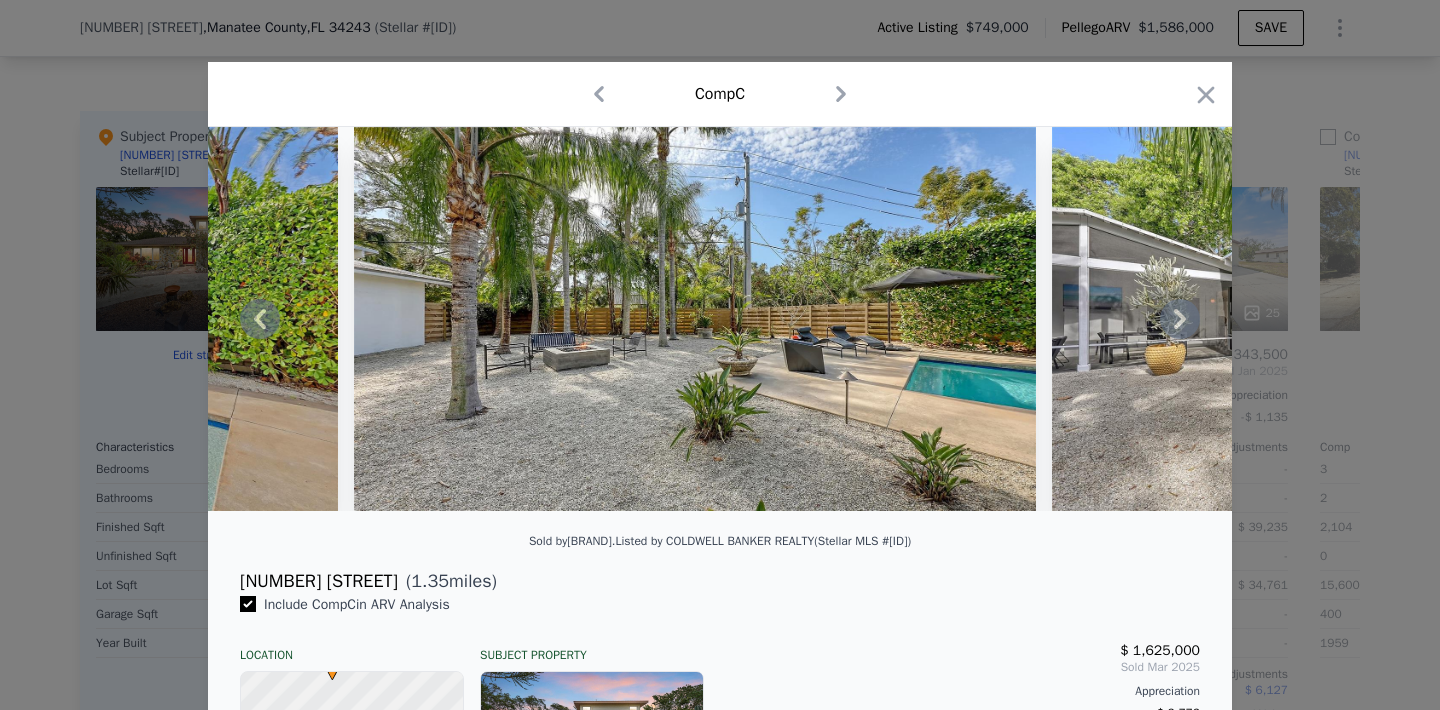 click 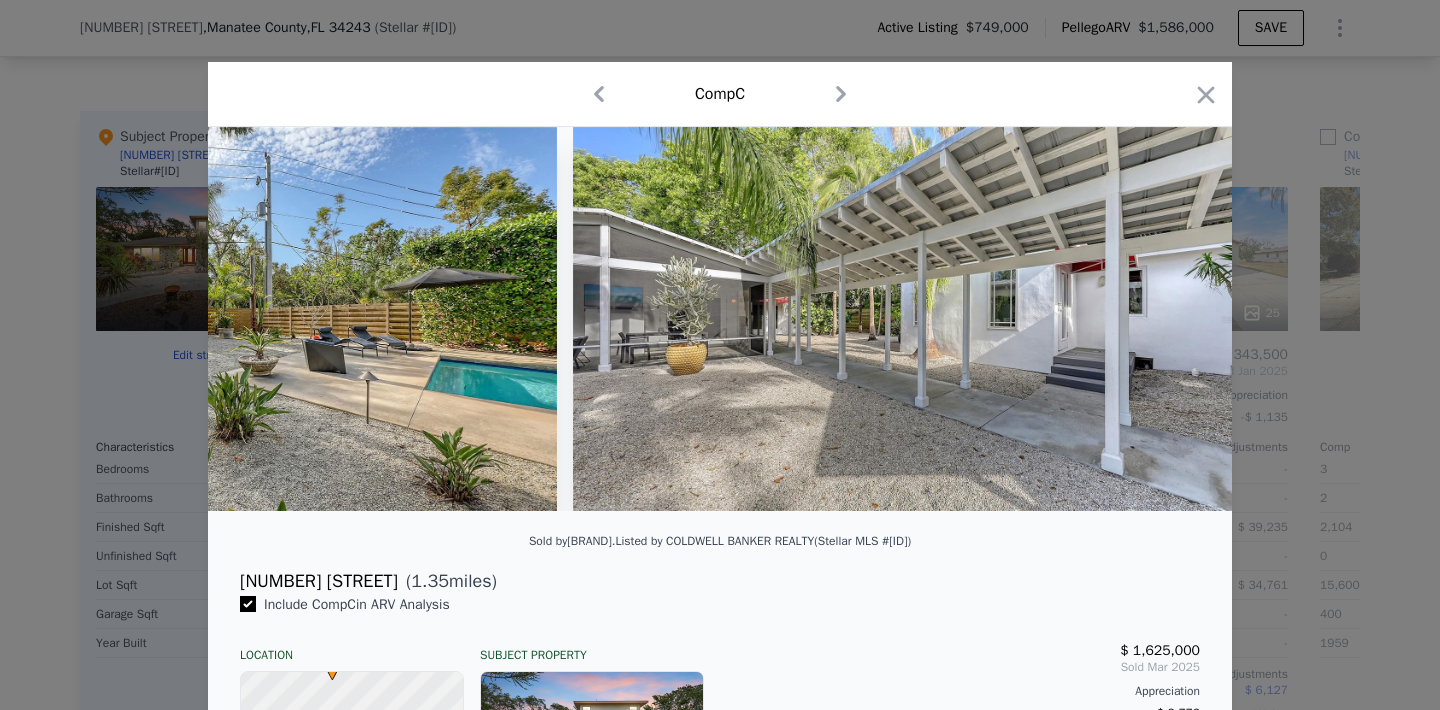 scroll, scrollTop: 0, scrollLeft: 27684, axis: horizontal 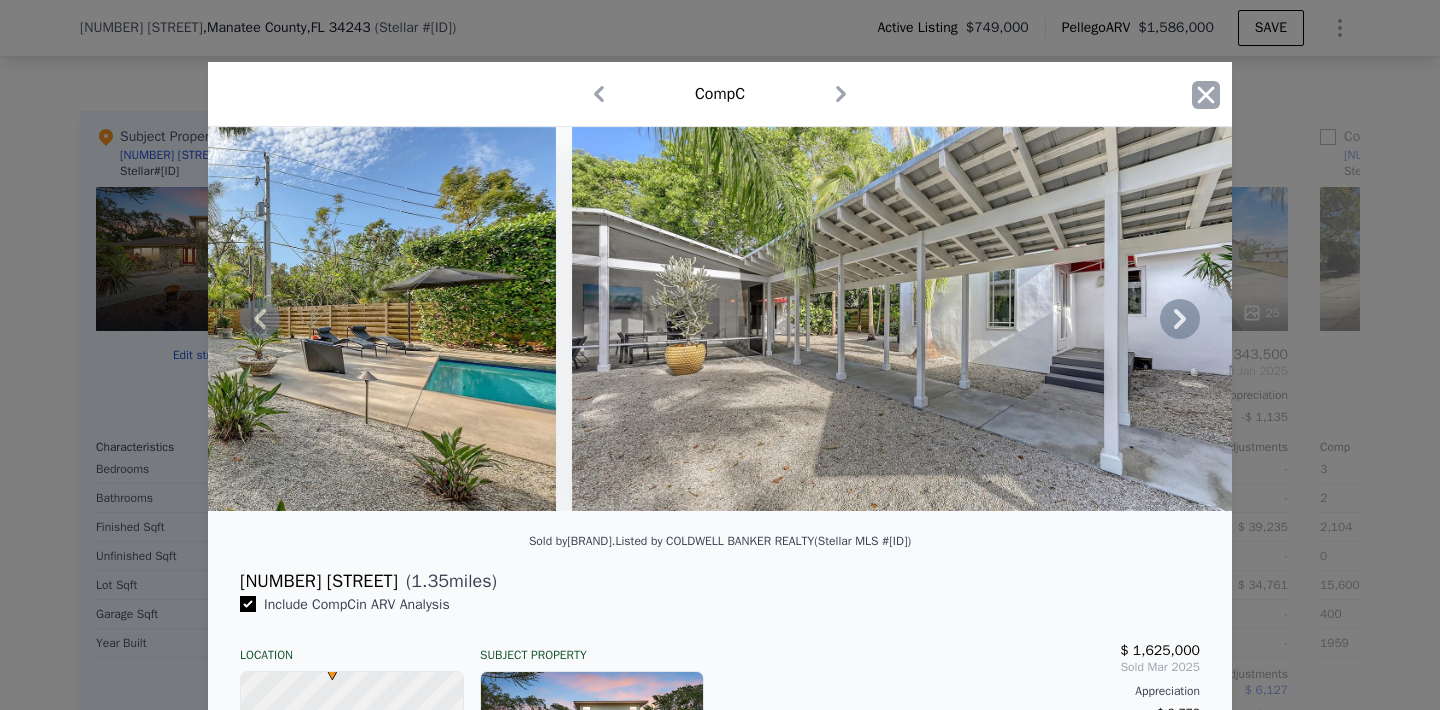 click 